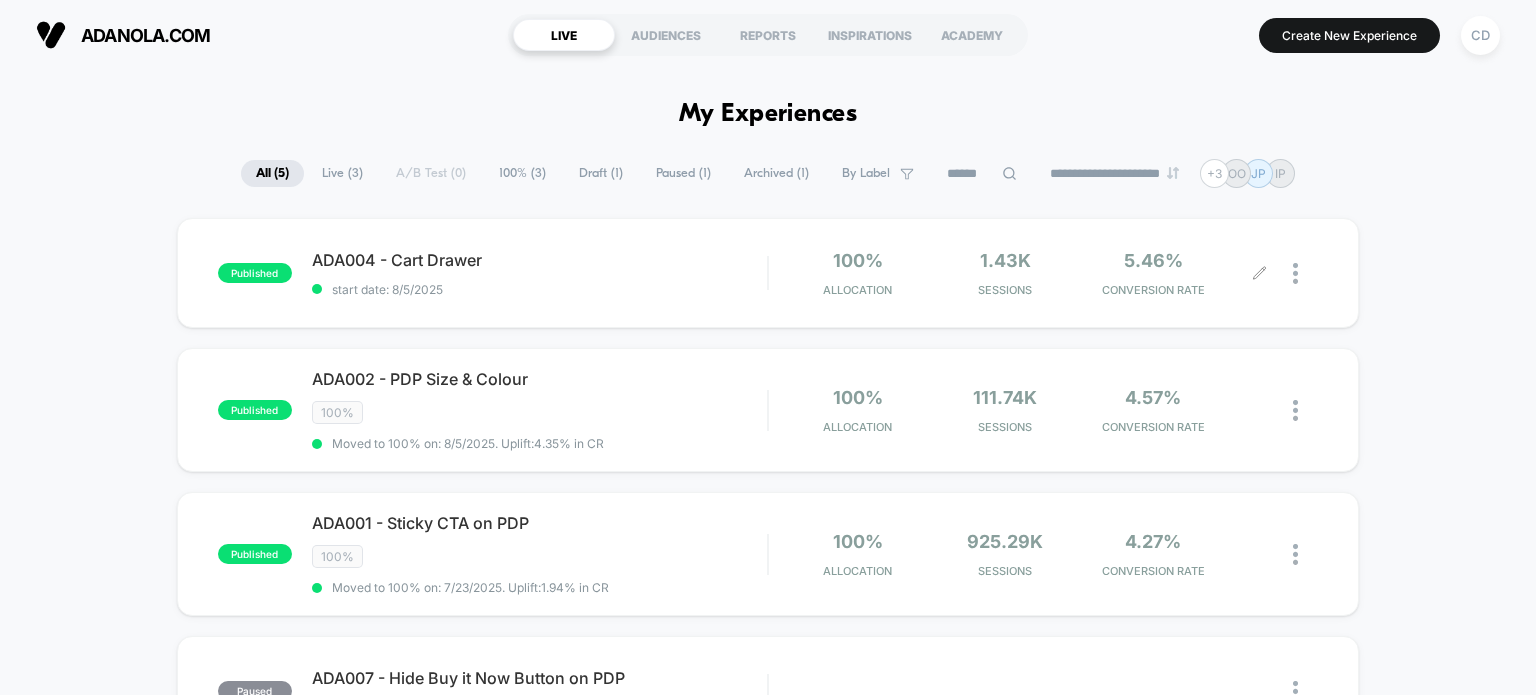 scroll, scrollTop: 0, scrollLeft: 0, axis: both 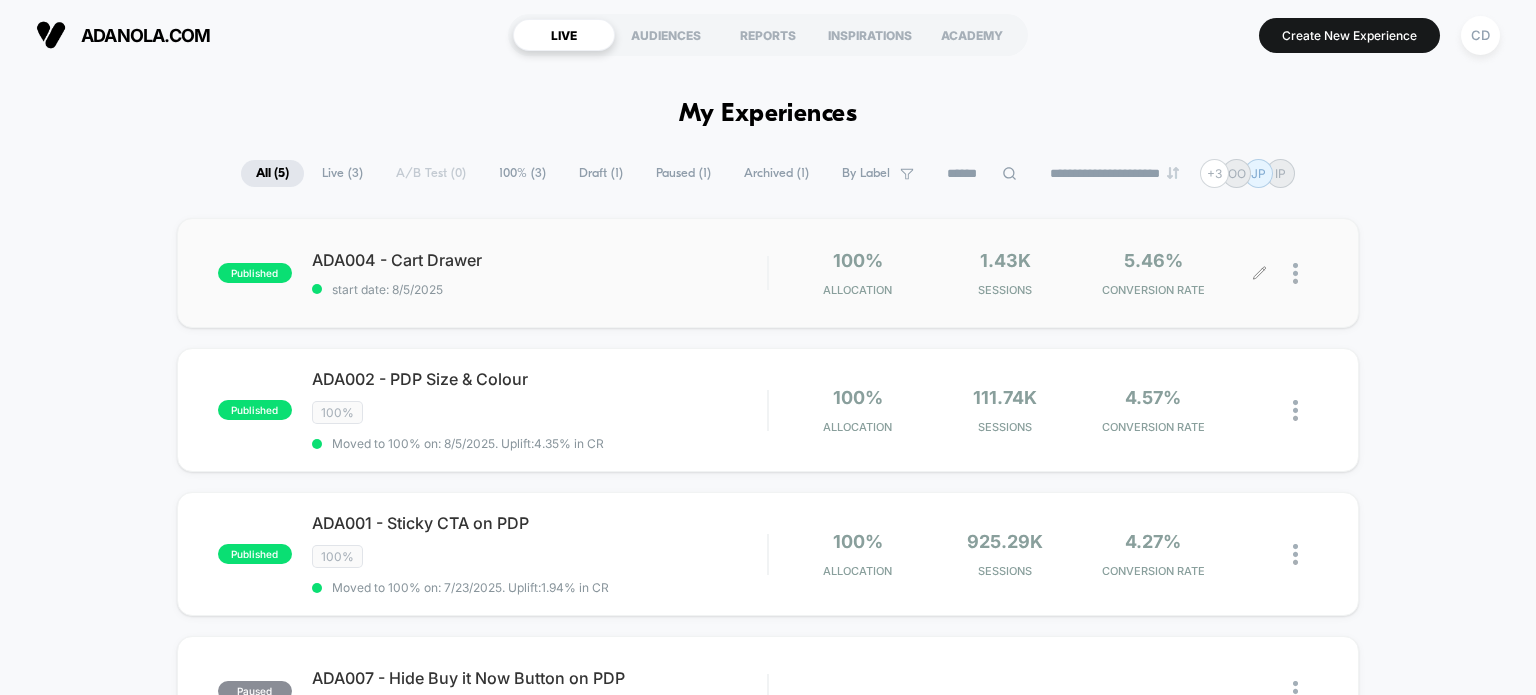 click on "100% Allocation 1.43k Sessions 5.46% CONVERSION RATE" at bounding box center [1044, 273] 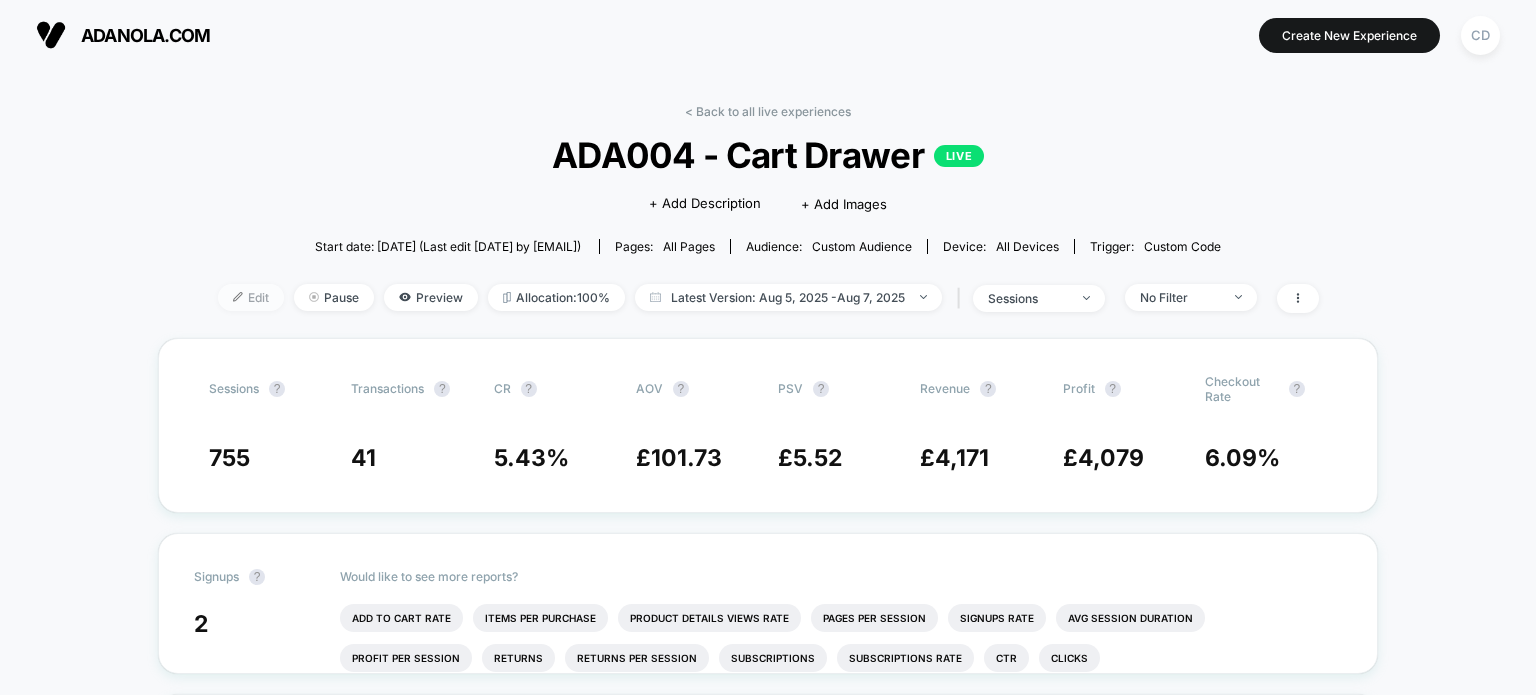 click on "Edit" at bounding box center (251, 297) 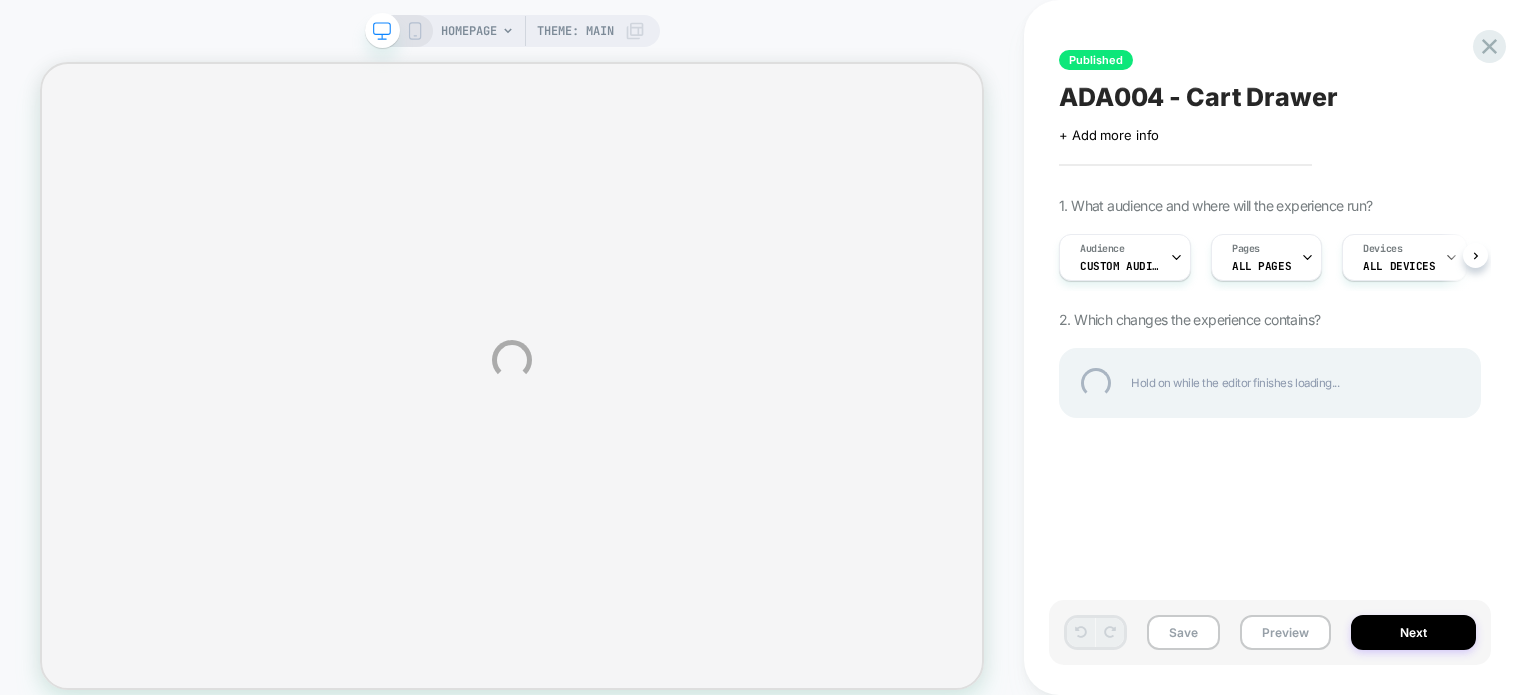 select on "**********" 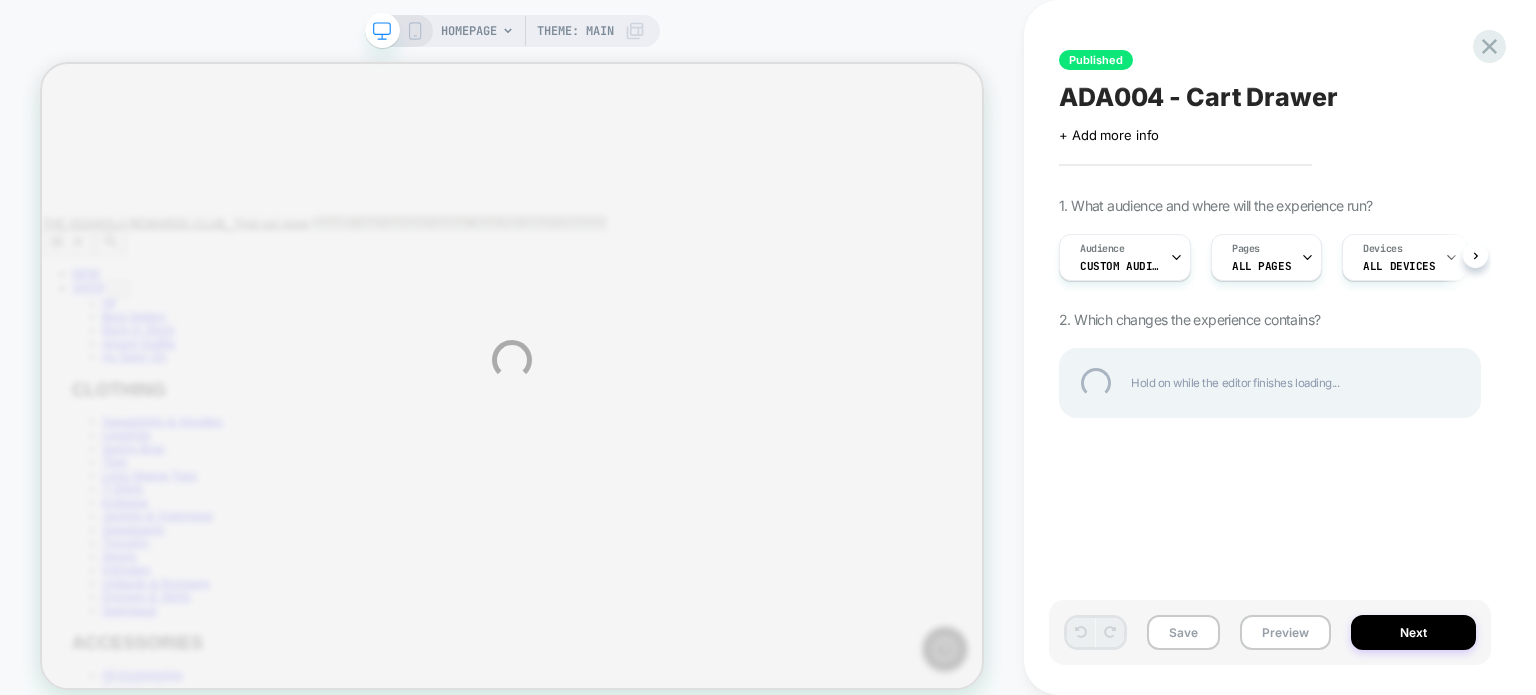 scroll, scrollTop: 0, scrollLeft: 0, axis: both 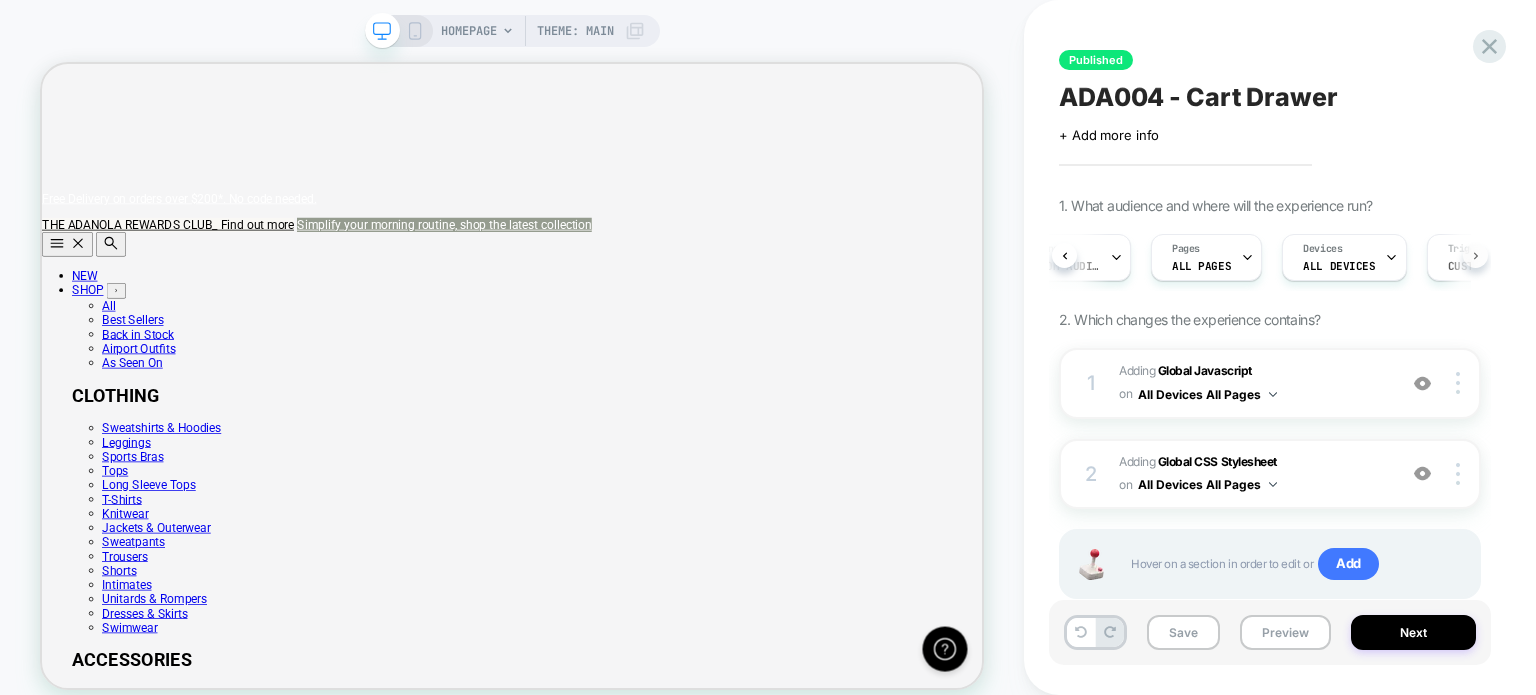 click at bounding box center [1475, 255] 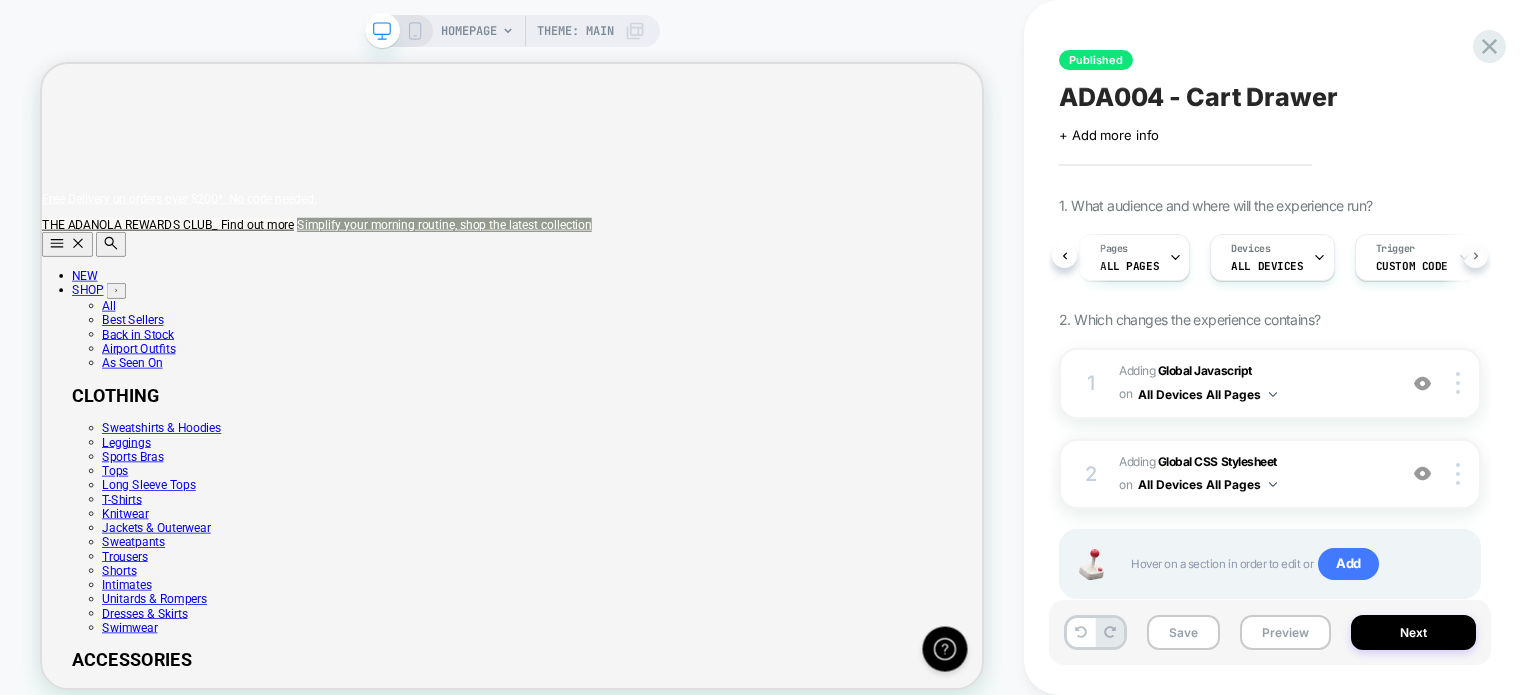 scroll, scrollTop: 0, scrollLeft: 178, axis: horizontal 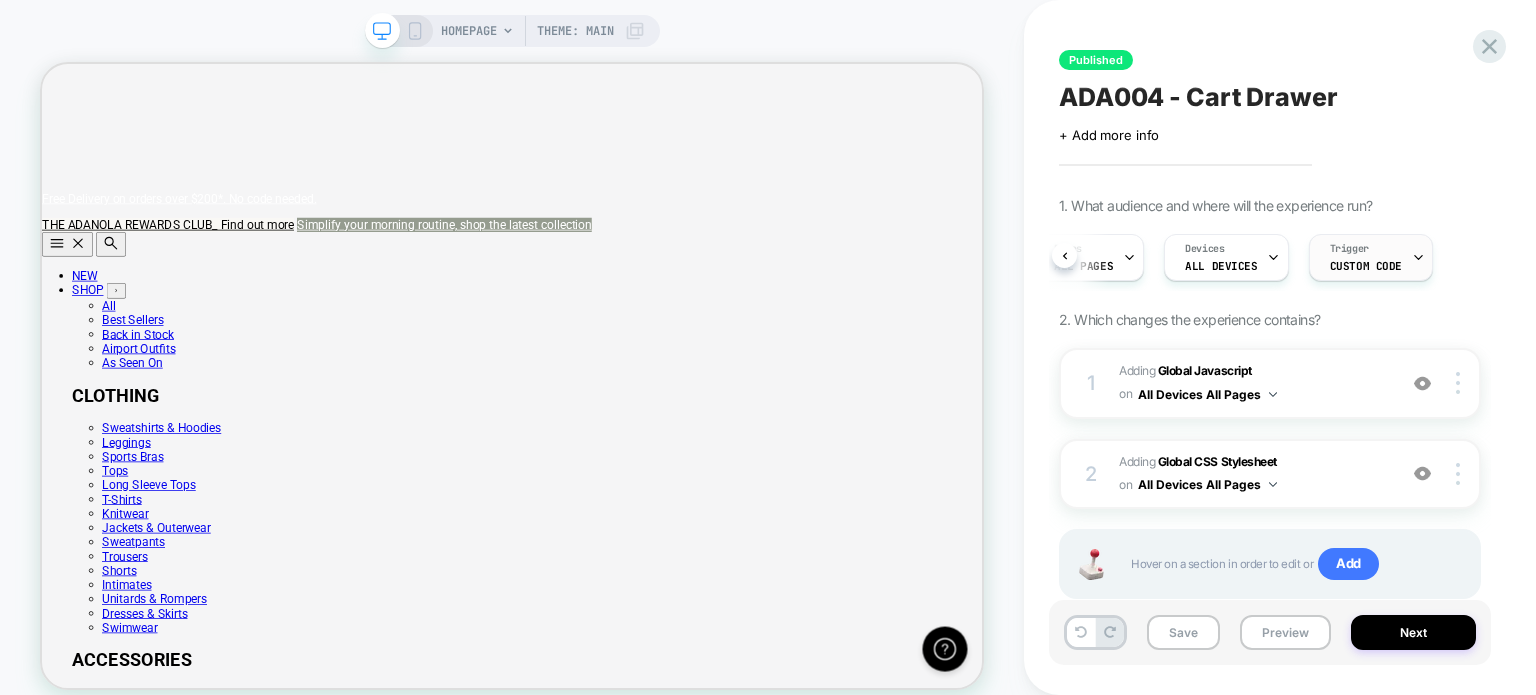 click on "Custom Code" at bounding box center (1366, 266) 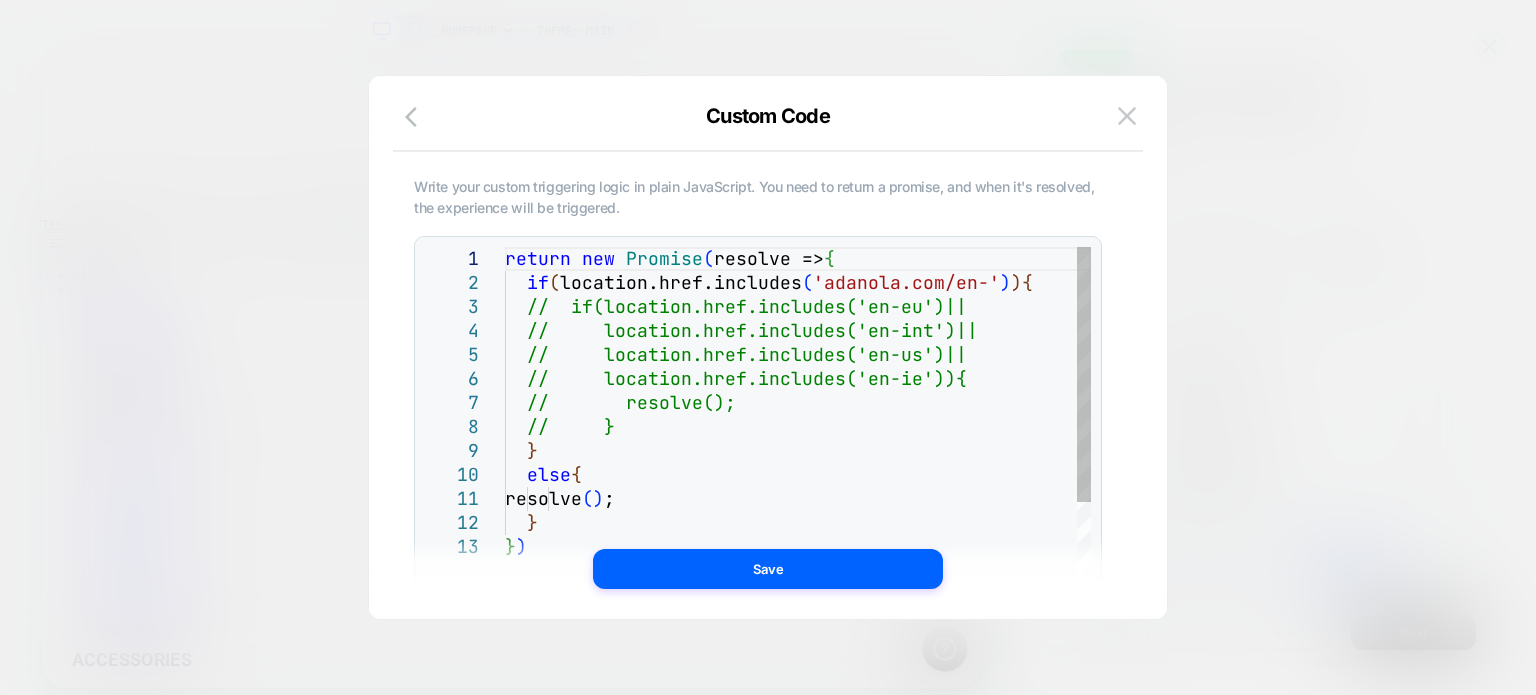 scroll, scrollTop: 0, scrollLeft: 1255, axis: horizontal 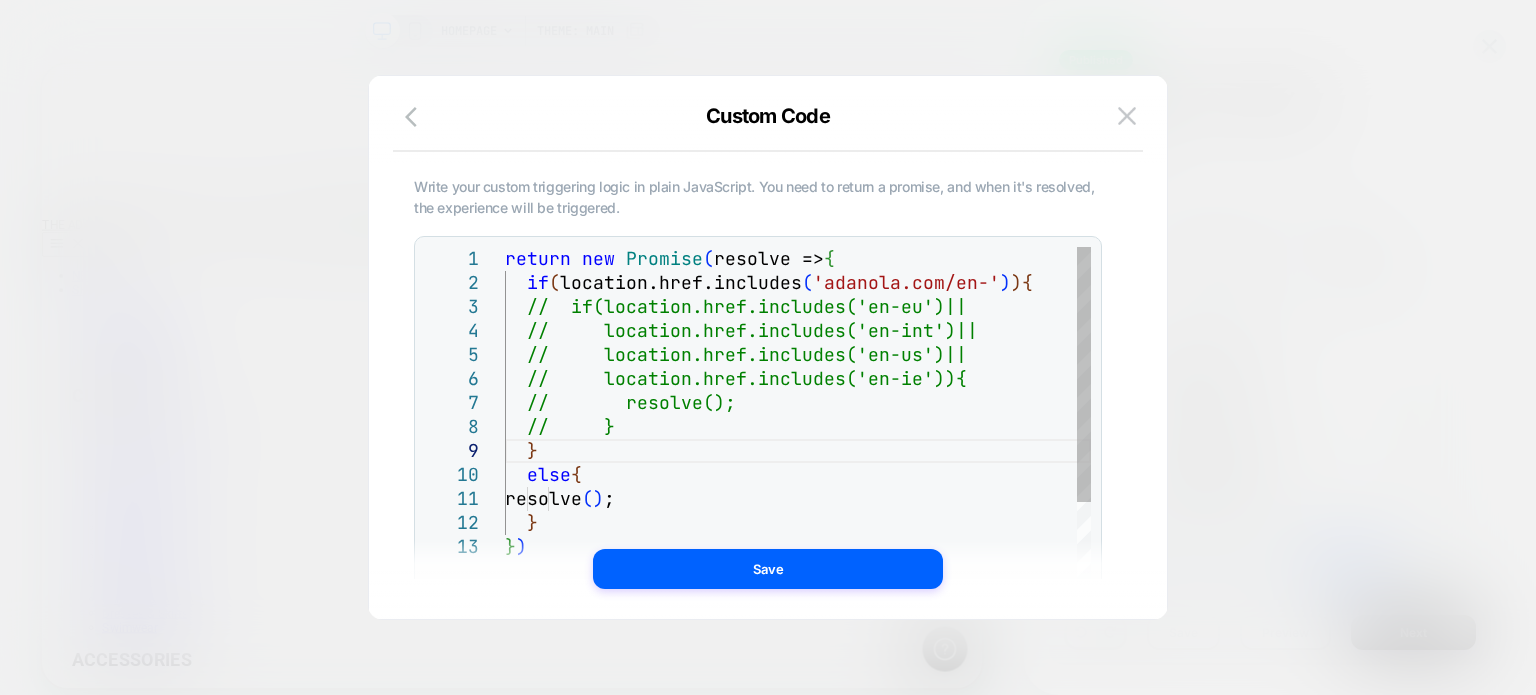 click on "resolve ( ) ;    } } )    }    else {    //       resolve();    //     }    //     location.href.includes('en-us')||    //     location.href.includes('en-ie')){    //  if(location.href.includes('en-eu')||    //     location.href.includes('en-int')|| return   new   Promise ( resolve =>  {    if ( location.href.includes ( 'adanola.com/en-' ) ) {" at bounding box center [798, 605] 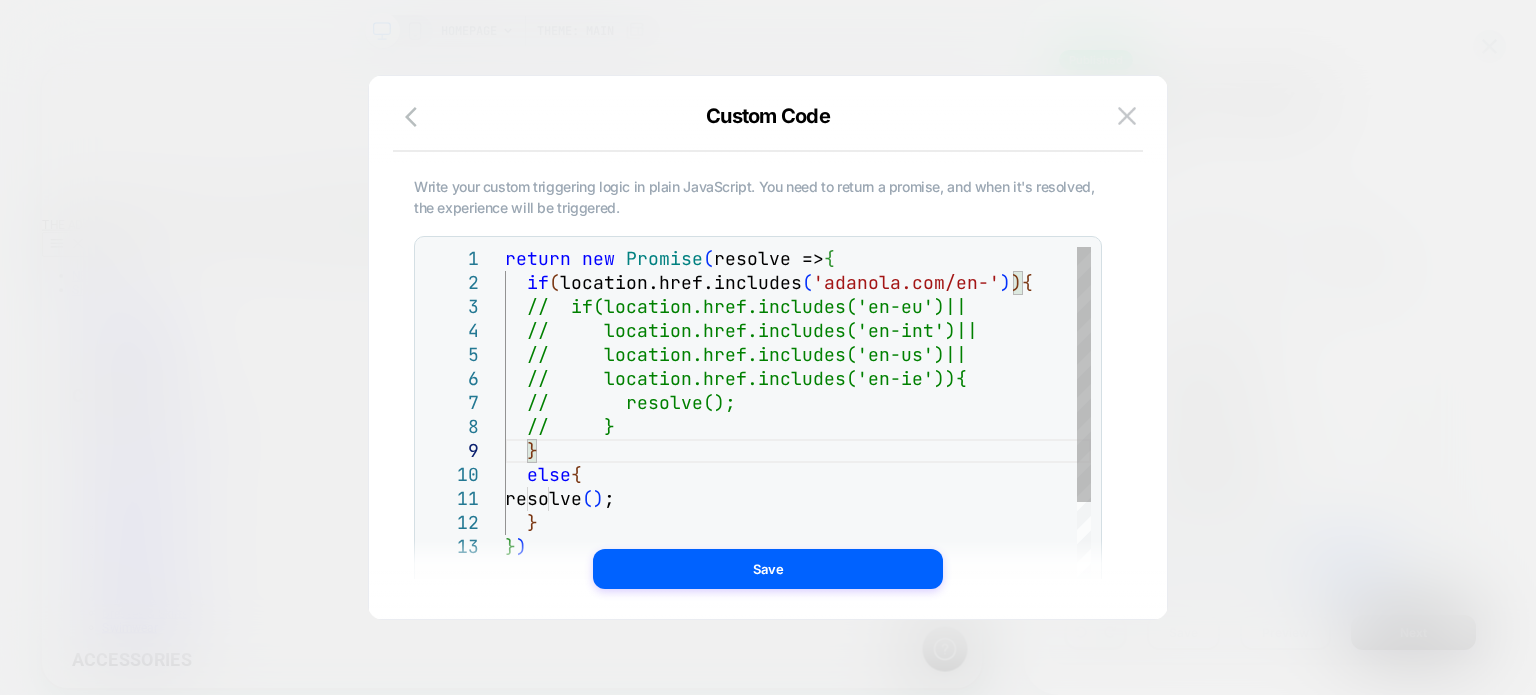 scroll, scrollTop: 0, scrollLeft: 1255, axis: horizontal 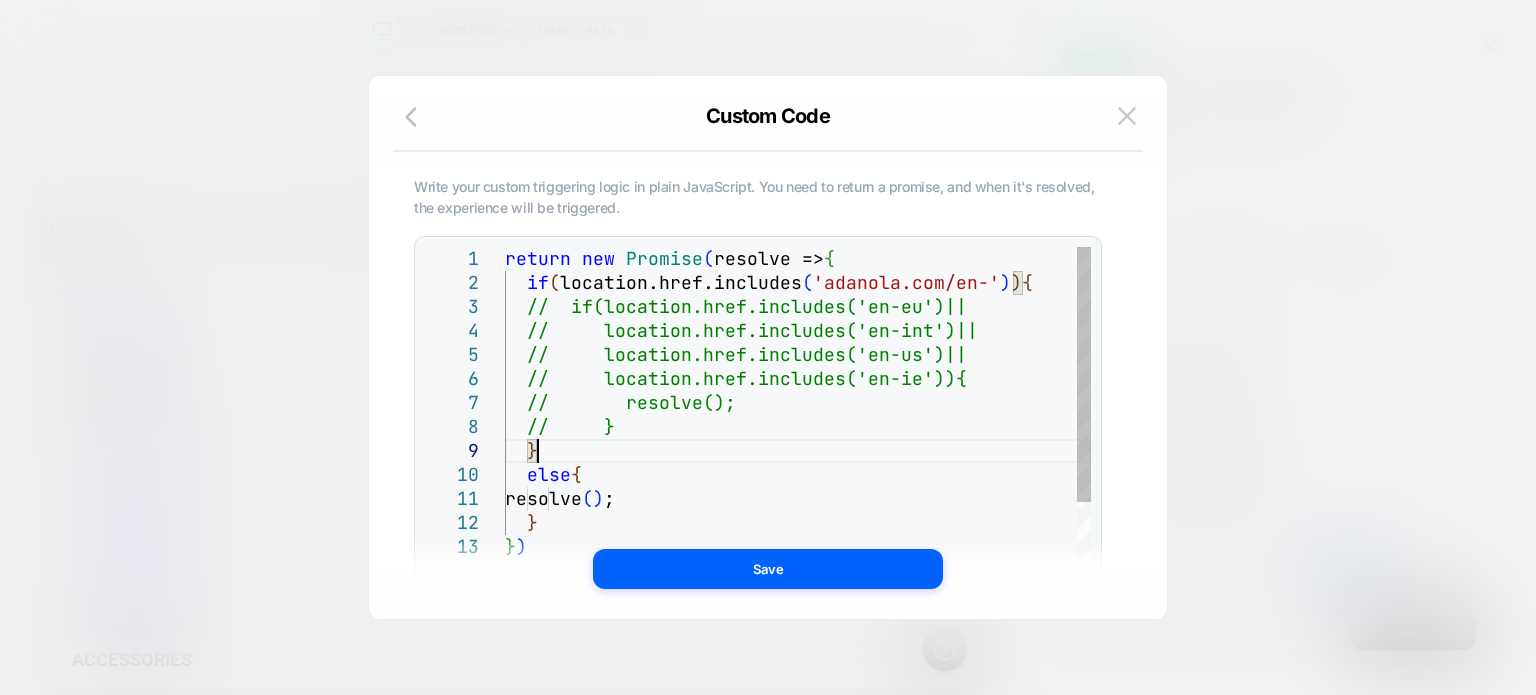 click on "resolve ( ) ;    } } )    }    else {    //       resolve();    //     }    //     location.href.includes('en-us')||    //     location.href.includes('en-ie')){    //  if(location.href.includes('en-eu')||    //     location.href.includes('en-int')|| return   new   Promise ( resolve =>  {    if ( location.href.includes ( 'adanola.com/en-' ) ) {" at bounding box center (798, 605) 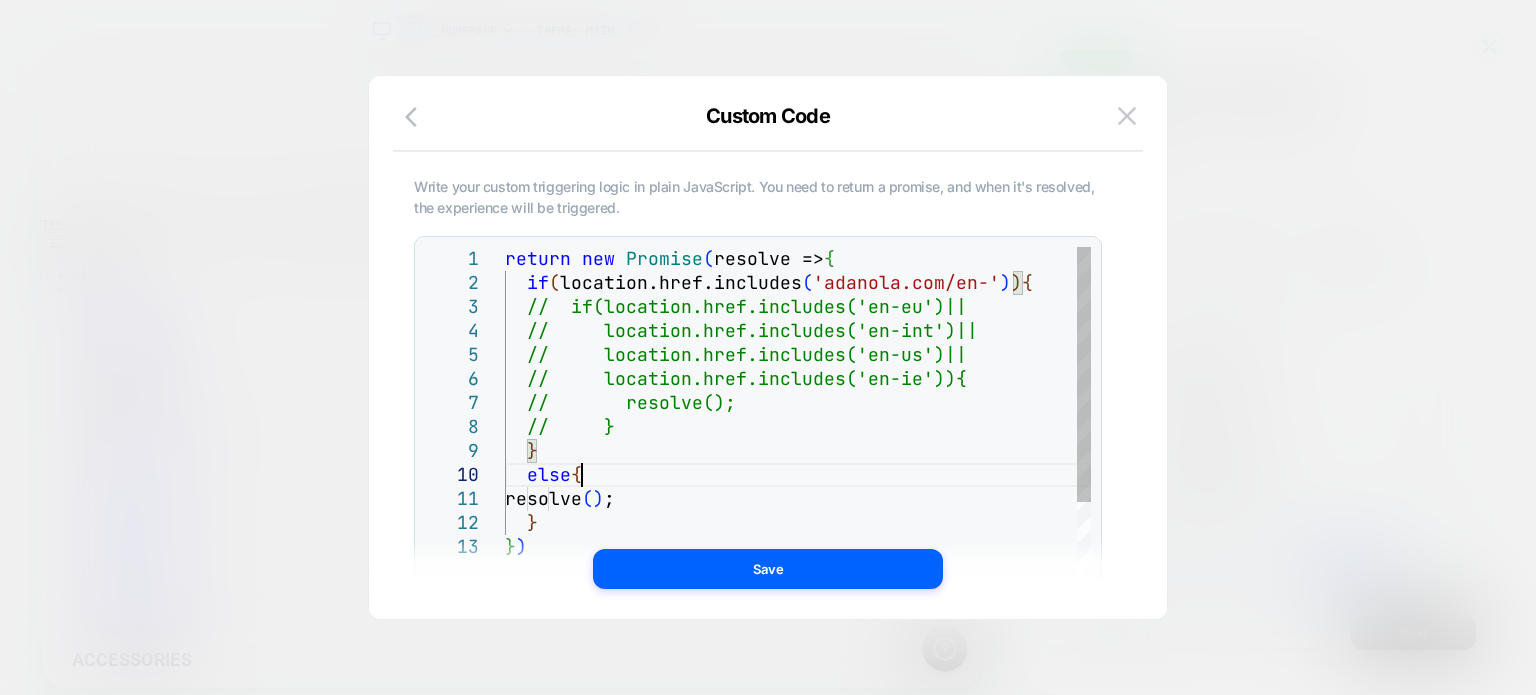 click on "resolve ( ) ;    } } )    }    else {    //       resolve();    //     }    //     location.href.includes('en-us')||    //     location.href.includes('en-ie')){    //  if(location.href.includes('en-eu')||    //     location.href.includes('en-int')|| return   new   Promise ( resolve =>  {    if ( location.href.includes ( 'adanola.com/en-' ) ) {" at bounding box center [798, 605] 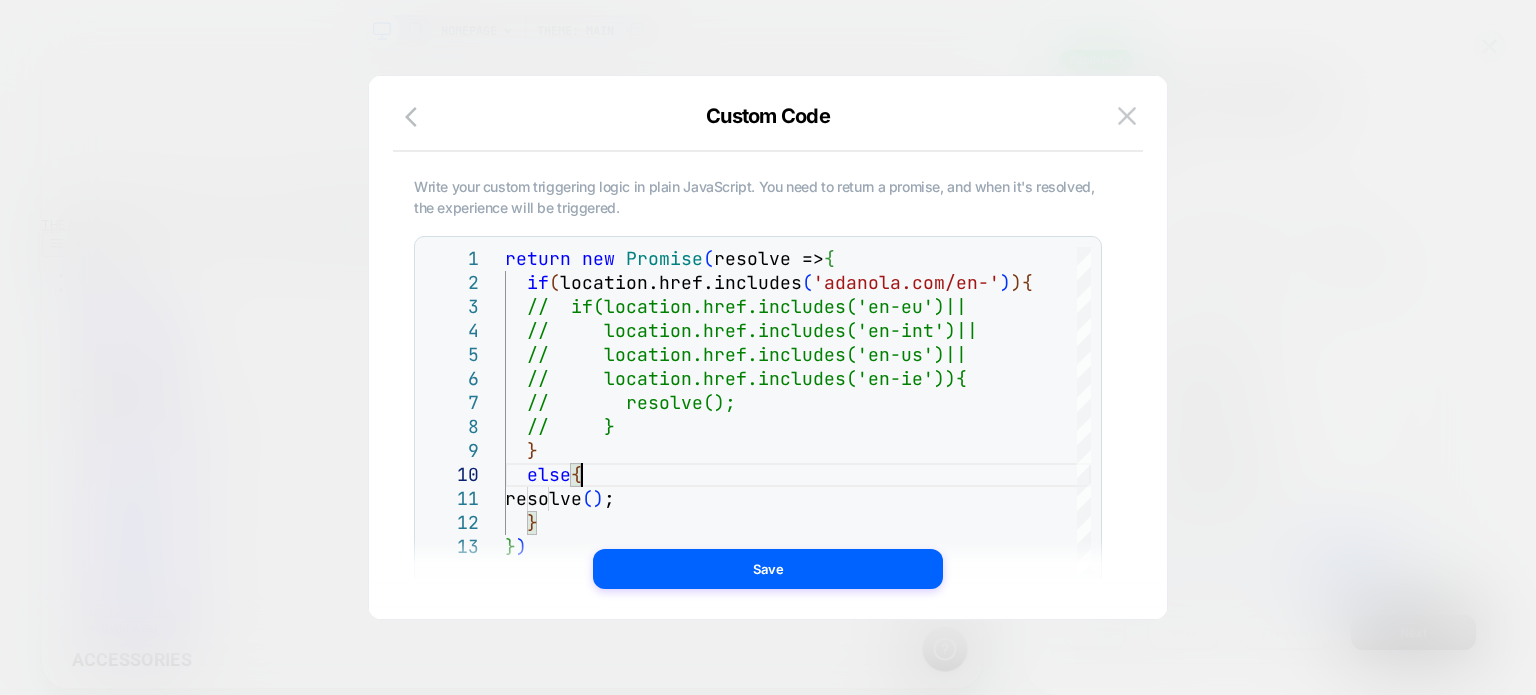 scroll, scrollTop: 0, scrollLeft: 1255, axis: horizontal 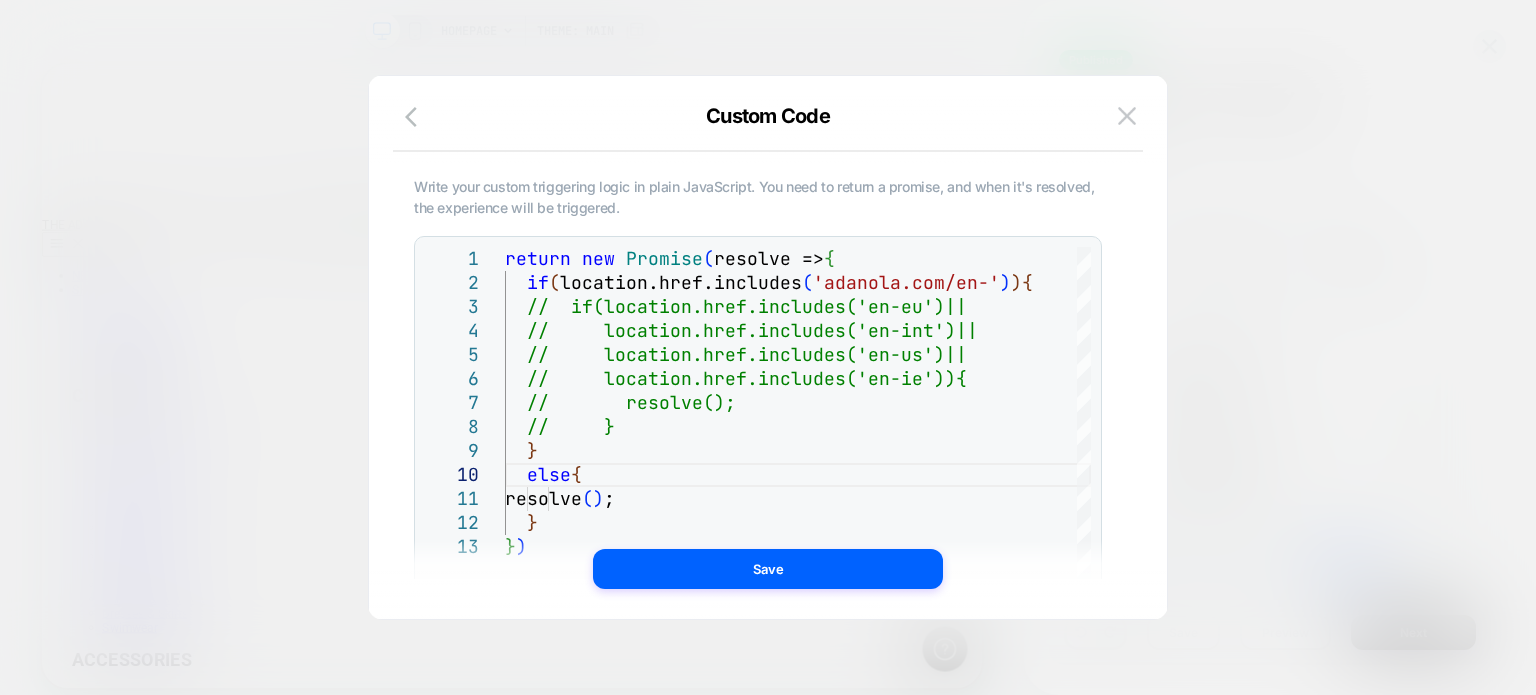 click on "**********" at bounding box center (768, 357) 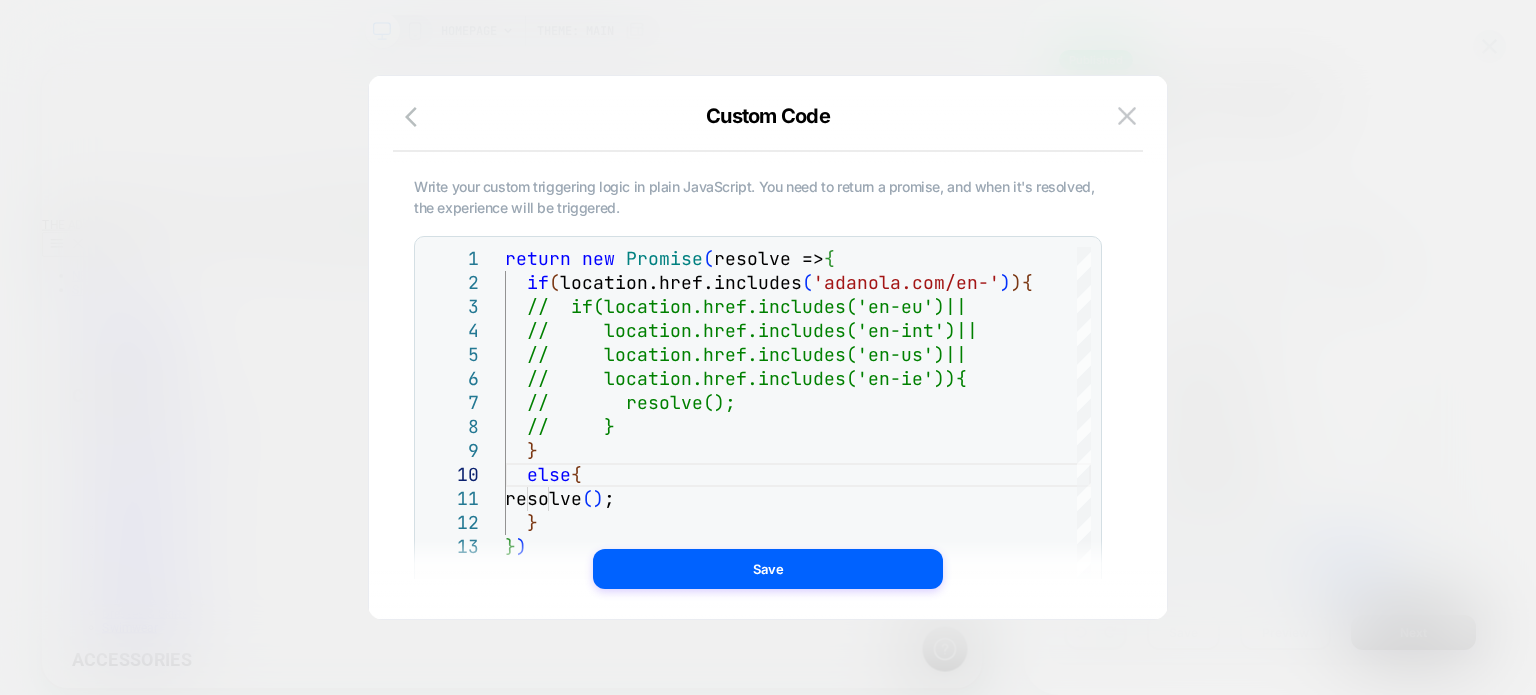 scroll, scrollTop: 0, scrollLeft: 0, axis: both 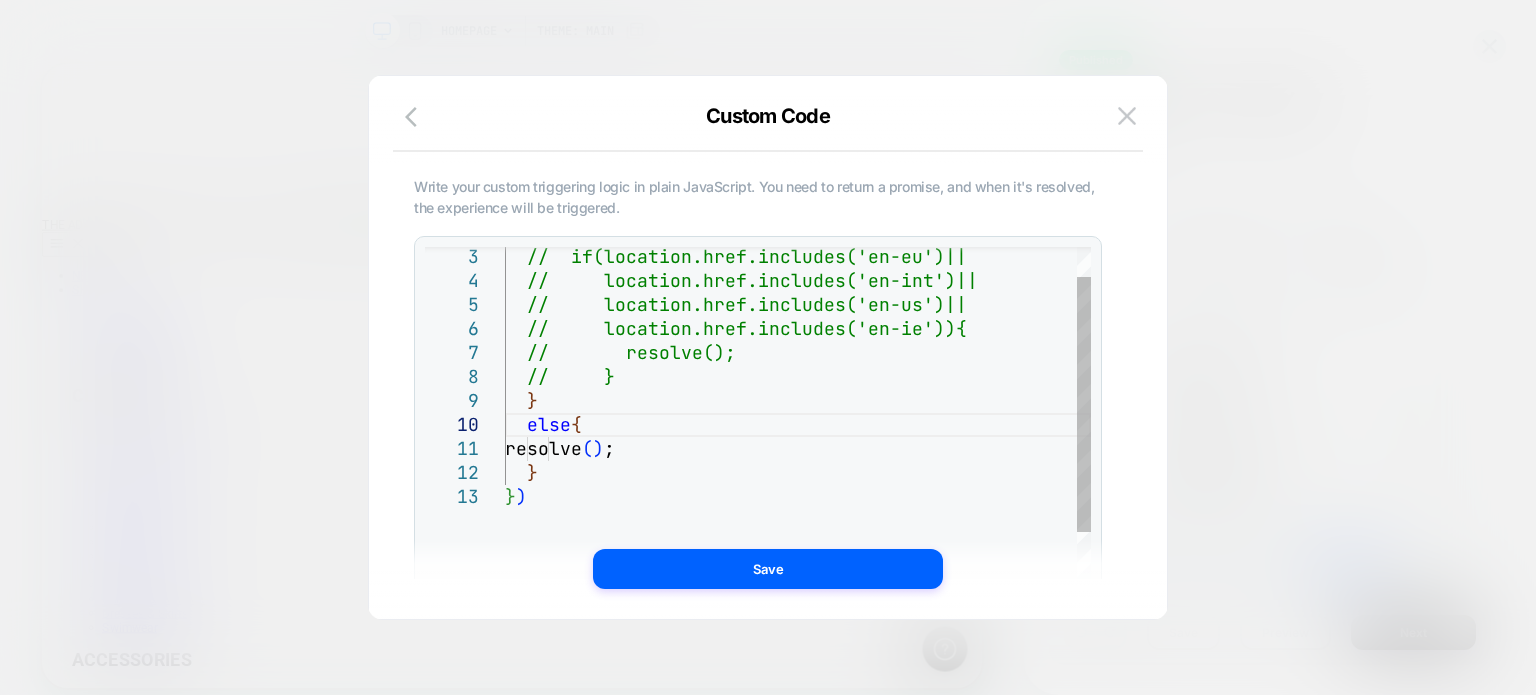 click on "resolve ( ) ;    } } )    }    else {    //       resolve();    //     }    //     location.href.includes('en-us')||    //     location.href.includes('en-ie')){    //  if(location.href.includes('en-eu')||    //     location.href.includes('en-int')||" at bounding box center [798, 555] 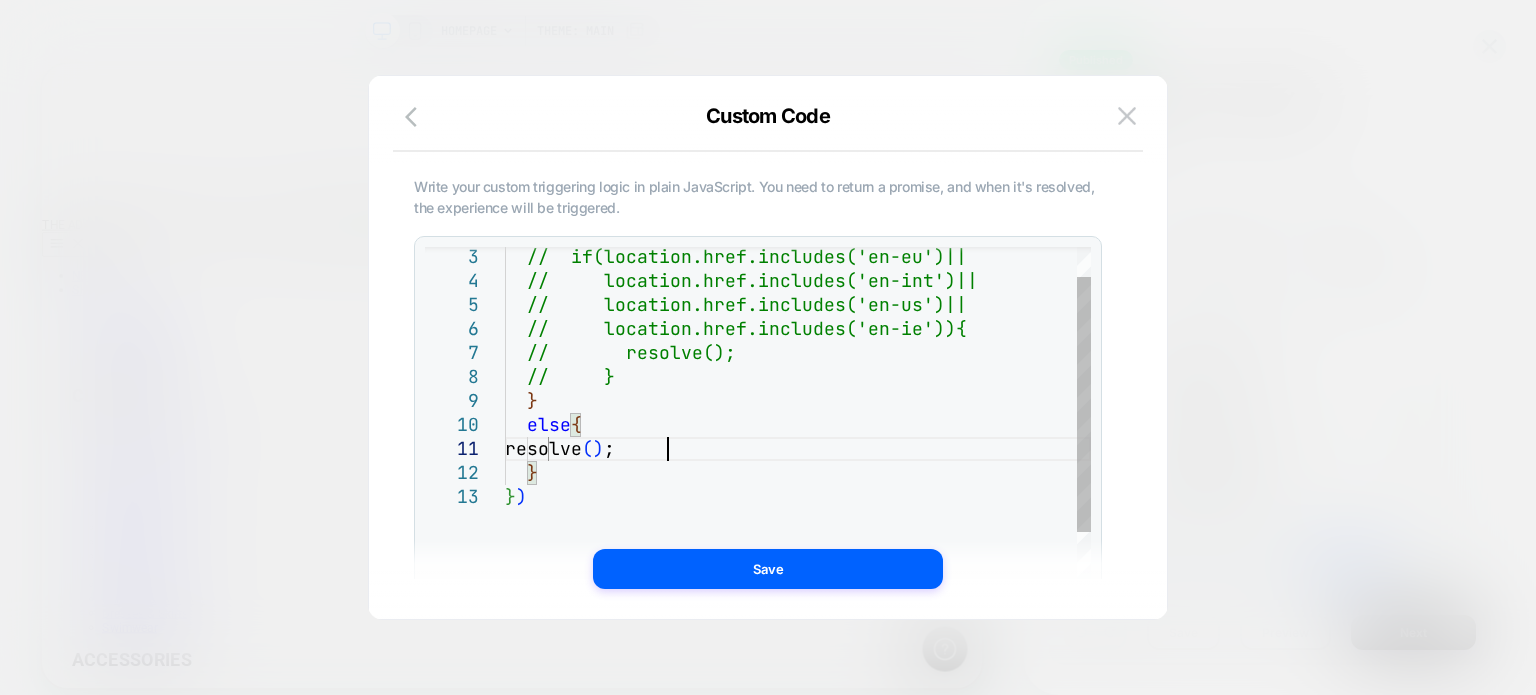 scroll, scrollTop: 0, scrollLeft: 74, axis: horizontal 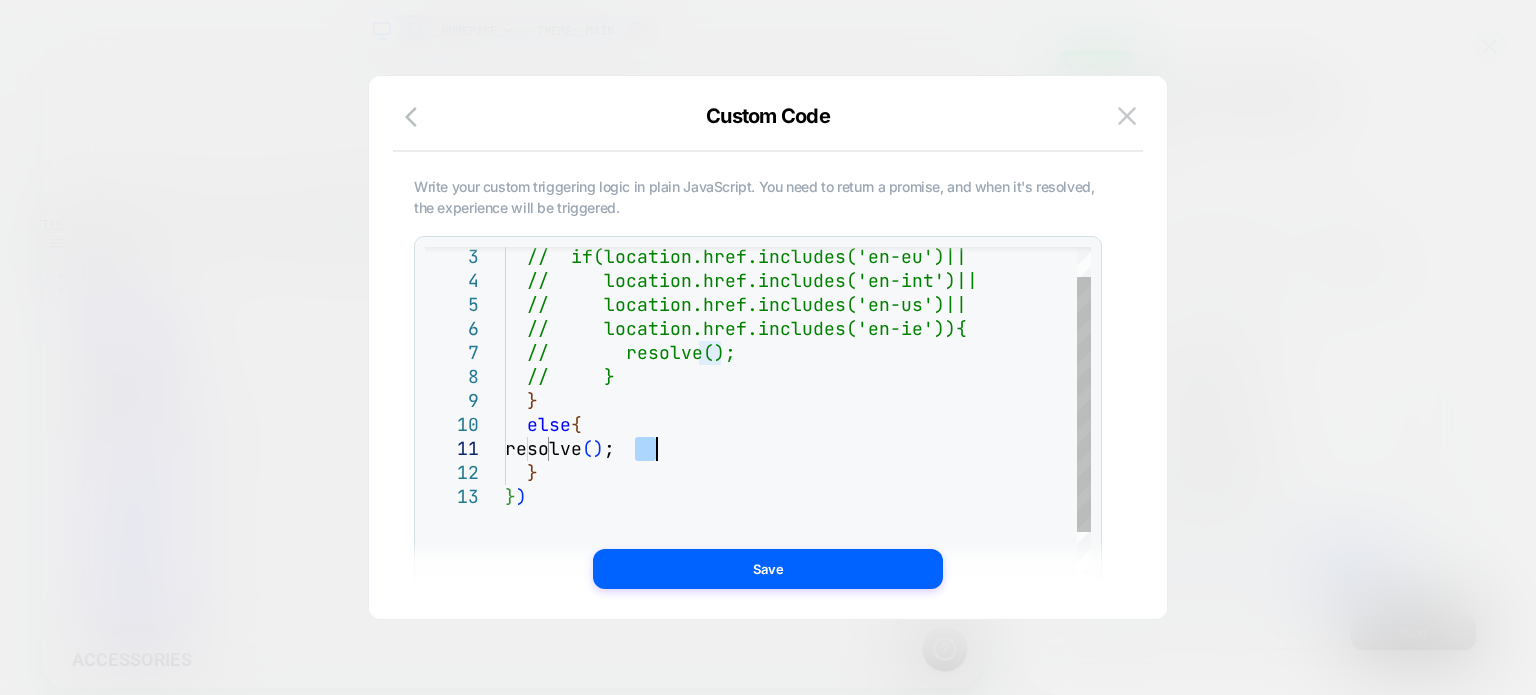 drag, startPoint x: 635, startPoint y: 451, endPoint x: 656, endPoint y: 455, distance: 21.377558 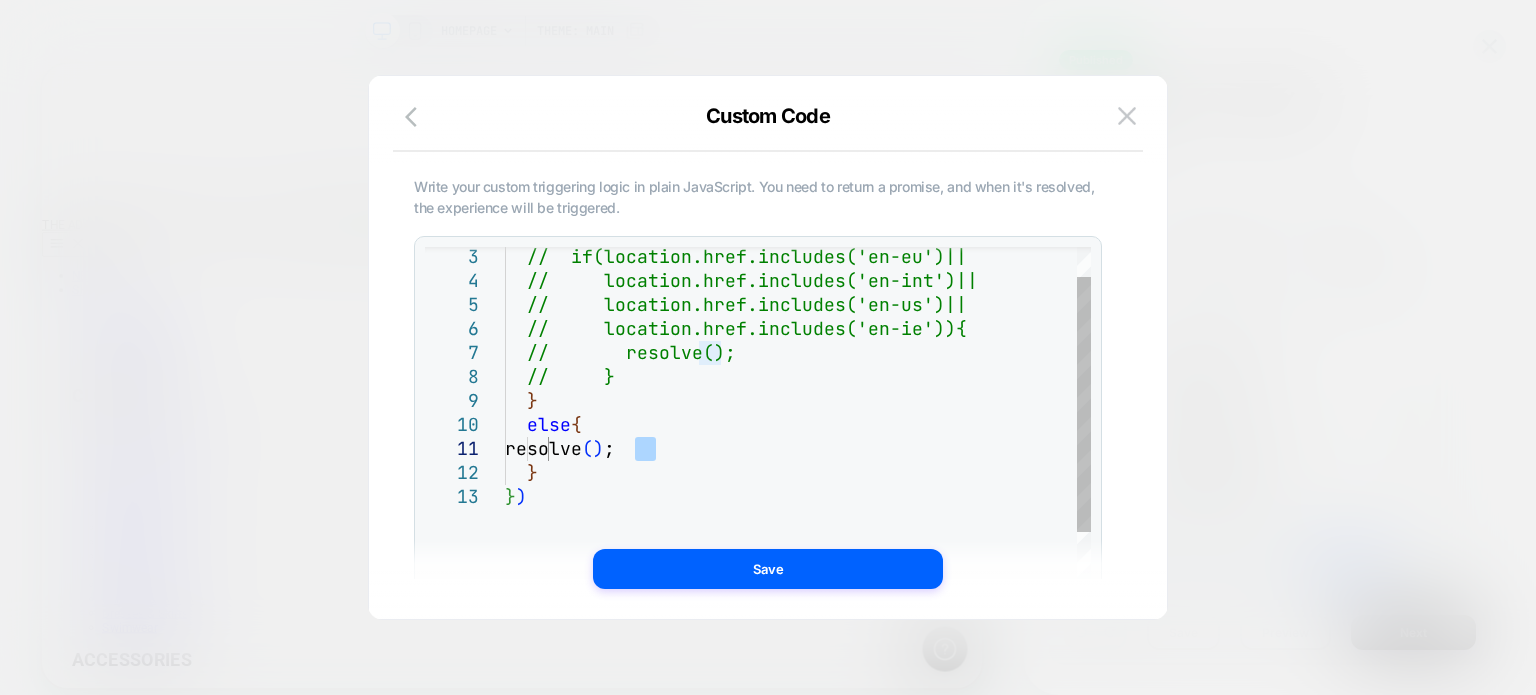 click on "resolve ( ) ;    } } )    }    else {    //       resolve();    //     }    //     location.href.includes('en-us')||    //     location.href.includes('en-ie')){    //  if(location.href.includes('en-eu')||    //     location.href.includes('en-int')||" at bounding box center [798, 555] 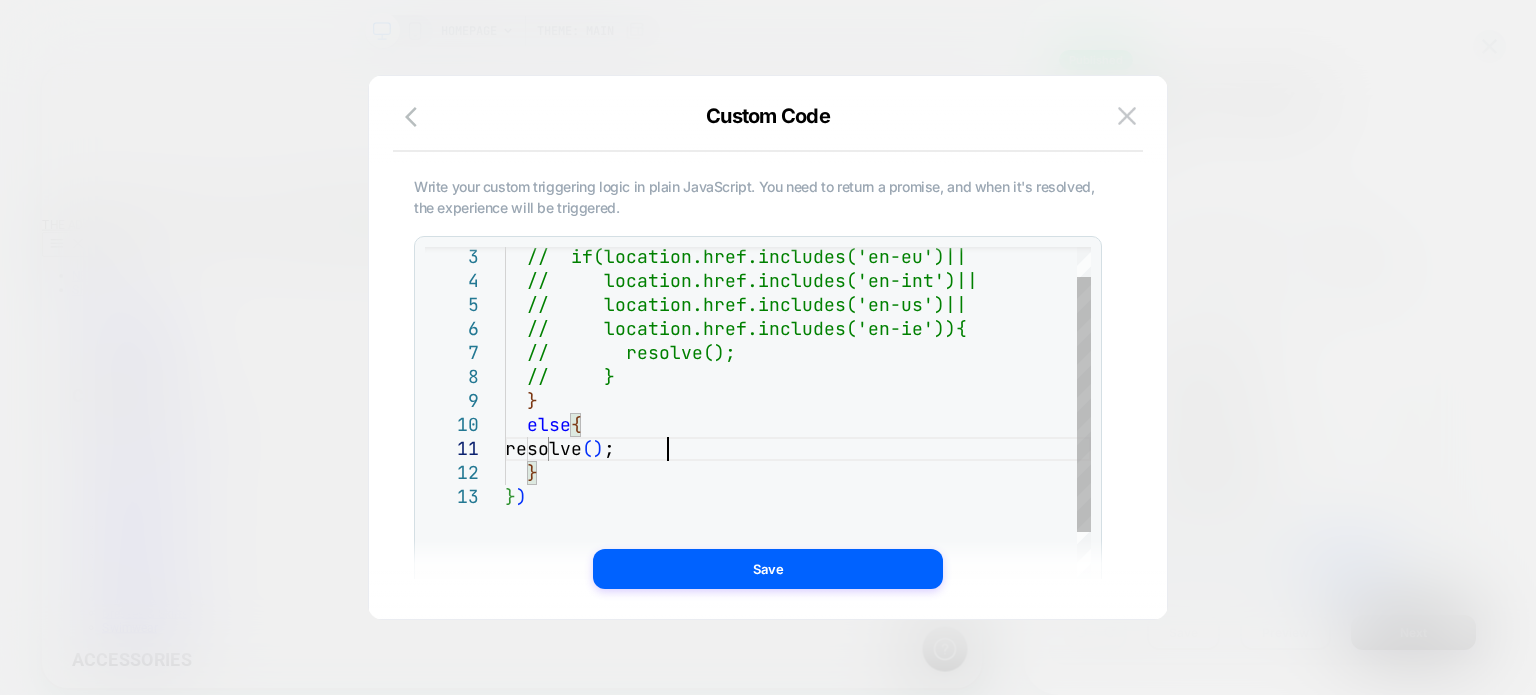 scroll, scrollTop: 0, scrollLeft: 1255, axis: horizontal 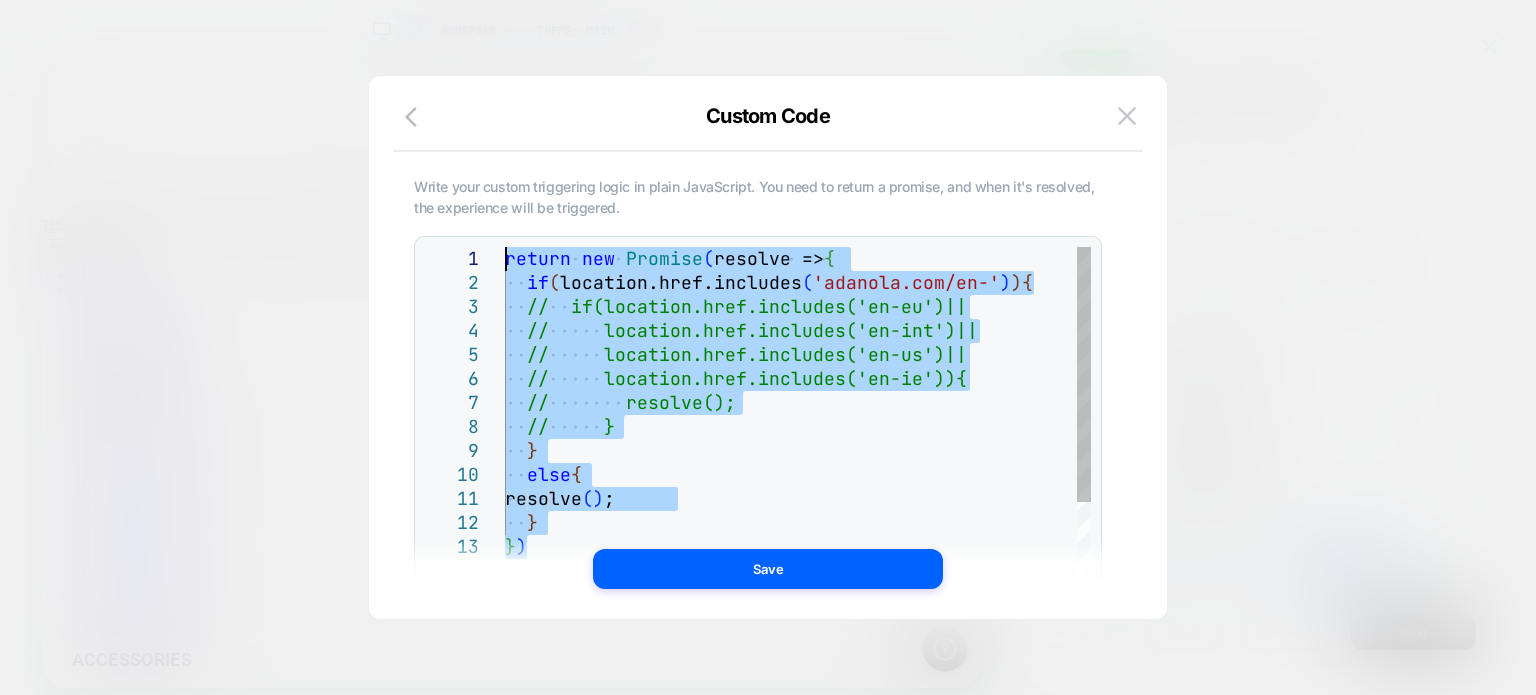 drag, startPoint x: 554, startPoint y: 466, endPoint x: 402, endPoint y: 104, distance: 392.61685 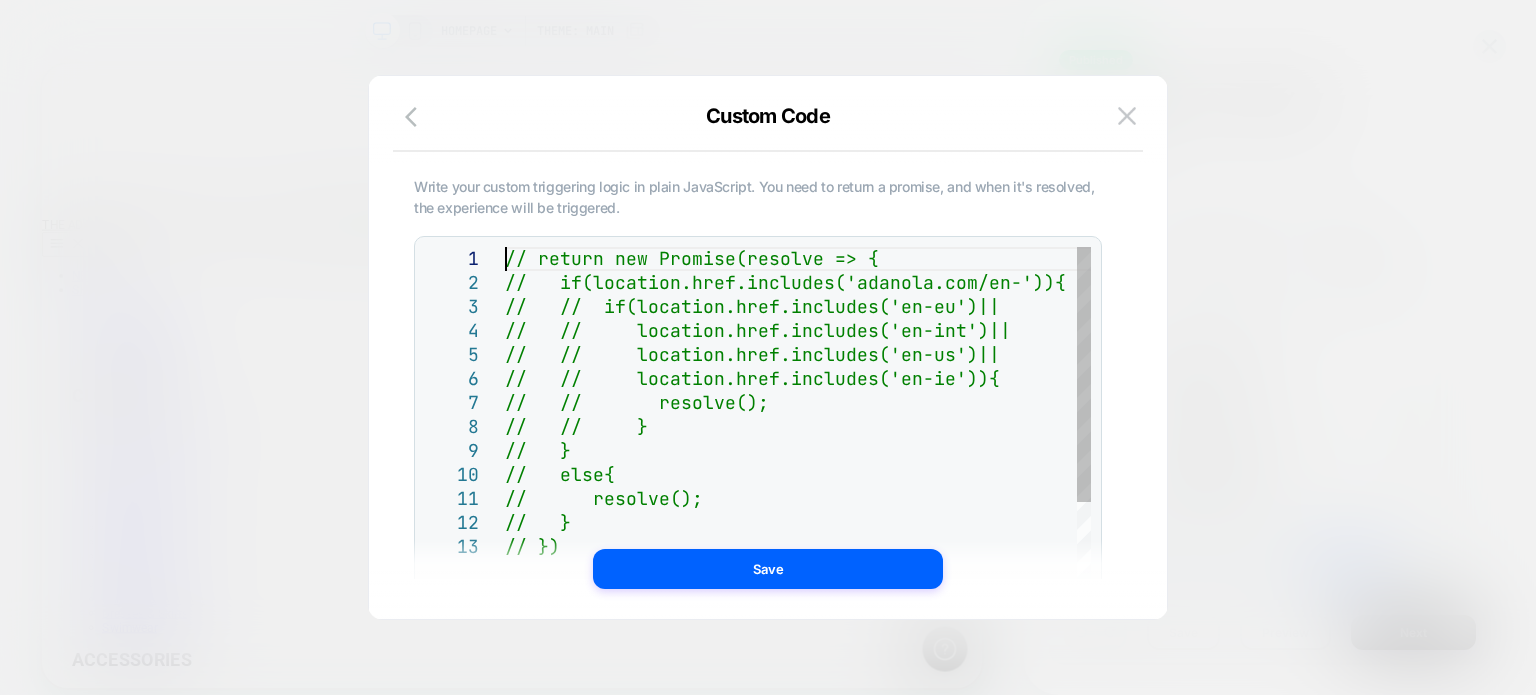 scroll, scrollTop: 0, scrollLeft: 1255, axis: horizontal 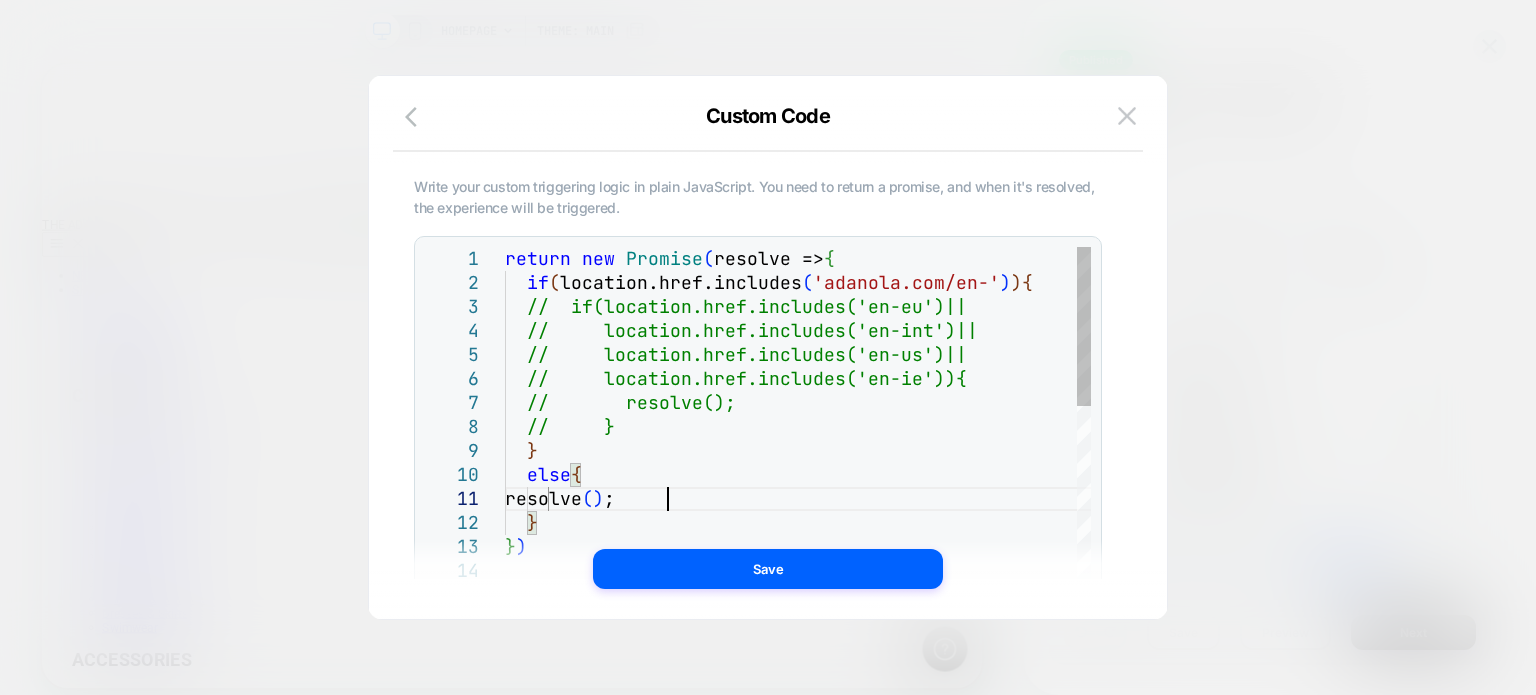 click on "return   new   Promise ( resolve =>  {    if ( location.href.includes ( 'adanola.com/en-' ) ) {    //  if(location.href.includes('en-eu')||    //     location.href.includes('en-int')||    //     location.href.includes('en-us')||    //     location.href.includes('en-ie')){    //       resolve();    //     }    }    else {      resolve ( ) ;    } } )" at bounding box center [809, 821] 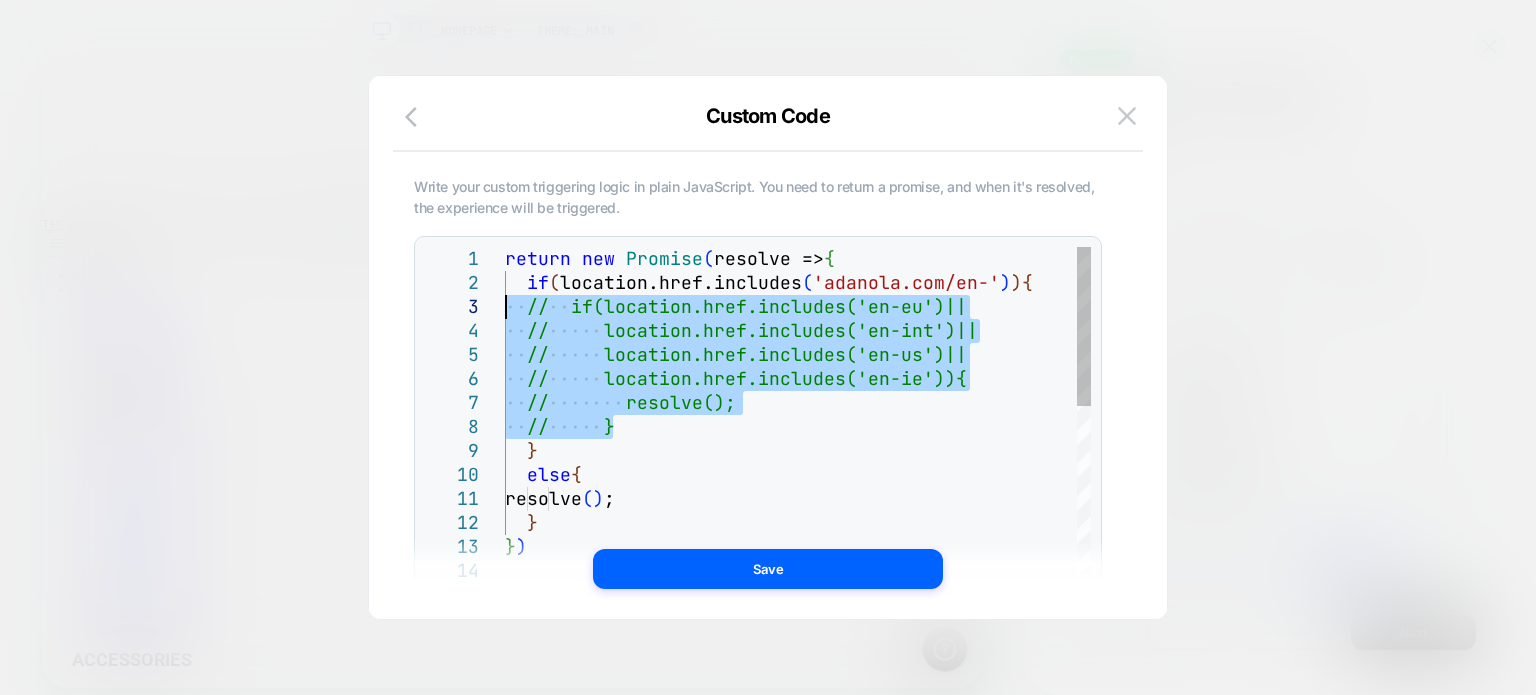 drag, startPoint x: 633, startPoint y: 428, endPoint x: 457, endPoint y: 300, distance: 217.62354 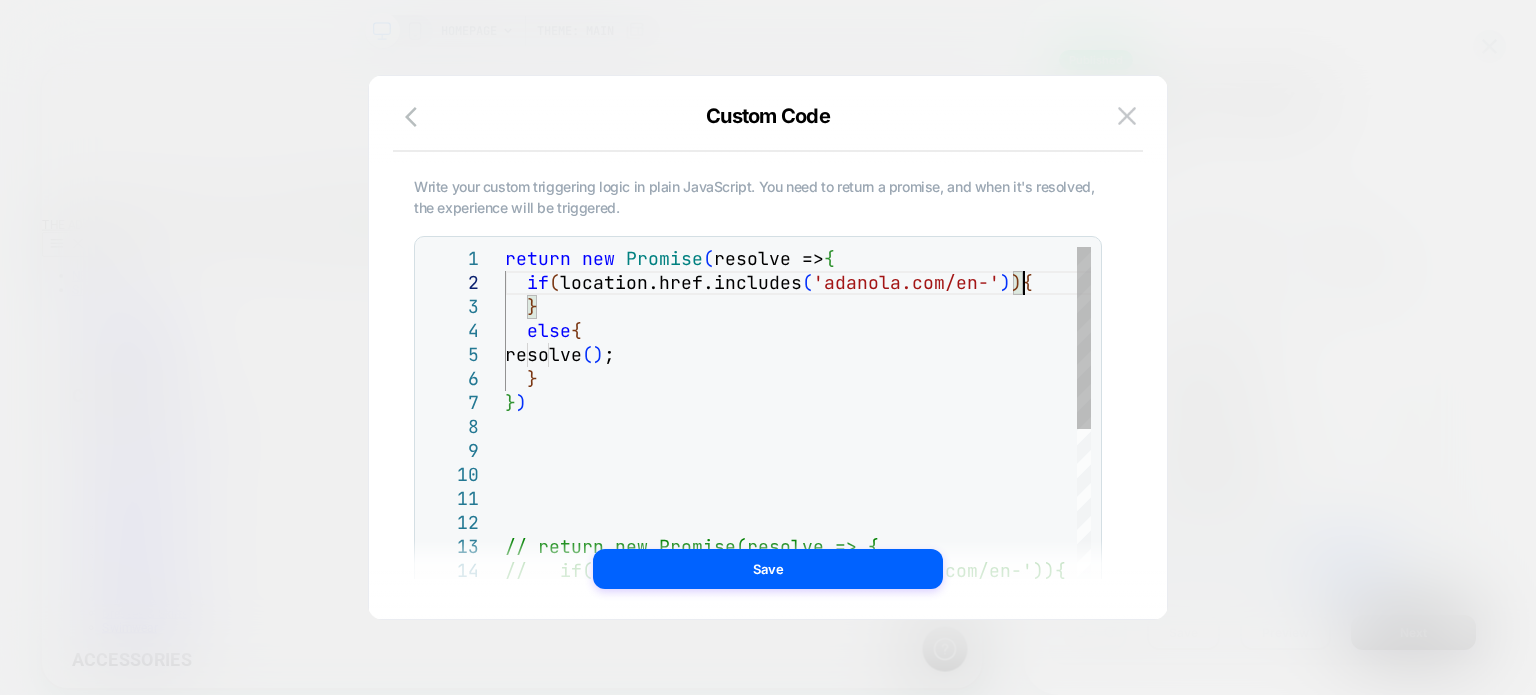 scroll, scrollTop: 0, scrollLeft: 1255, axis: horizontal 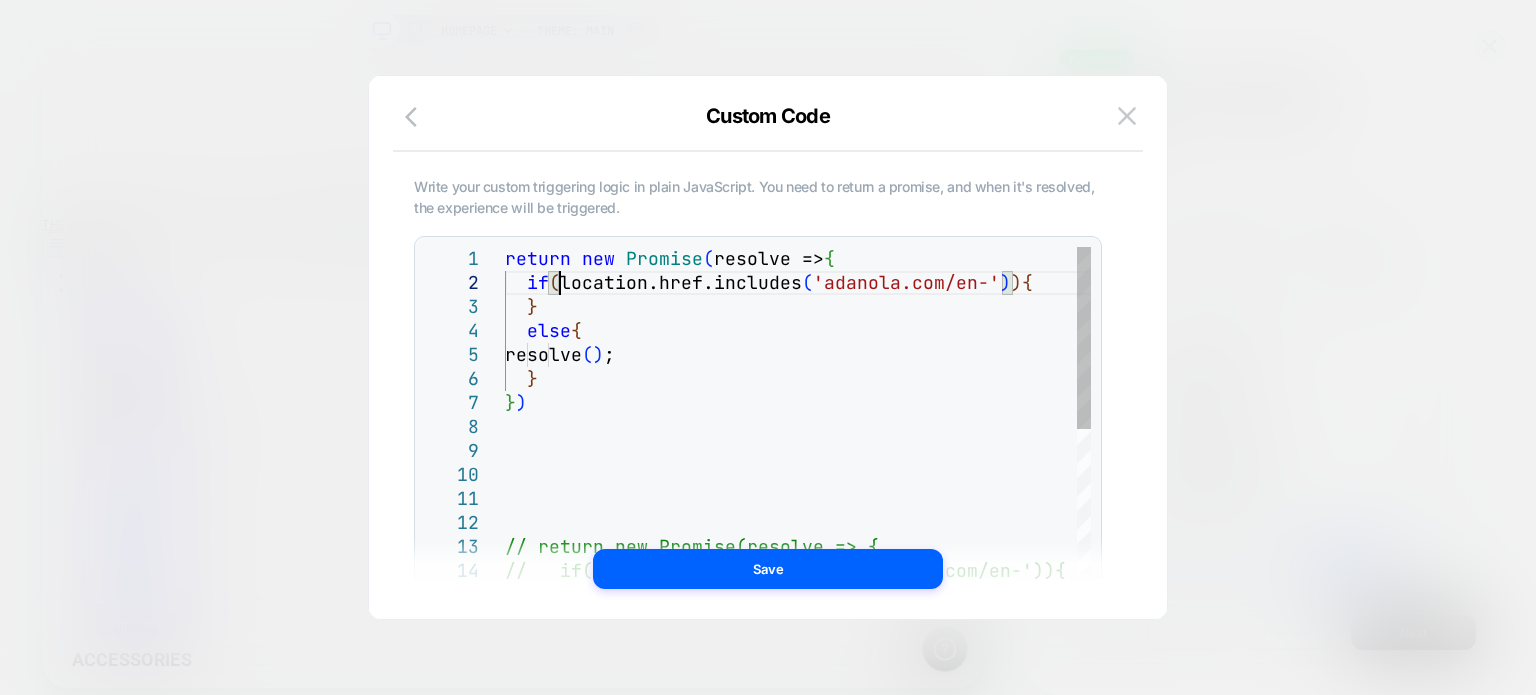 click on "return   new   Promise ( resolve =>  {    if ( location.href.includes ( 'adanola.com/en-' ) ) {    }    else {      resolve ( ) ;    } } ) // return new Promise(resolve => { //   if(location.href.includes('adanola.com/en-')) { //   //  if(location.href.includes('en-eu')|| //   //     location.href.includes('en-int')|| //   //     location.href.includes('en-us')|| //   //     location.href.includes('en-ie')){" at bounding box center (809, 749) 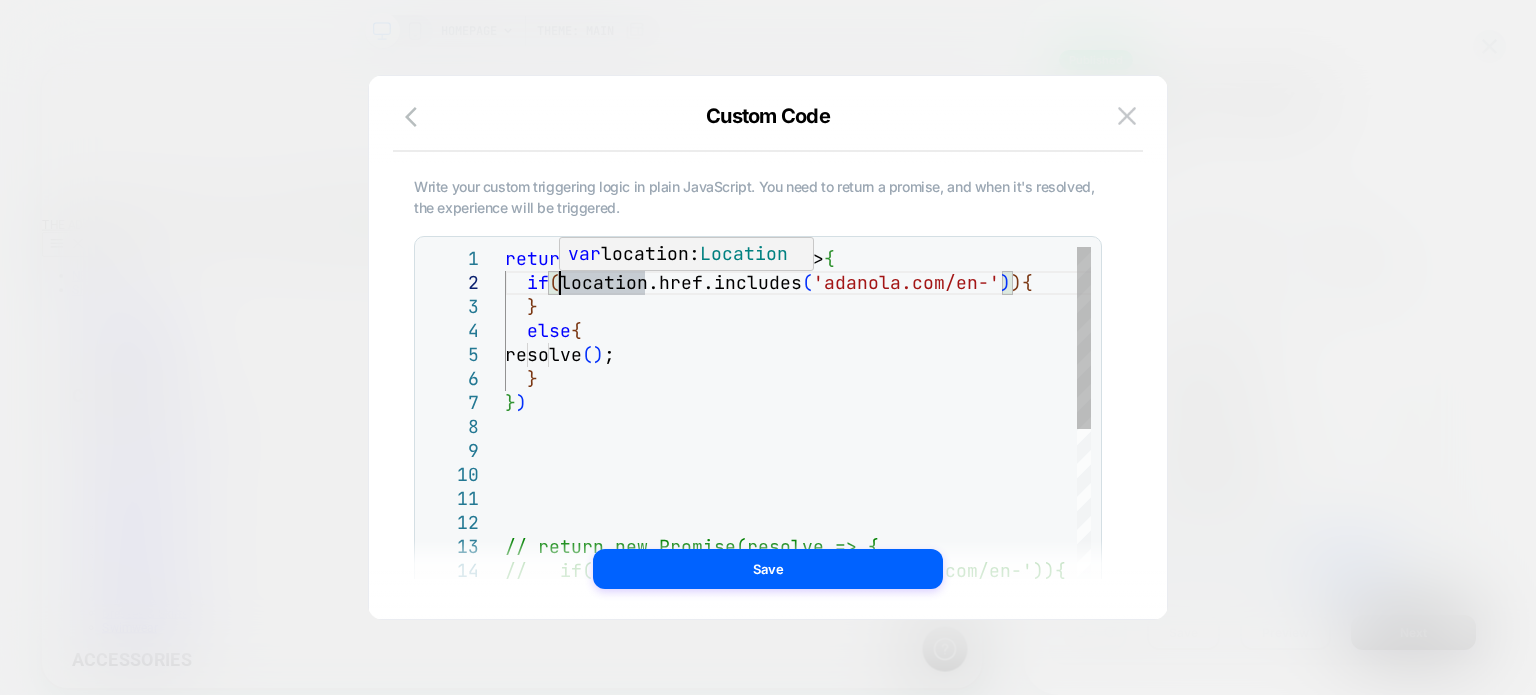scroll, scrollTop: 0, scrollLeft: 0, axis: both 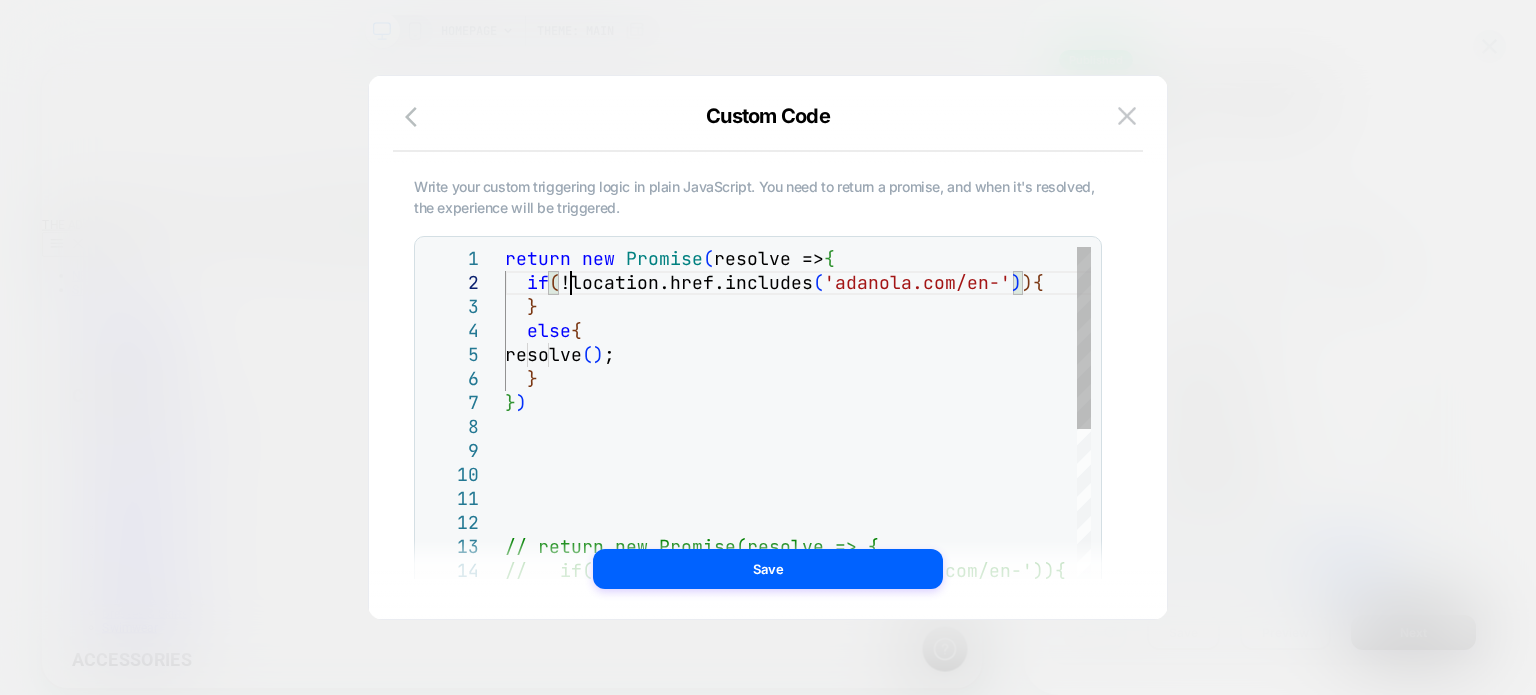 click on "return   new   Promise ( resolve =>  {    if ( !location.href.includes ( 'adanola.com/en-' ) ) {    }    else {      resolve ( ) ;    } } ) // return new Promise(resolve => { //   if(location.href.includes('adanola.com/en-')) { //   //  if(location.href.includes('en-eu')|| //   //     location.href.includes('en-int')|| //   //     location.href.includes('en-us')|| //   //     location.href.includes('en-ie')){" at bounding box center [809, 749] 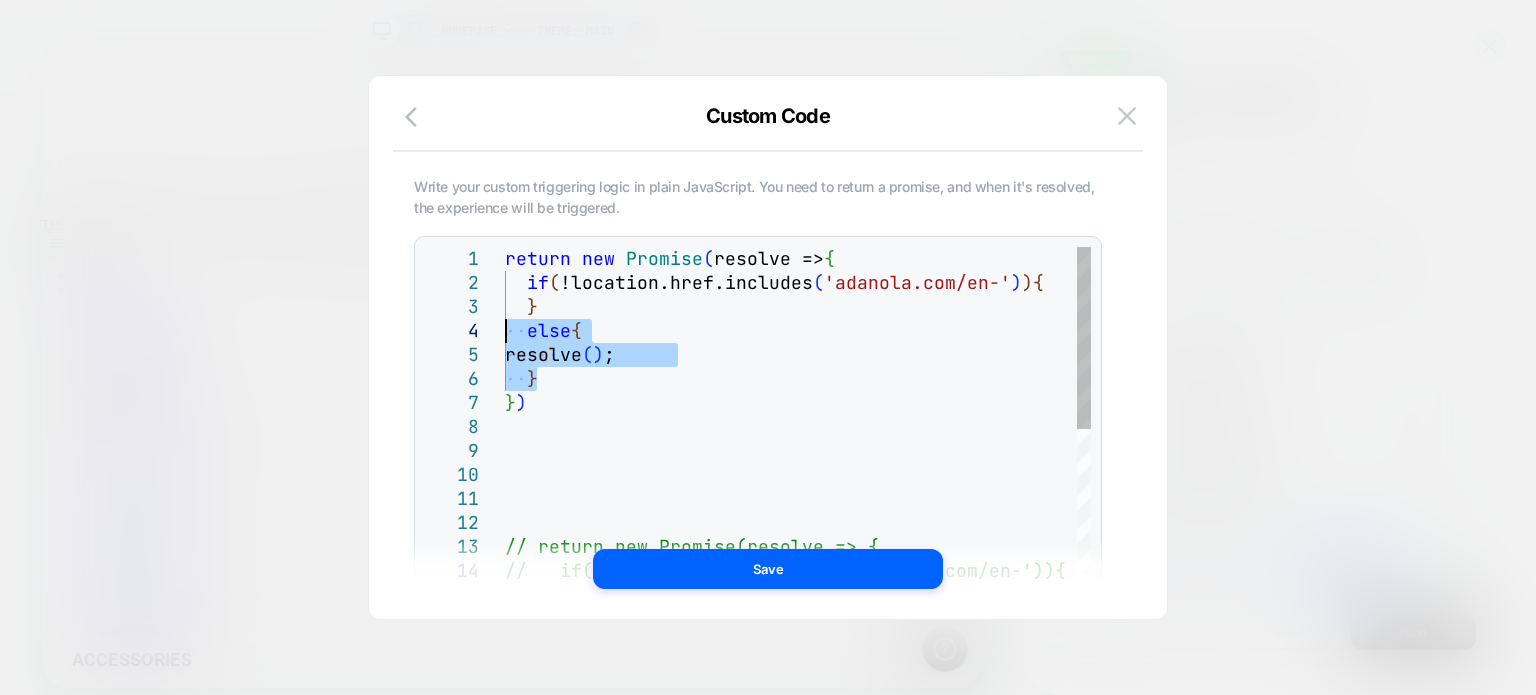 drag, startPoint x: 555, startPoint y: 379, endPoint x: 491, endPoint y: 334, distance: 78.23682 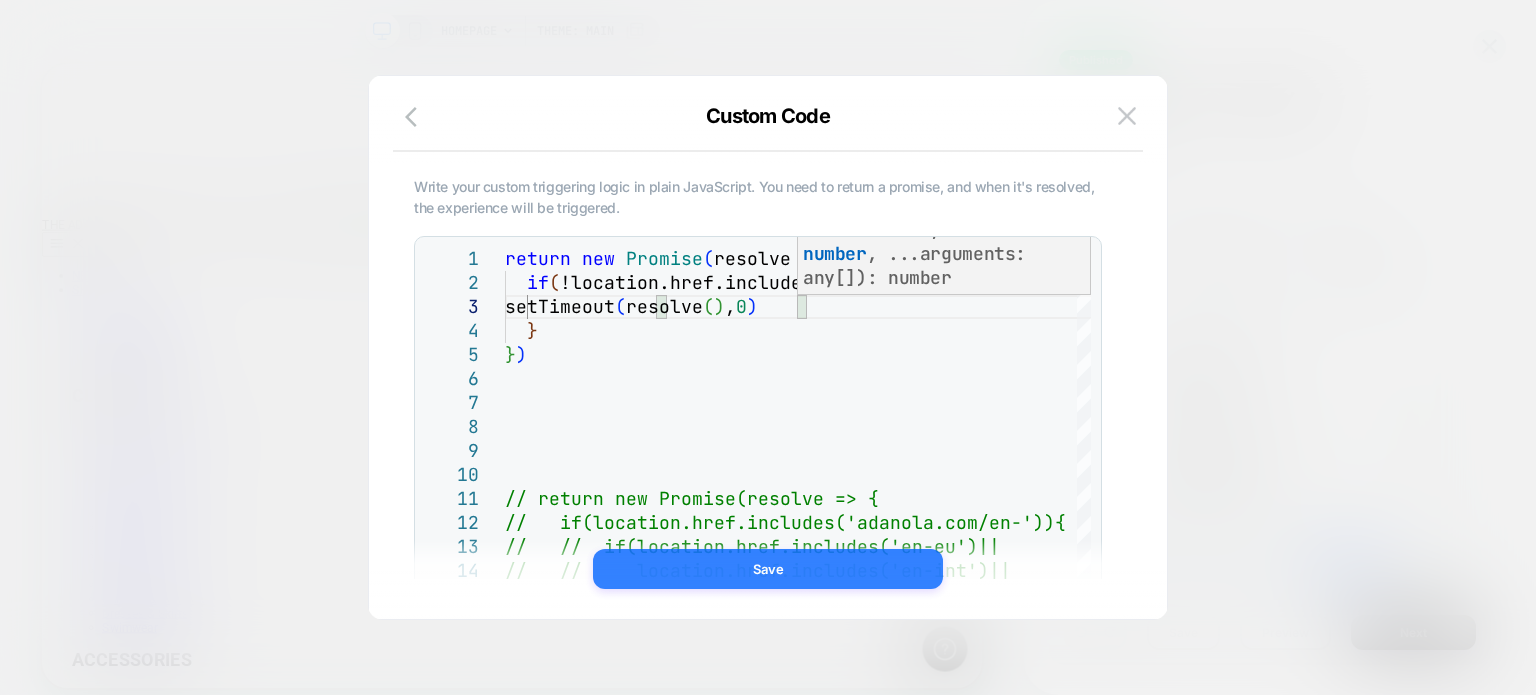 type on "**********" 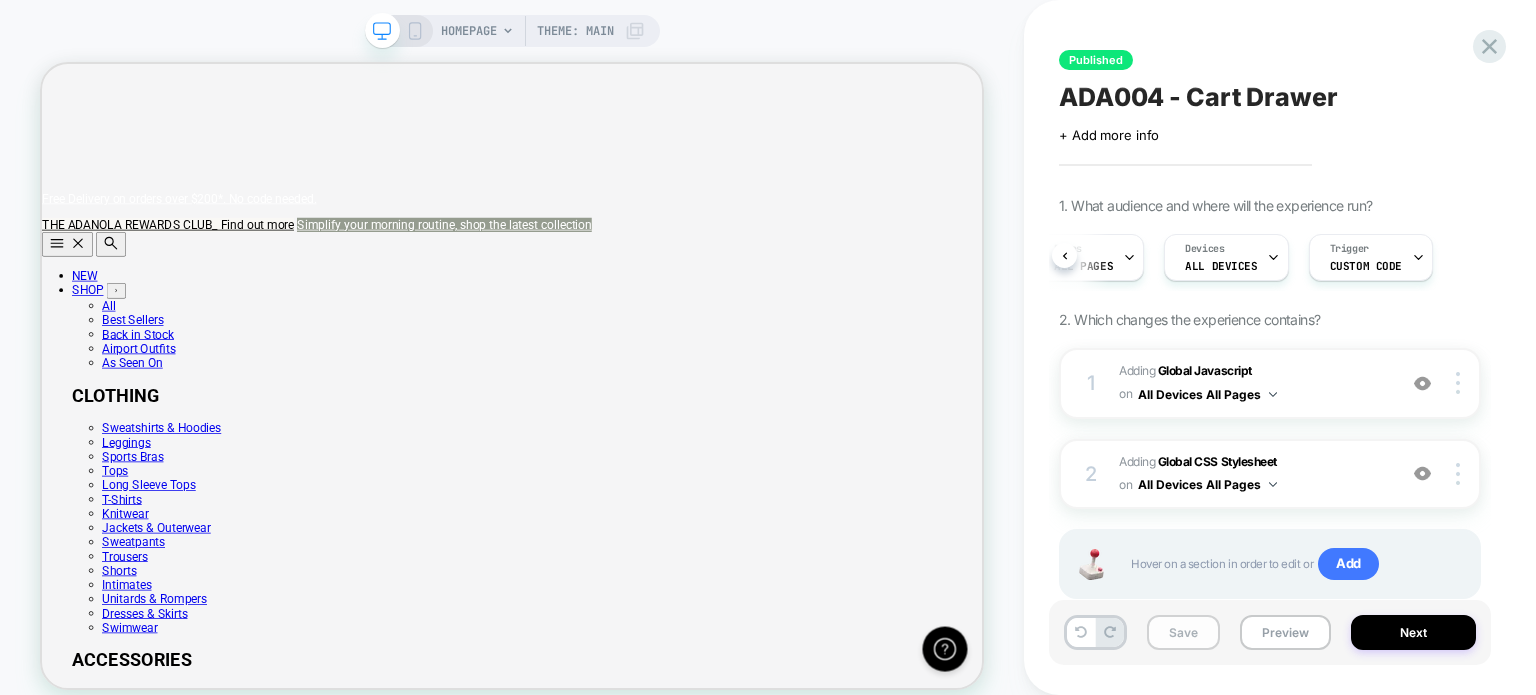 click on "Save" at bounding box center [1183, 632] 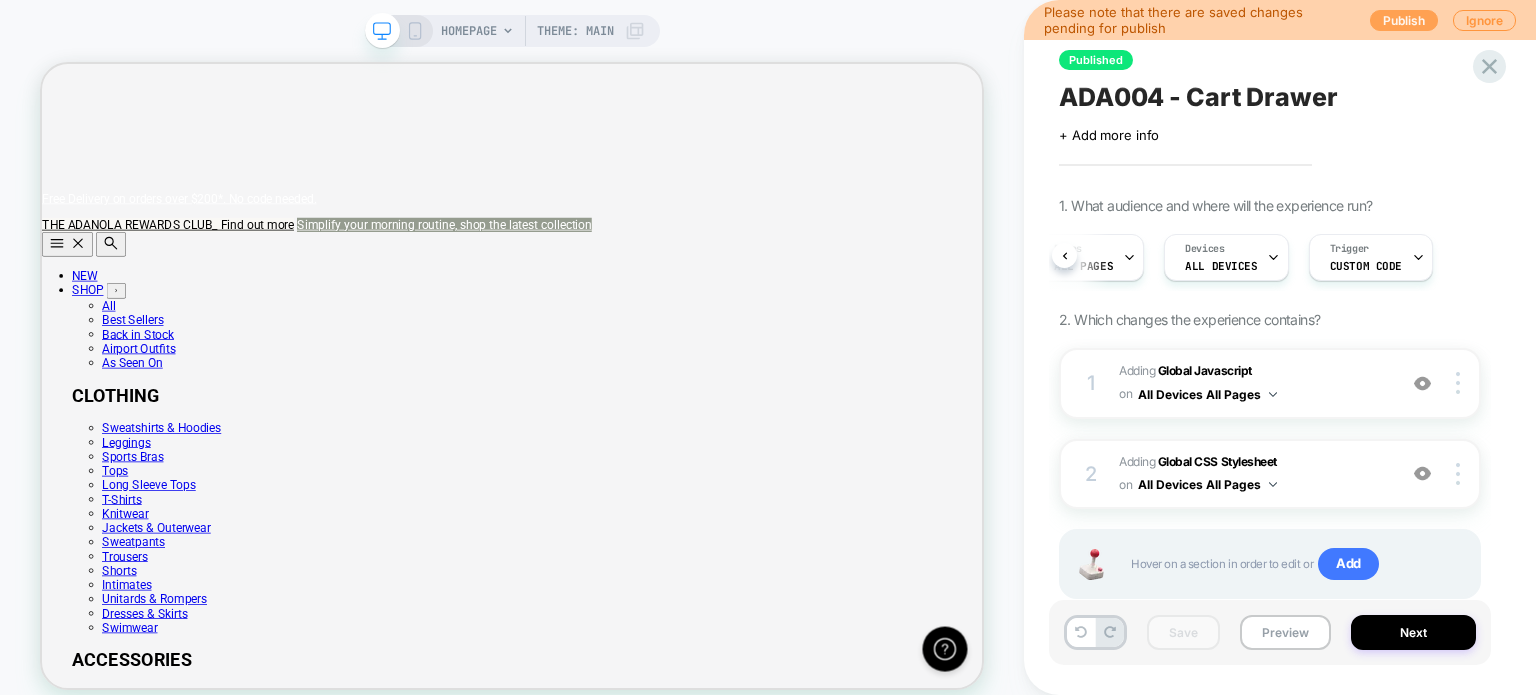 click on "Publish" at bounding box center [1404, 20] 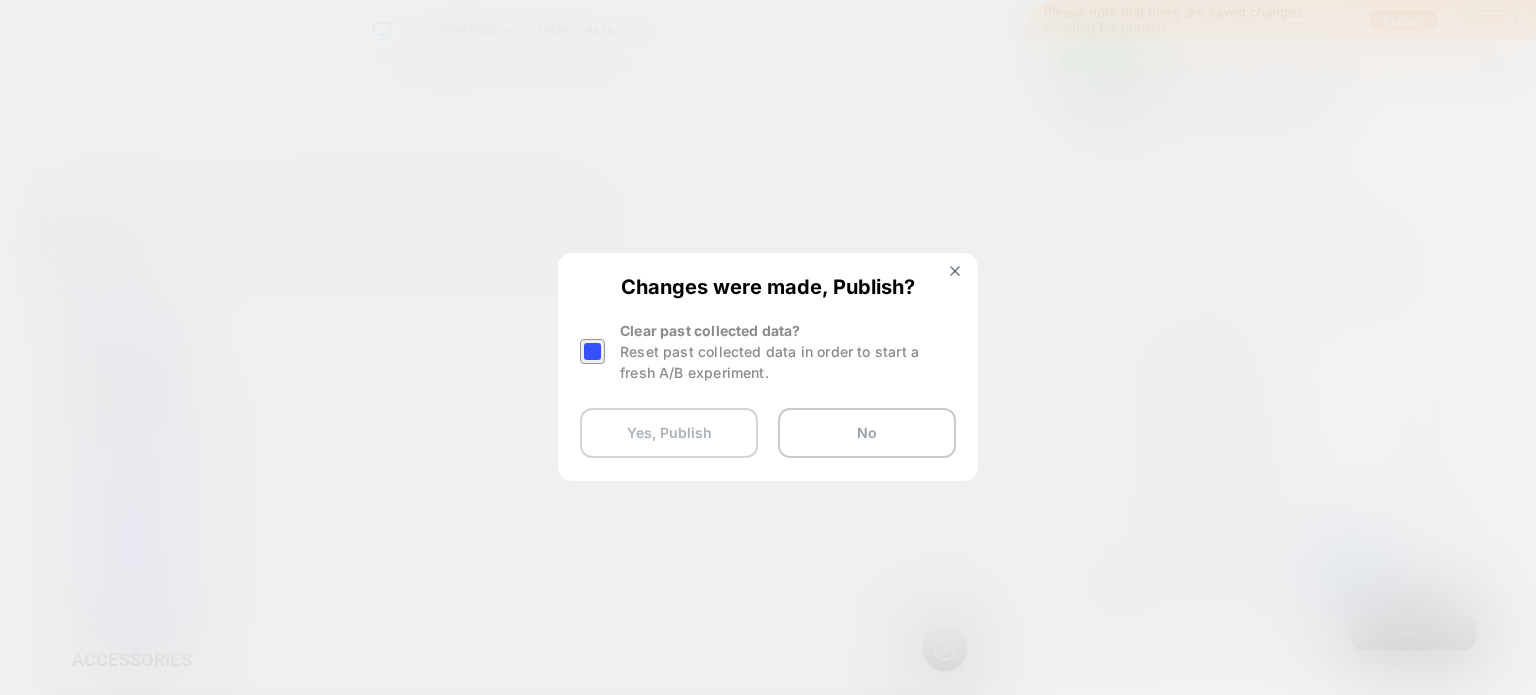 click on "Yes, Publish" at bounding box center (669, 433) 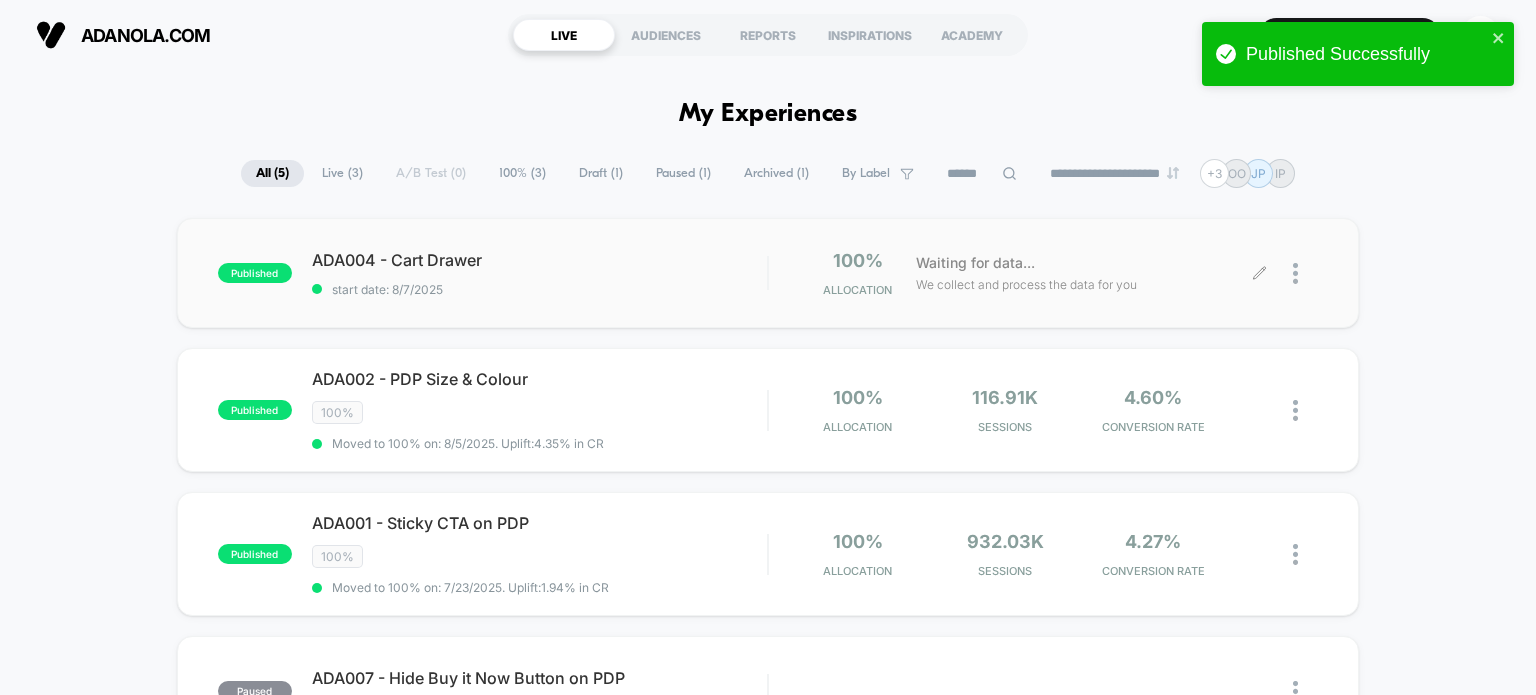 click on "Waiting for data... We collect and process the data for you" at bounding box center (1082, 273) 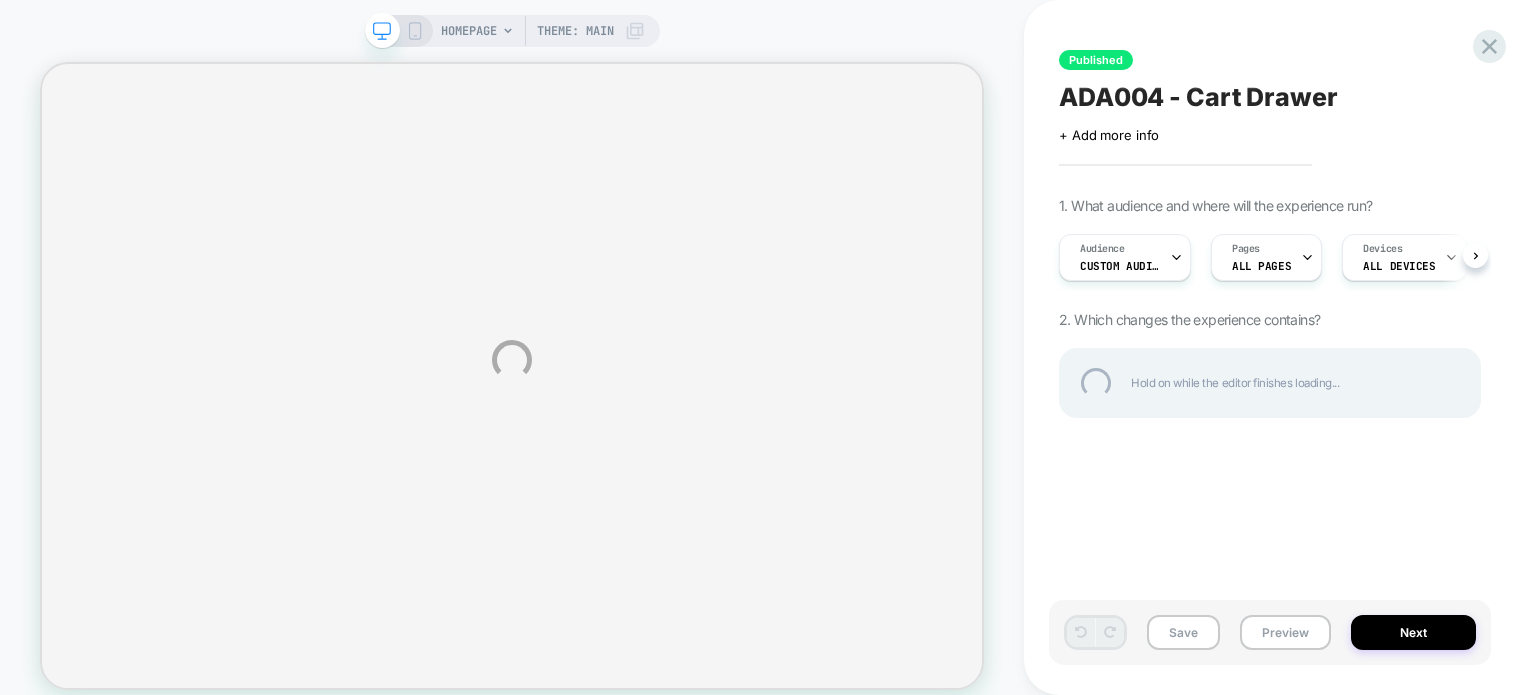 scroll, scrollTop: 0, scrollLeft: 0, axis: both 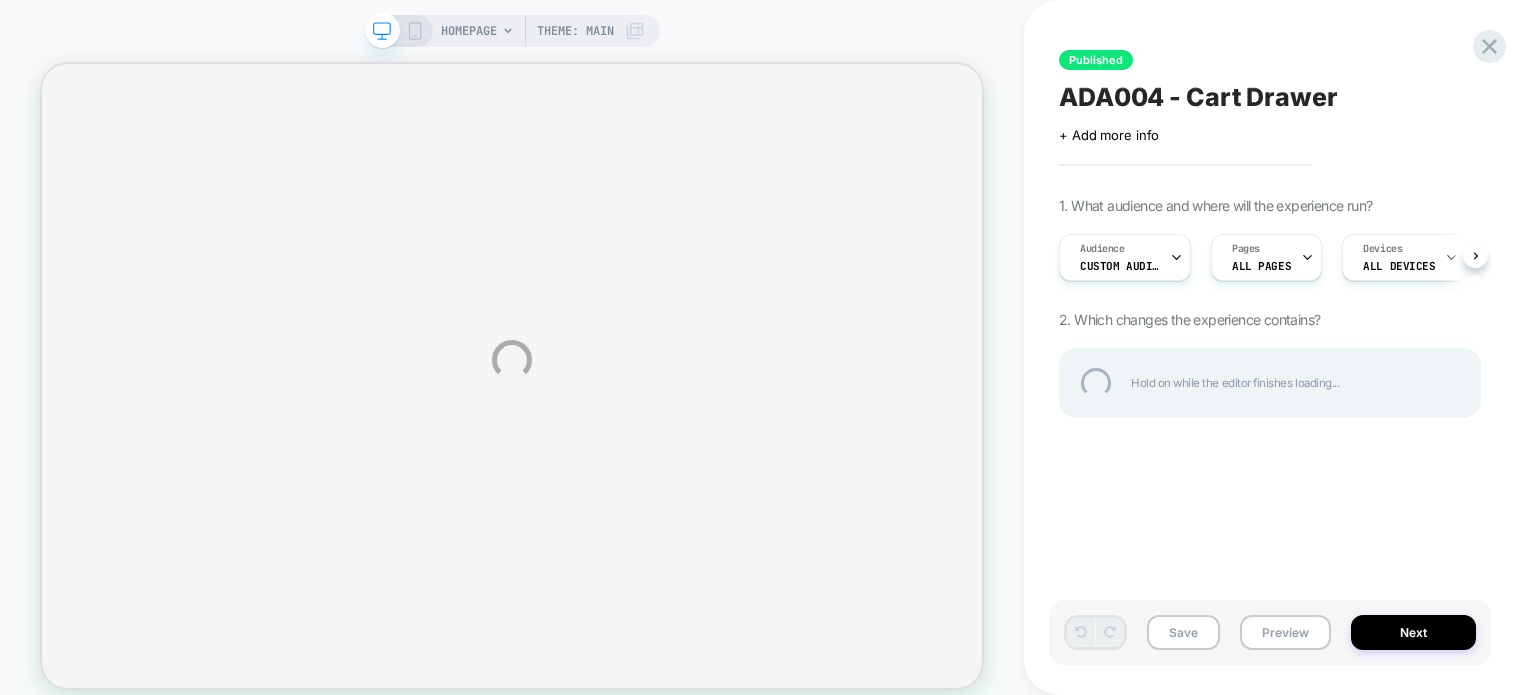 select on "**********" 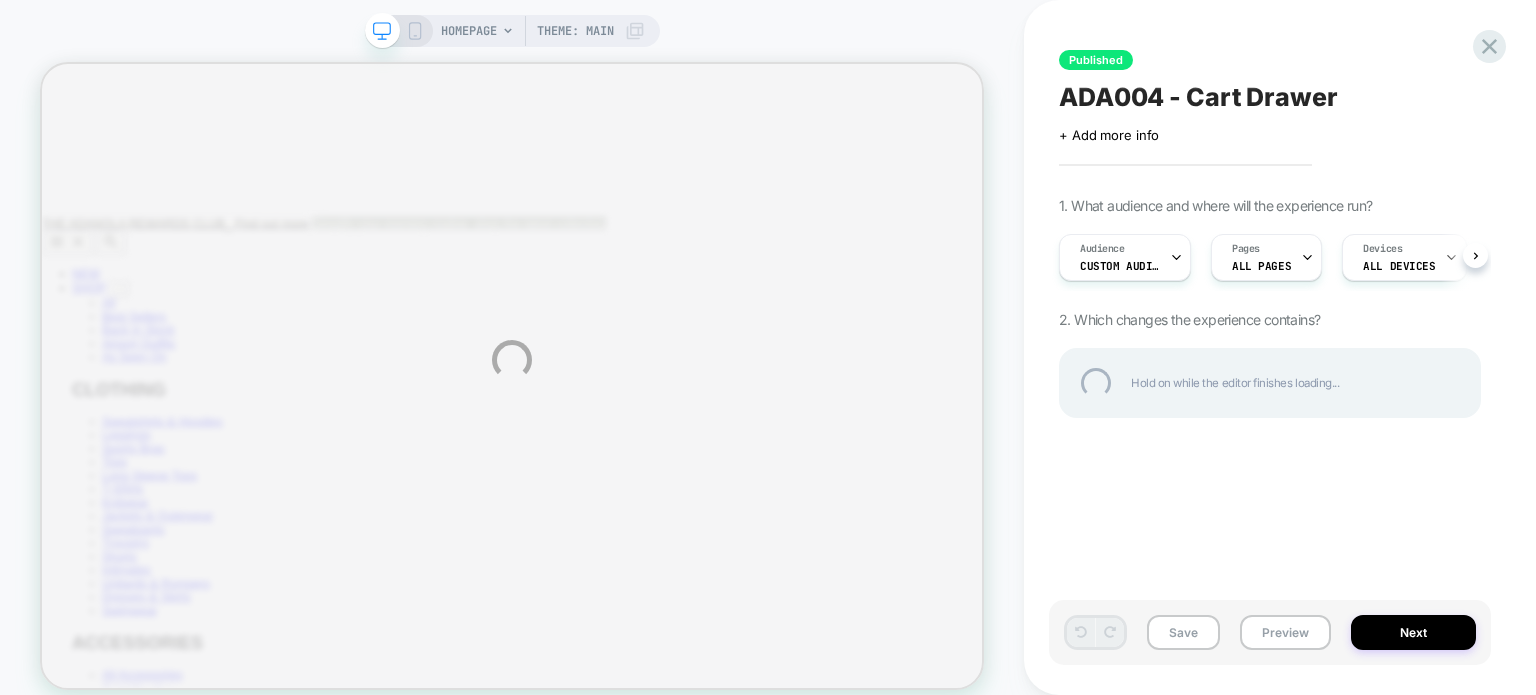 scroll, scrollTop: 0, scrollLeft: 0, axis: both 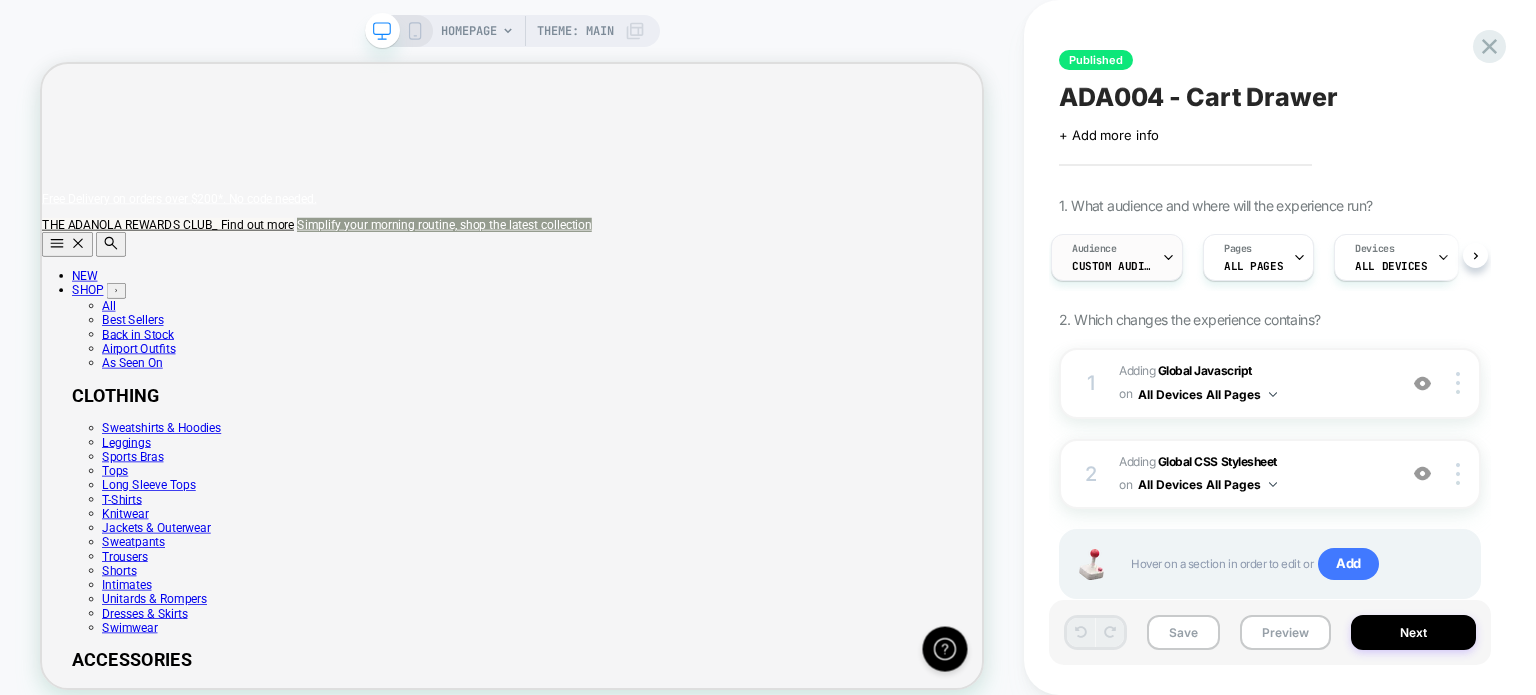 click on "Audience" at bounding box center (1094, 249) 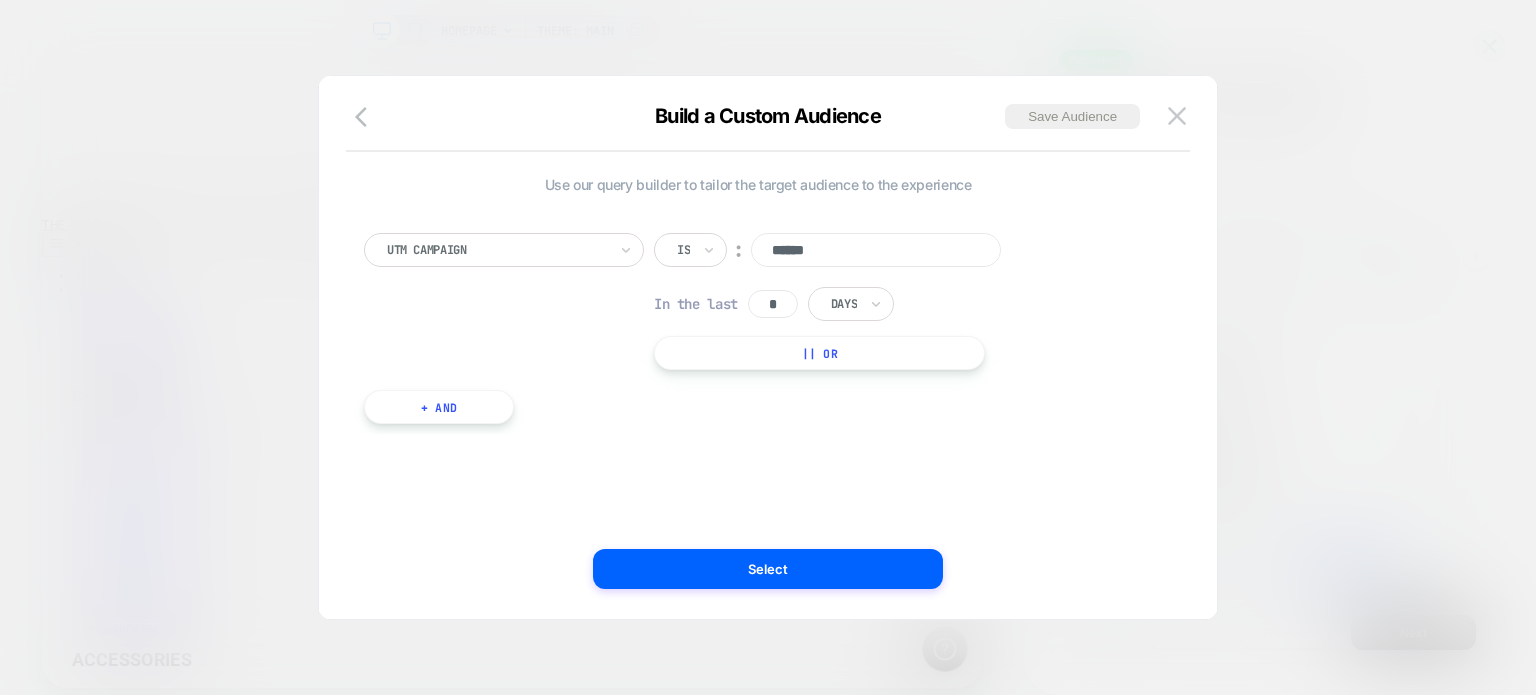 scroll, scrollTop: 0, scrollLeft: 1255, axis: horizontal 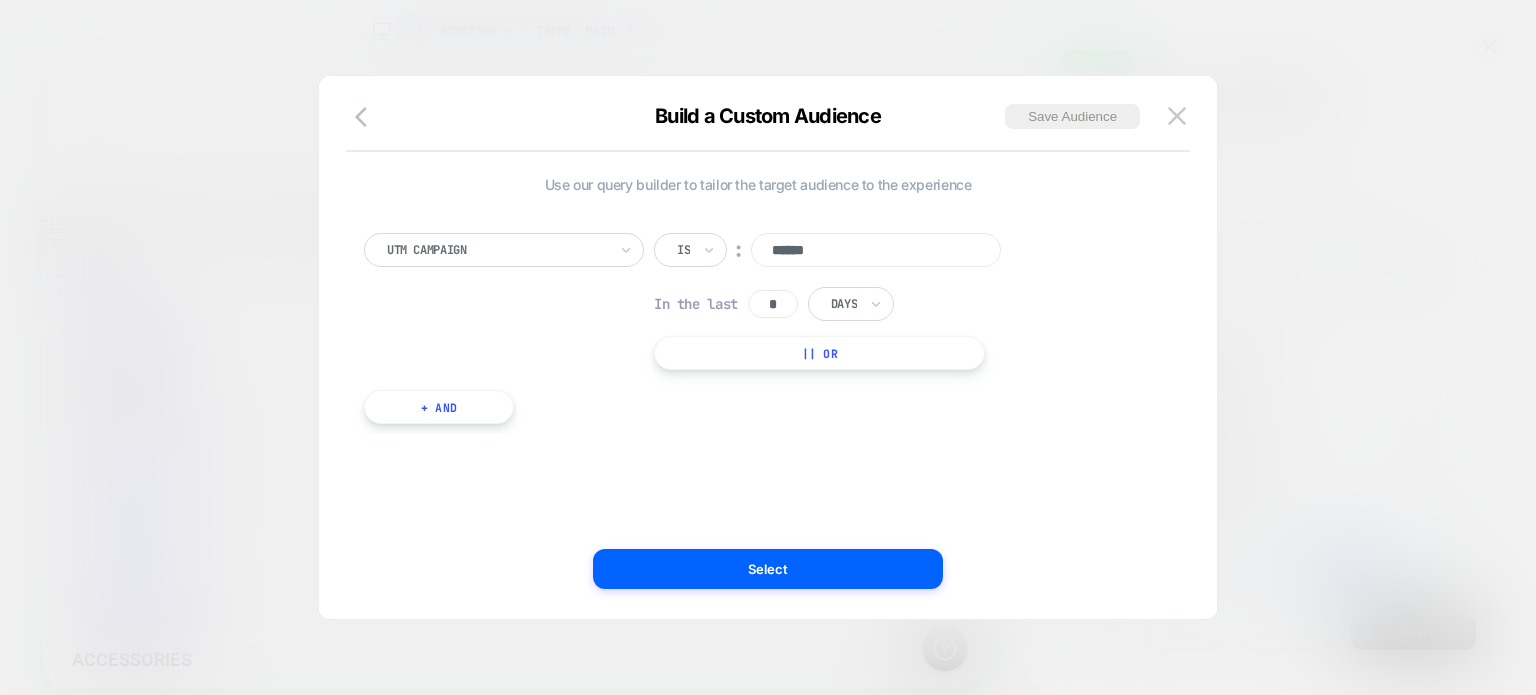 click on "|| Or" at bounding box center [819, 353] 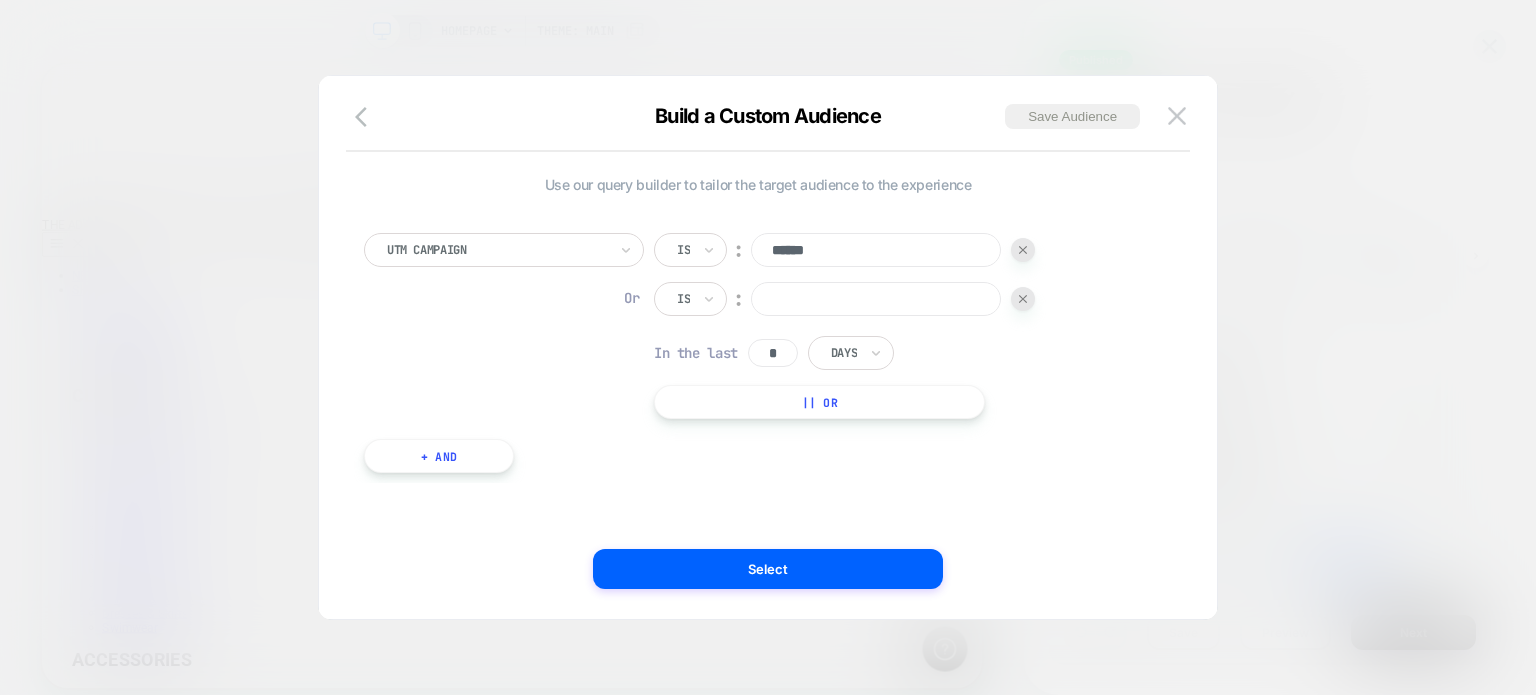 scroll, scrollTop: 0, scrollLeft: 265, axis: horizontal 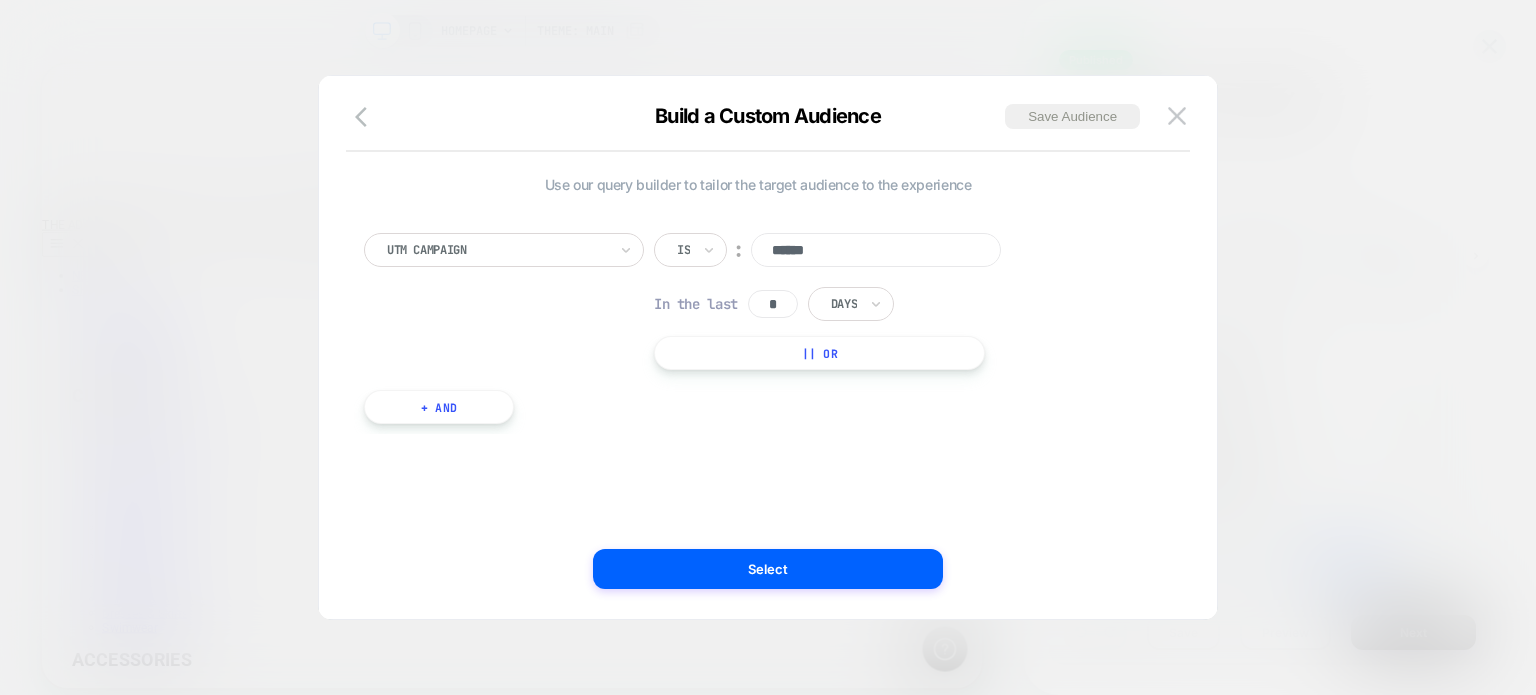 click on "+ And" at bounding box center (439, 407) 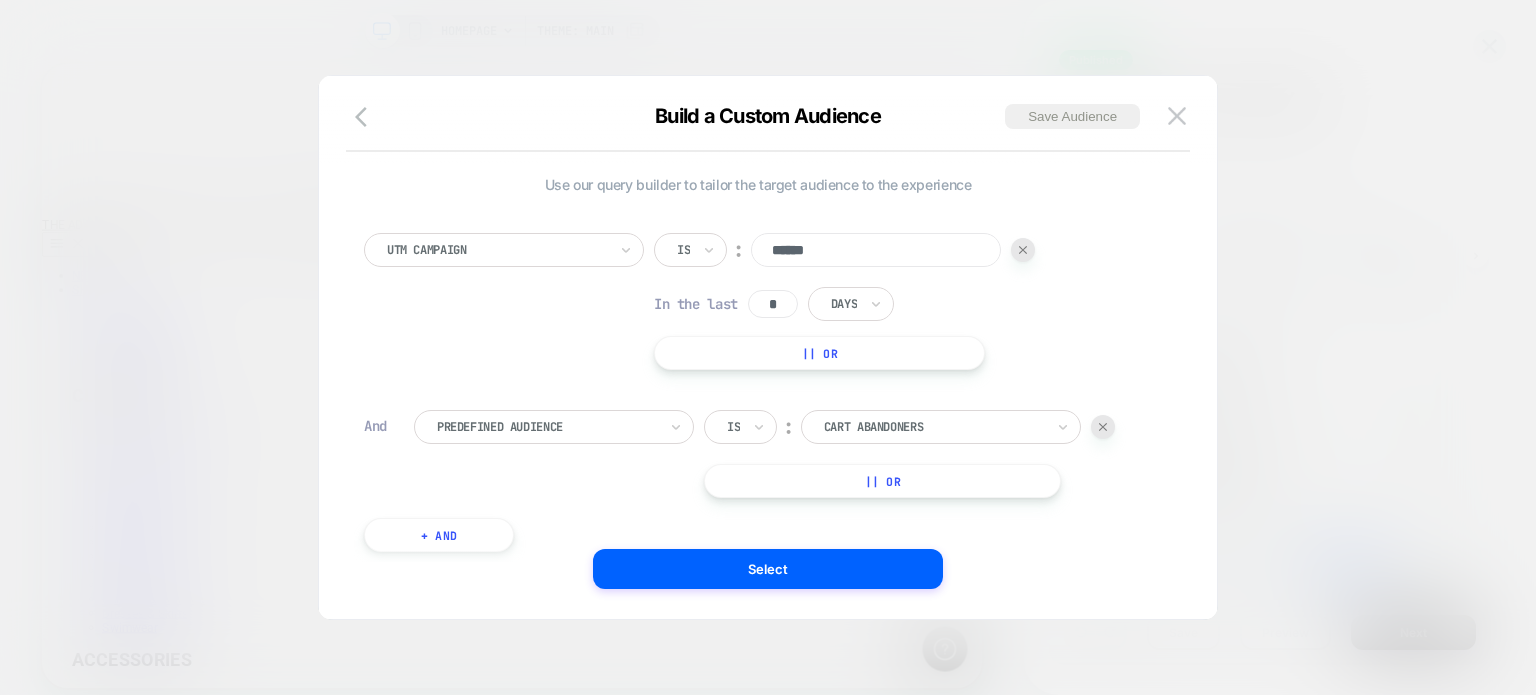 click at bounding box center (547, 427) 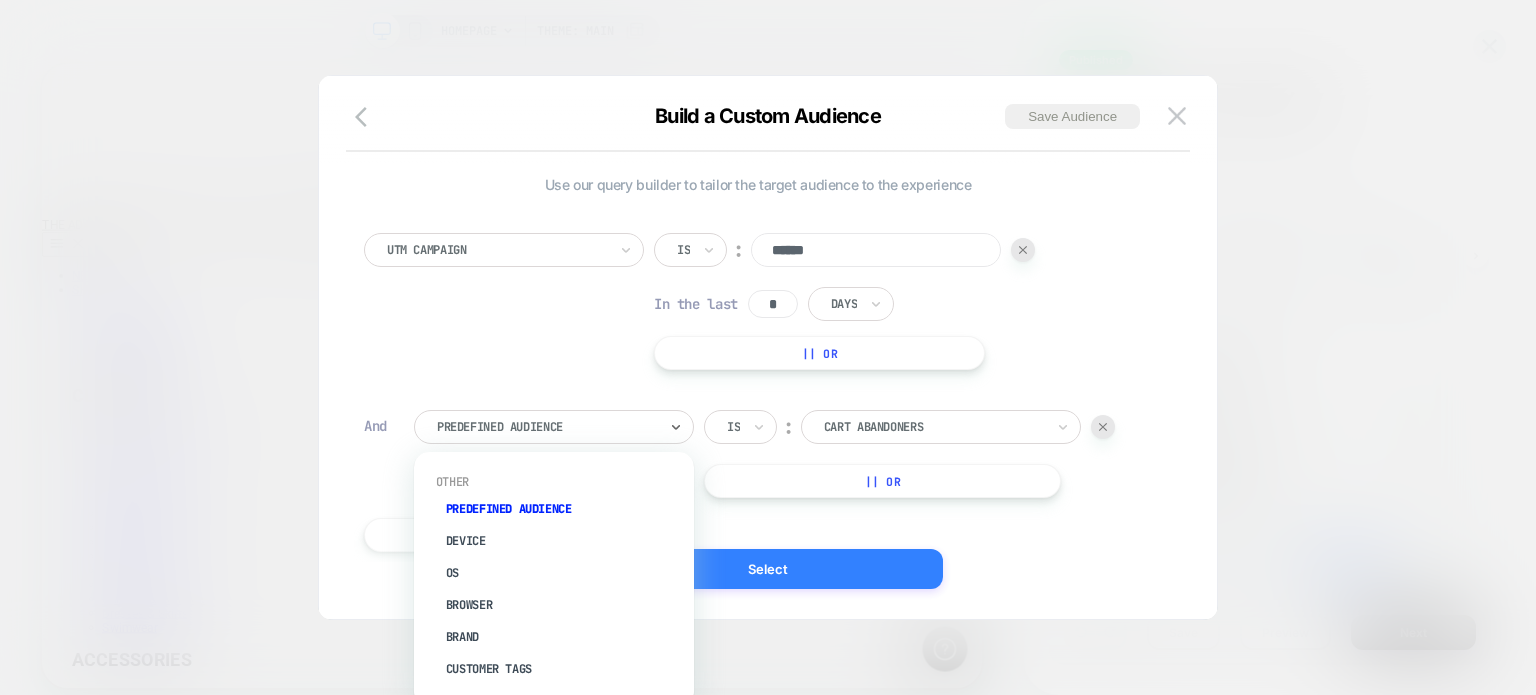scroll, scrollTop: 0, scrollLeft: 1255, axis: horizontal 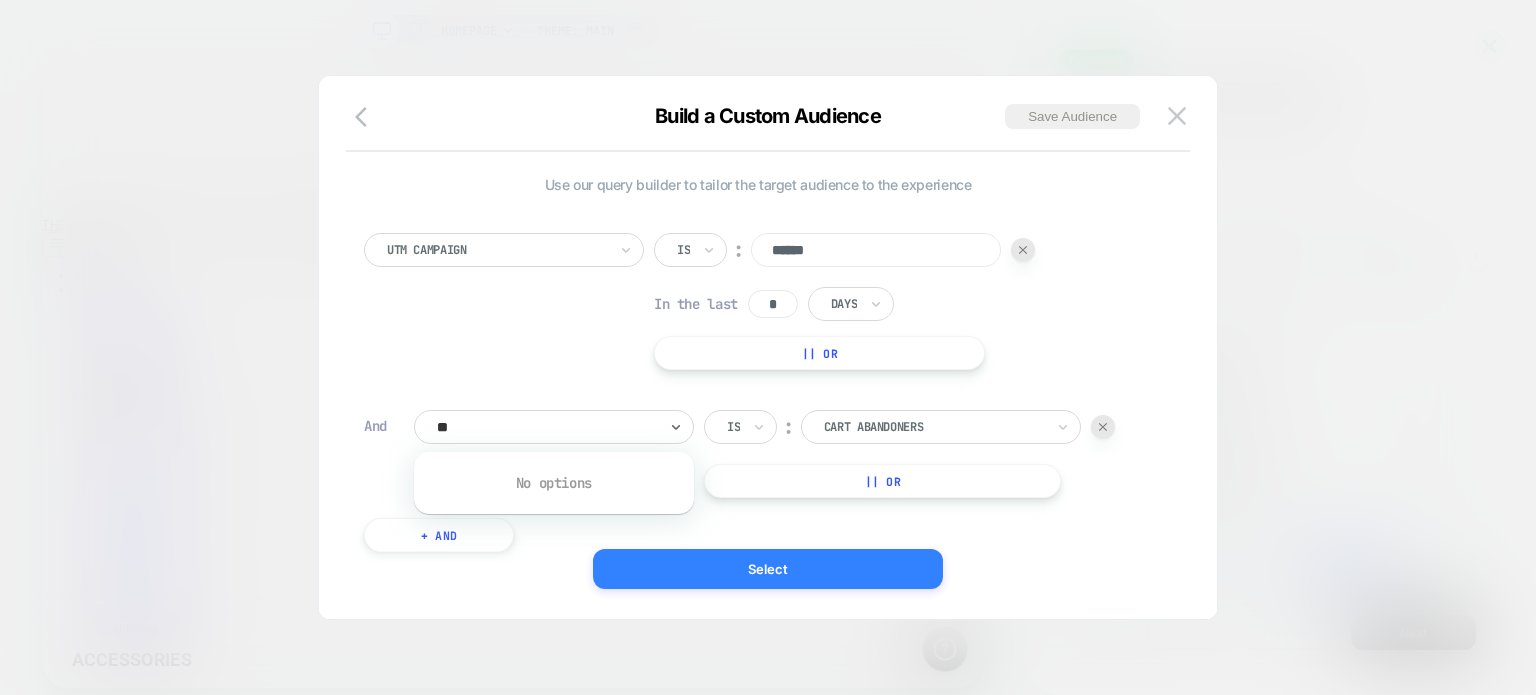 type on "*" 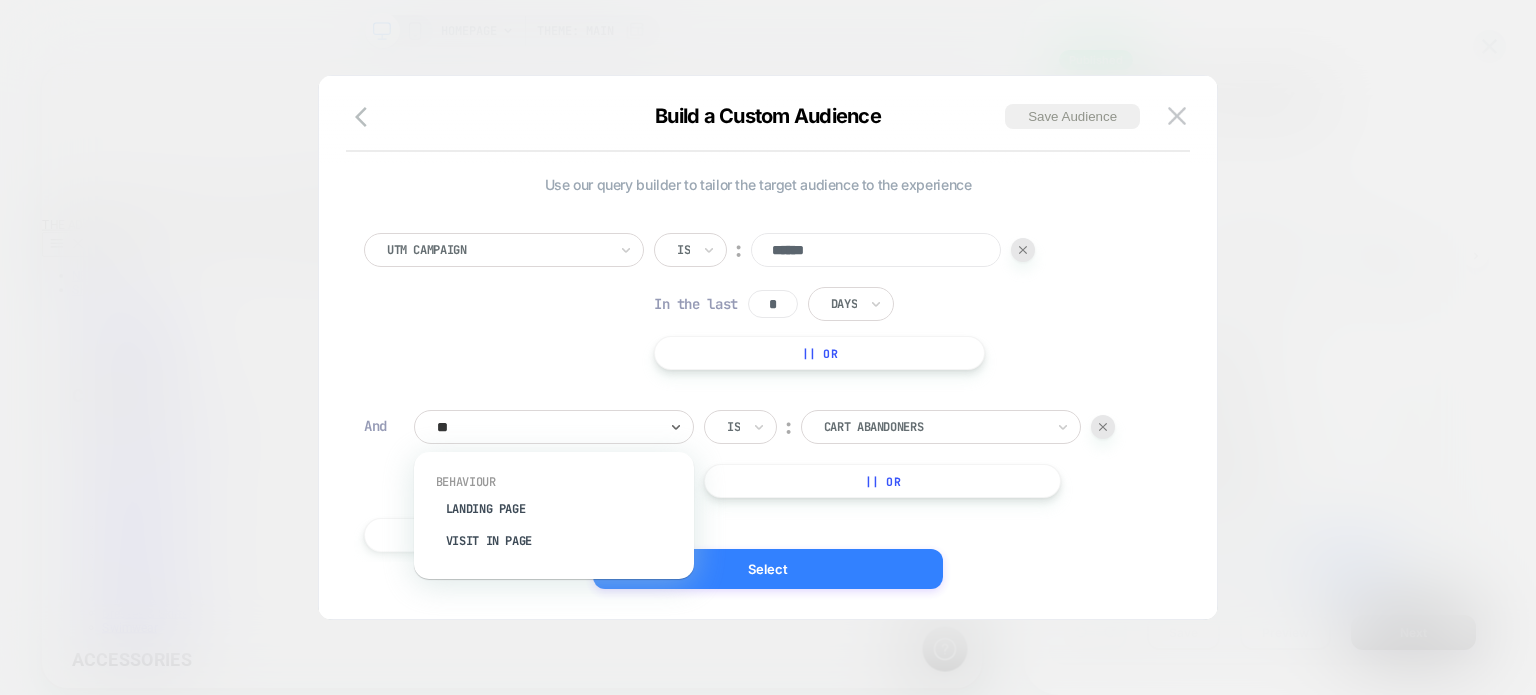 scroll, scrollTop: 0, scrollLeft: 0, axis: both 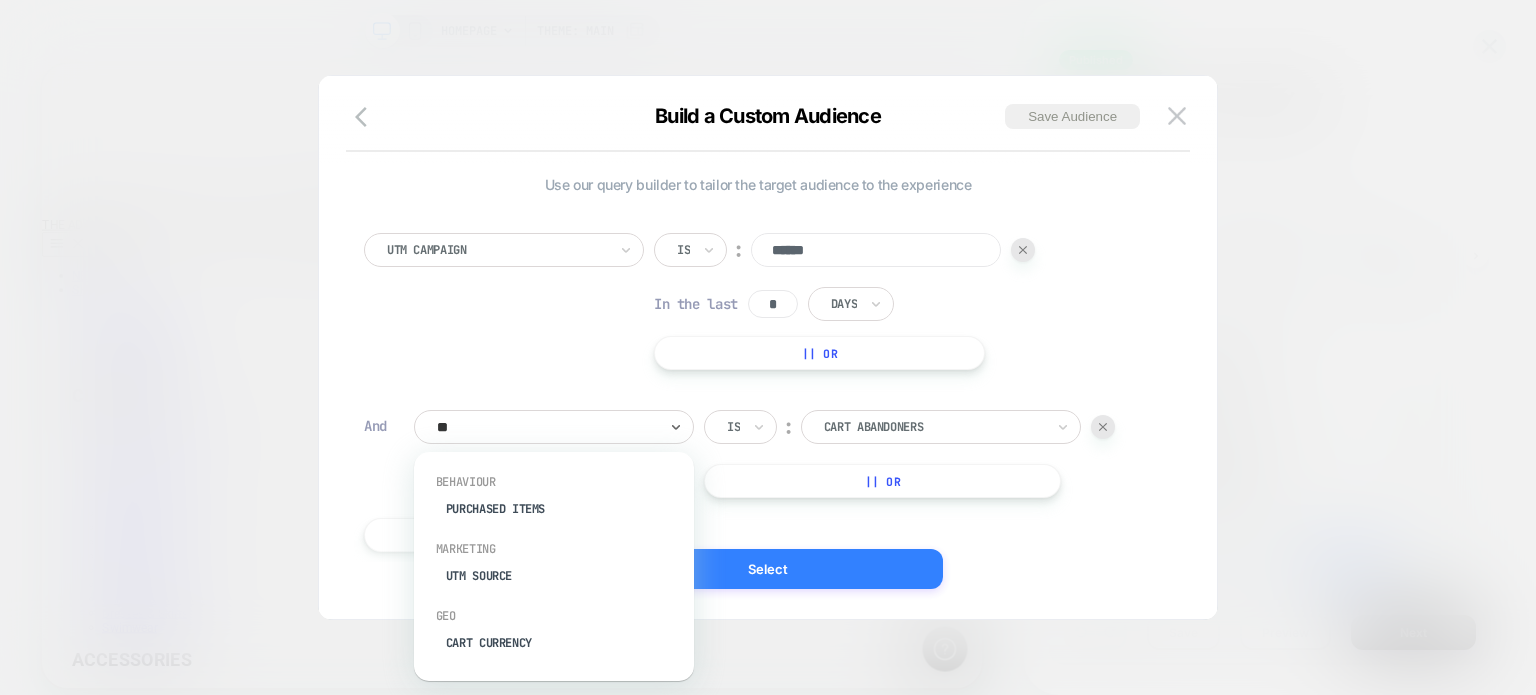 type on "*" 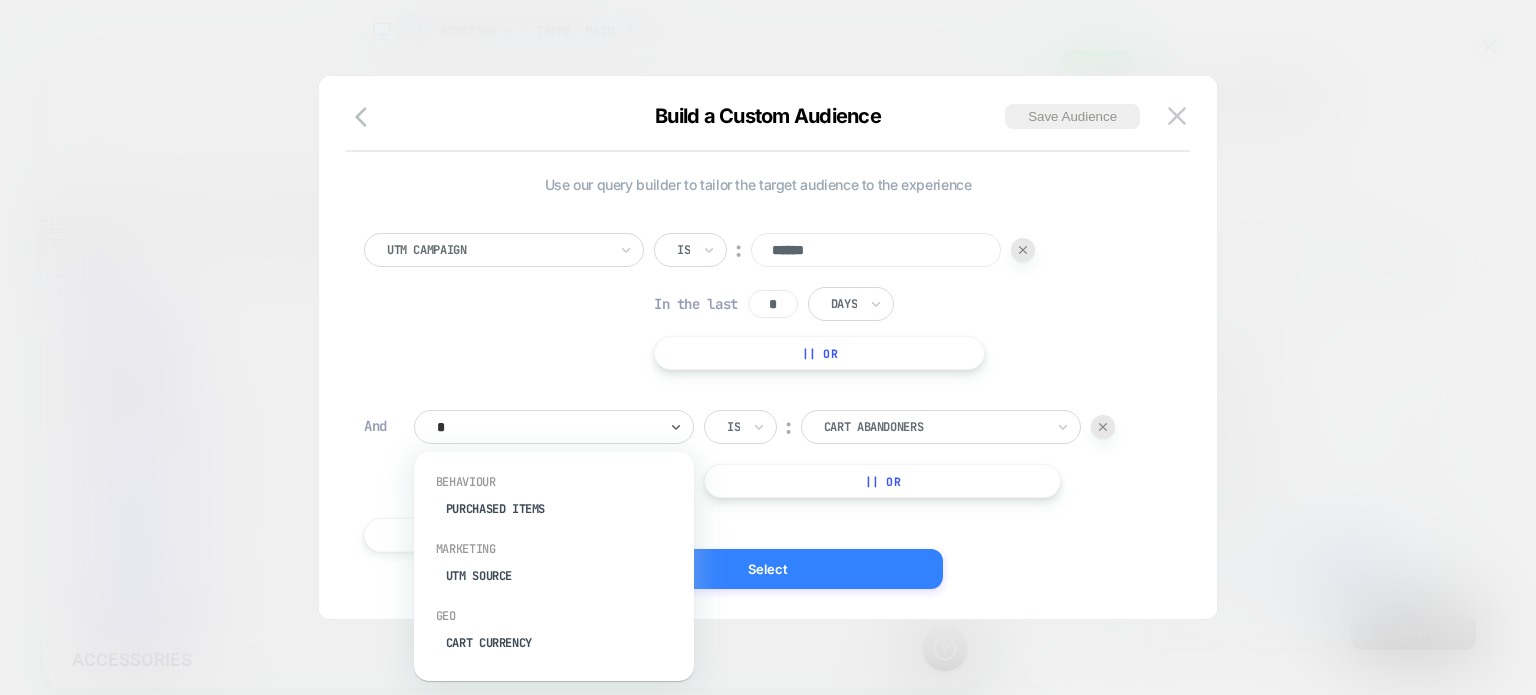 type 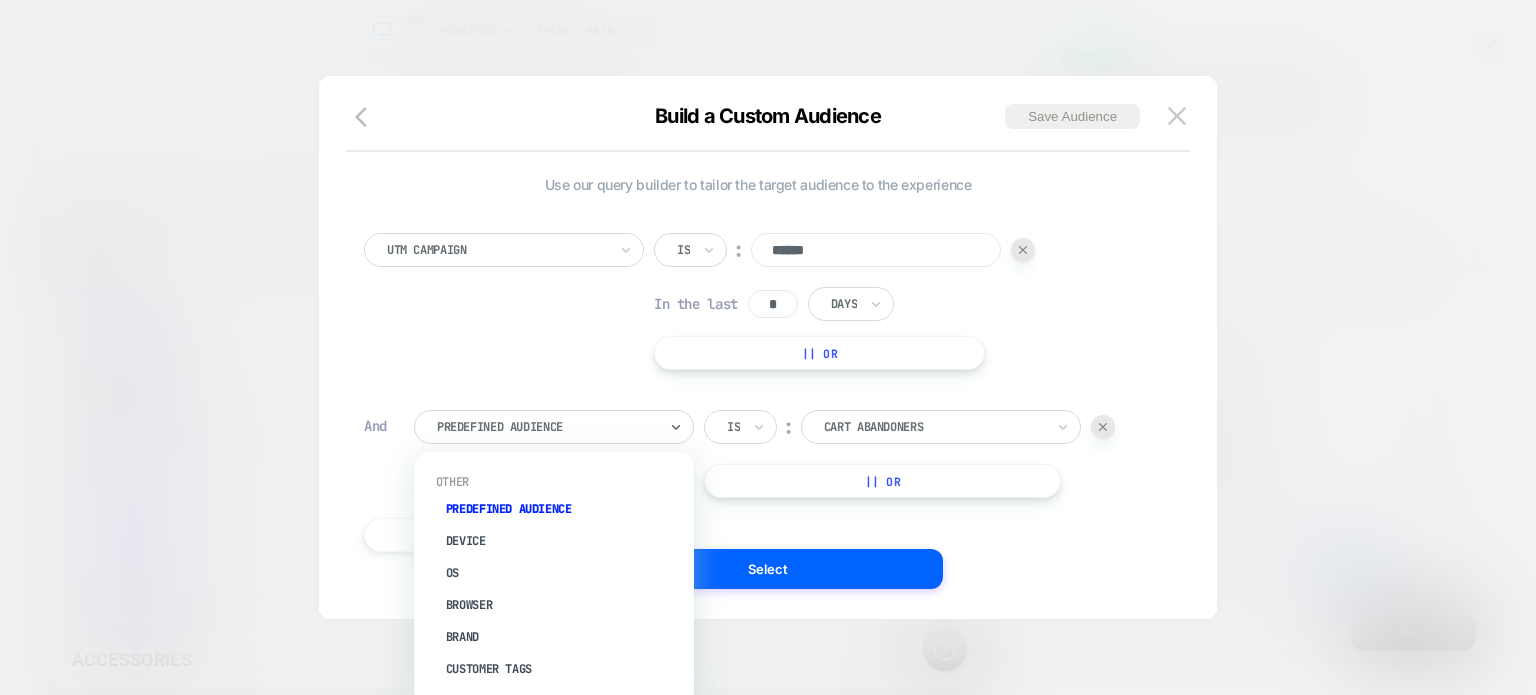 click on "Select" at bounding box center (768, 569) 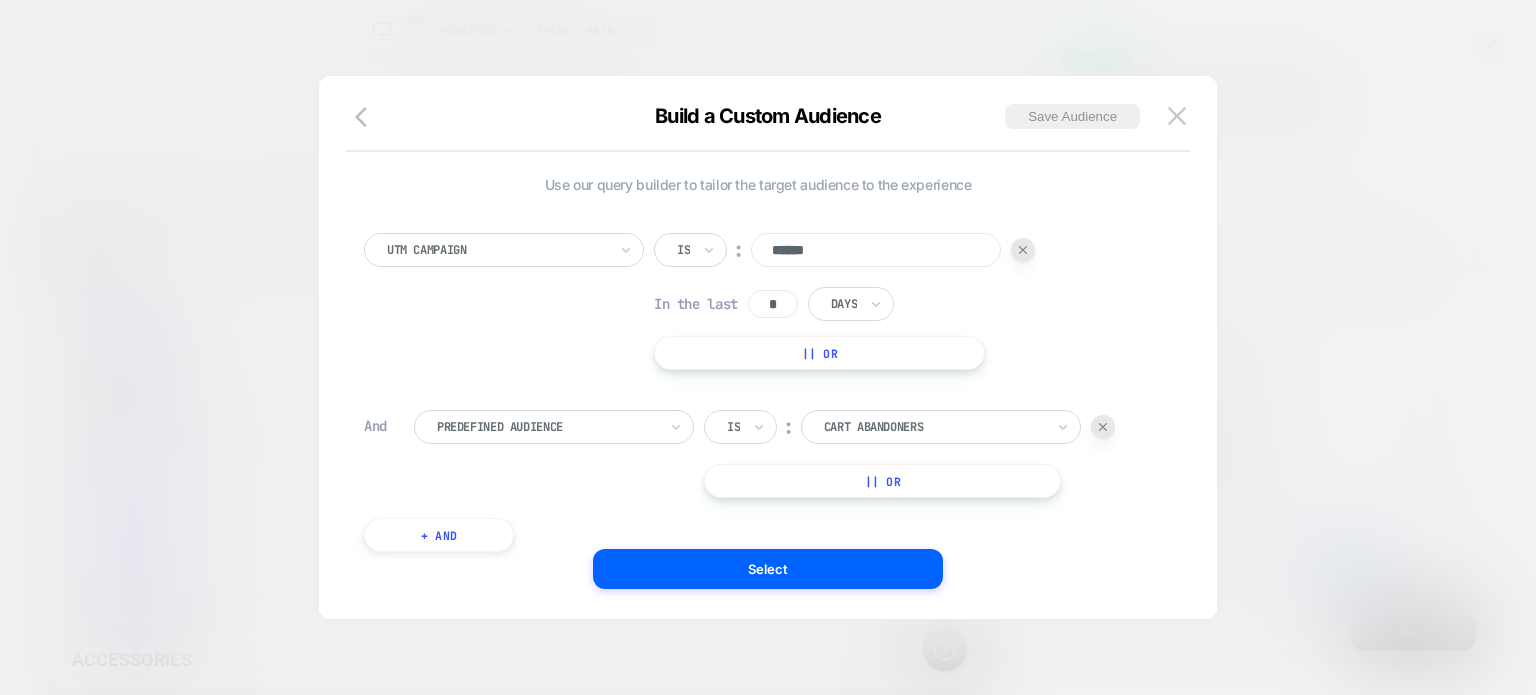 click at bounding box center [1103, 427] 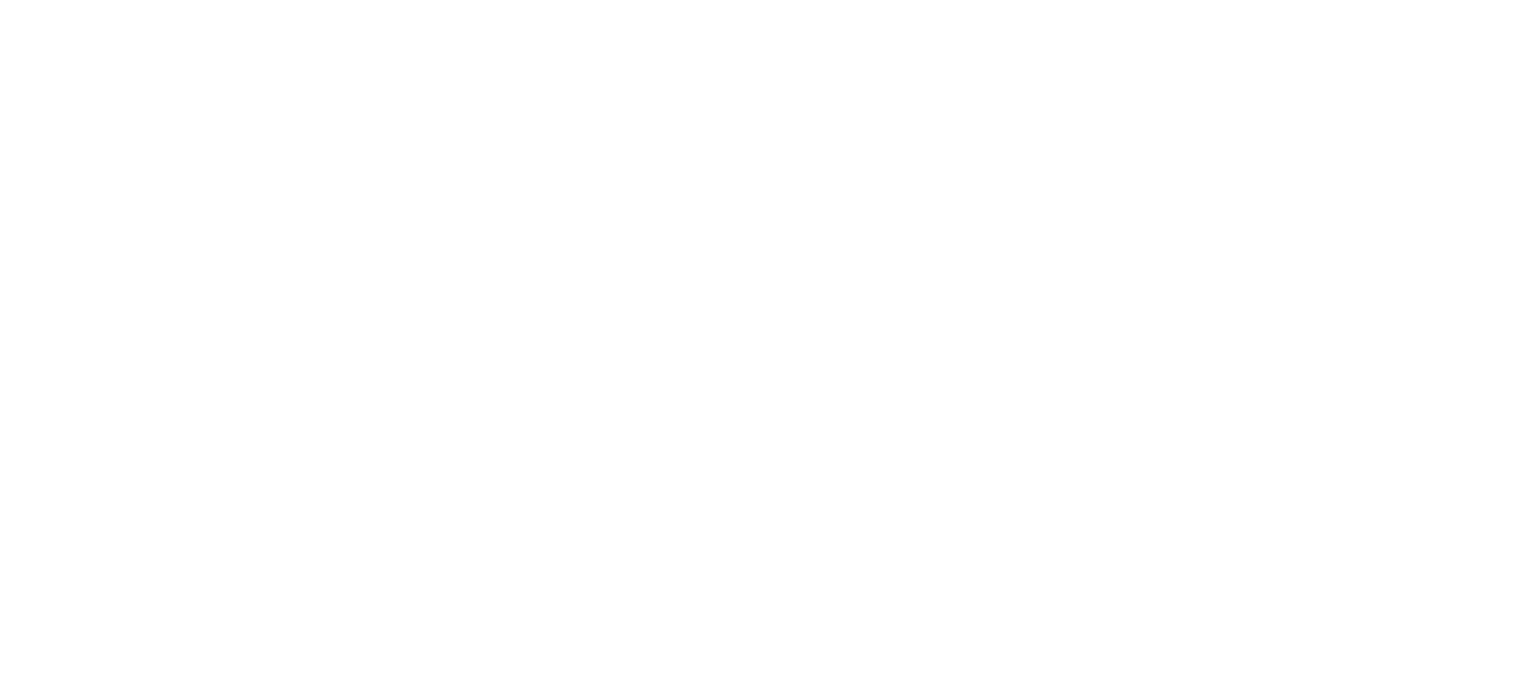 scroll, scrollTop: 0, scrollLeft: 0, axis: both 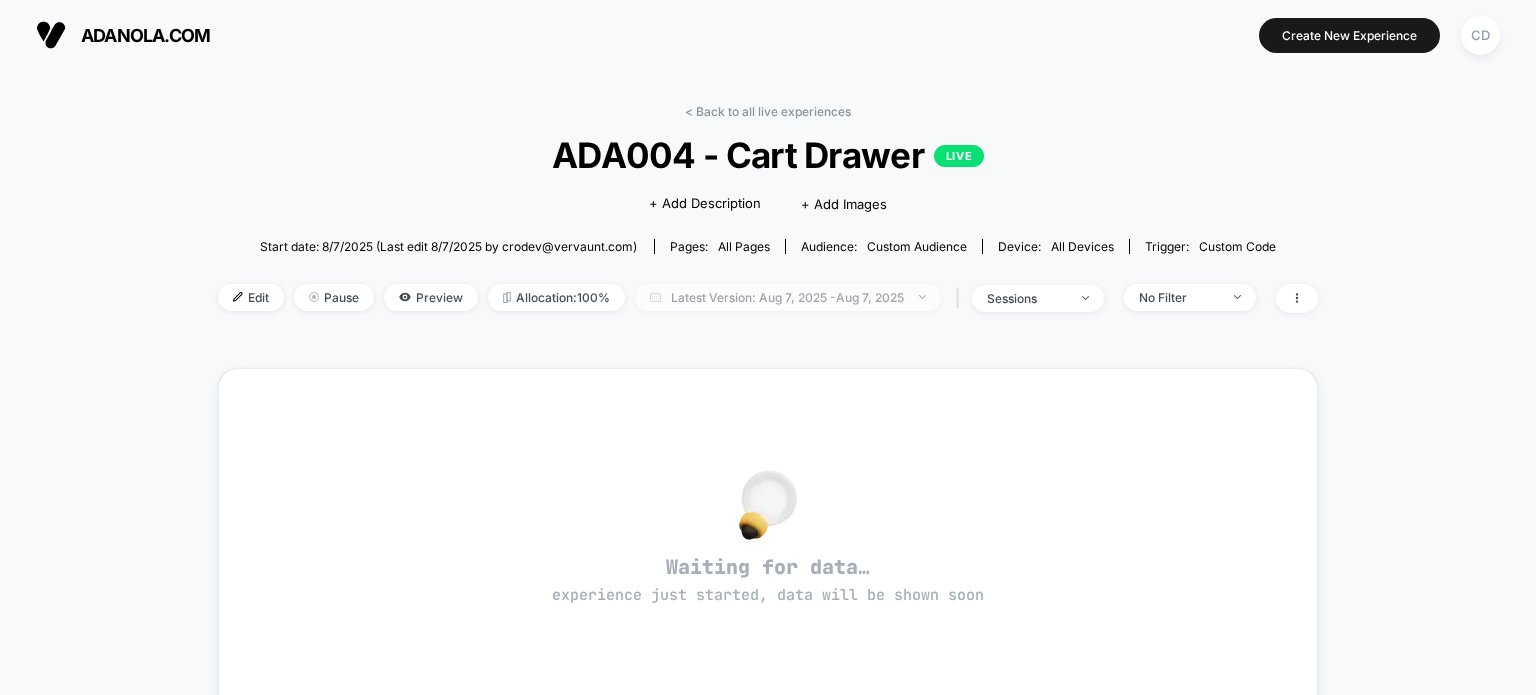 click on "Latest Version:     Aug 7, 2025    -    Aug 7, 2025" at bounding box center [788, 297] 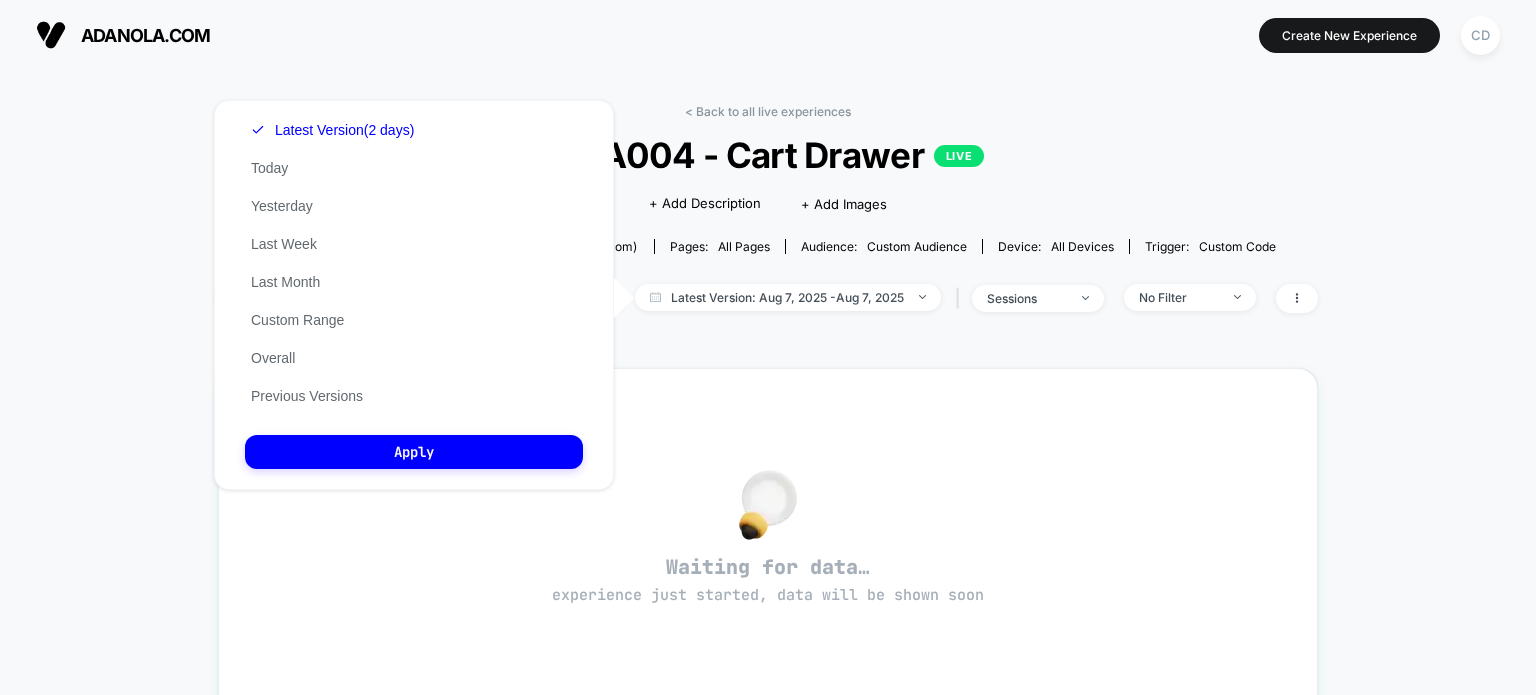 click on "Latest Version  (2 days) Today Yesterday Last Week Last Month Custom Range Overall Previous Versions" at bounding box center [332, 263] 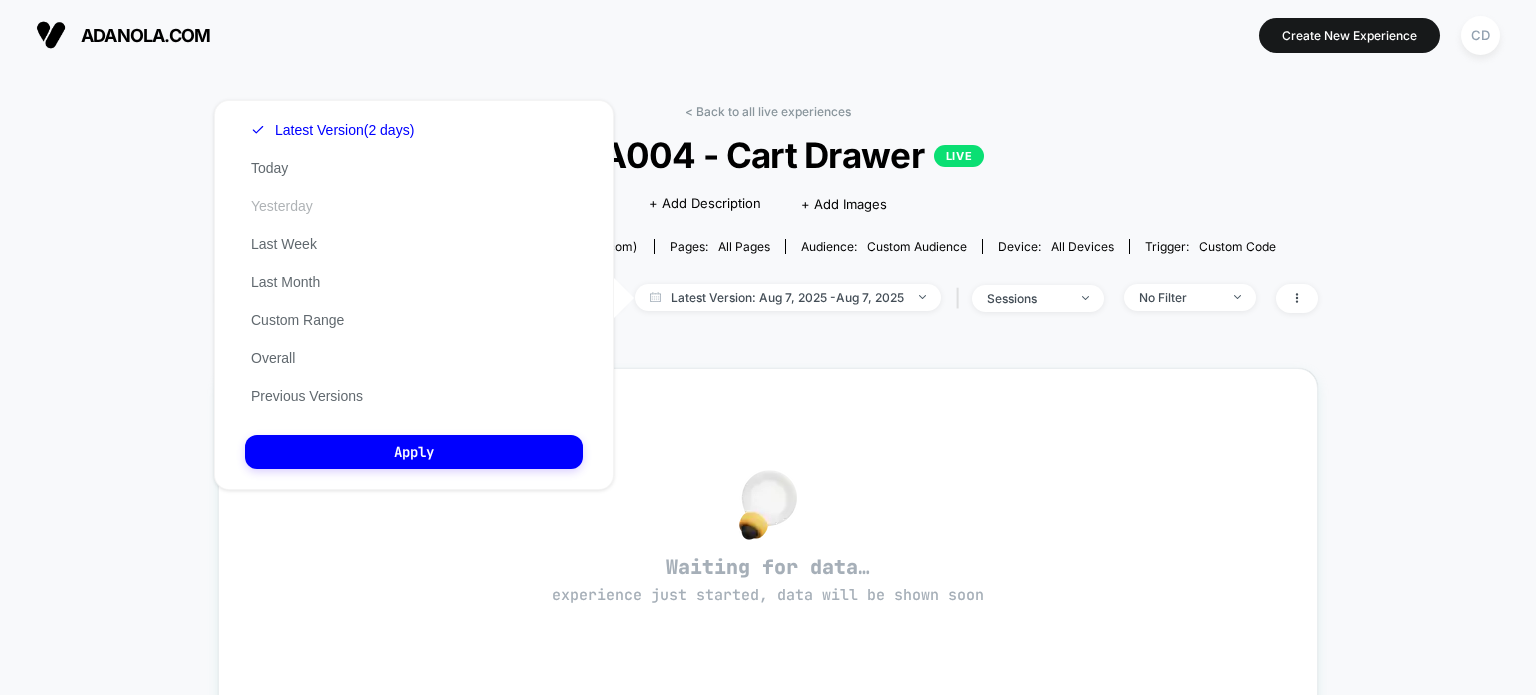 click on "Yesterday" at bounding box center [282, 206] 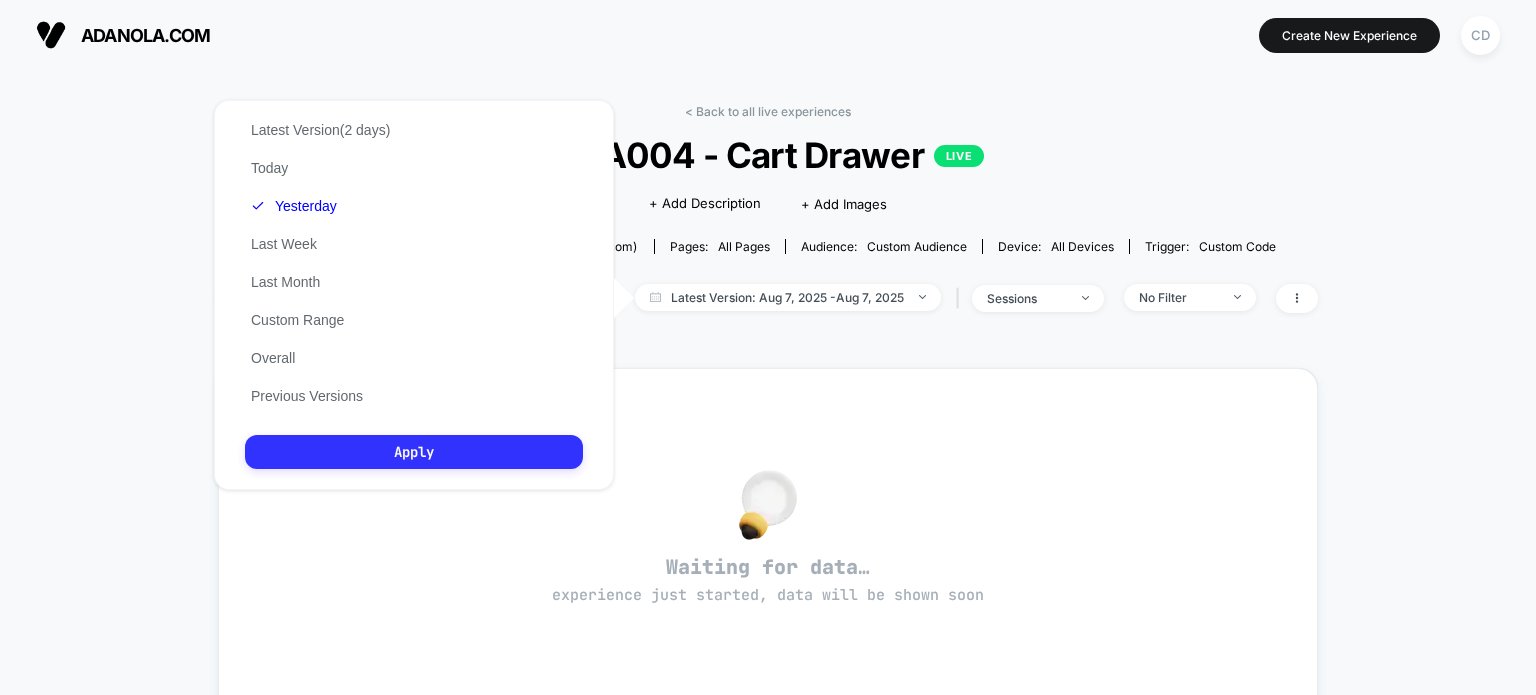 click on "Apply" at bounding box center [414, 452] 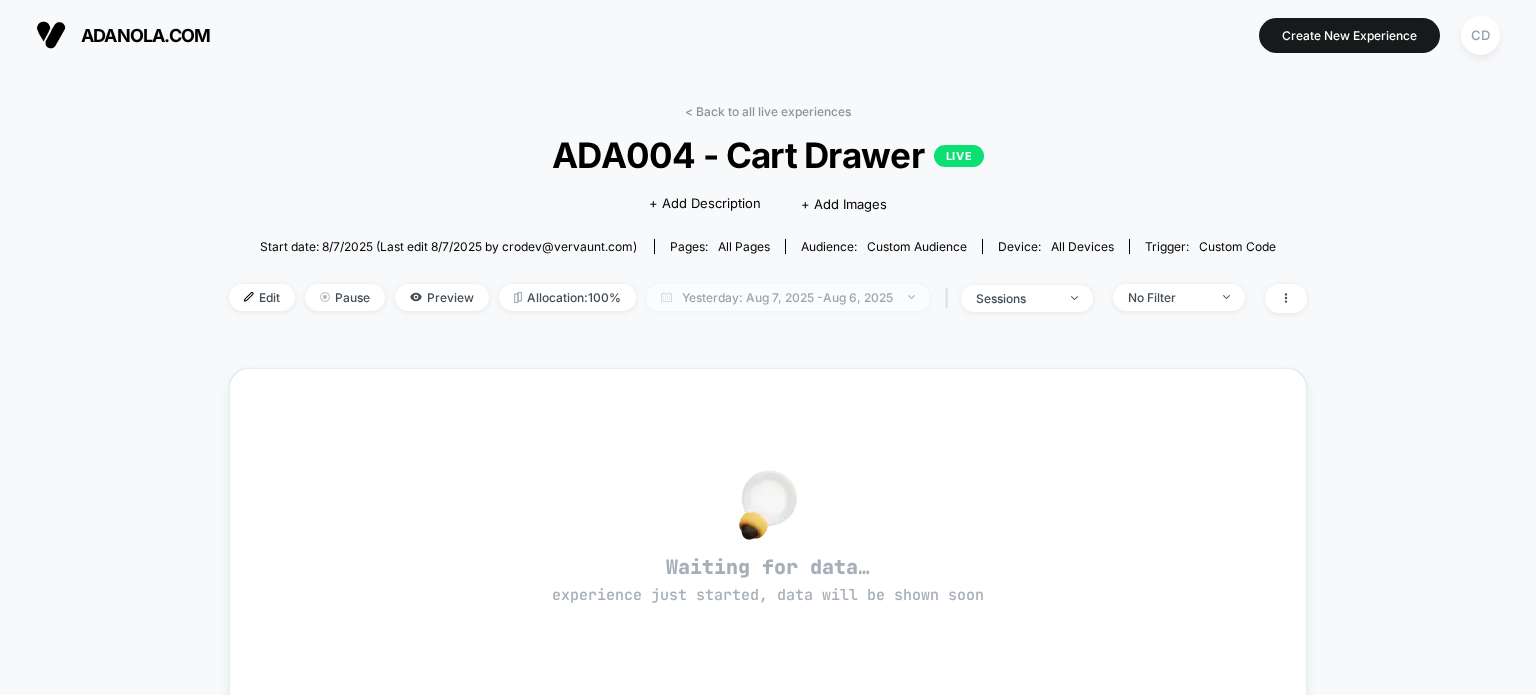 click on "Yesterday:     Aug 7, 2025    -    Aug 6, 2025" at bounding box center [788, 297] 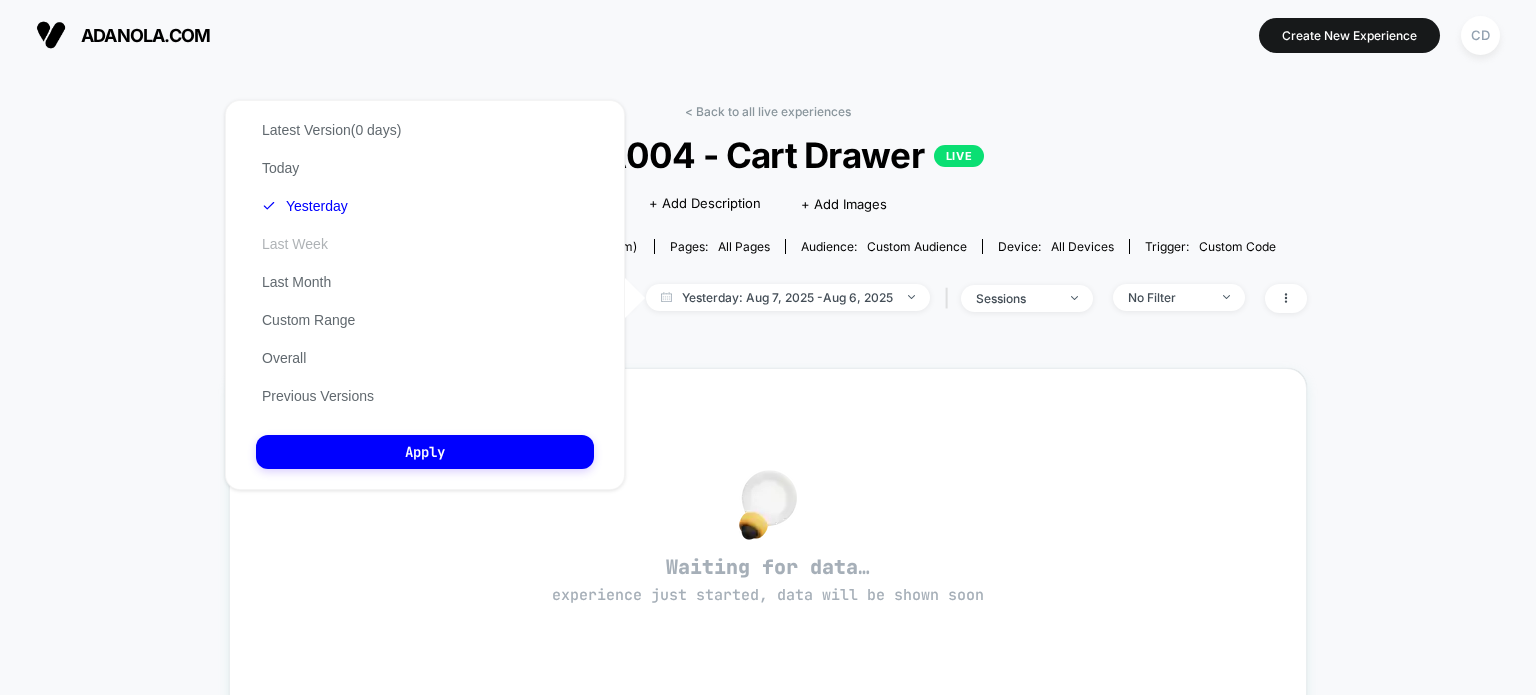 click on "Last Week" at bounding box center [295, 244] 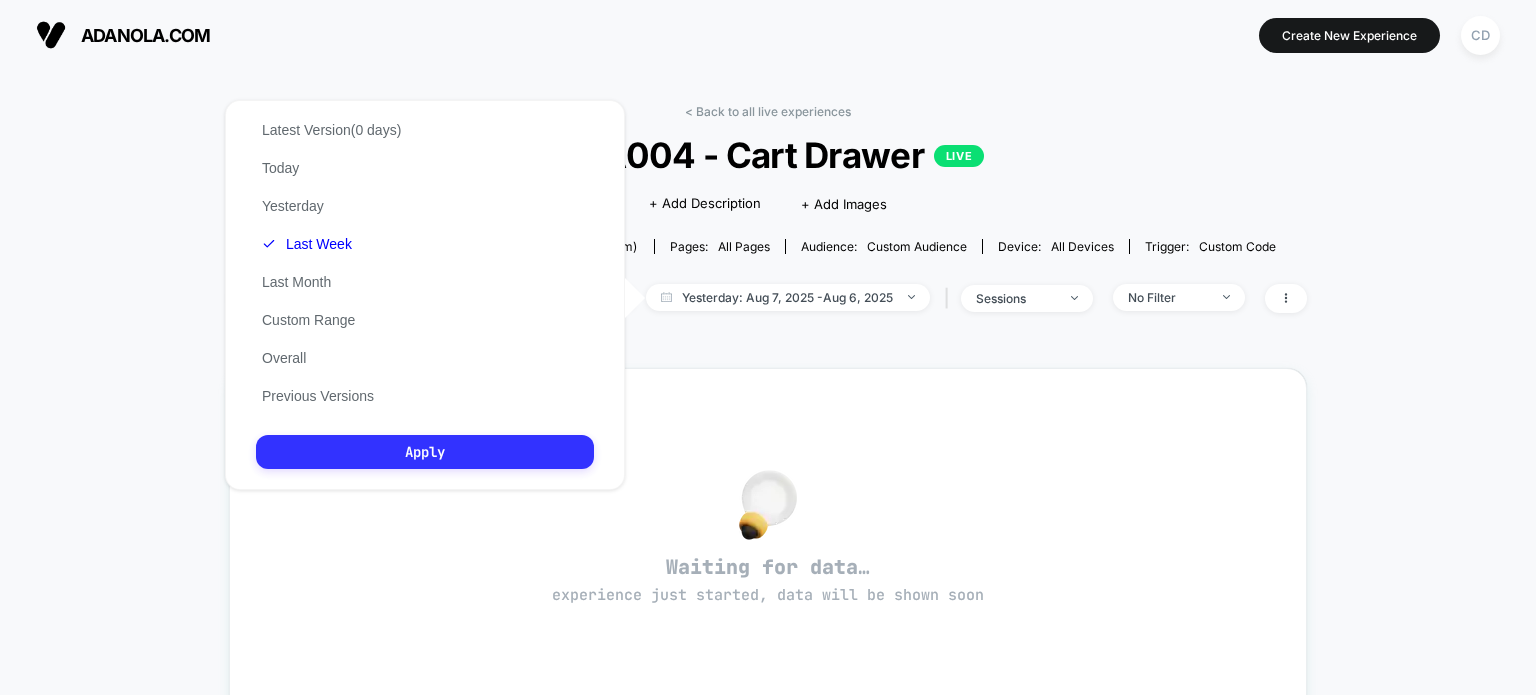 click on "Apply" at bounding box center [425, 452] 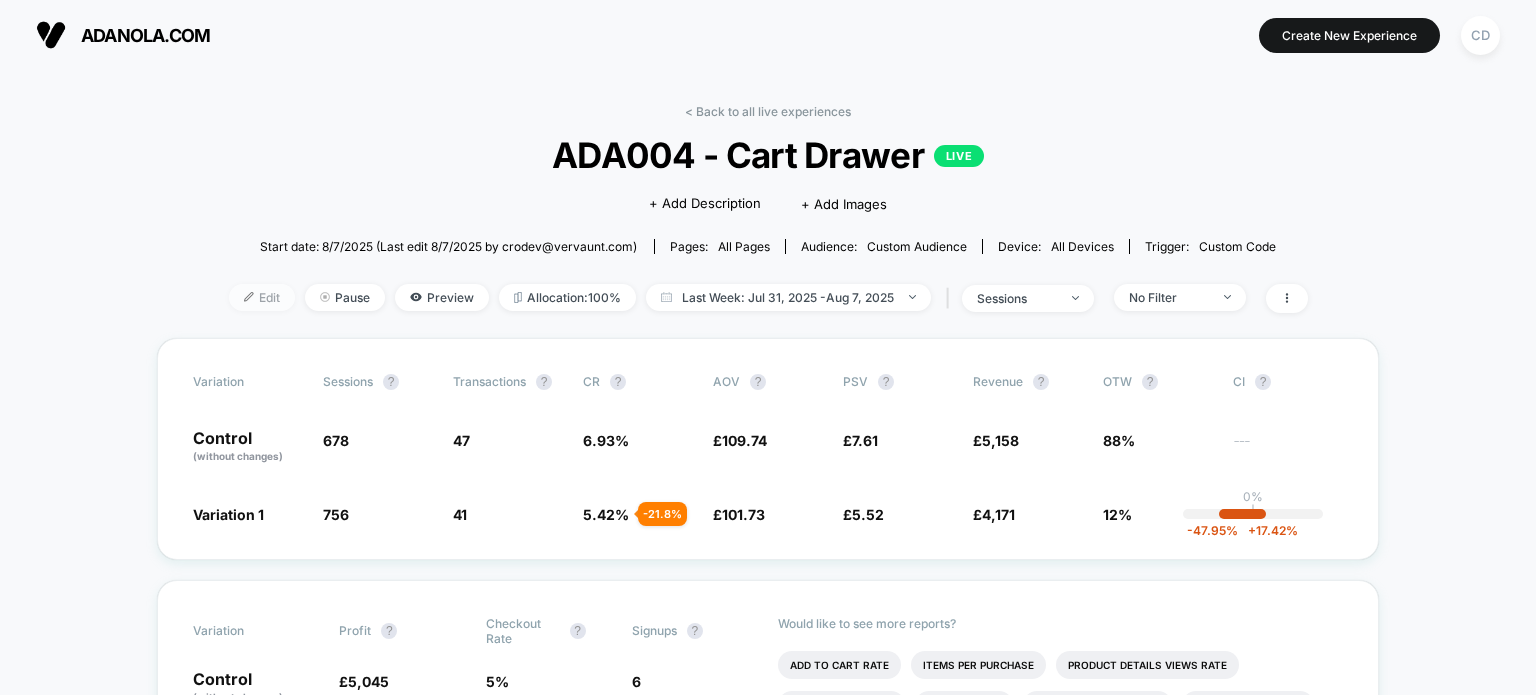 click on "Edit" at bounding box center [262, 297] 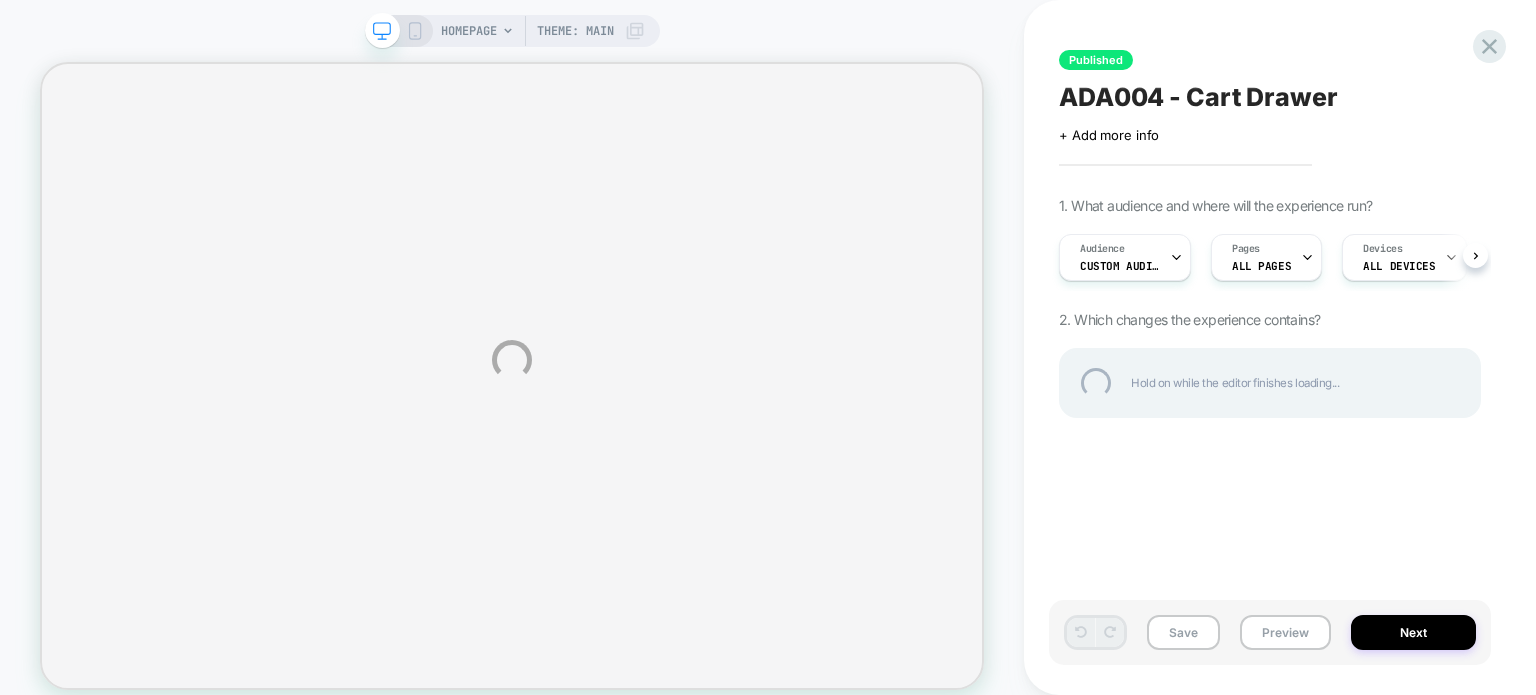 select on "**********" 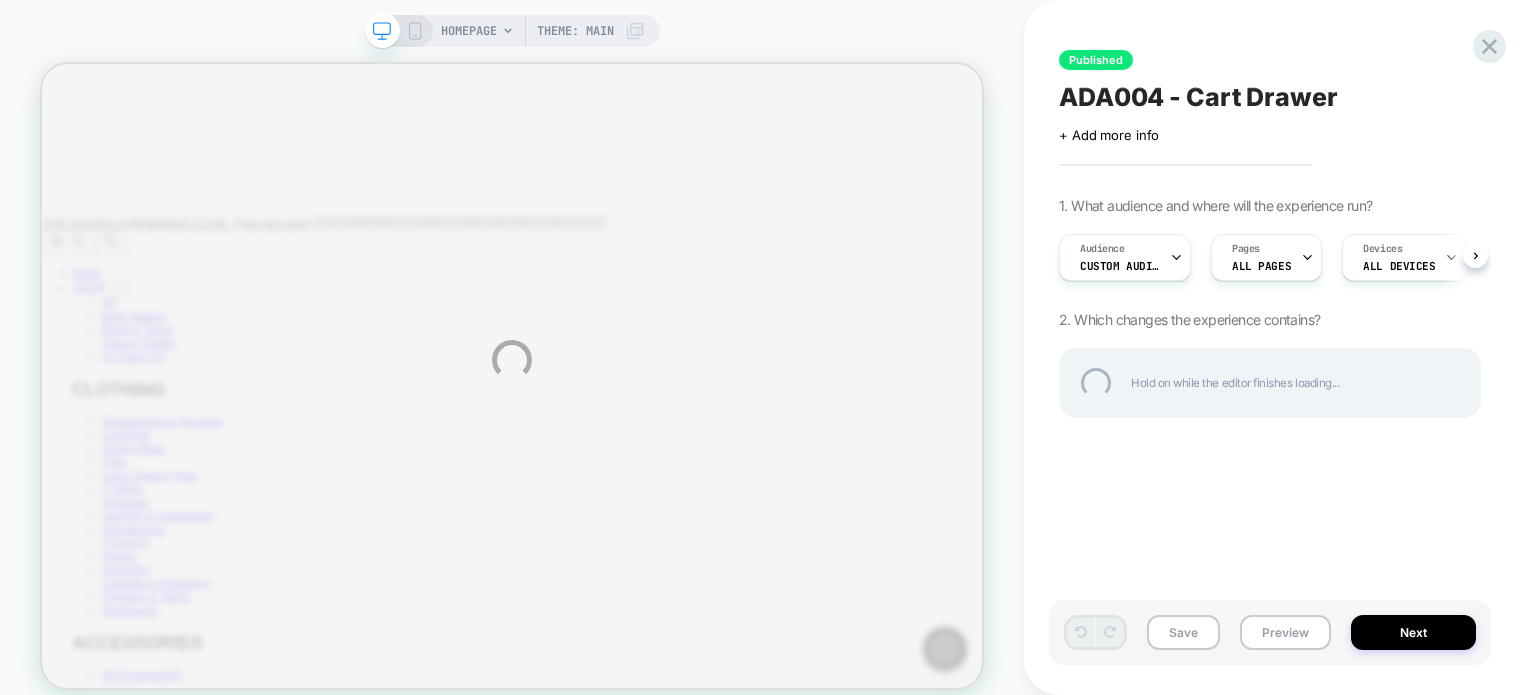 scroll, scrollTop: 0, scrollLeft: 0, axis: both 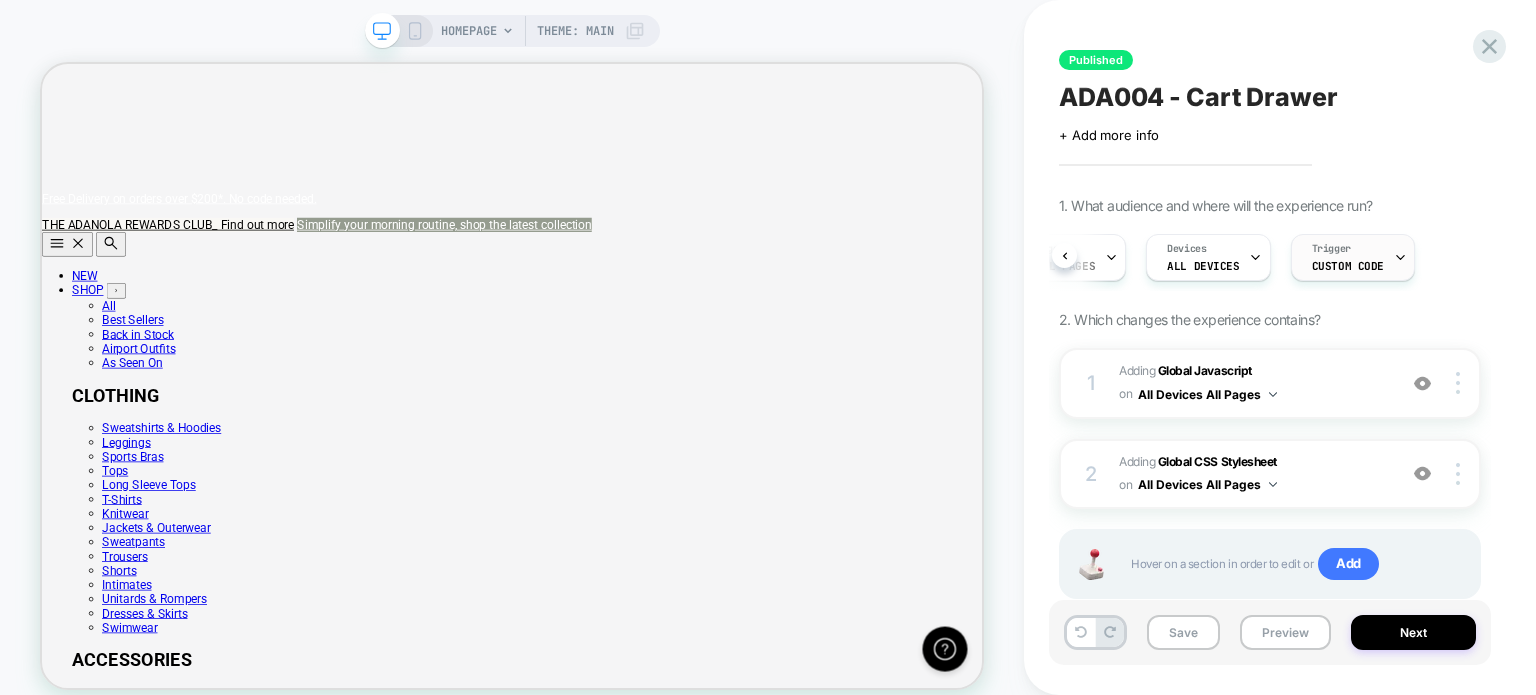 click on "Trigger" at bounding box center [1331, 249] 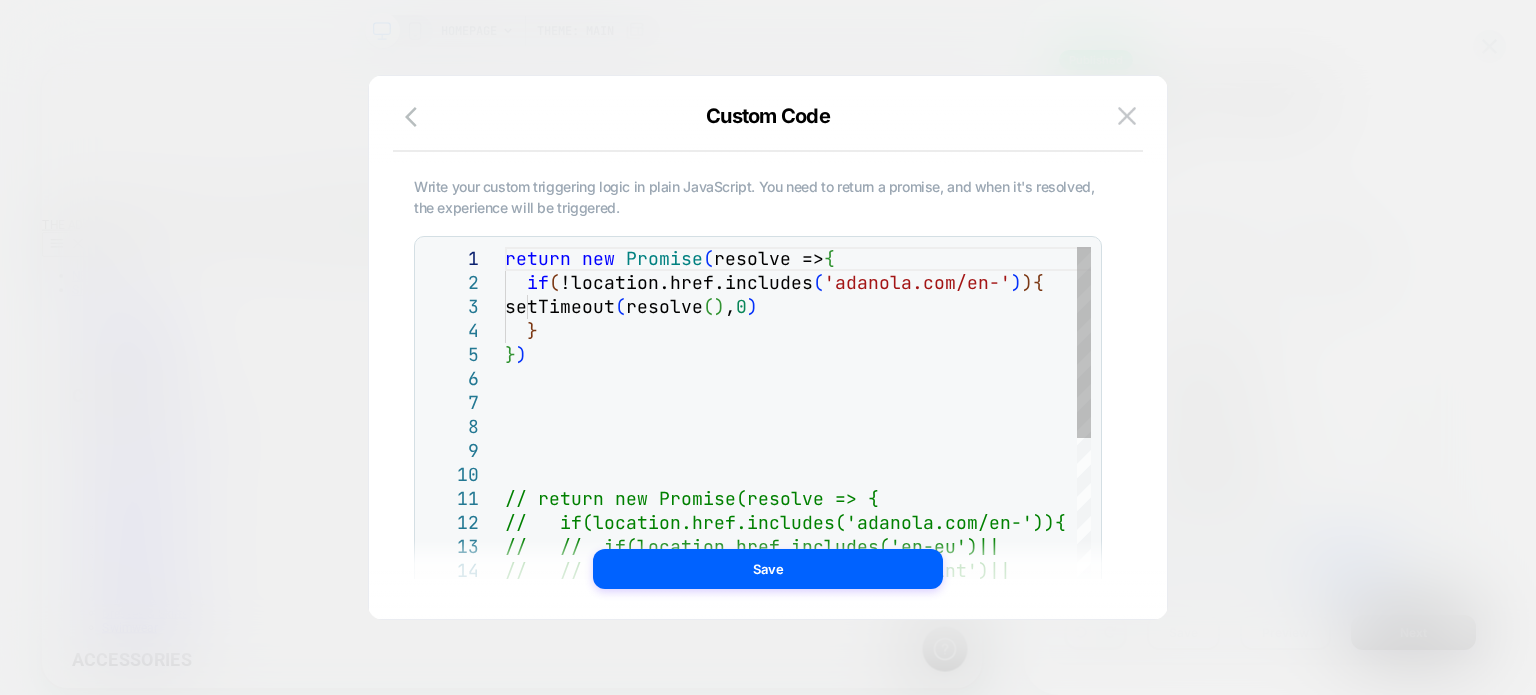 scroll, scrollTop: 0, scrollLeft: 0, axis: both 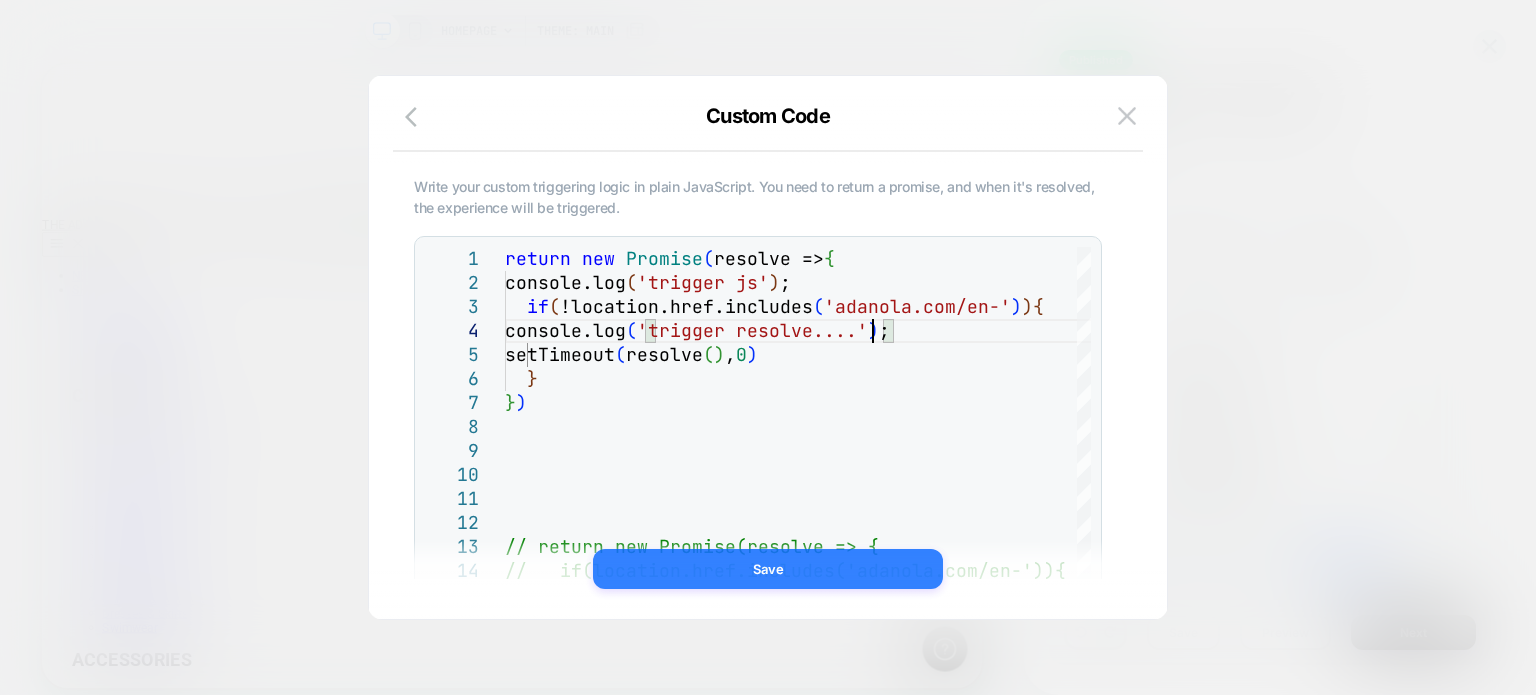 type on "**********" 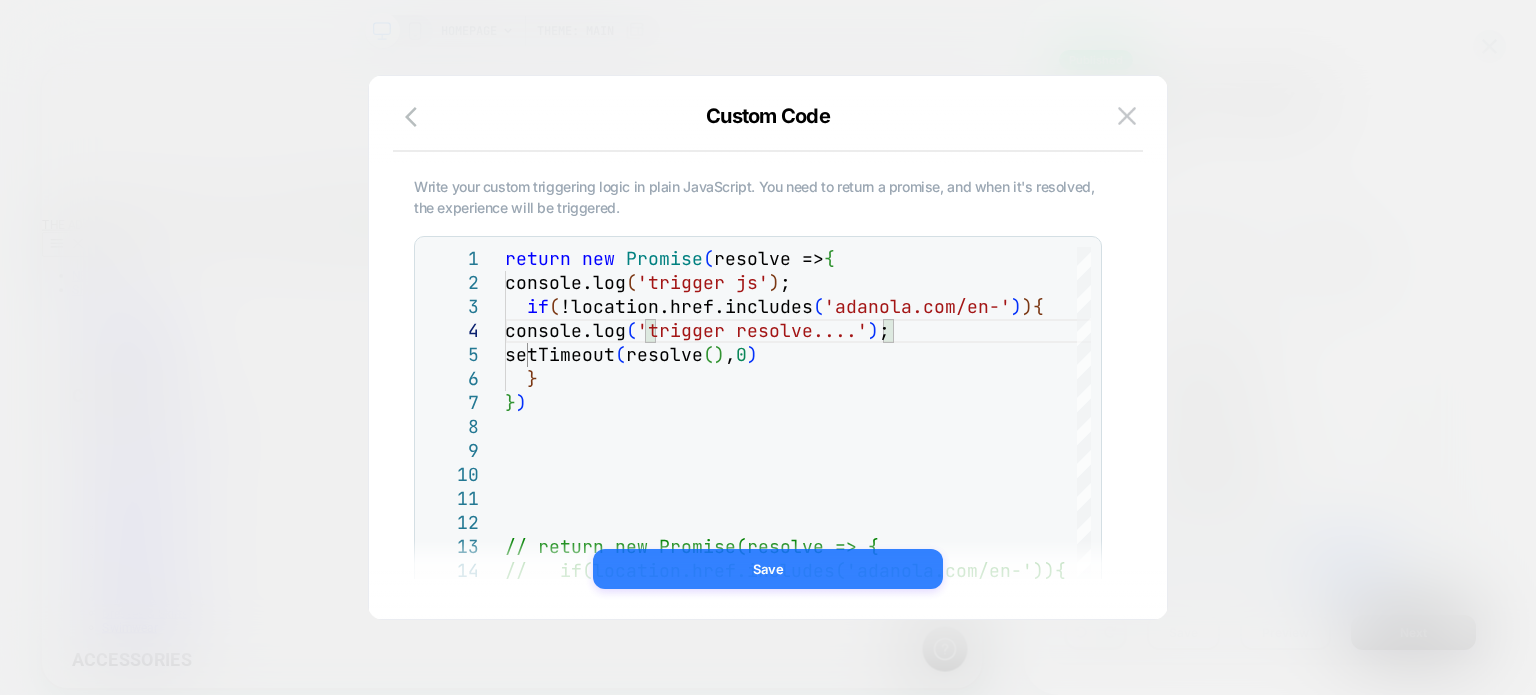click on "Save" at bounding box center (768, 569) 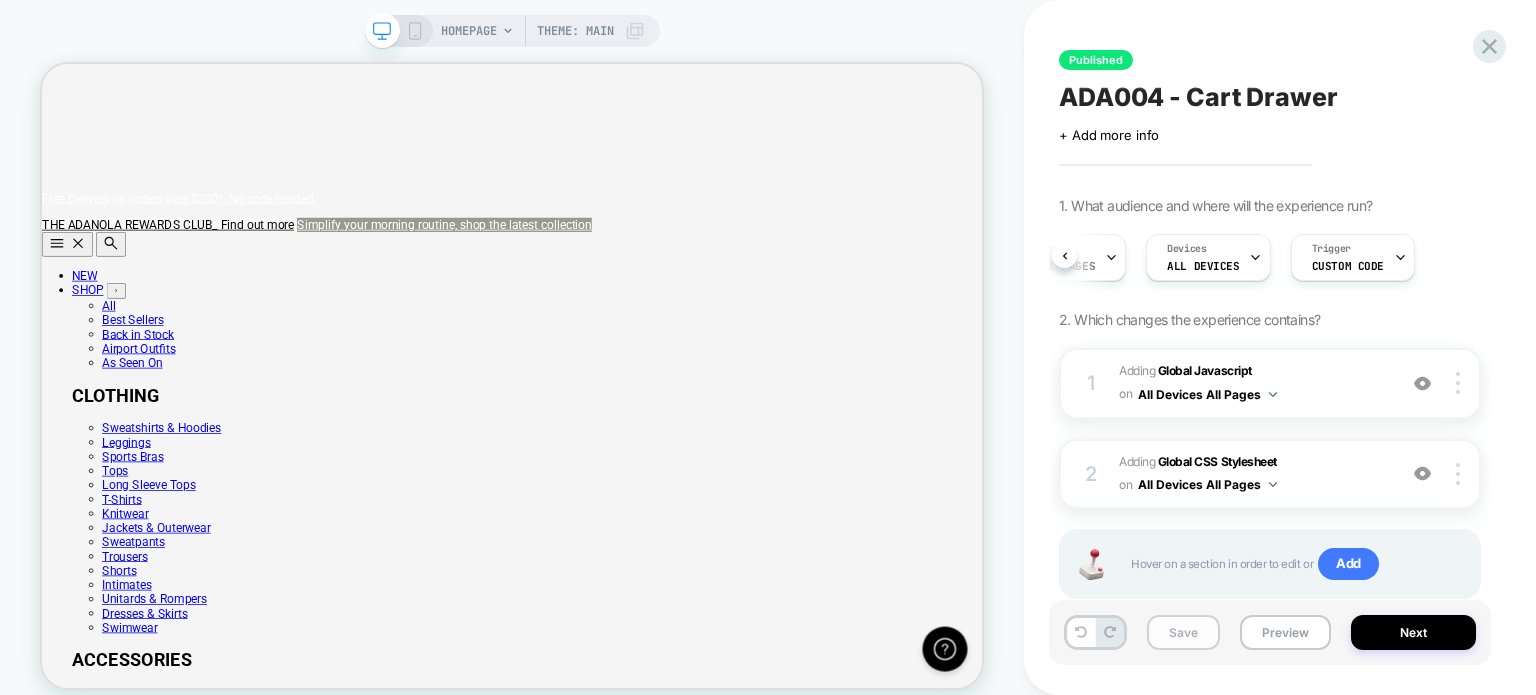 click on "Save" at bounding box center (1183, 632) 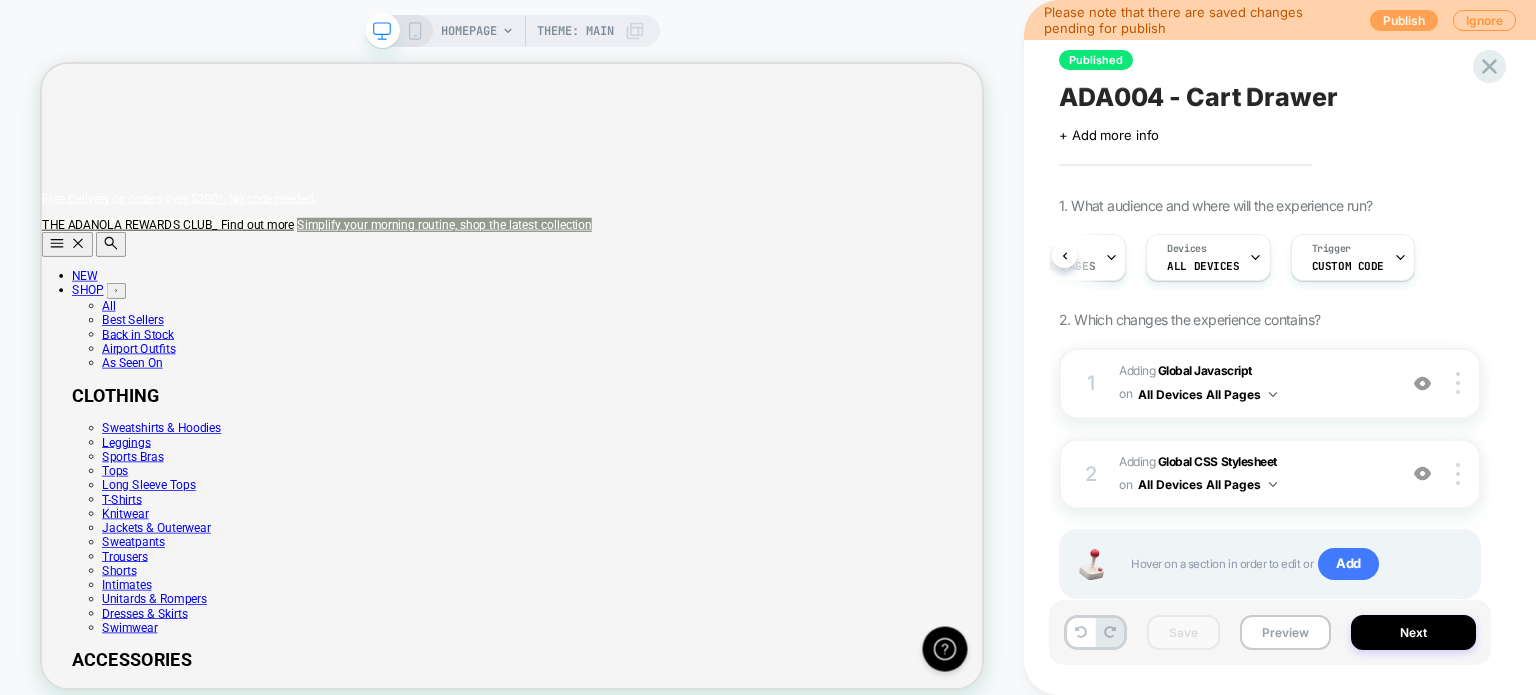 click on "Publish" at bounding box center [1404, 20] 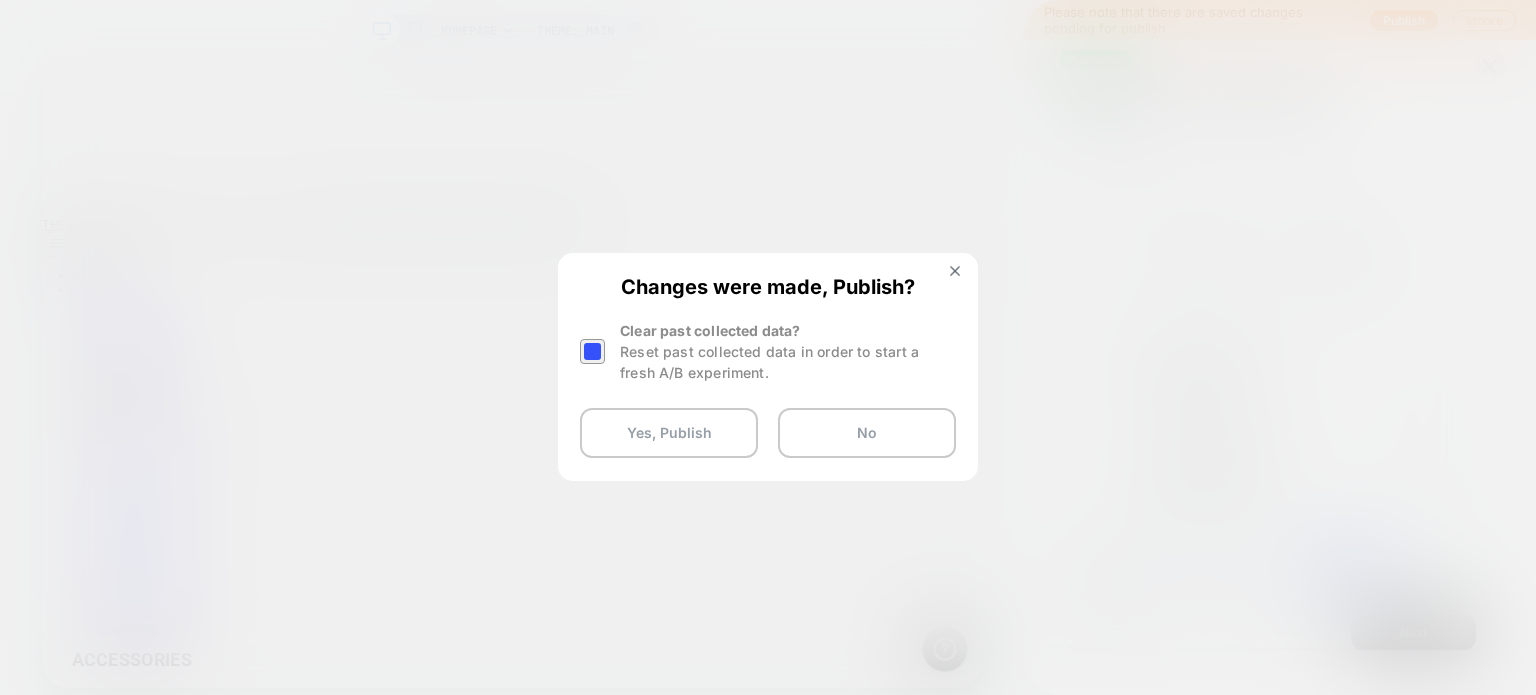 click at bounding box center [592, 351] 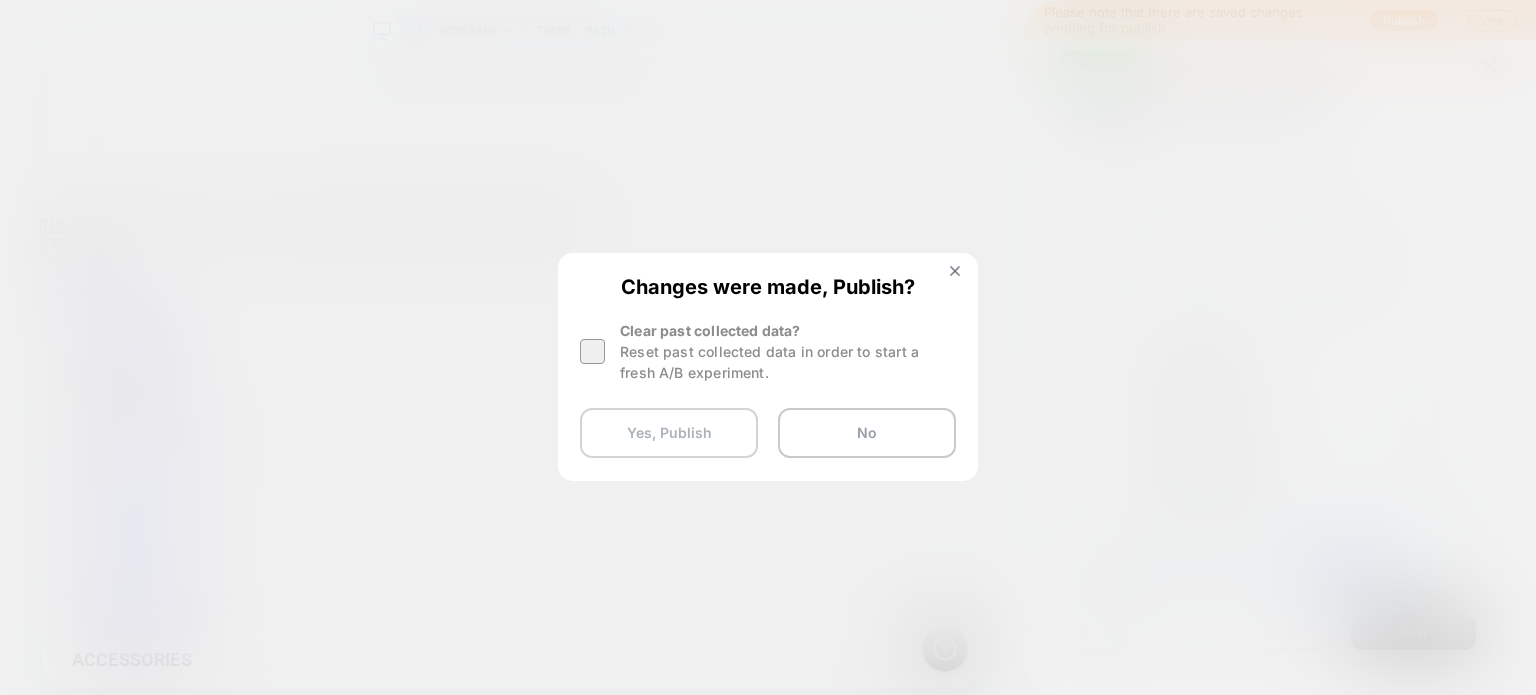 click on "Yes, Publish" at bounding box center [669, 433] 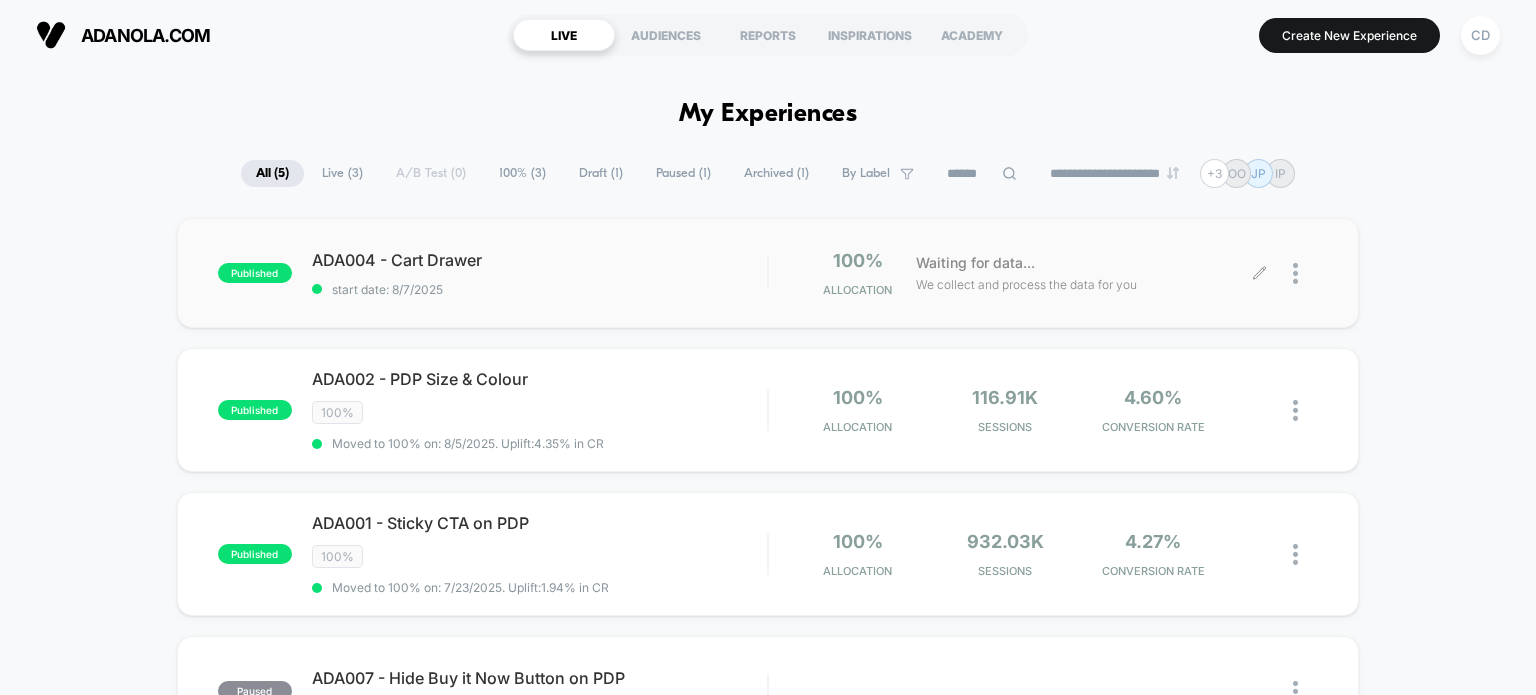 click at bounding box center [1289, 273] 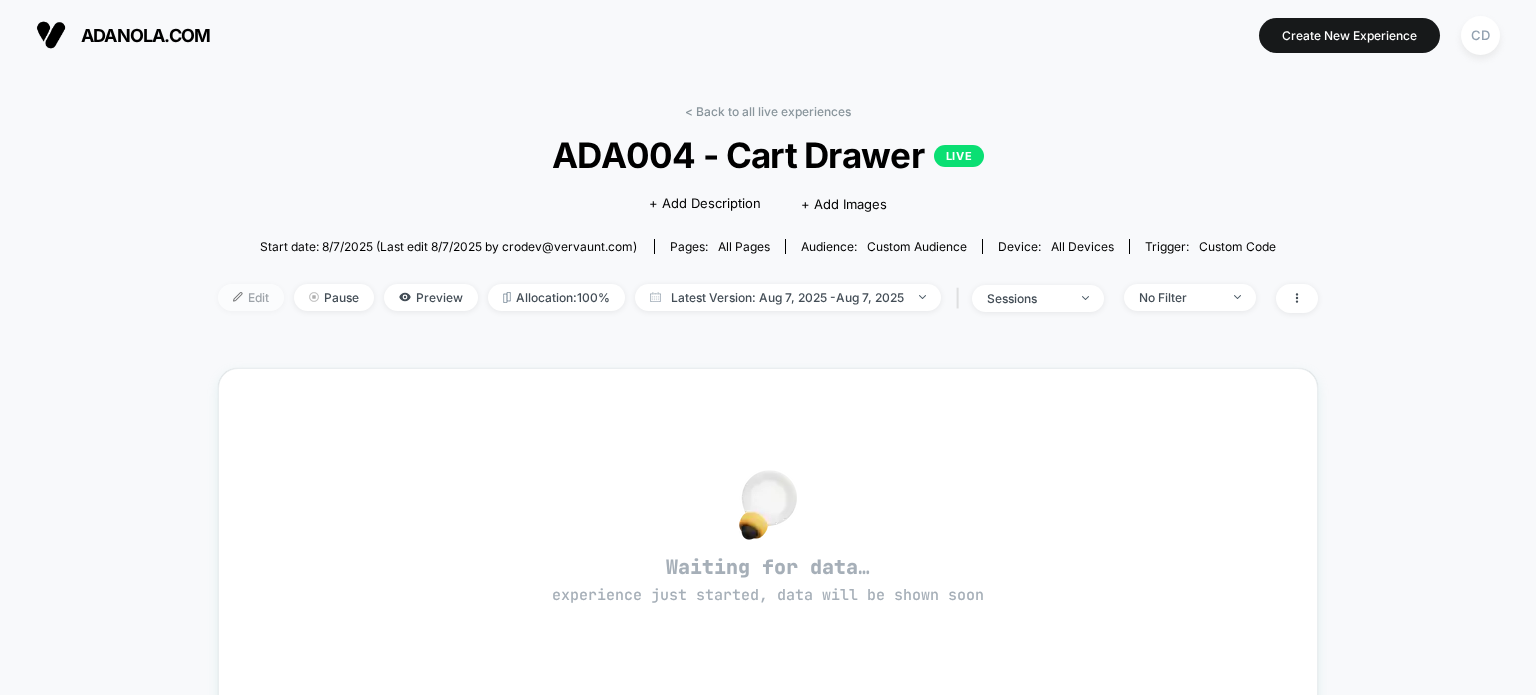 click on "Edit" at bounding box center [251, 297] 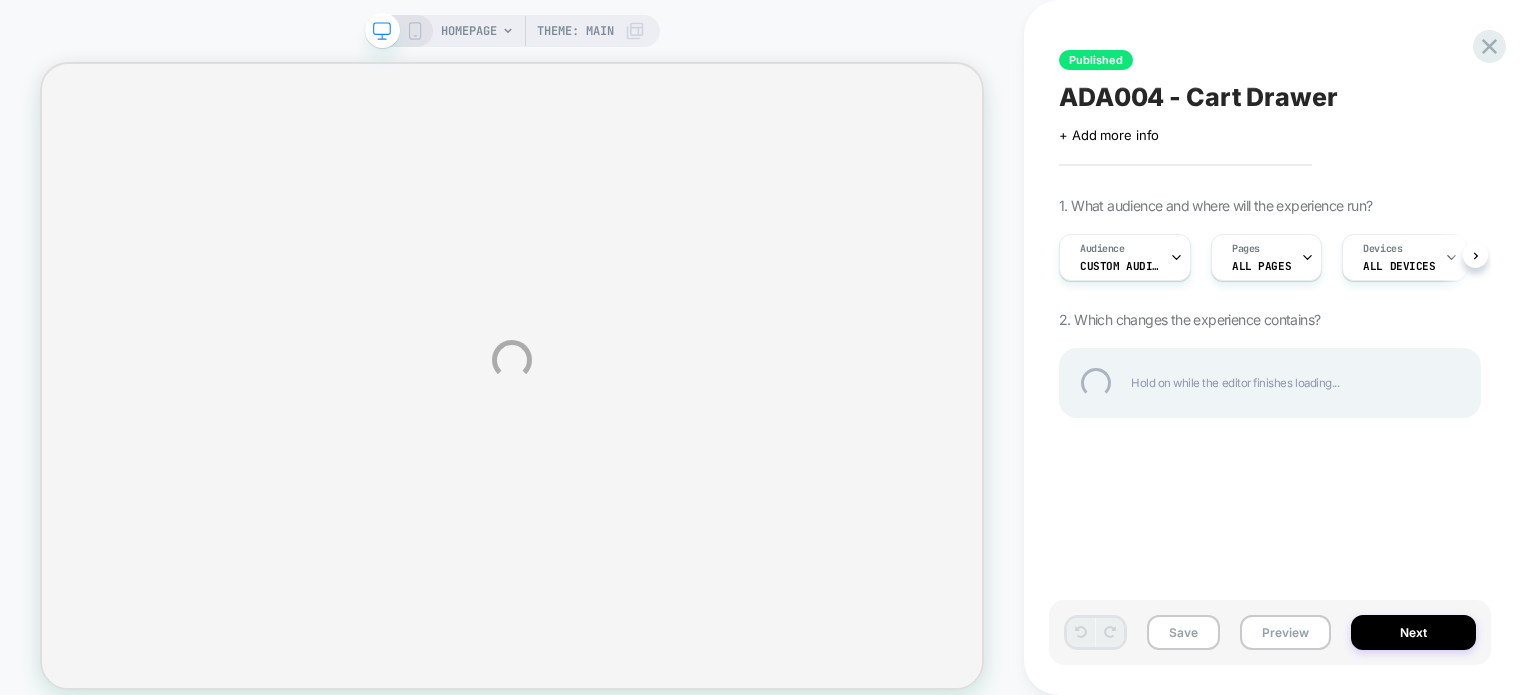 select on "**********" 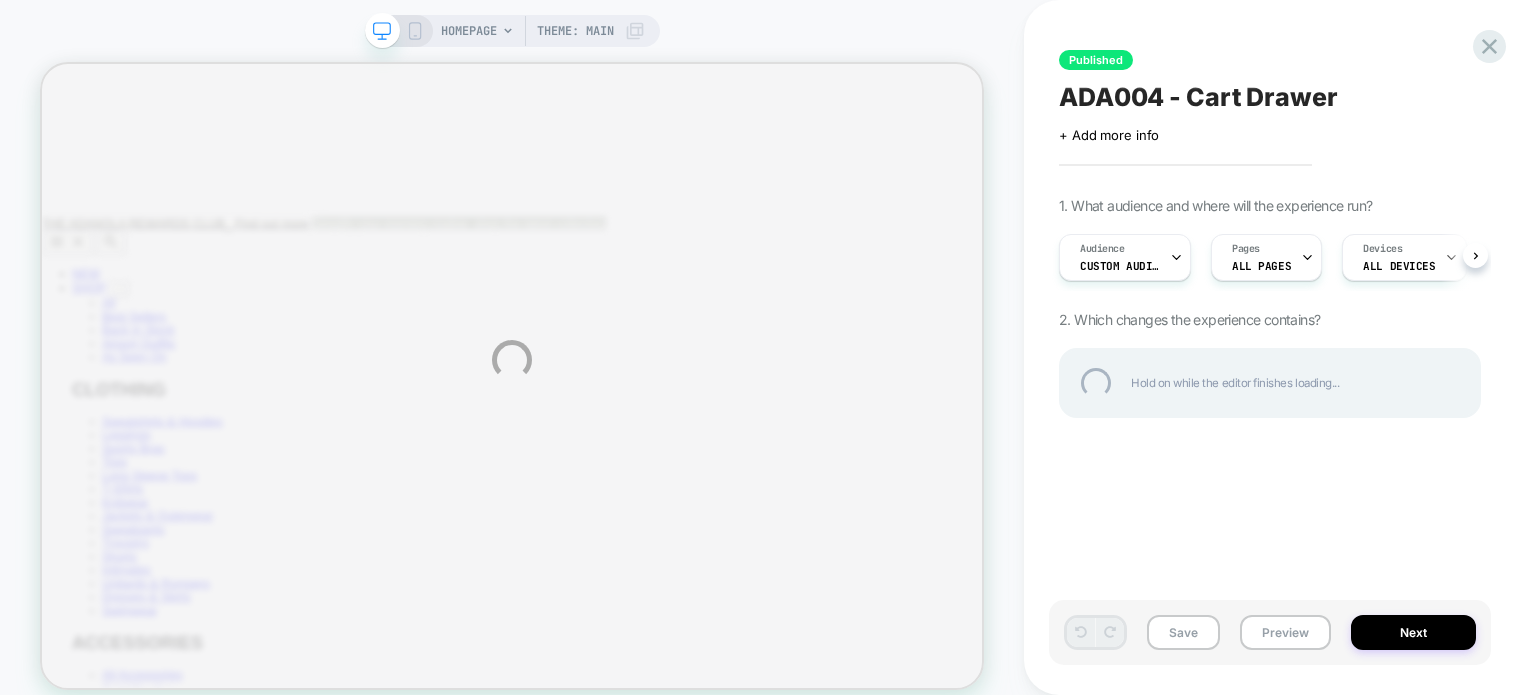 scroll, scrollTop: 0, scrollLeft: 0, axis: both 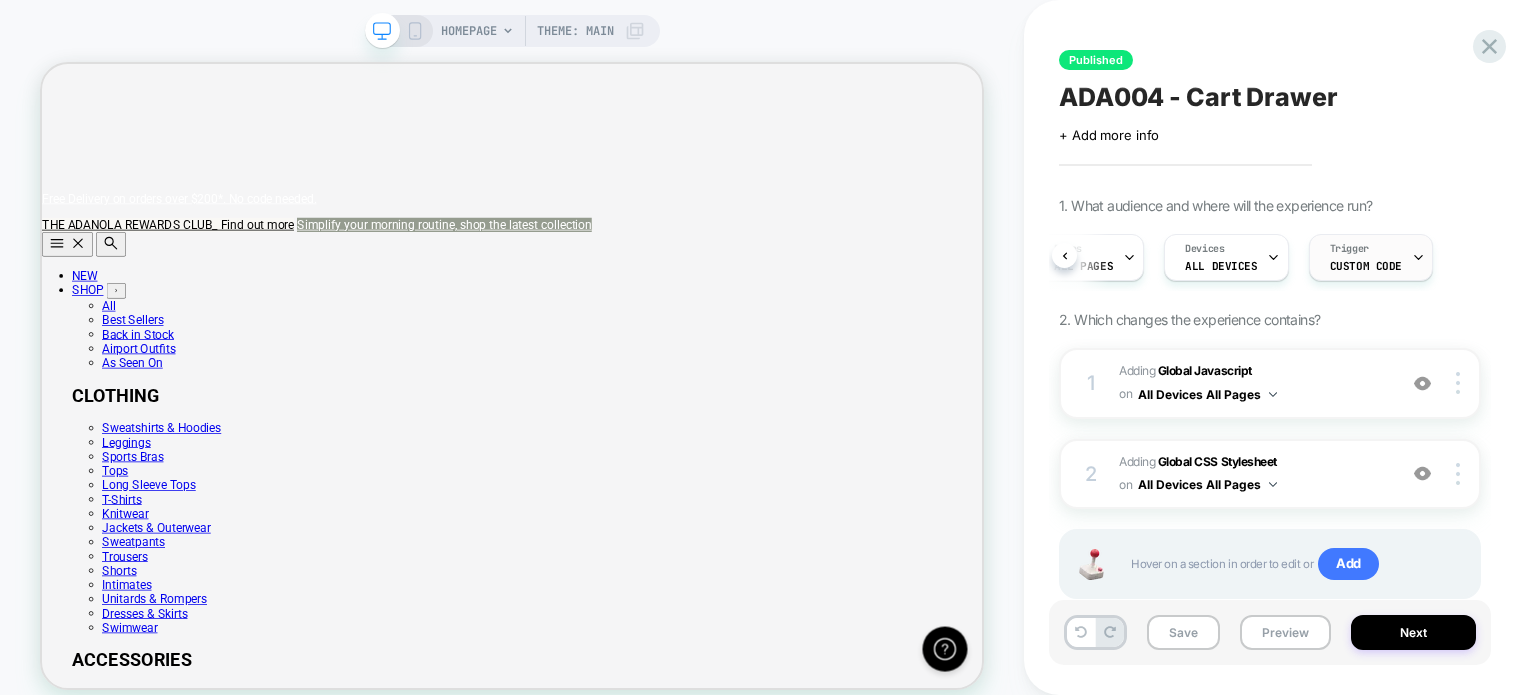click on "Trigger Custom Code" at bounding box center (1366, 257) 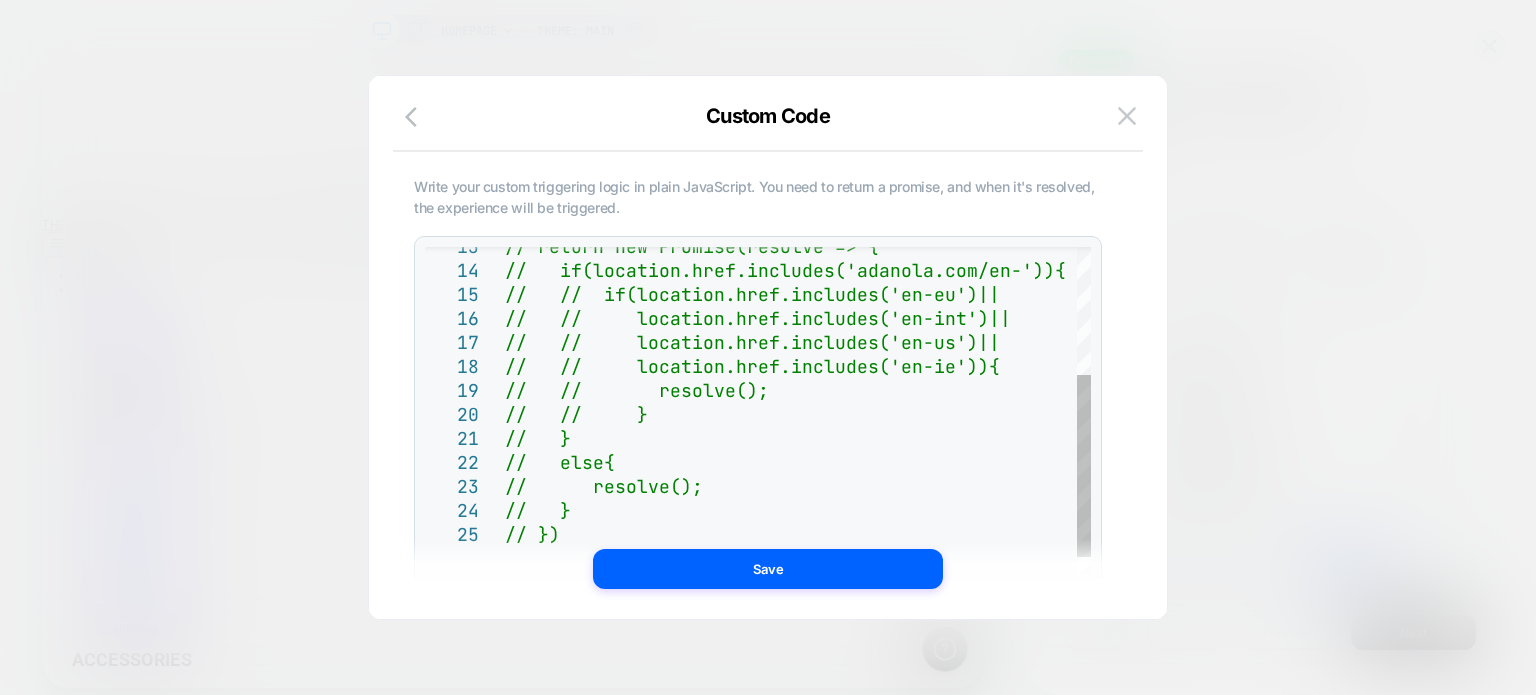 scroll, scrollTop: 0, scrollLeft: 0, axis: both 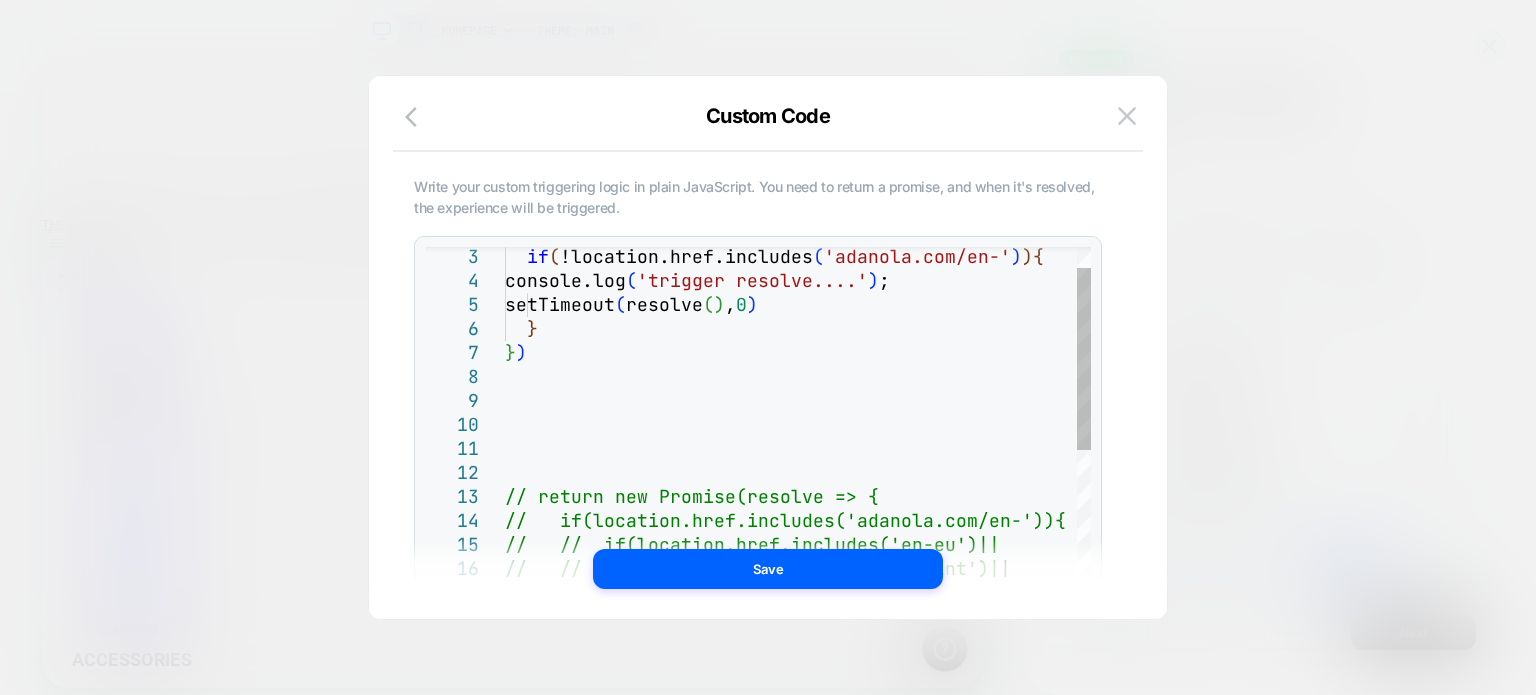 click on "// return new Promise(resolve => { //   if(location.href.includes('adanola.com/en-')) { //   //  if(location.href.includes('en-eu')|| //   //     location.href.includes('en-int')|| //   //     location.href.includes('en-us')|| //   //     location.href.includes('en-ie')){ //   //       resolve(); //   //     } } )     setTimeout ( resolve ( ) ,  0 )    }    if ( !location.href.includes ( 'adanola.com/en-' ) ) {   console.log ( 'trigger resolve....' ) ;" at bounding box center (809, 699) 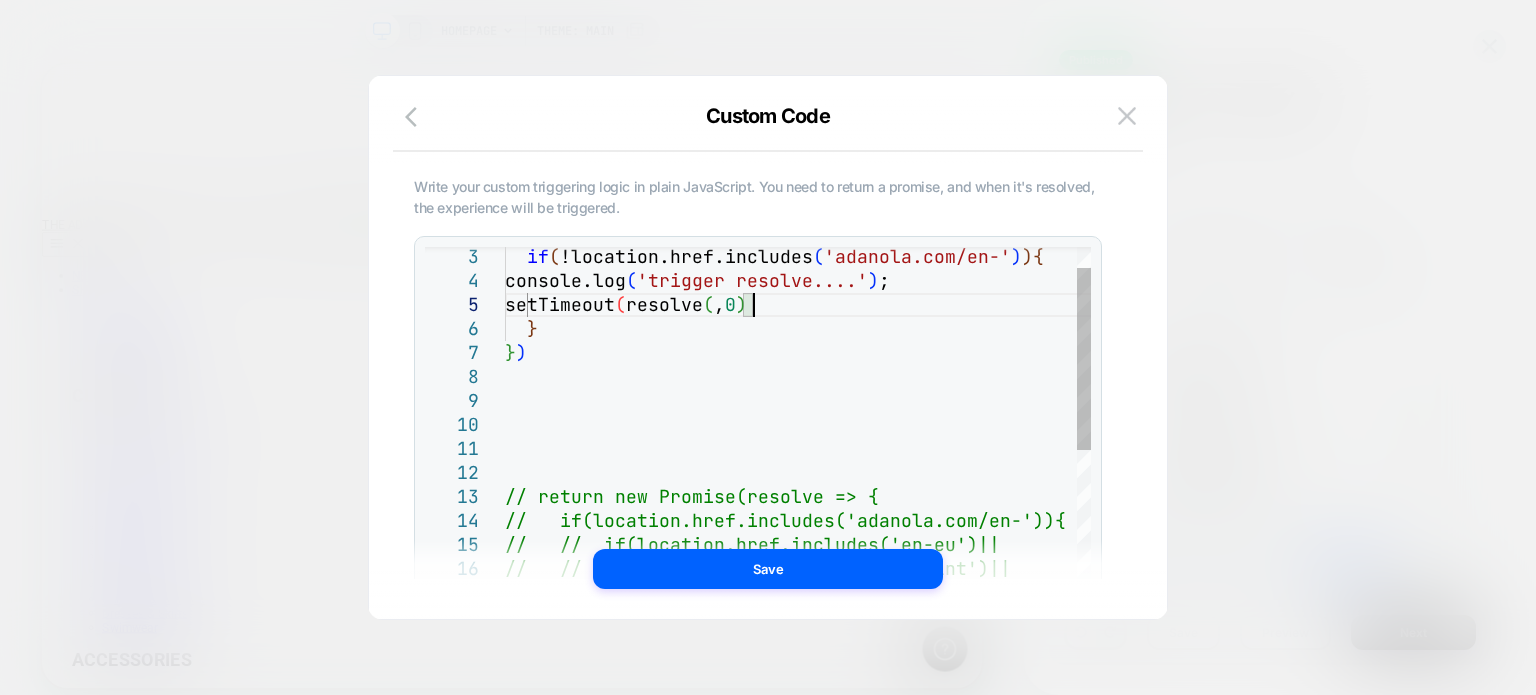 type on "**********" 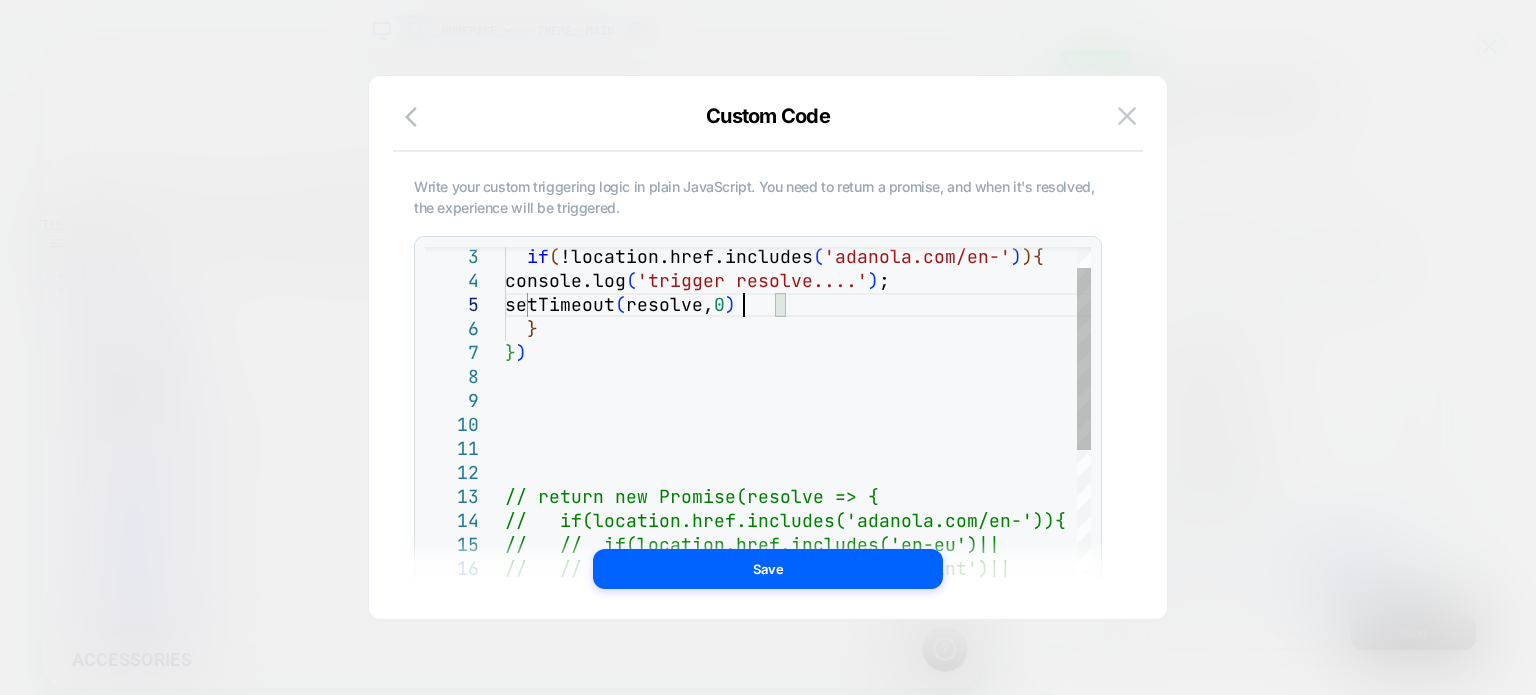 scroll, scrollTop: 0, scrollLeft: 1255, axis: horizontal 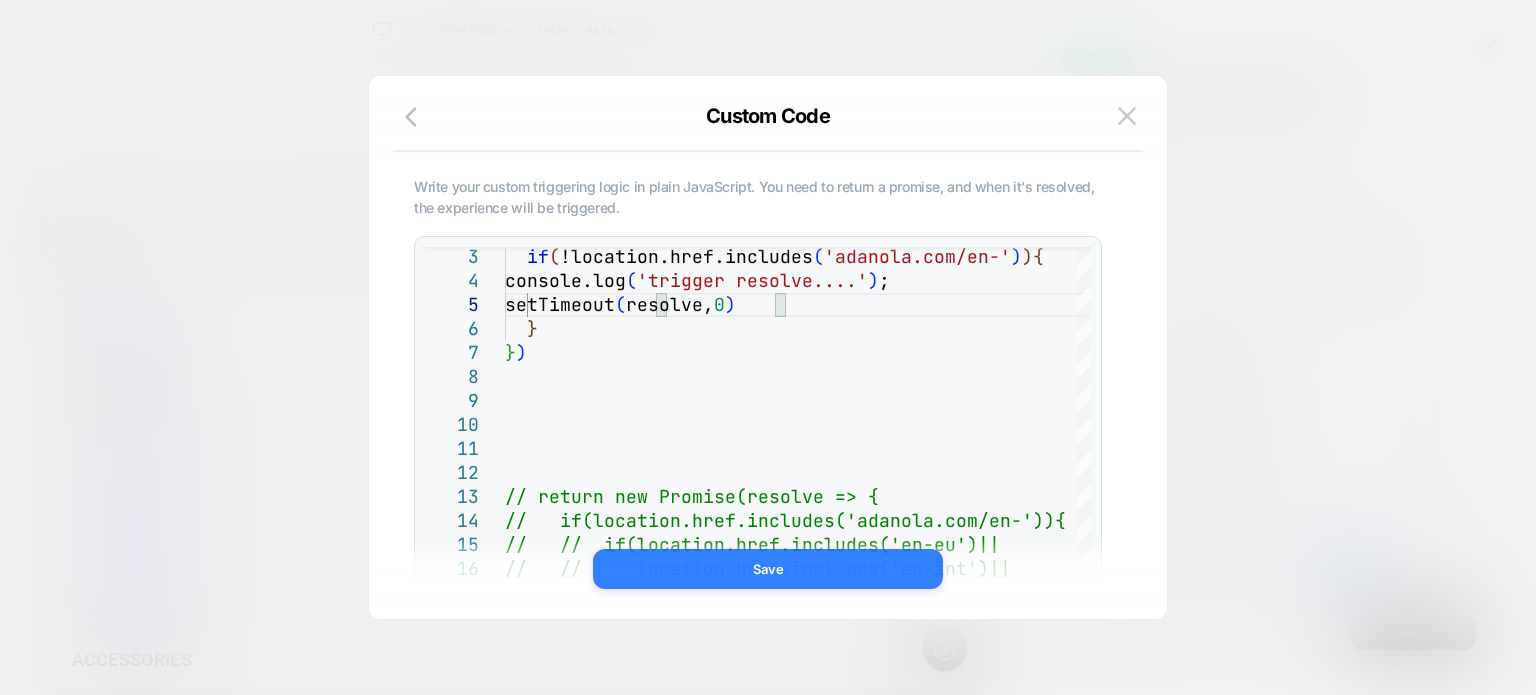click on "Save" at bounding box center (768, 569) 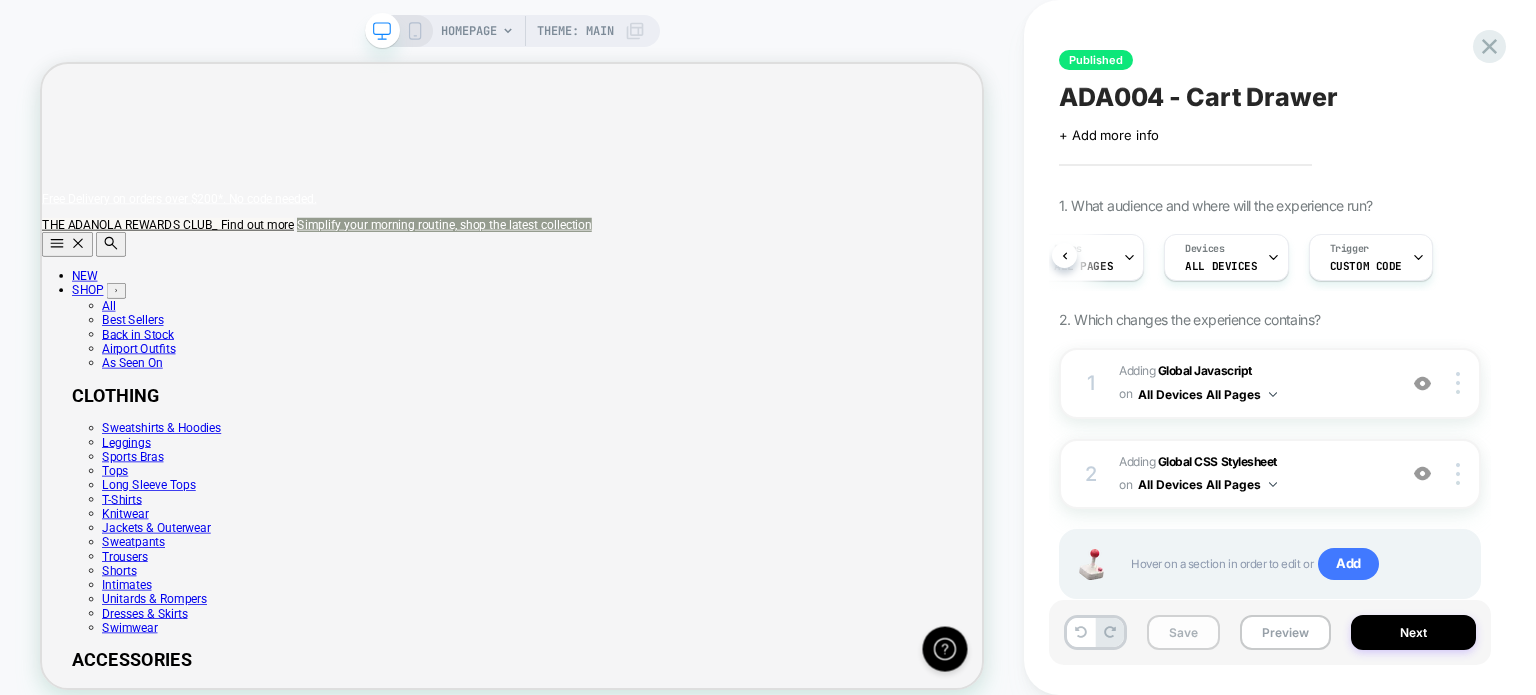 click on "Save" at bounding box center (1183, 632) 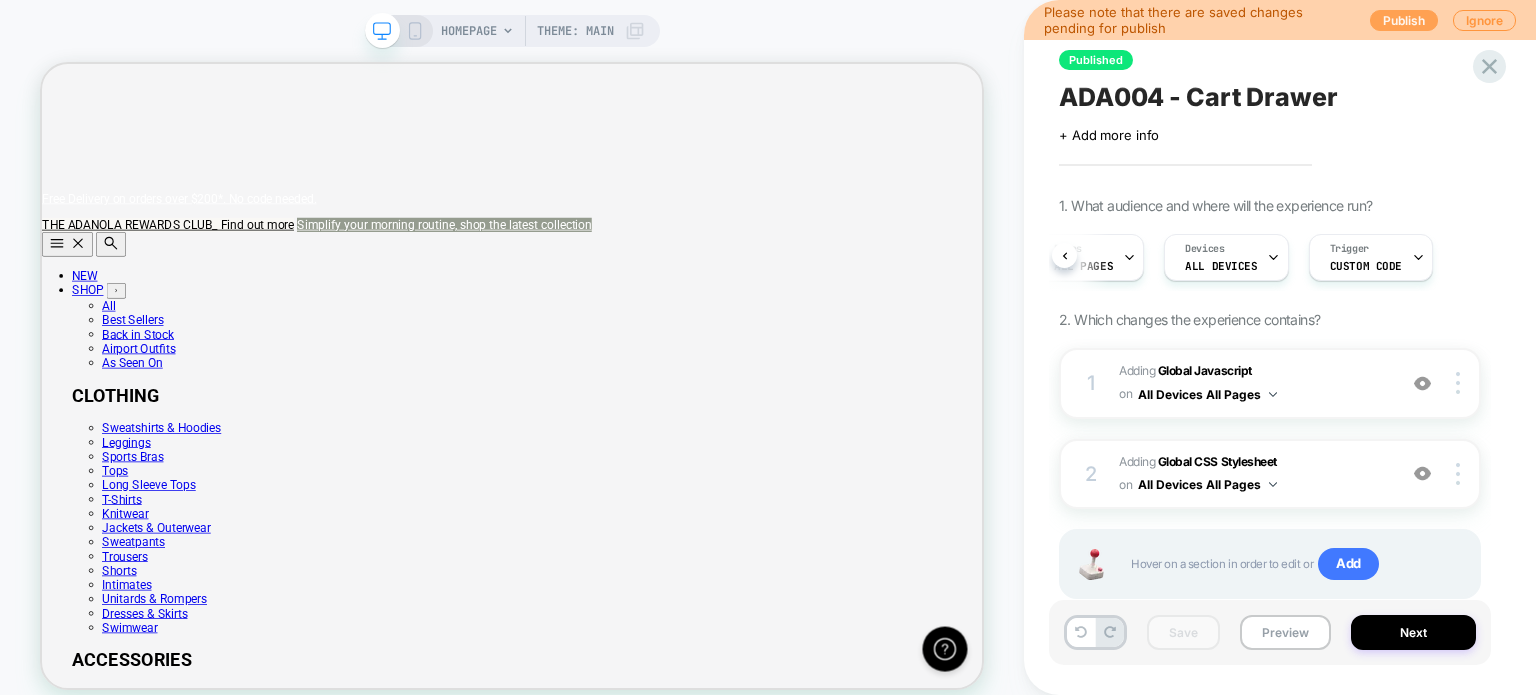 click on "Publish" at bounding box center (1404, 20) 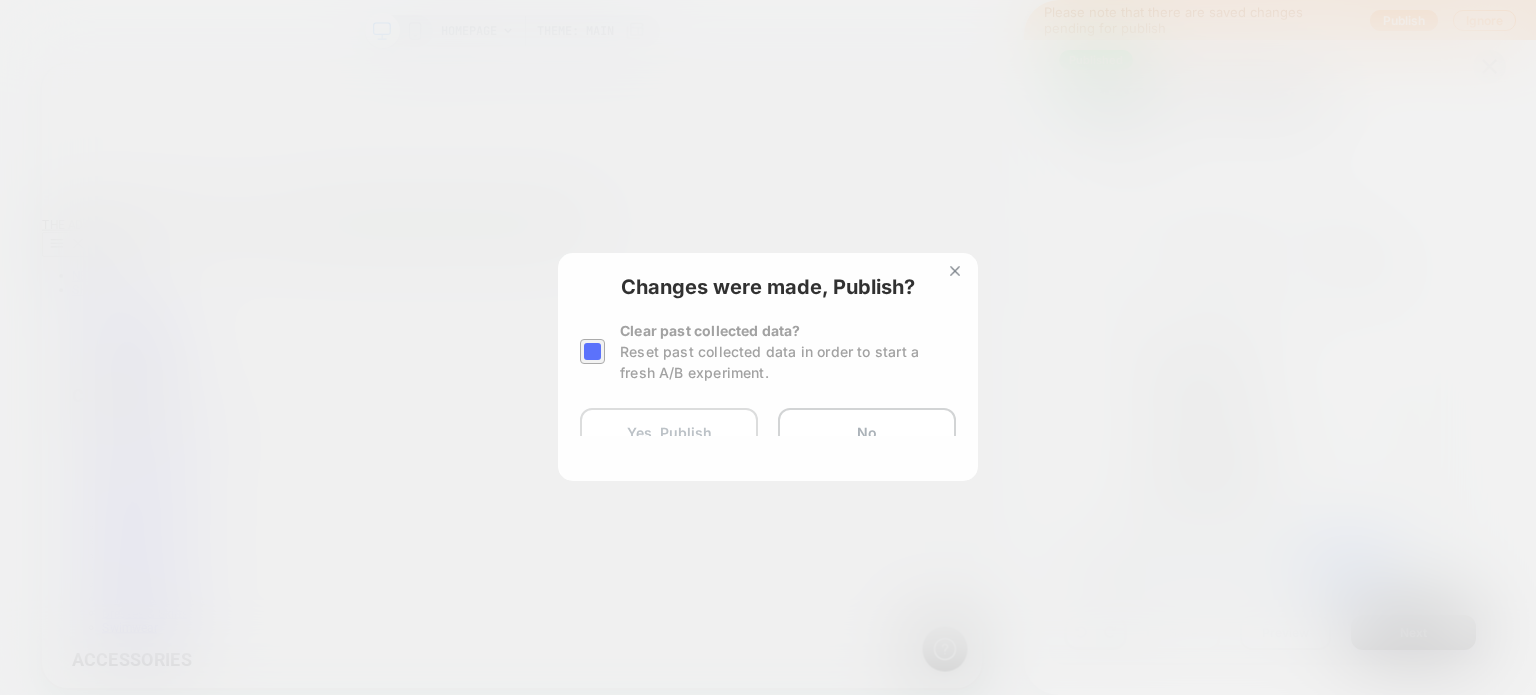 scroll, scrollTop: 0, scrollLeft: 0, axis: both 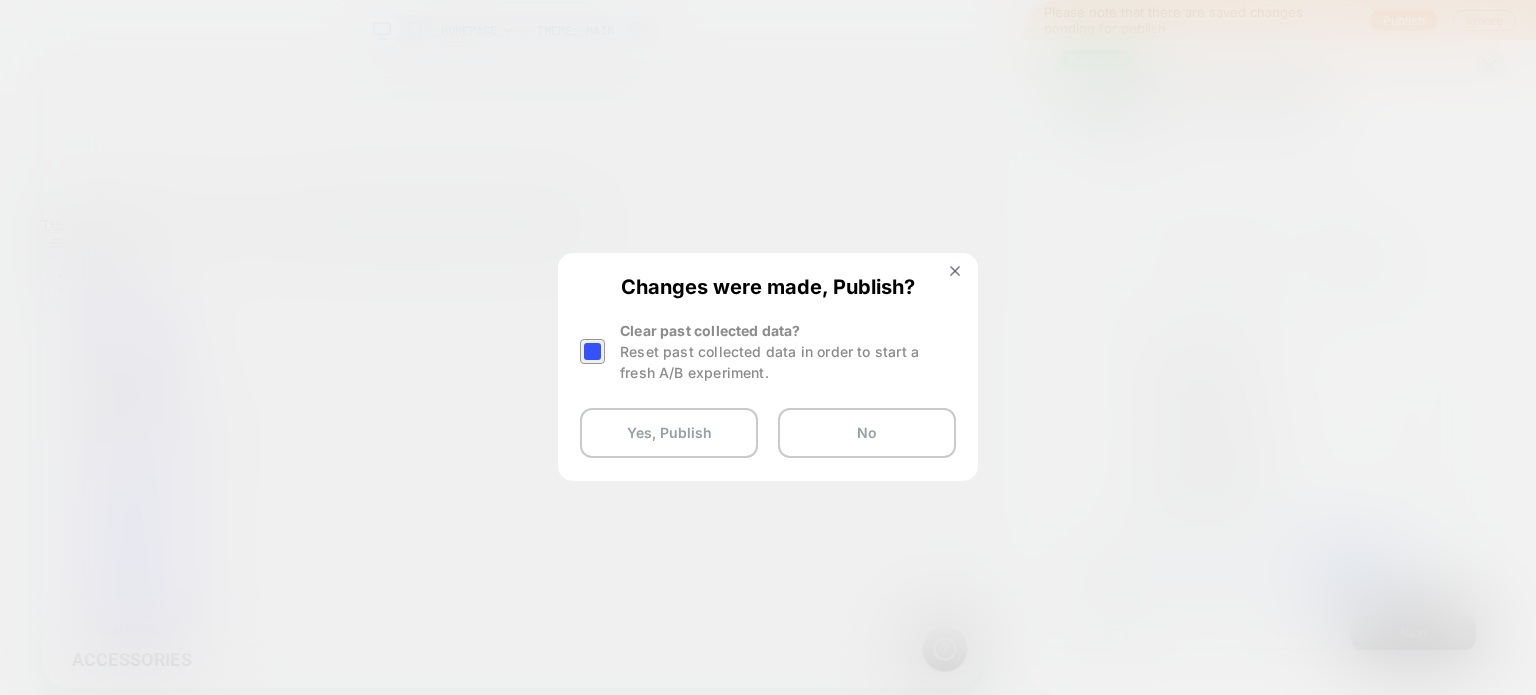 click at bounding box center [592, 351] 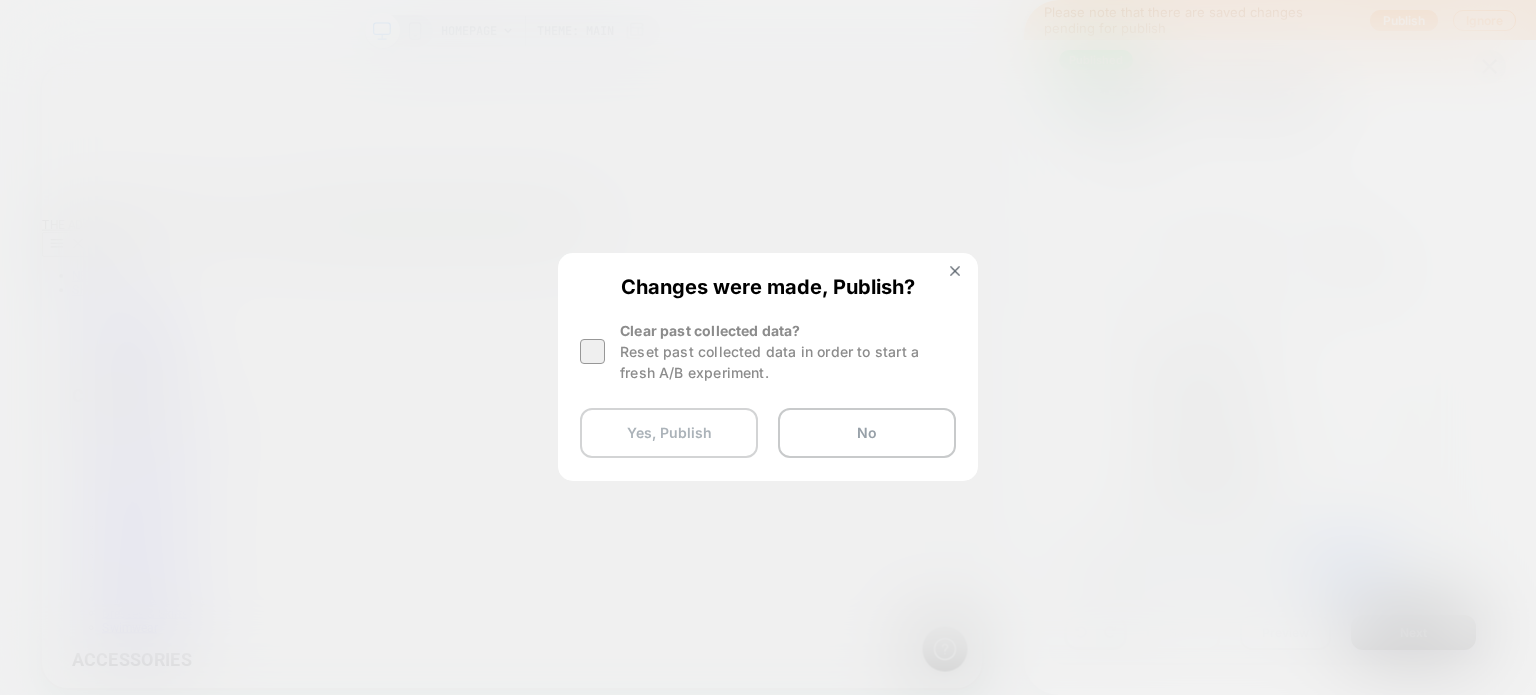 click on "Yes, Publish" at bounding box center (669, 433) 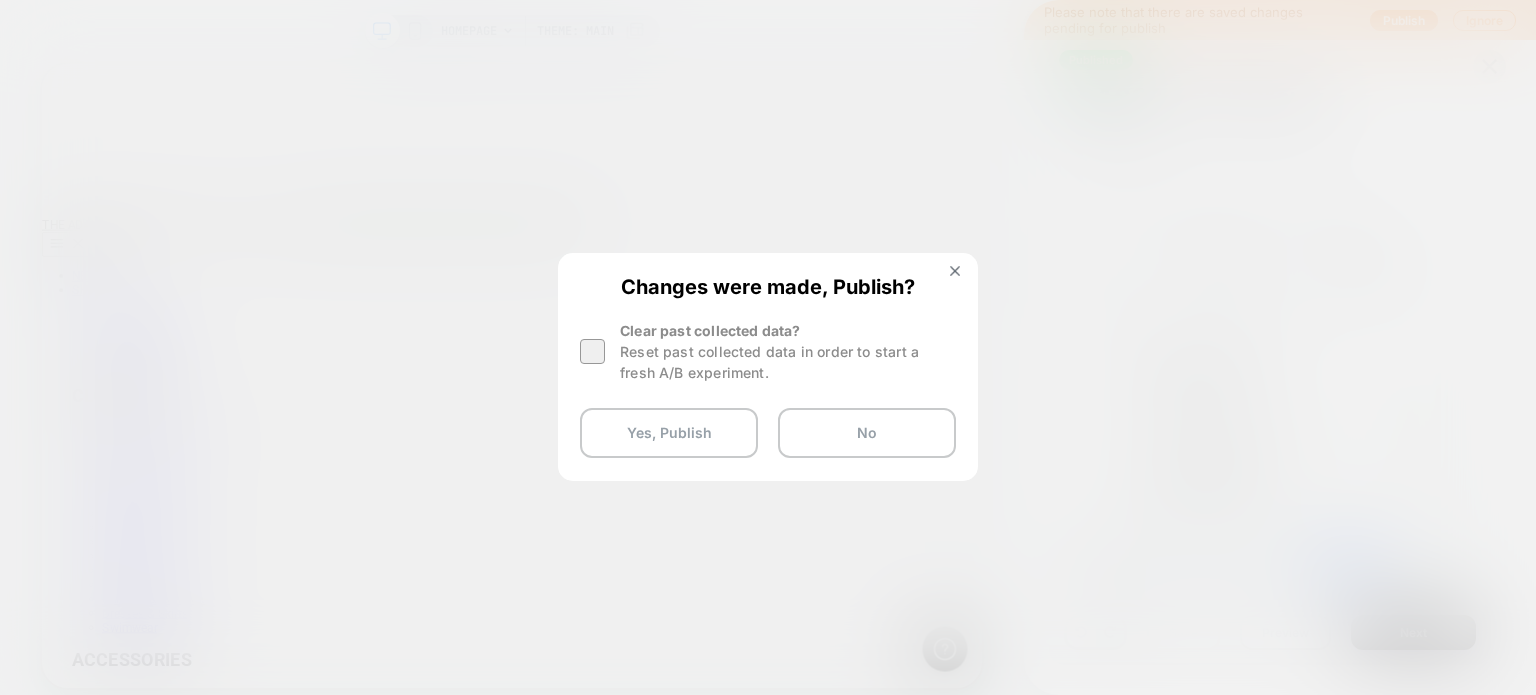 scroll, scrollTop: 0, scrollLeft: 1221, axis: horizontal 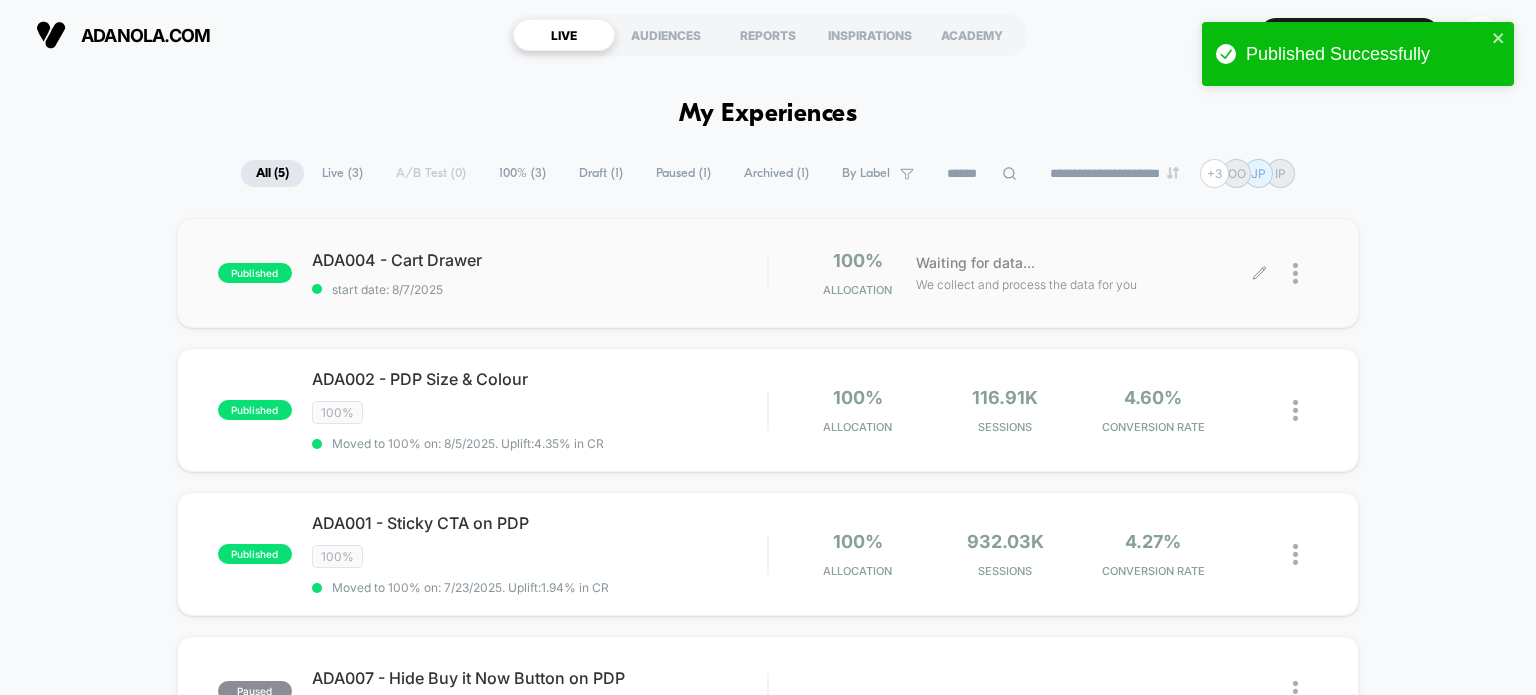 click 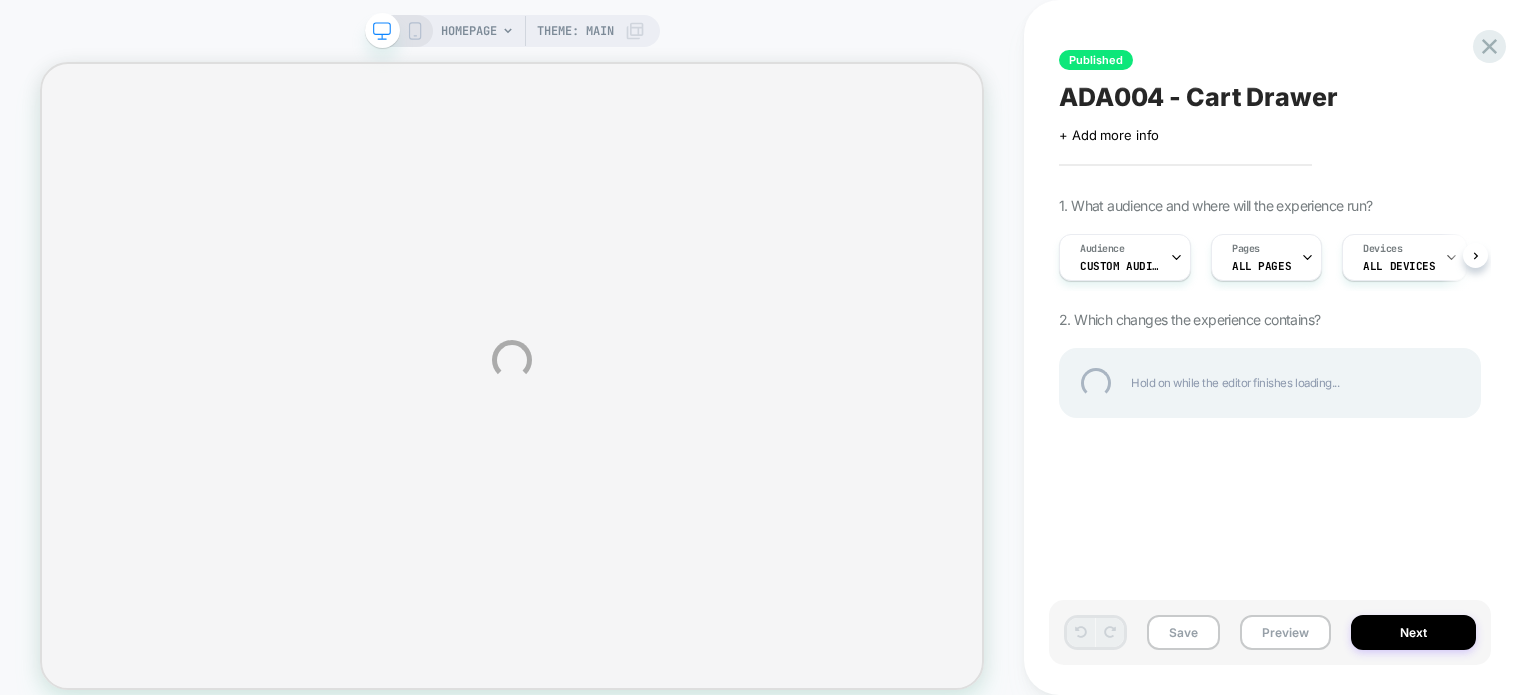 select on "**********" 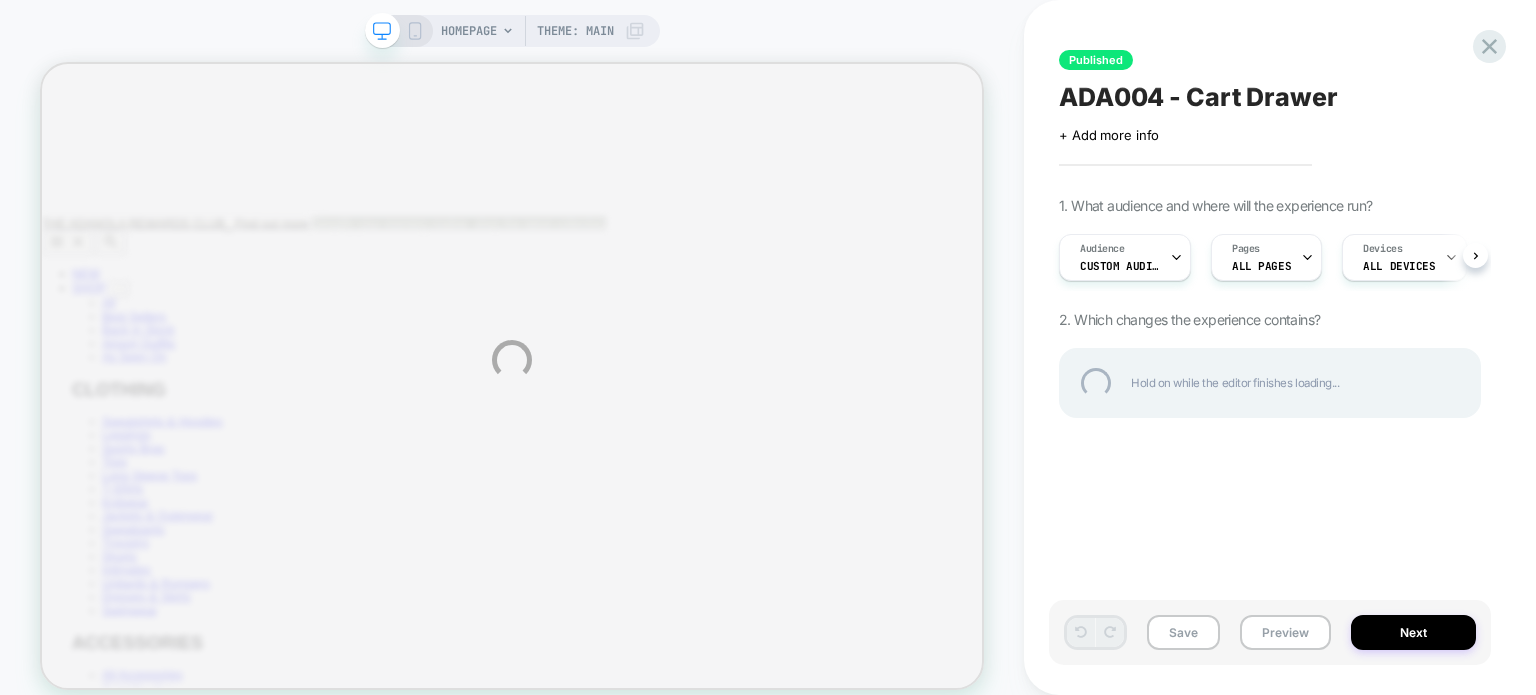 scroll, scrollTop: 0, scrollLeft: 0, axis: both 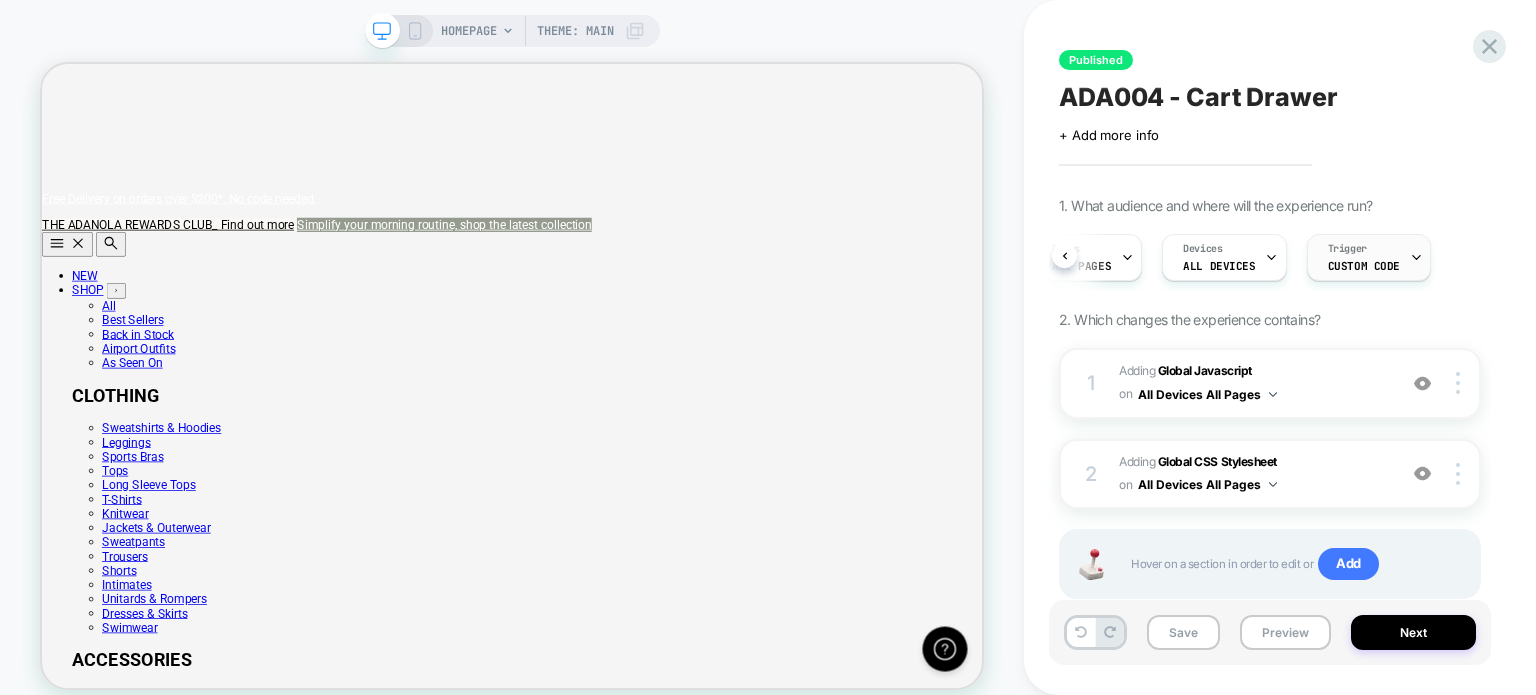 click on "Custom Code" at bounding box center [1364, 266] 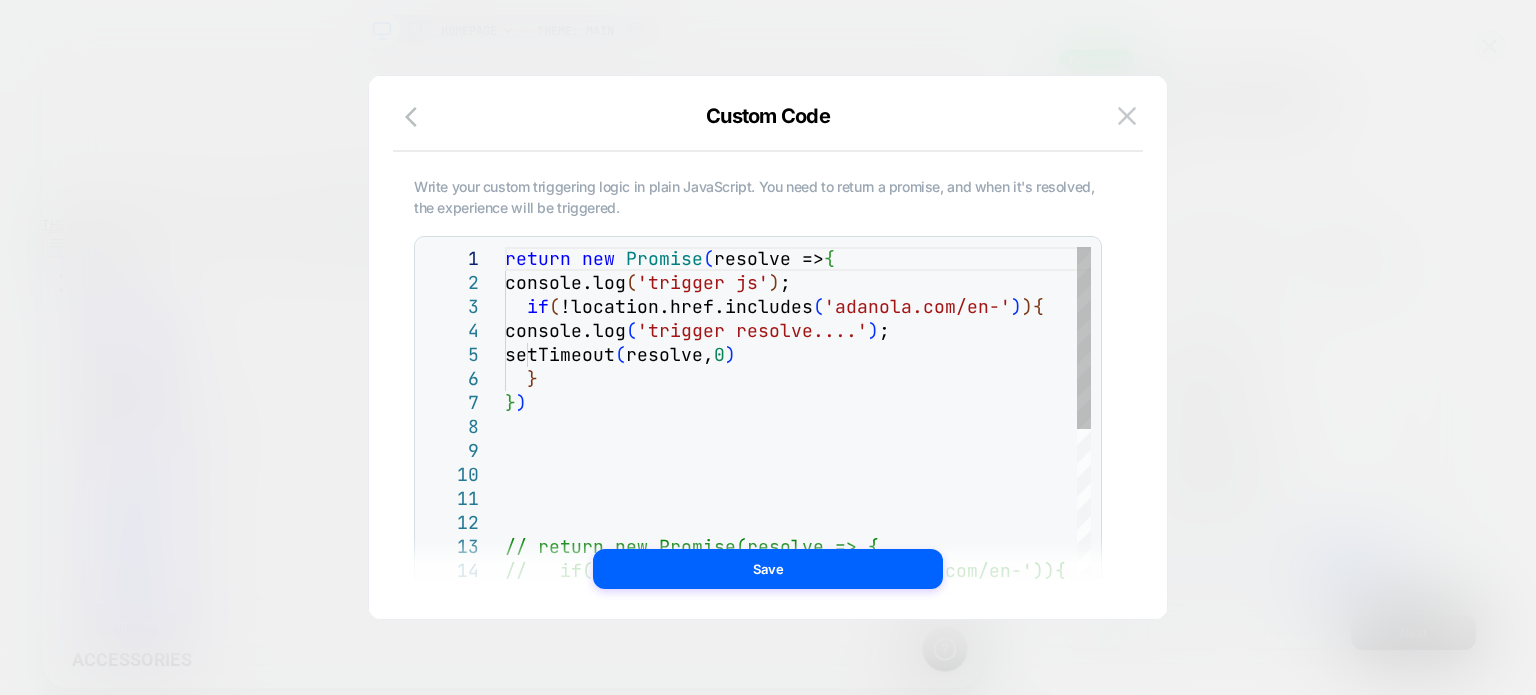 scroll, scrollTop: 0, scrollLeft: 0, axis: both 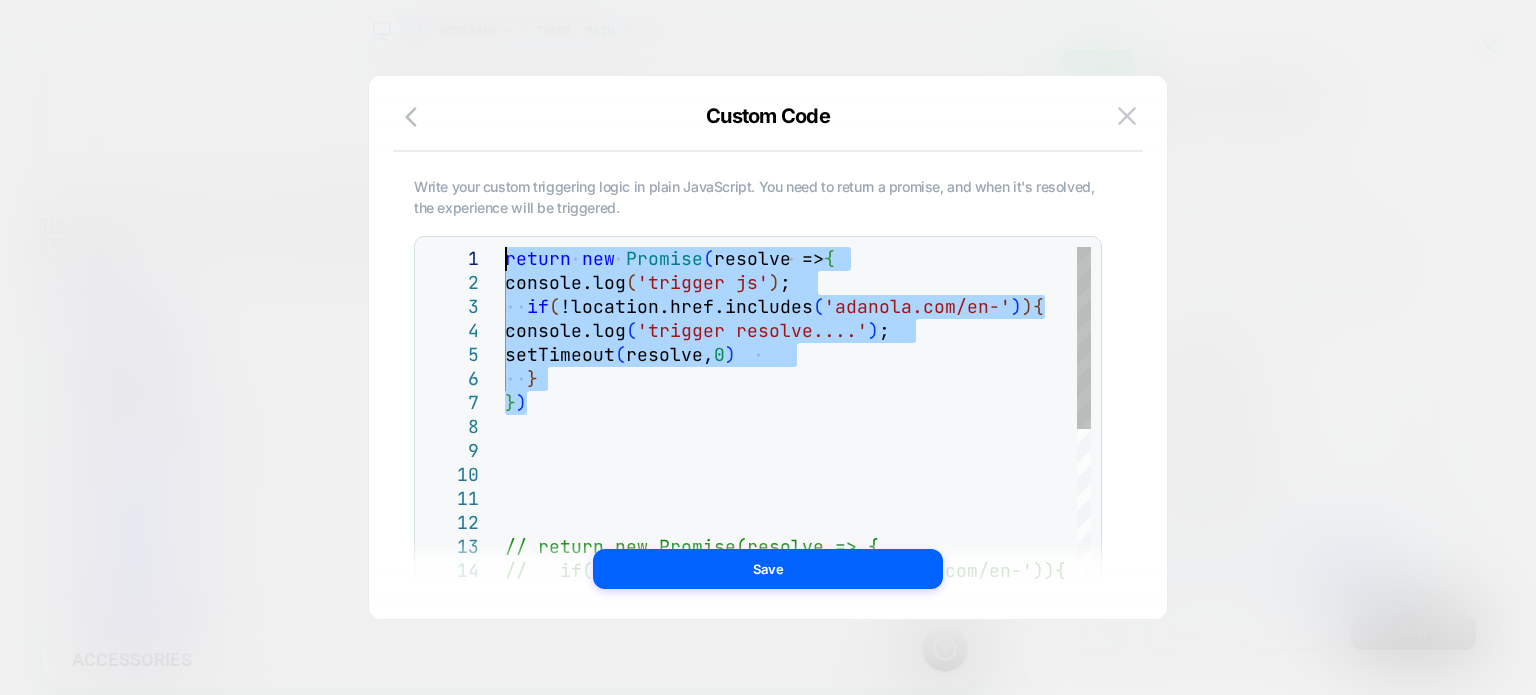 drag, startPoint x: 544, startPoint y: 406, endPoint x: 434, endPoint y: 240, distance: 199.13814 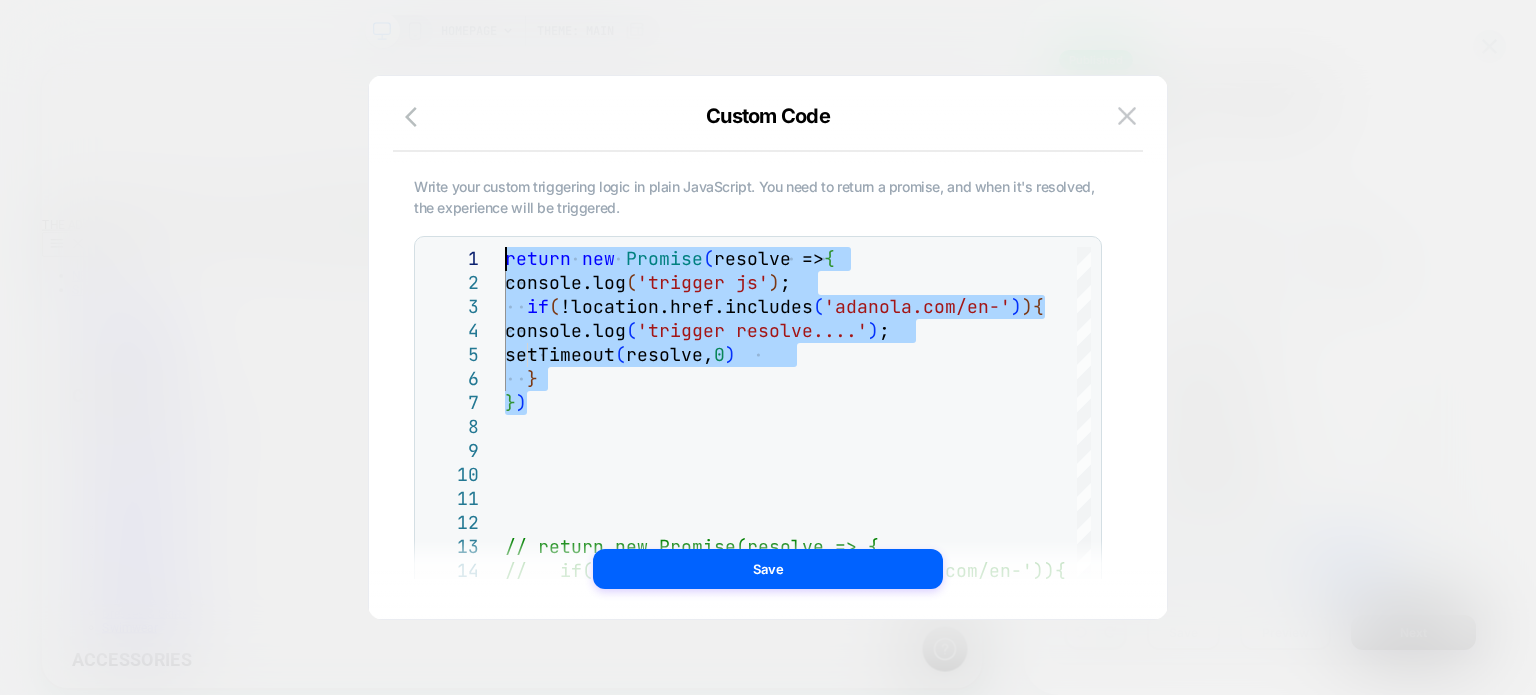 scroll, scrollTop: 0, scrollLeft: 0, axis: both 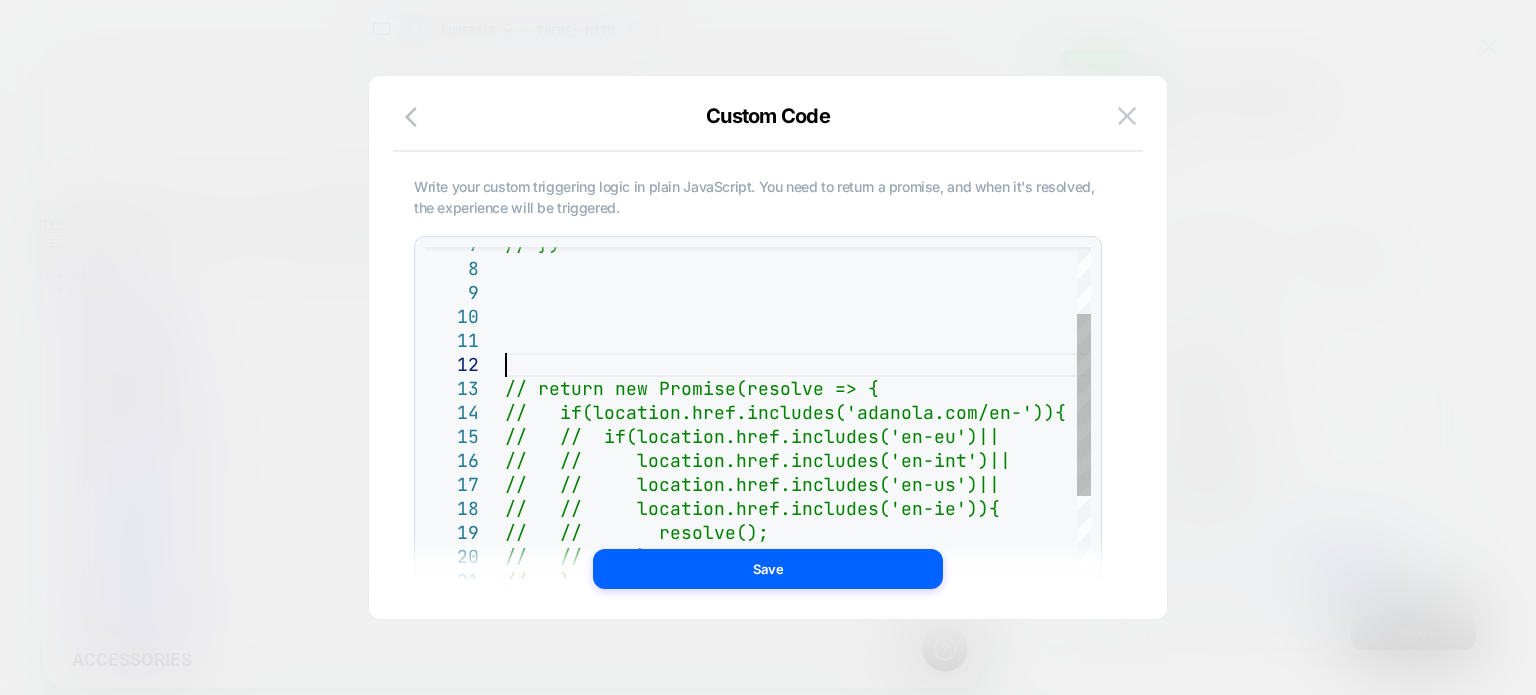 click on "// }) // return new Promise(resolve => { //   if(location.href.includes('adanola.com/en-')) { //   //  if(location.href.includes('en-eu')|| //   //     location.href.includes('en-int')|| //   //     location.href.includes('en-us')|| //   //     location.href.includes('en-ie')){ //   //       resolve(); //   //     } //   } //   else{ //      resolve(); //   } // })" at bounding box center (814, 591) 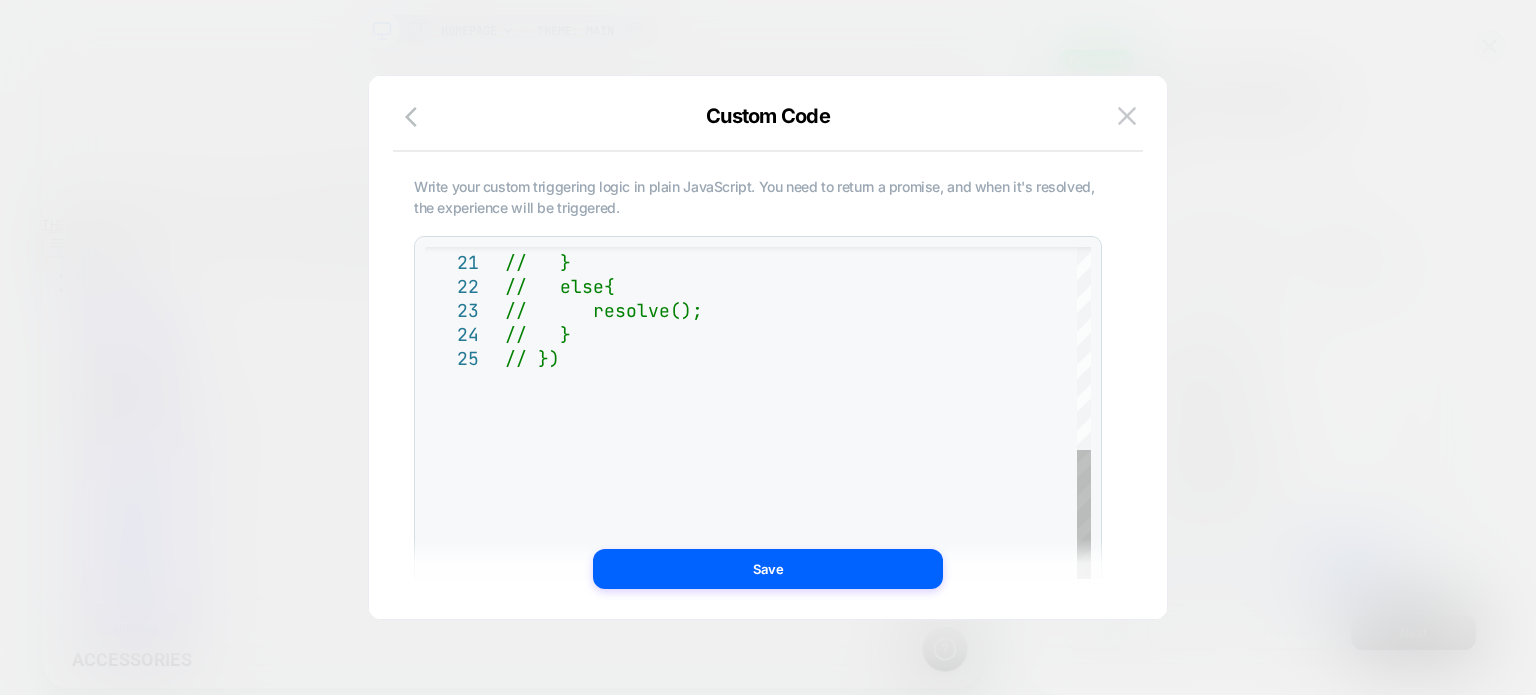 scroll, scrollTop: 0, scrollLeft: 1255, axis: horizontal 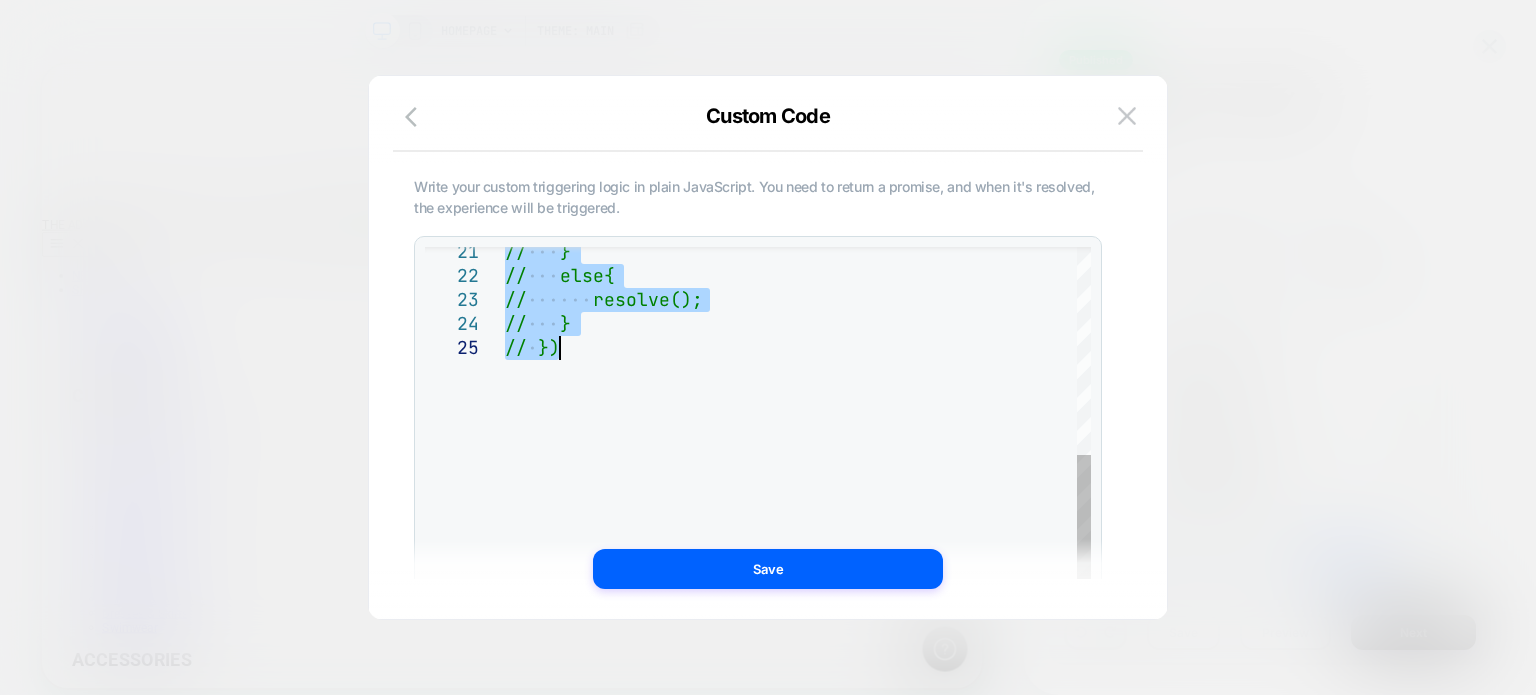 click on "//   } //   else{ //      resolve(); //   } // })" at bounding box center (814, 262) 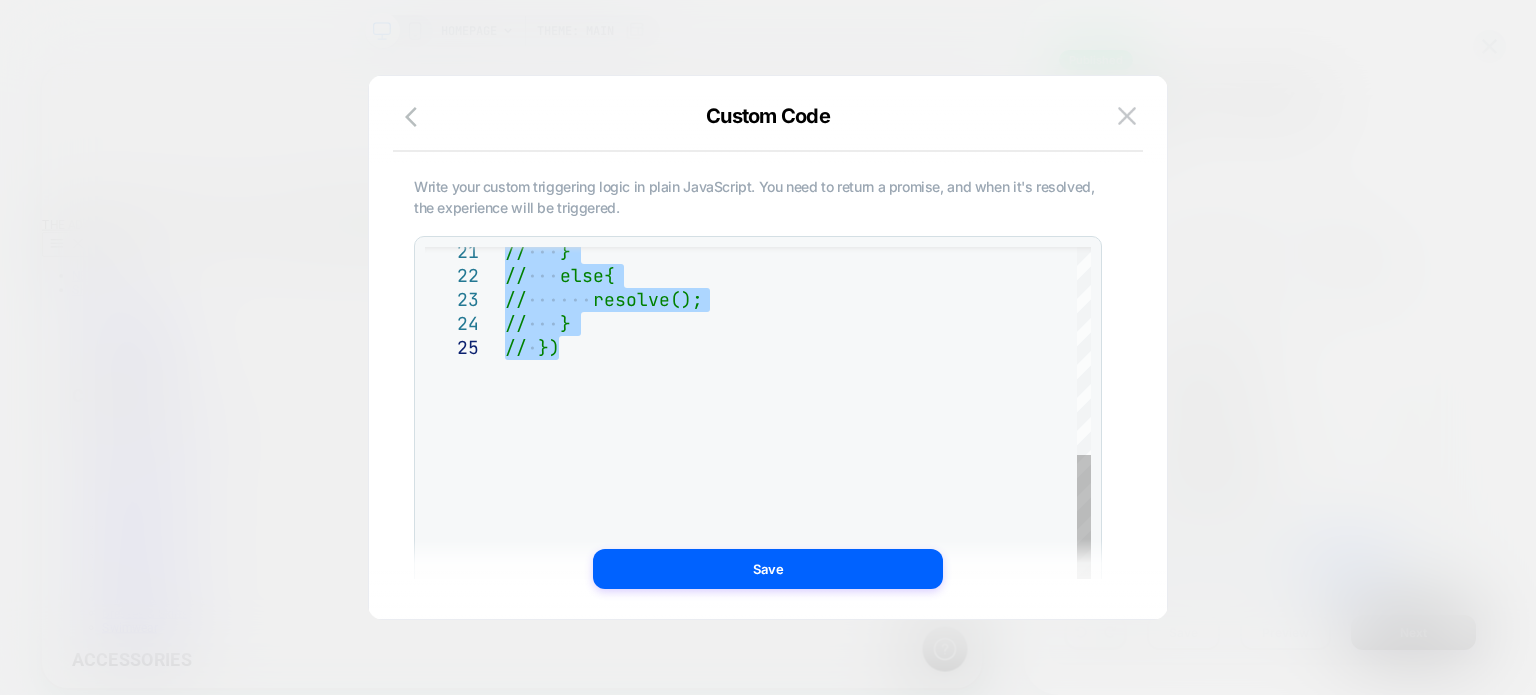 type on "**********" 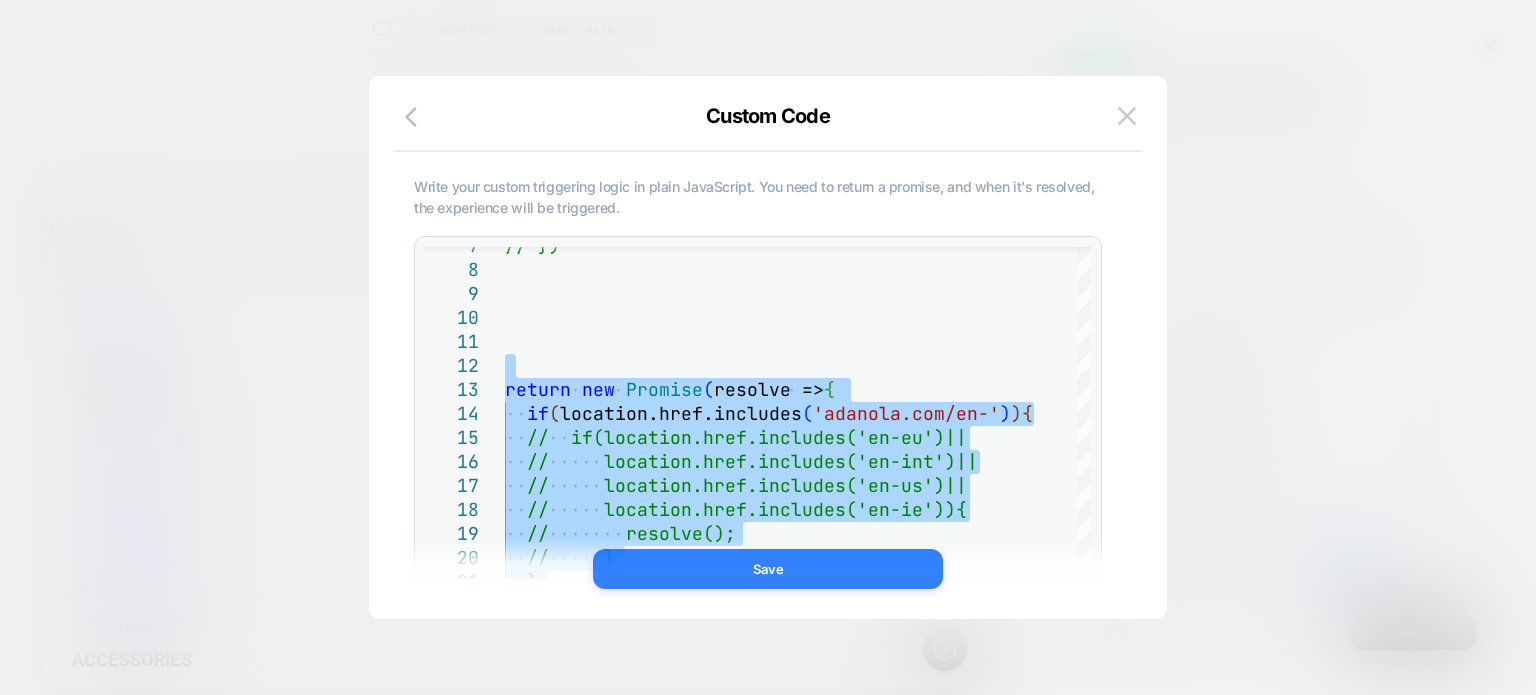 scroll, scrollTop: 0, scrollLeft: 0, axis: both 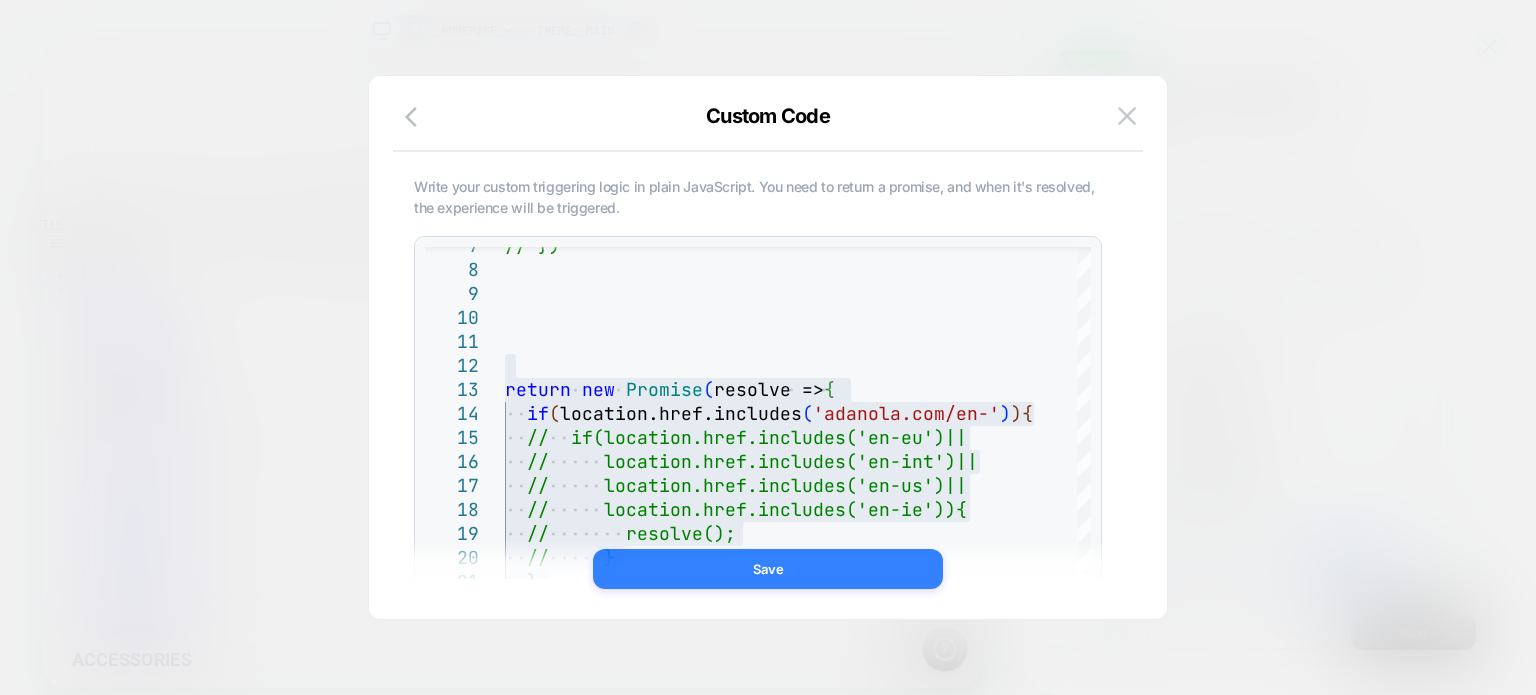 click on "Save" at bounding box center (768, 569) 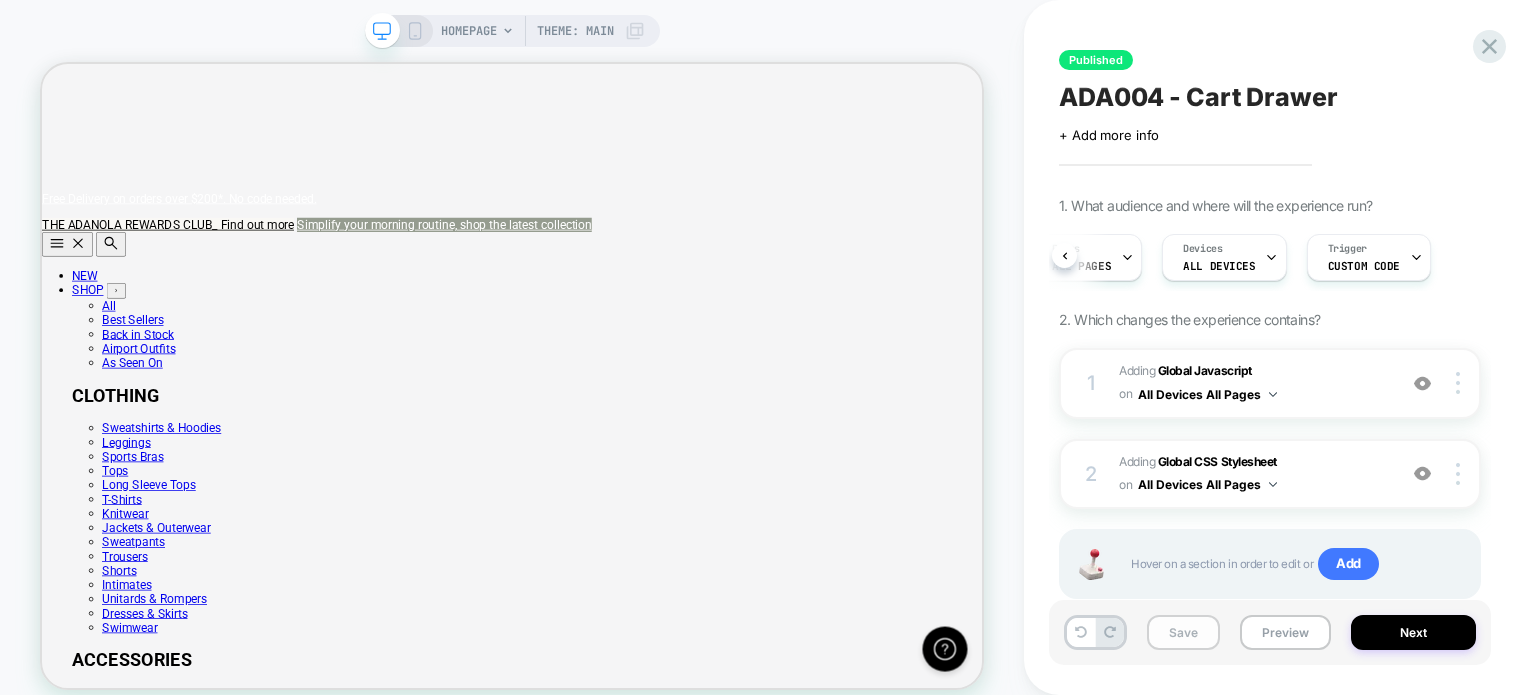 click on "Save" at bounding box center [1183, 632] 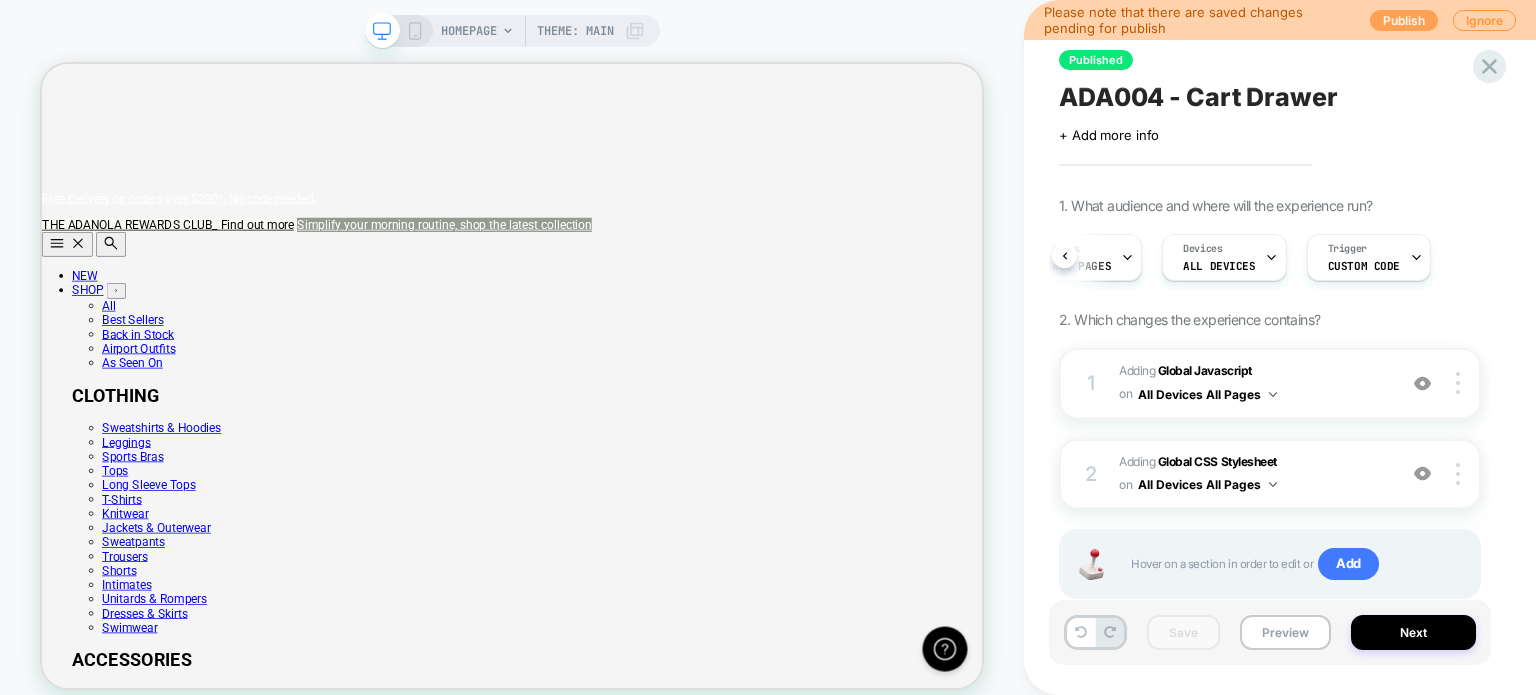 click on "Publish" at bounding box center (1404, 20) 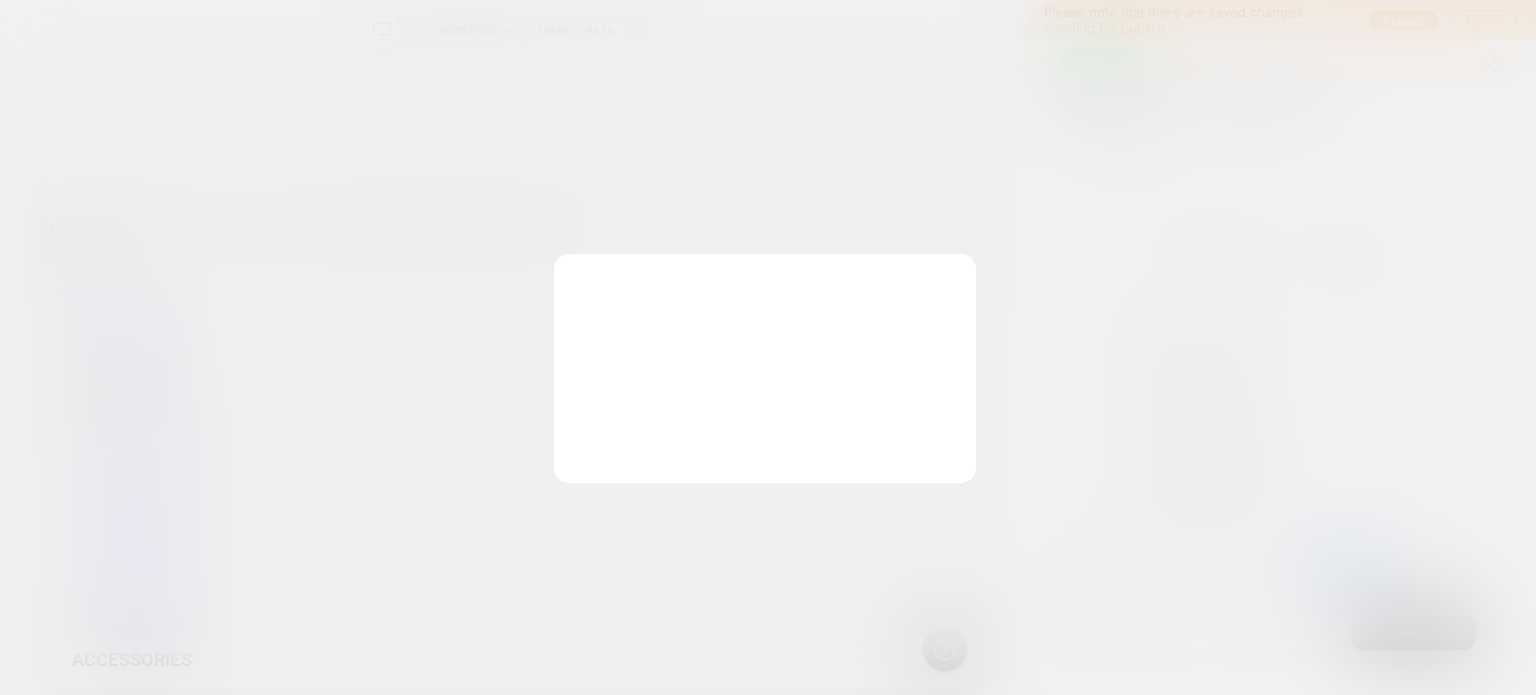 scroll, scrollTop: 0, scrollLeft: 1255, axis: horizontal 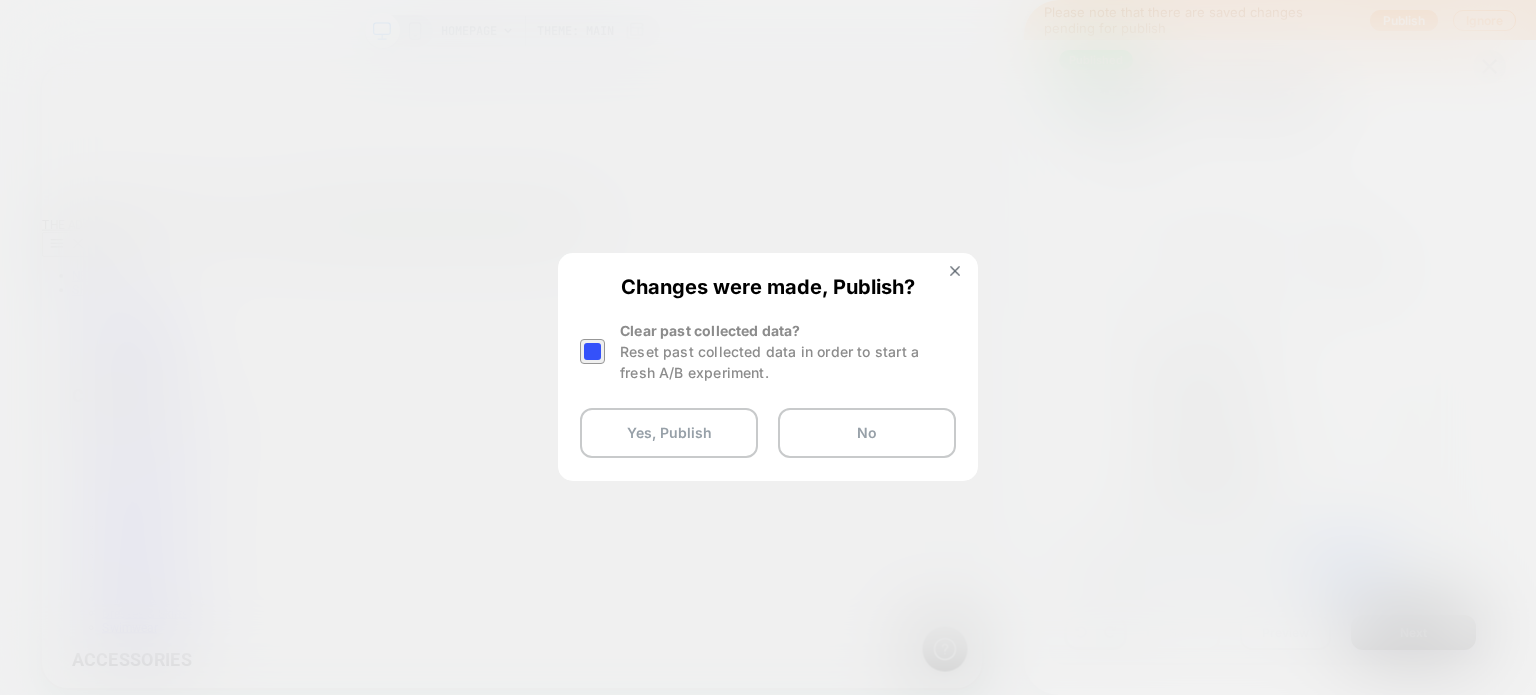click at bounding box center [595, 351] 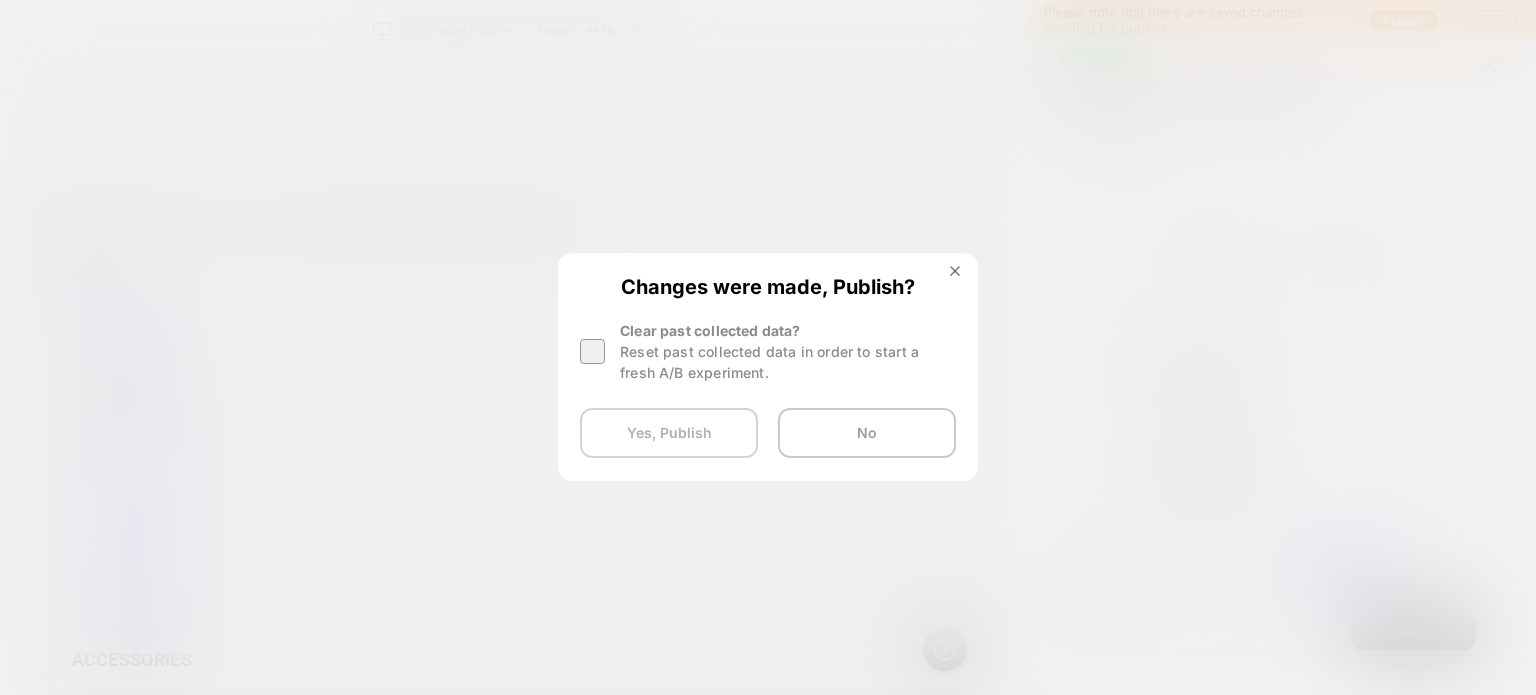 scroll, scrollTop: 0, scrollLeft: 0, axis: both 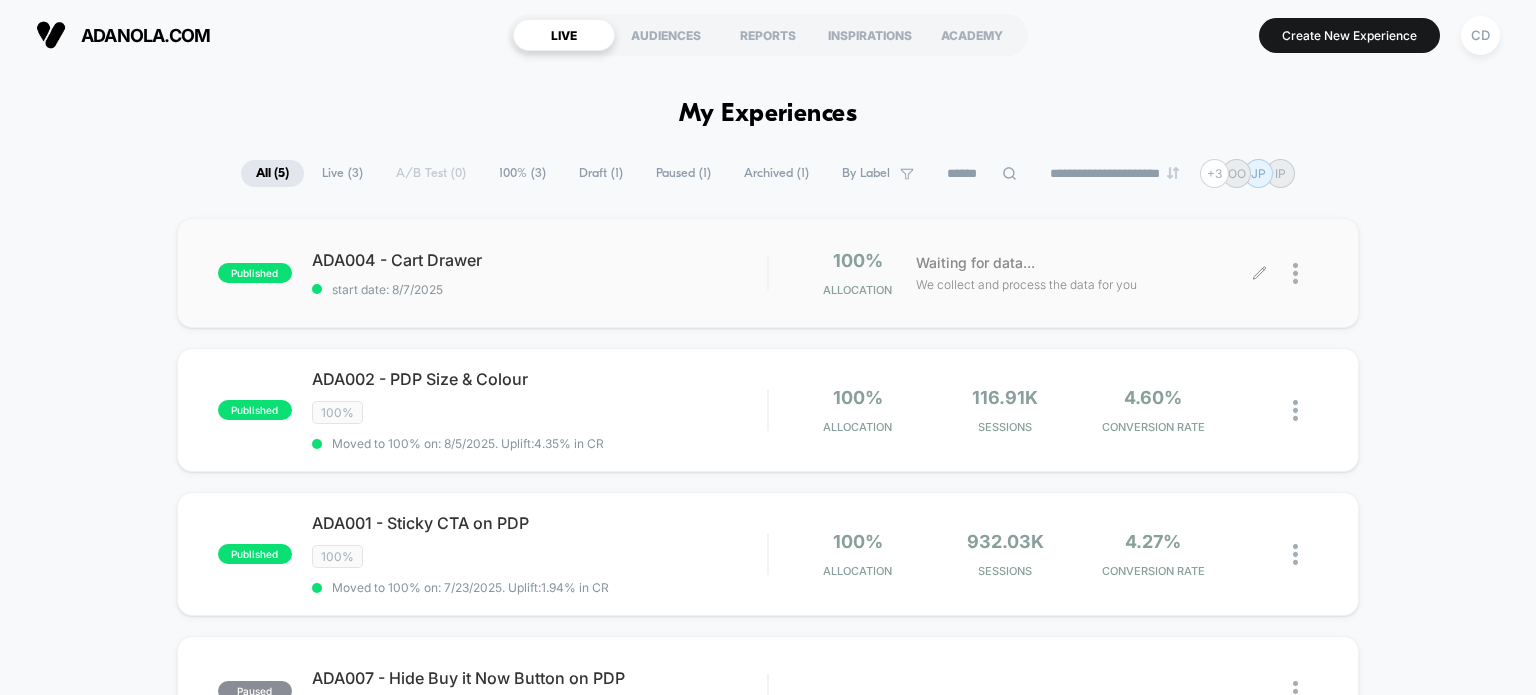 click 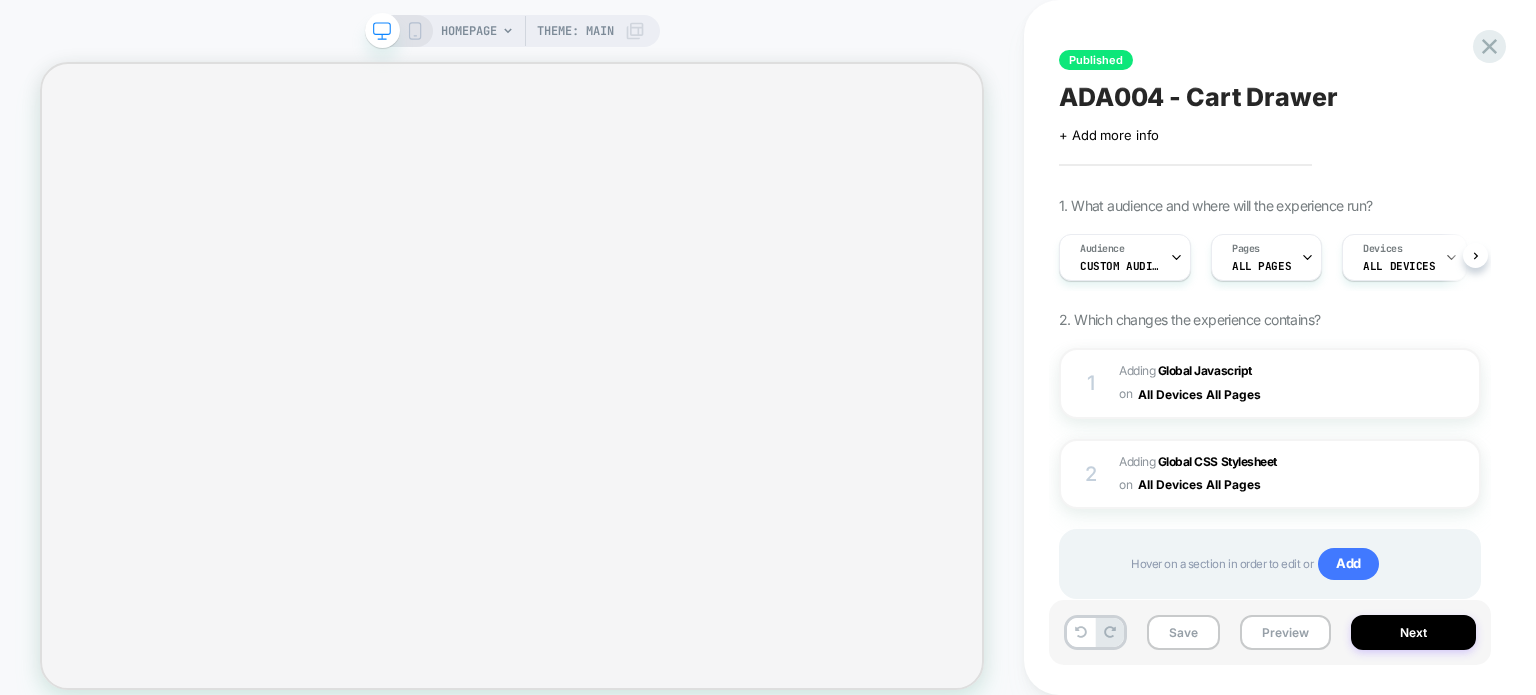 select on "**********" 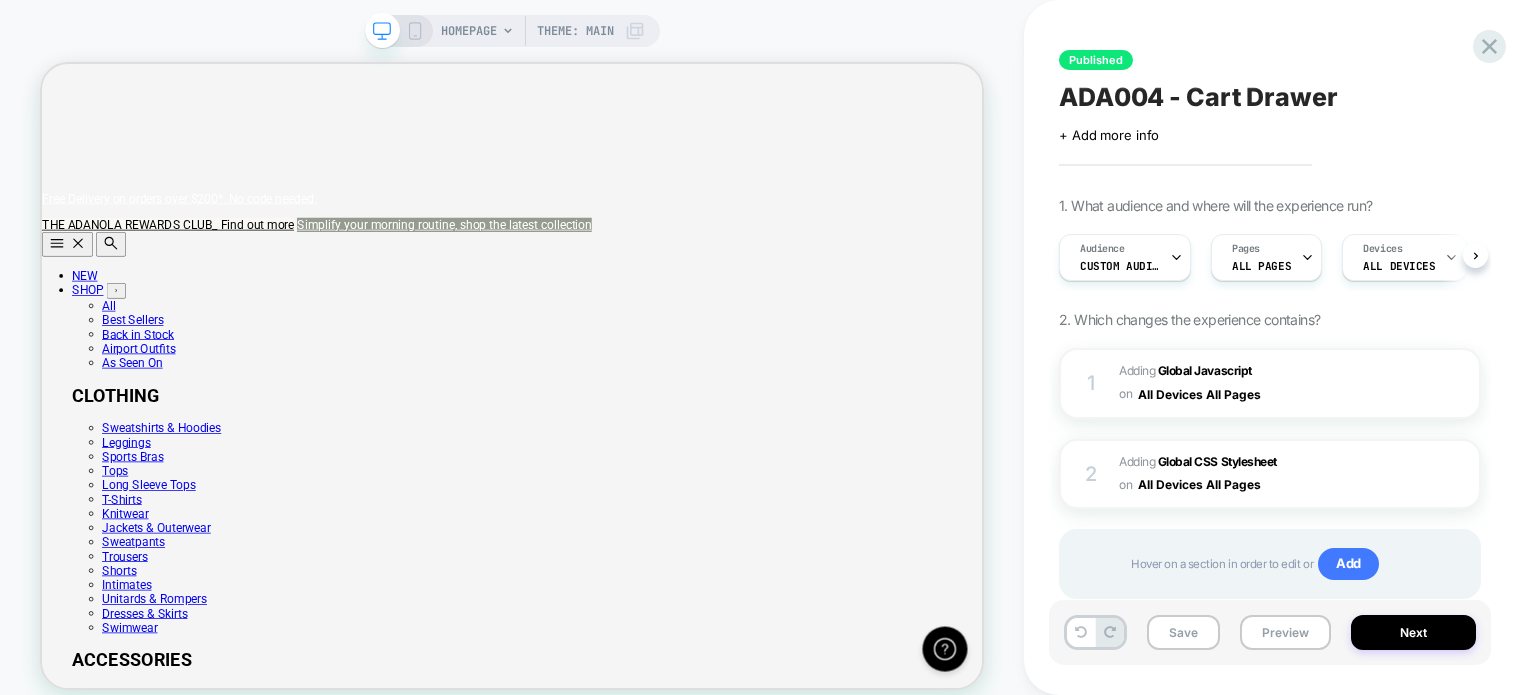 scroll, scrollTop: 0, scrollLeft: 0, axis: both 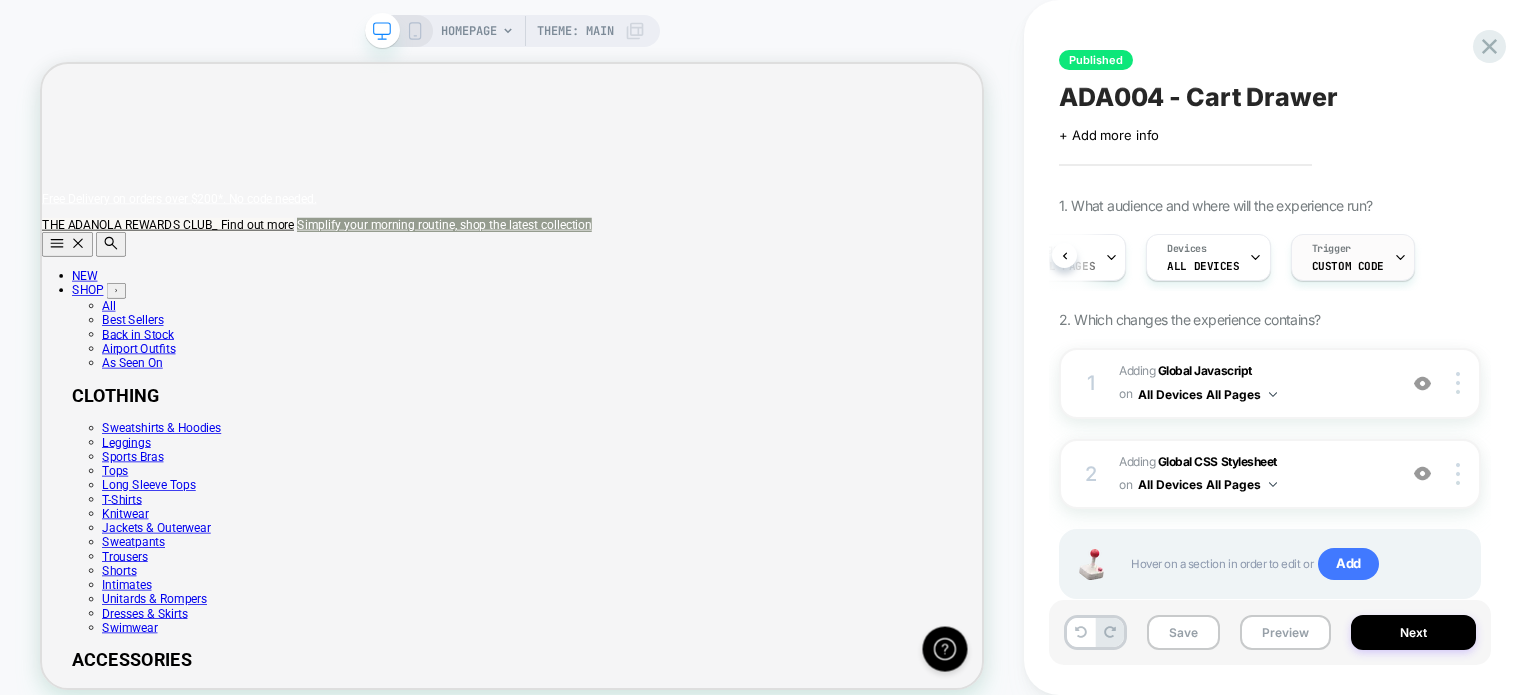 click on "Trigger" at bounding box center (1331, 249) 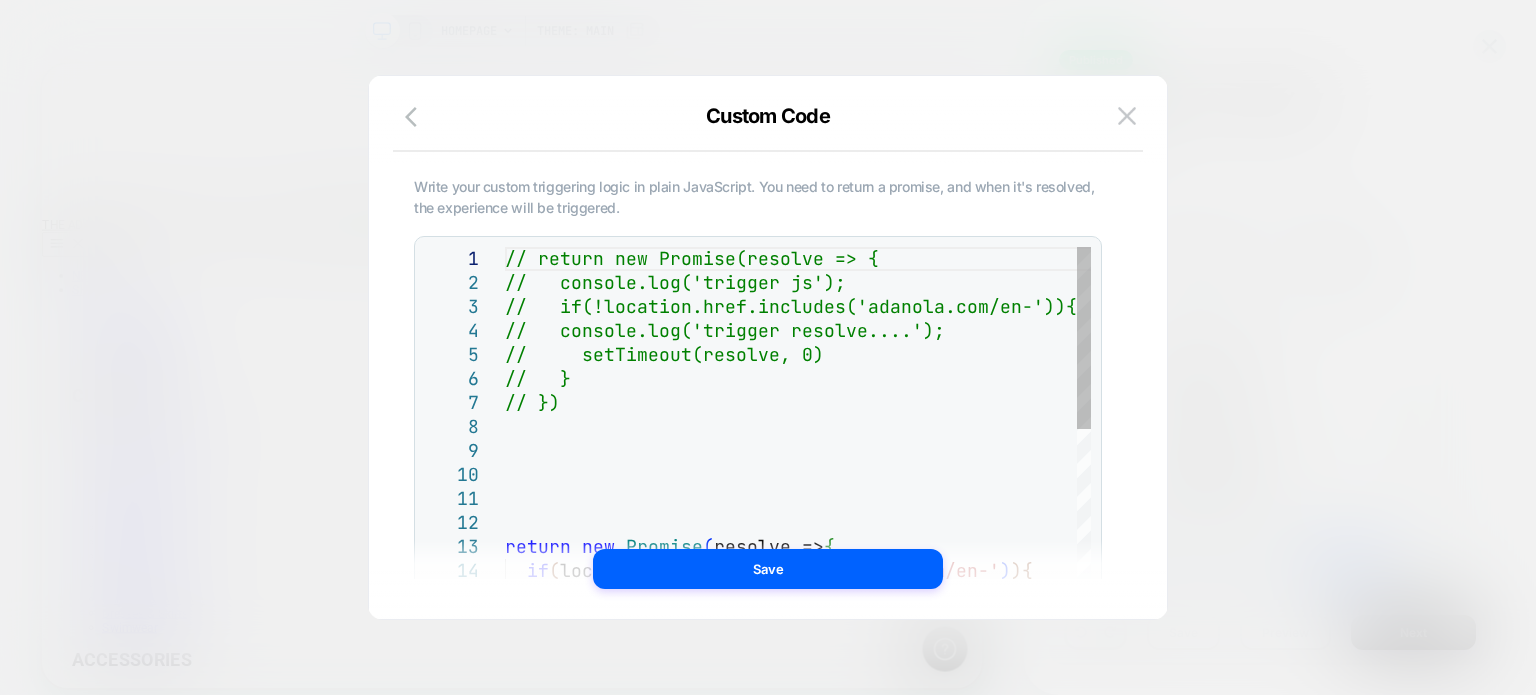 scroll, scrollTop: 0, scrollLeft: 0, axis: both 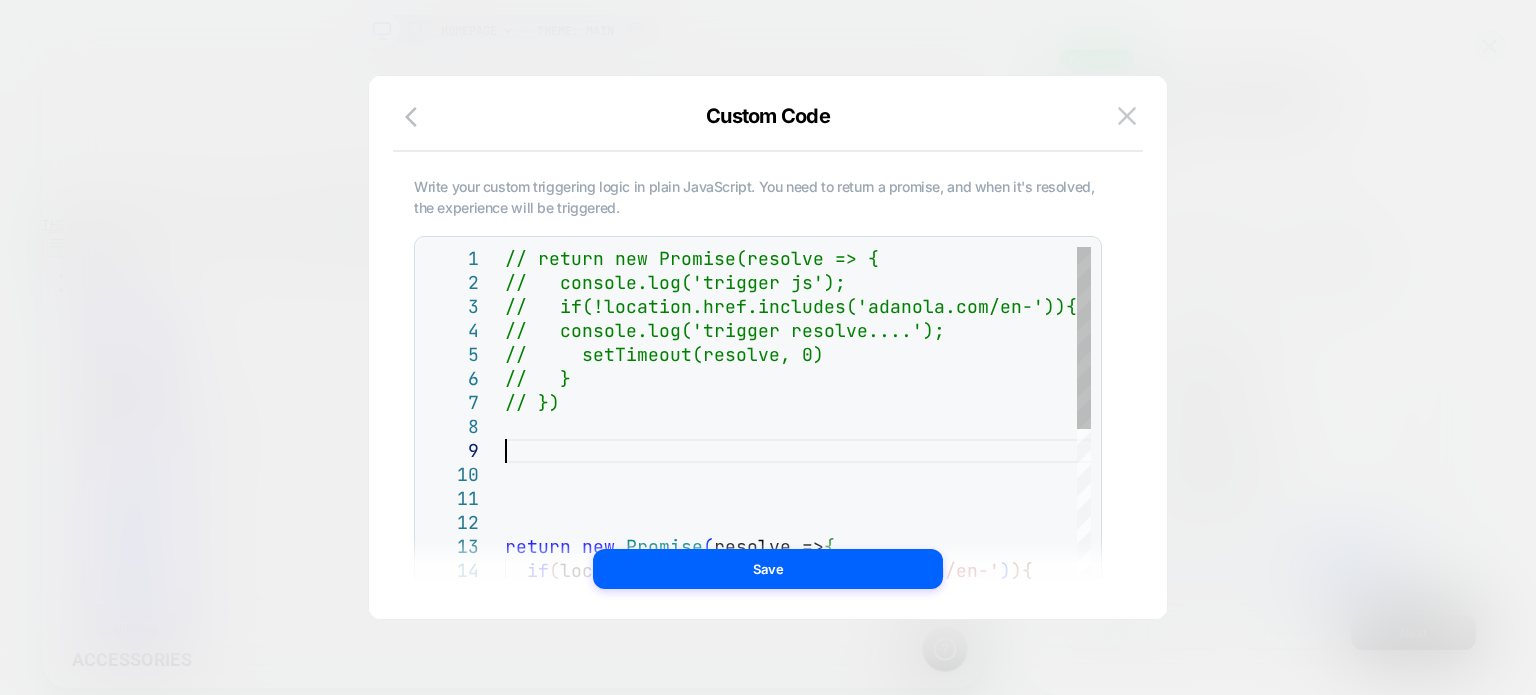 click on "// return new Promise(resolve => { //   console.log('trigger js'); //   if(!location.href.includes('adanola.com/en-') ){ //   console.log('trigger resolve....'); //     setTimeout(resolve, 0) //   } // }) return   new   Promise ( resolve =>  {    if ( location.href.includes ( 'adanola.com/en-' ) ) {    //  if(location.href.includes('en-eu')||    //     location.href.includes('en-int')||    //     location.href.includes('en-us')||    //     location.href.includes('en-ie')){" at bounding box center (814, 749) 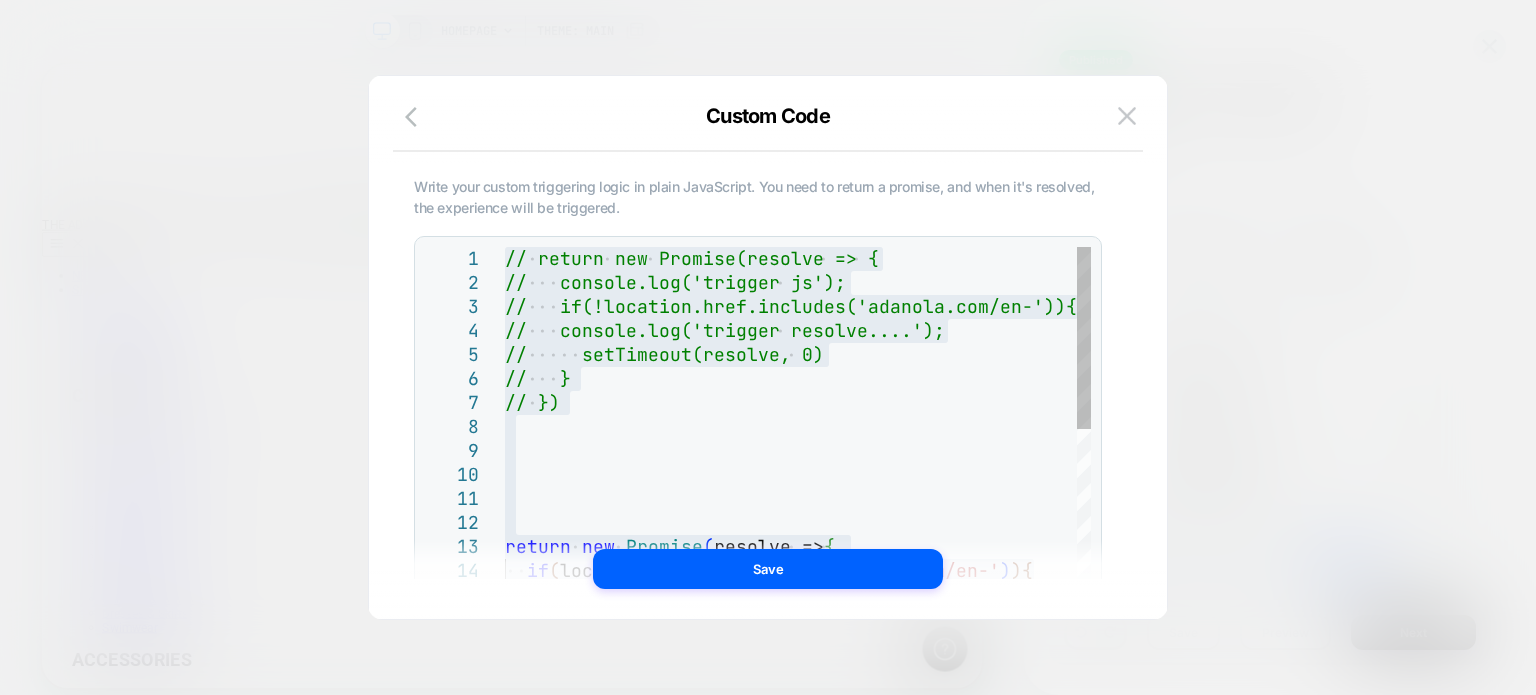 scroll, scrollTop: 0, scrollLeft: 1255, axis: horizontal 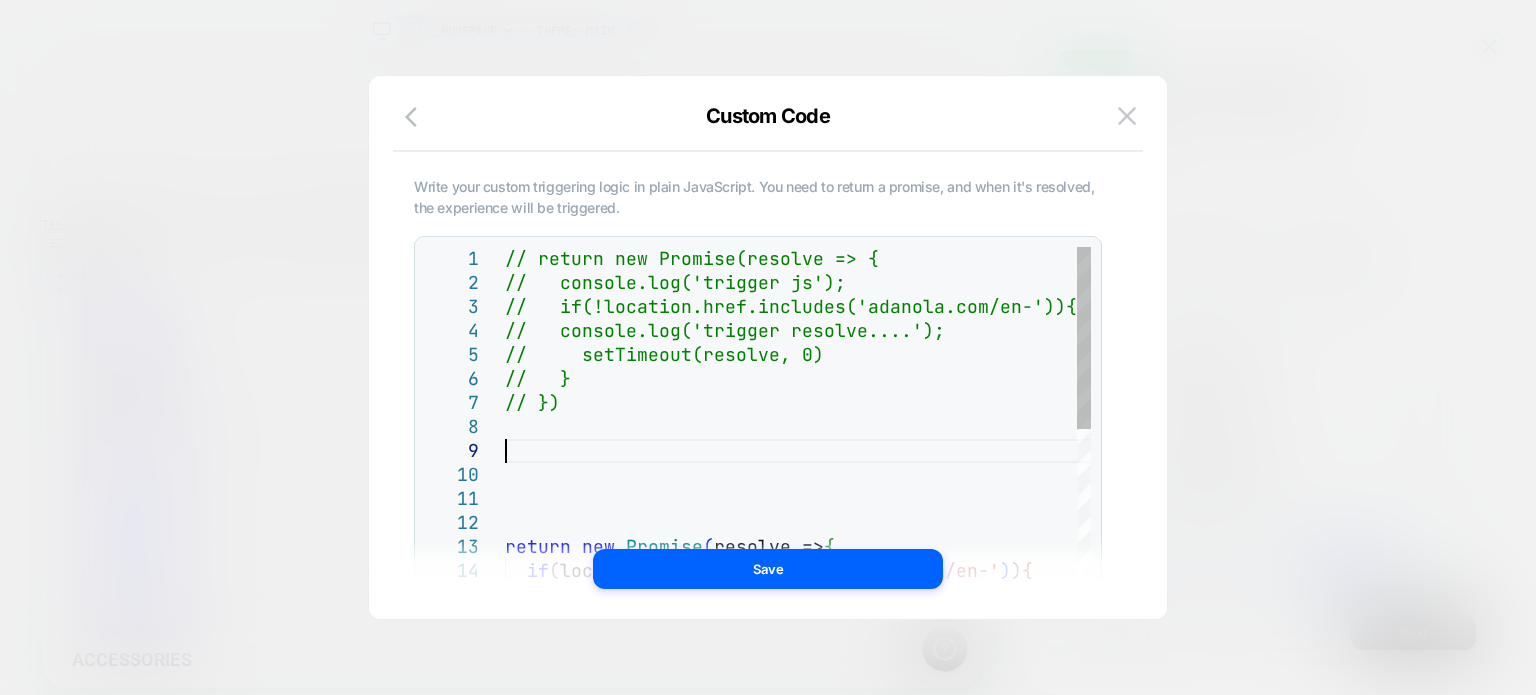 click on "// return new Promise(resolve => { //   console.log('trigger js'); //   if(!location.href.includes('adanola.com/en-') ){ //   console.log('trigger resolve....'); //     setTimeout(resolve, 0) //   } // }) return   new   Promise ( resolve =>  {    if ( location.href.includes ( 'adanola.com/en-' ) ) {    //  if(location.href.includes('en-eu')||    //     location.href.includes('en-int')||    //     location.href.includes('en-us')||    //     location.href.includes('en-ie')){" at bounding box center [814, 749] 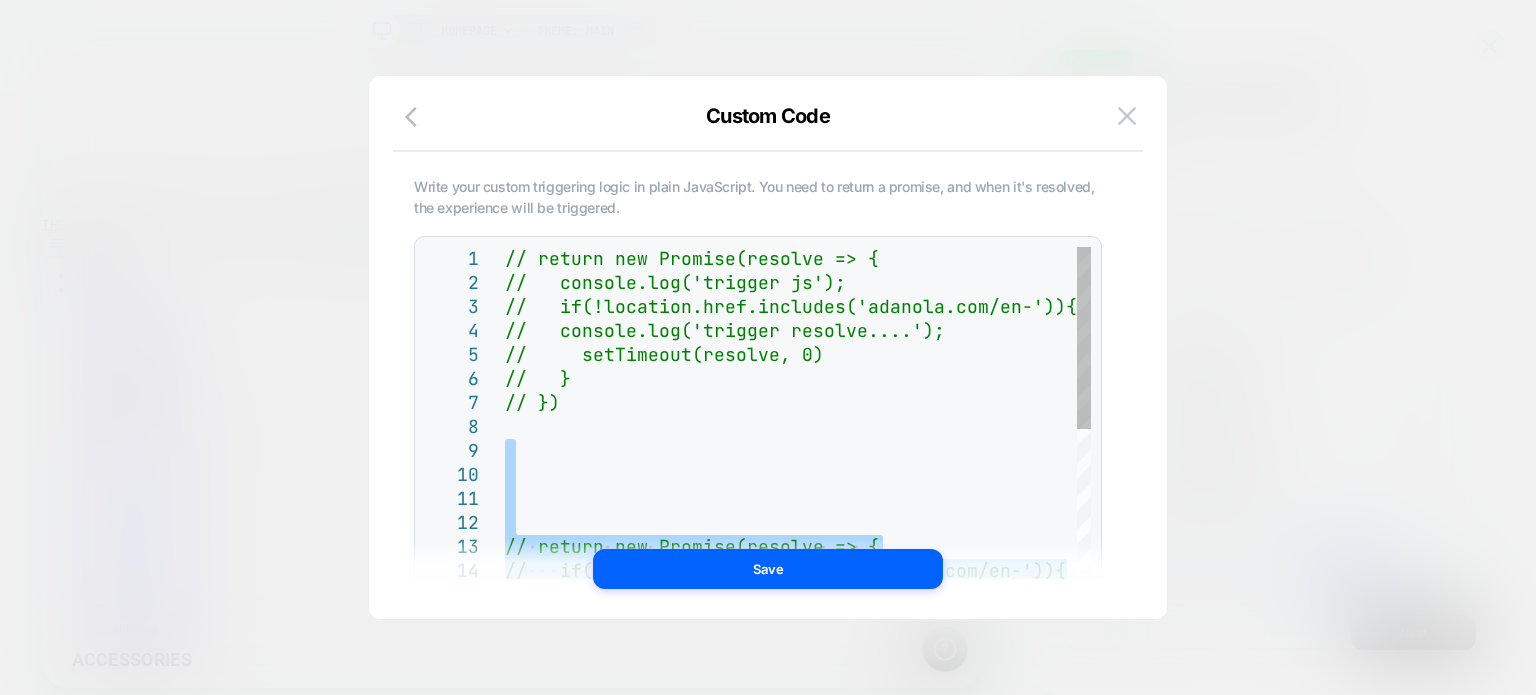 scroll, scrollTop: 0, scrollLeft: 1255, axis: horizontal 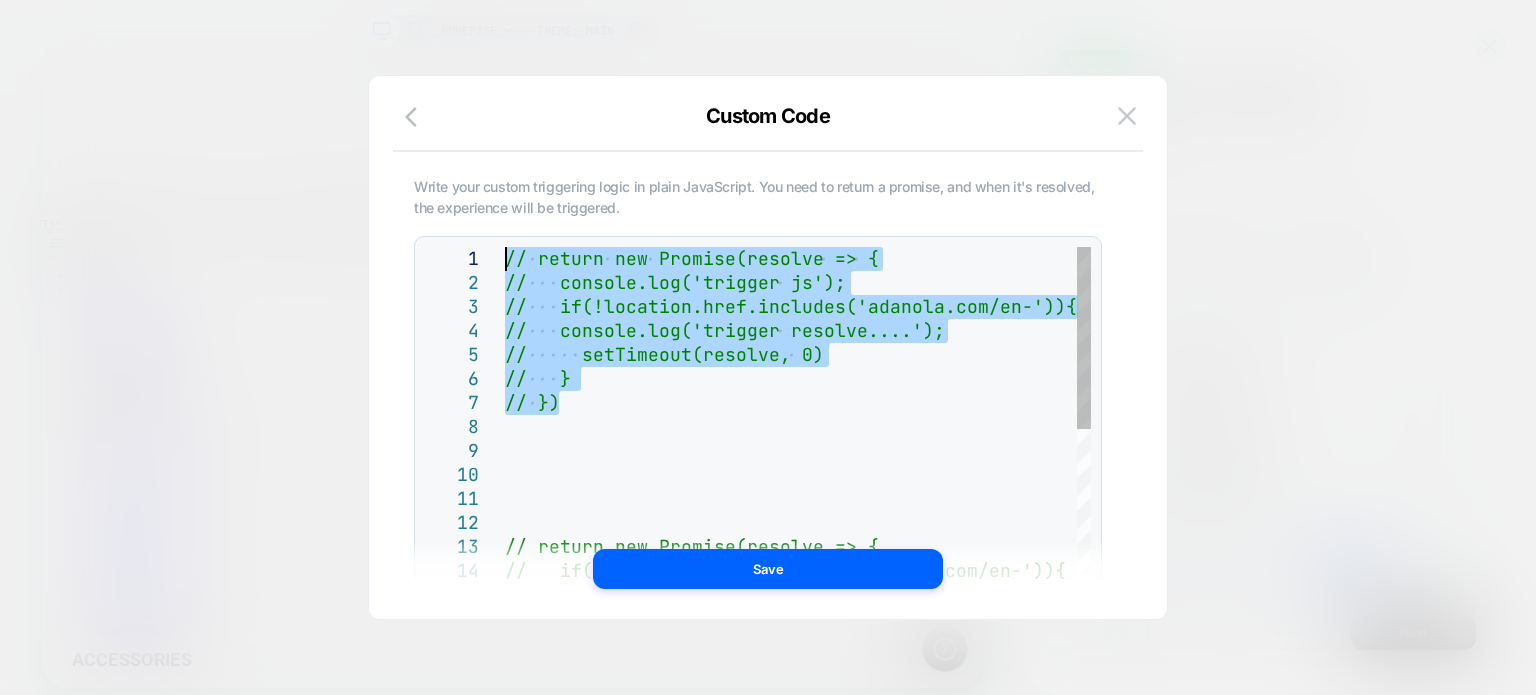 drag, startPoint x: 597, startPoint y: 394, endPoint x: 440, endPoint y: 245, distance: 216.44861 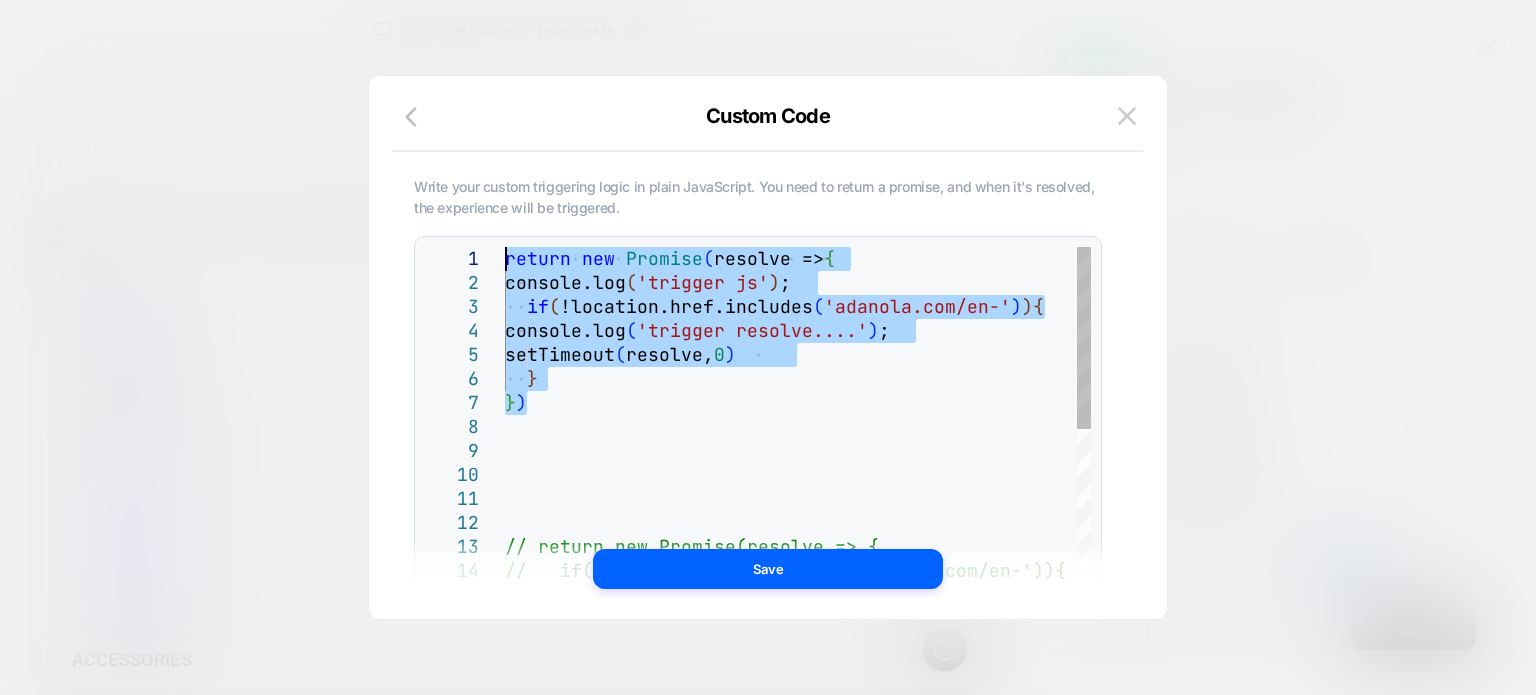 scroll, scrollTop: 0, scrollLeft: 224, axis: horizontal 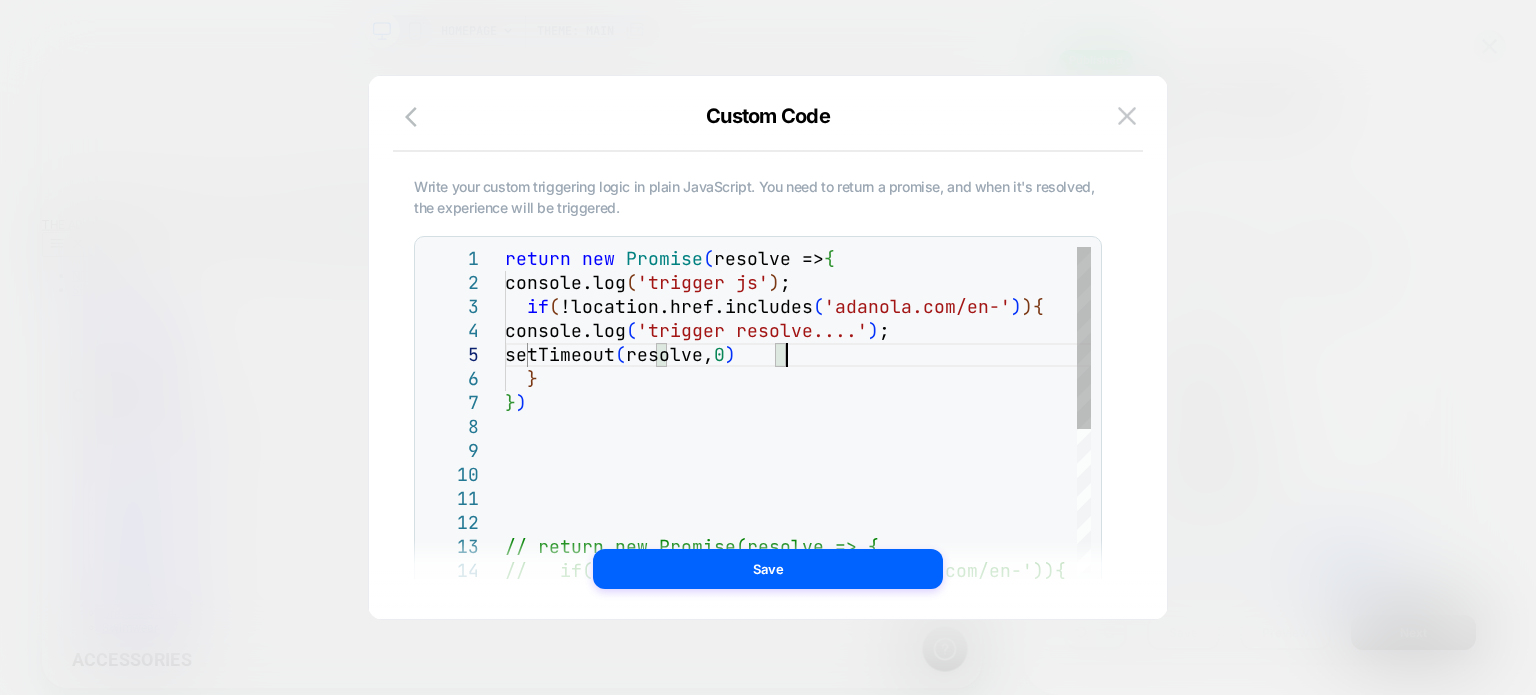 click on "// return new Promise(resolve => { //   if(location.href.includes('adanola.com/en-')) { //   //  if(location.href.includes('en-eu')|| //   //     location.href.includes('en-int')|| //   //     location.href.includes('en-us')|| //   //     location.href.includes('en-ie')){ } )    }     setTimeout ( resolve,  0 )   console.log ( 'trigger resolve....' ) ;    if ( !location.href.includes ( 'adanola.com/en-' ) ) {   console.log ( 'trigger js' ) ; return   new   Promise ( resolve =>  {" at bounding box center (814, 749) 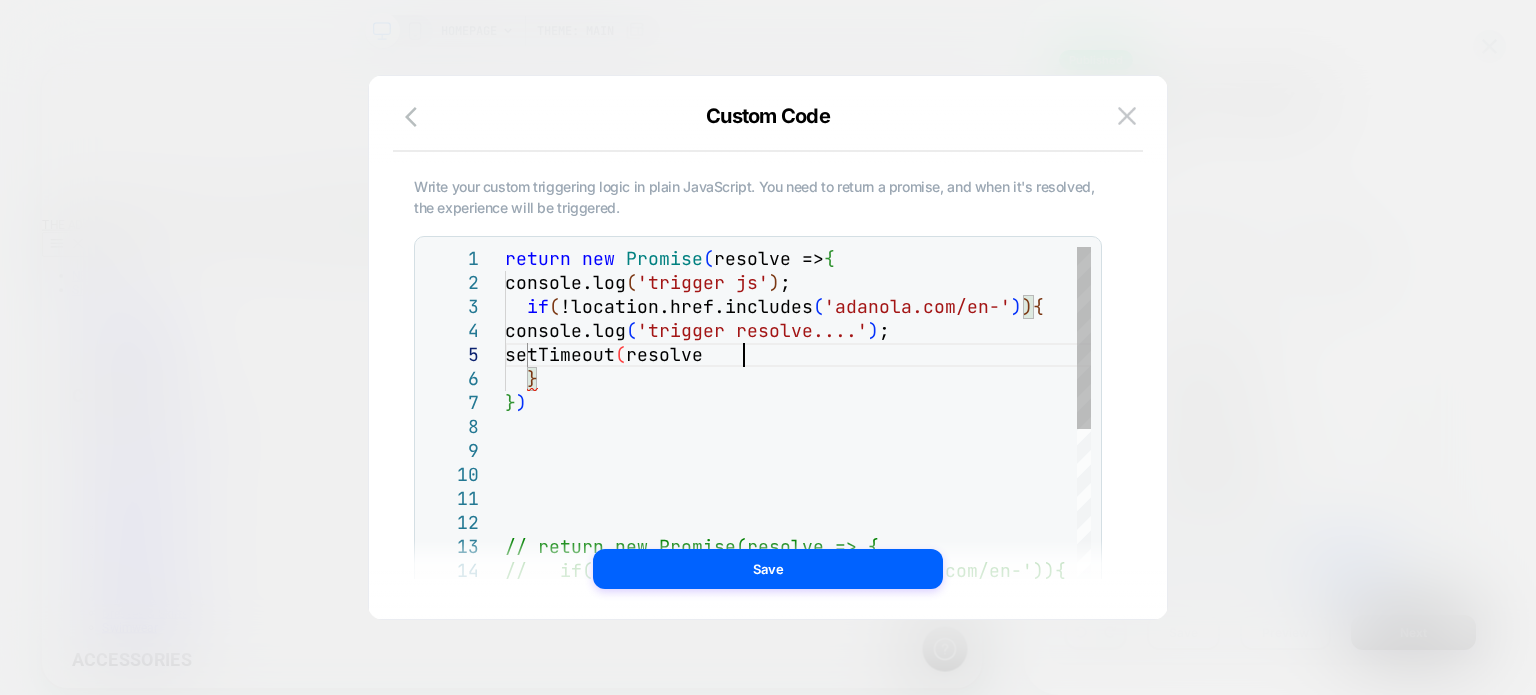 scroll, scrollTop: 0, scrollLeft: 1255, axis: horizontal 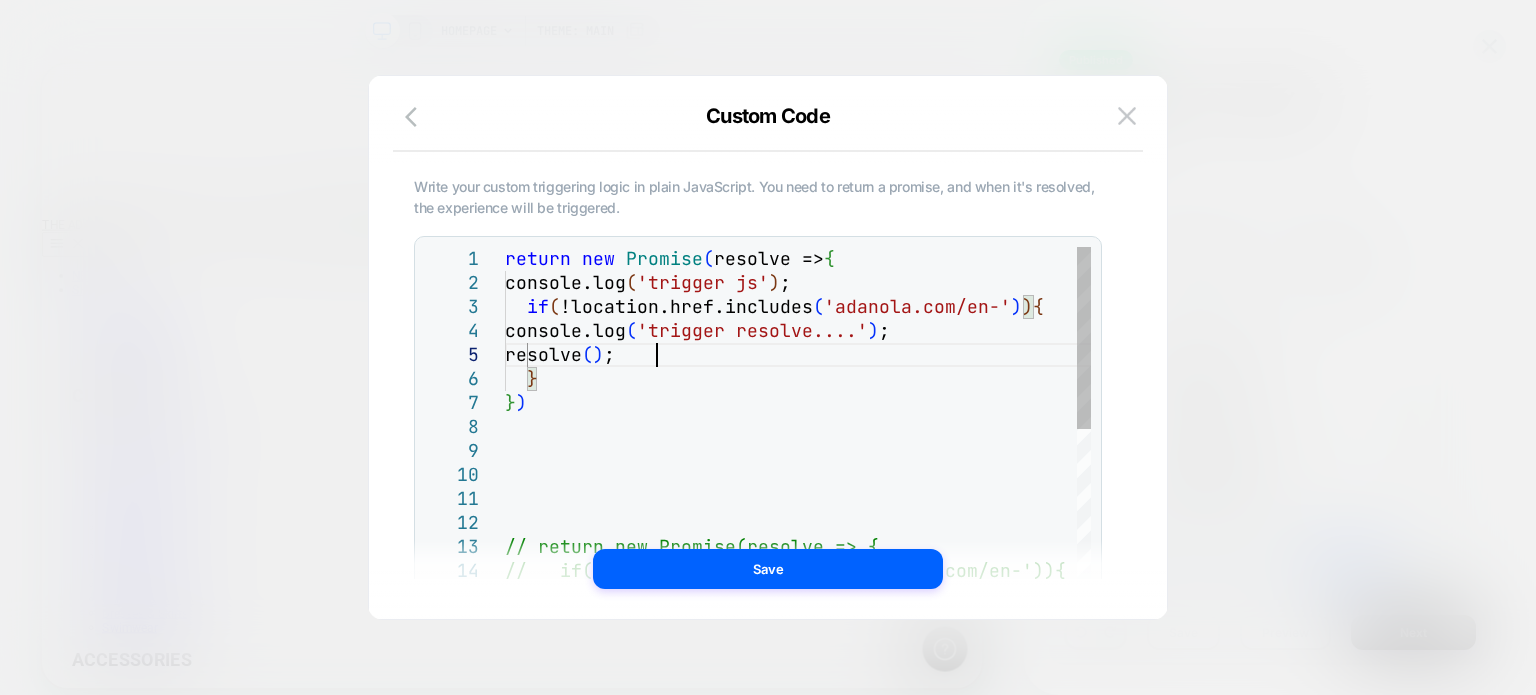 click on "// return new Promise(resolve => { //   if(location.href.includes('adanola.com/en-')) { //   //  if(location.href.includes('en-eu')|| //   //     location.href.includes('en-int')|| //   //     location.href.includes('en-us')|| //   //     location.href.includes('en-ie')){ } )    }     resolve ( ) ;   console.log ( 'trigger resolve....' ) ;    if ( !location.href.includes ( 'adanola.com/en-' ) ) {   console.log ( 'trigger js' ) ; return   new   Promise ( resolve =>  {" at bounding box center (814, 749) 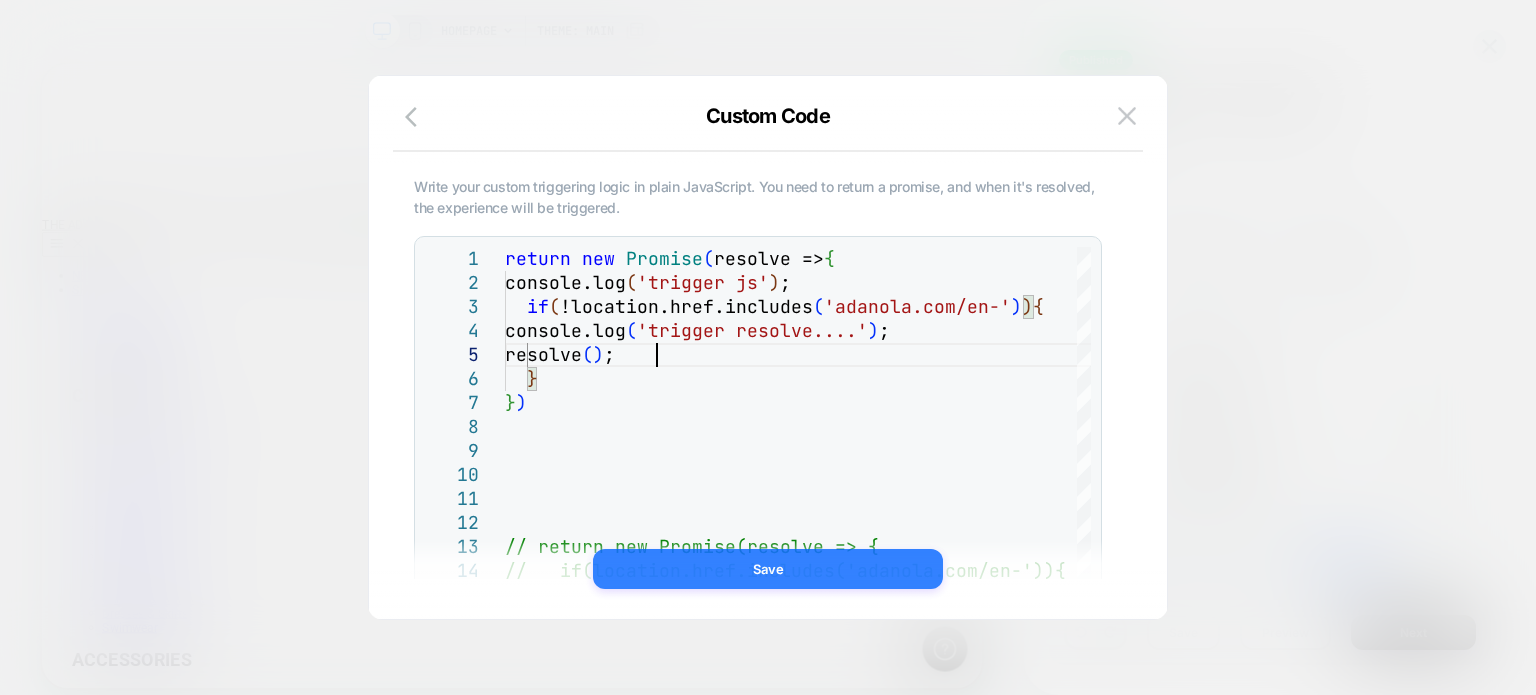 type on "**********" 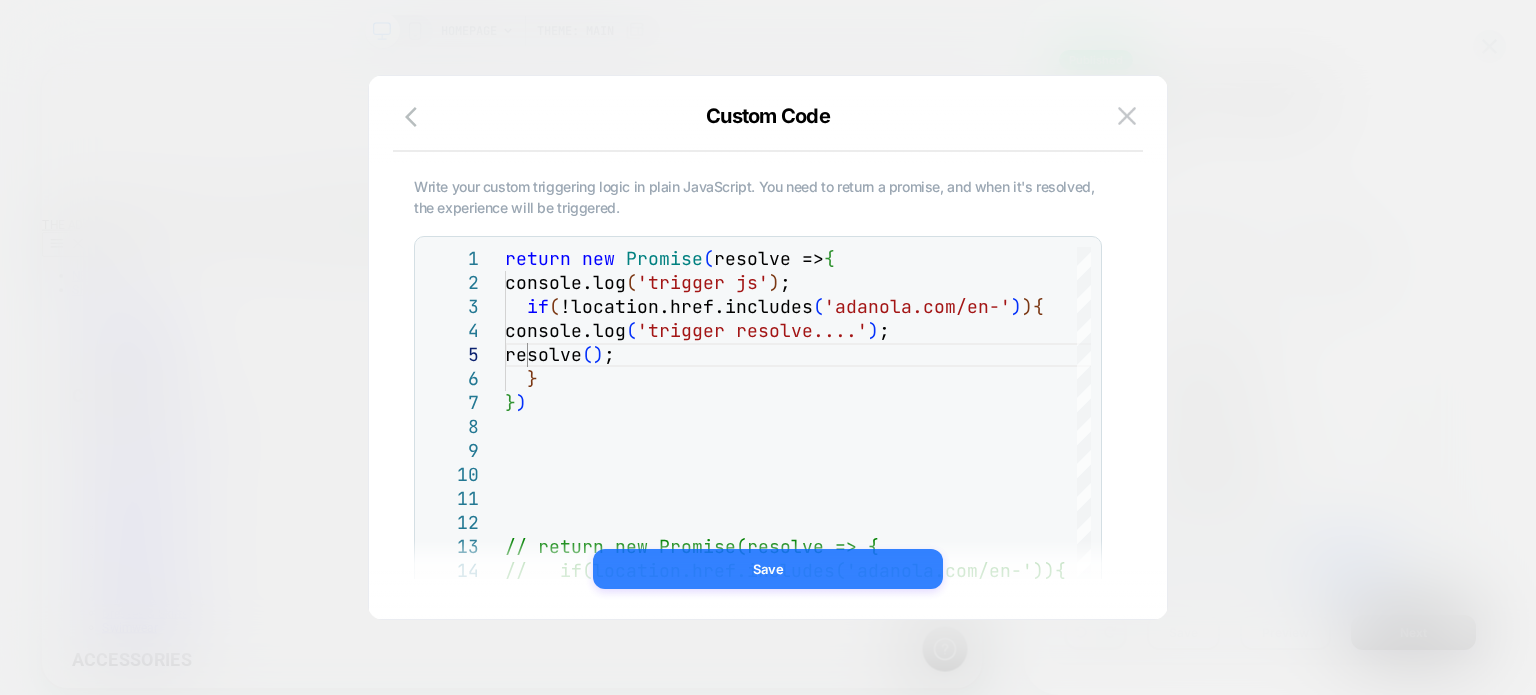 click on "Save" at bounding box center (768, 569) 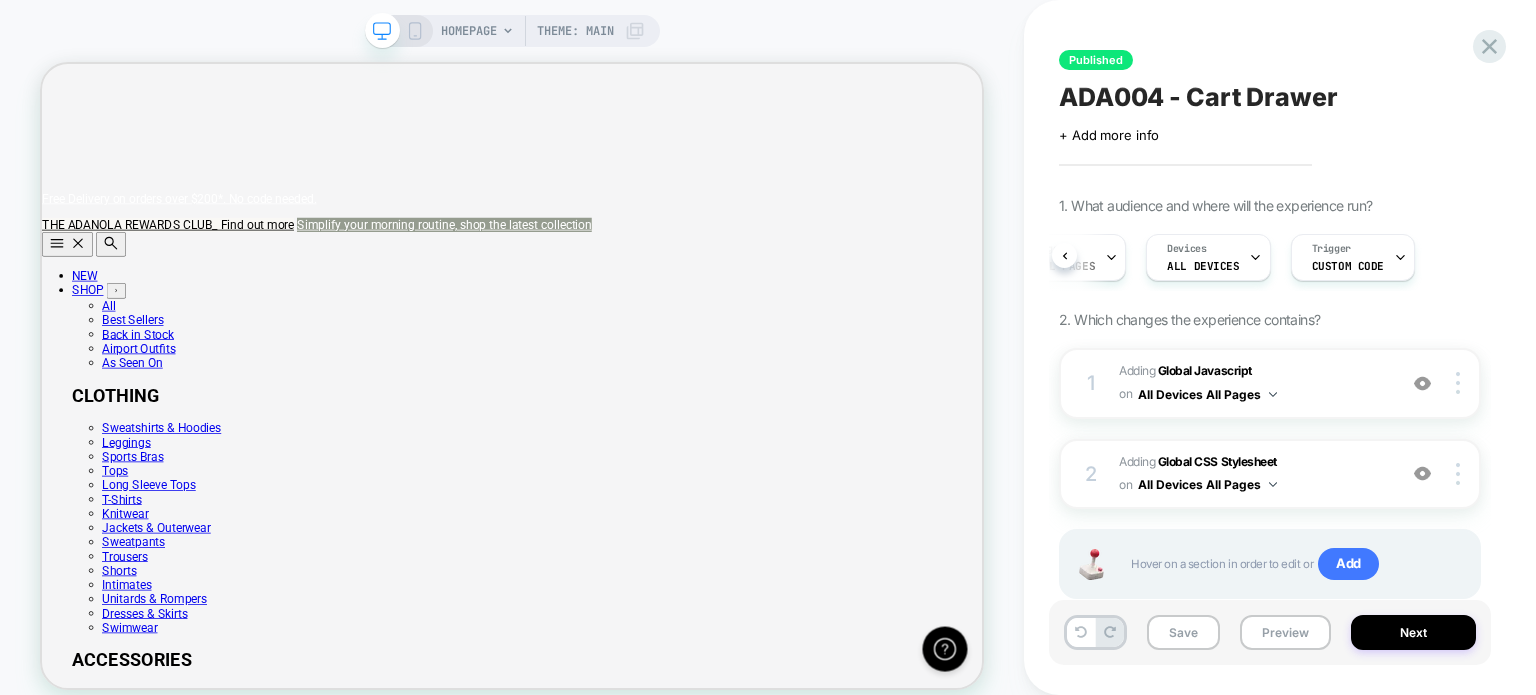 scroll, scrollTop: 0, scrollLeft: 0, axis: both 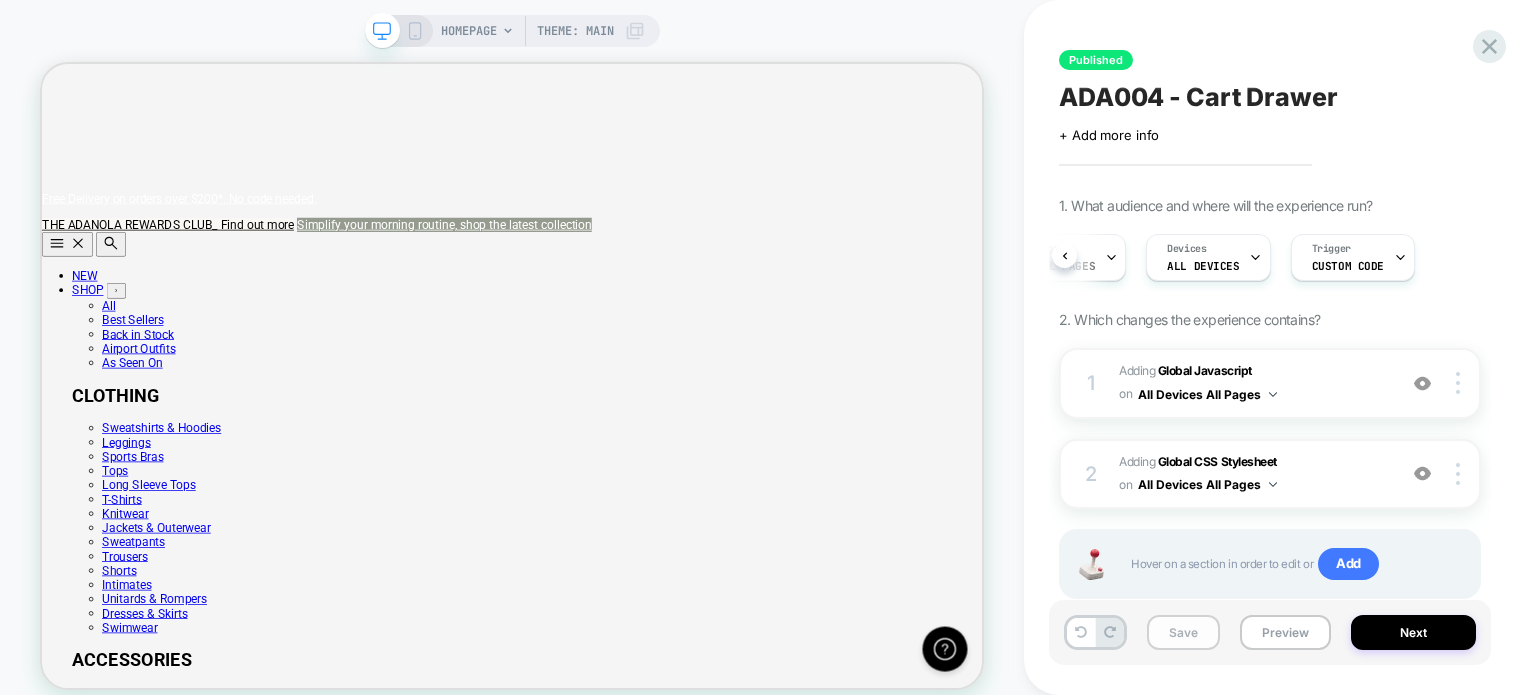 click on "Save" at bounding box center [1183, 632] 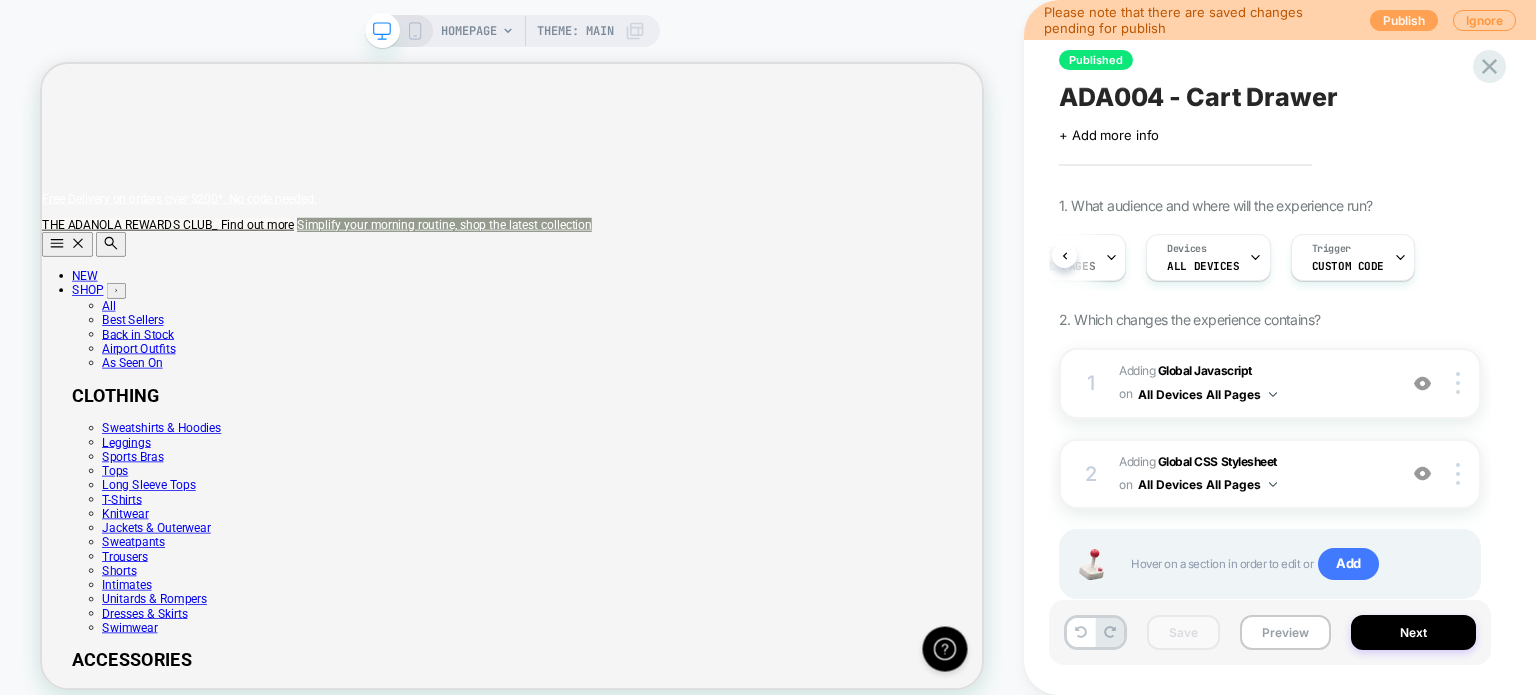 click on "Publish" at bounding box center [1404, 20] 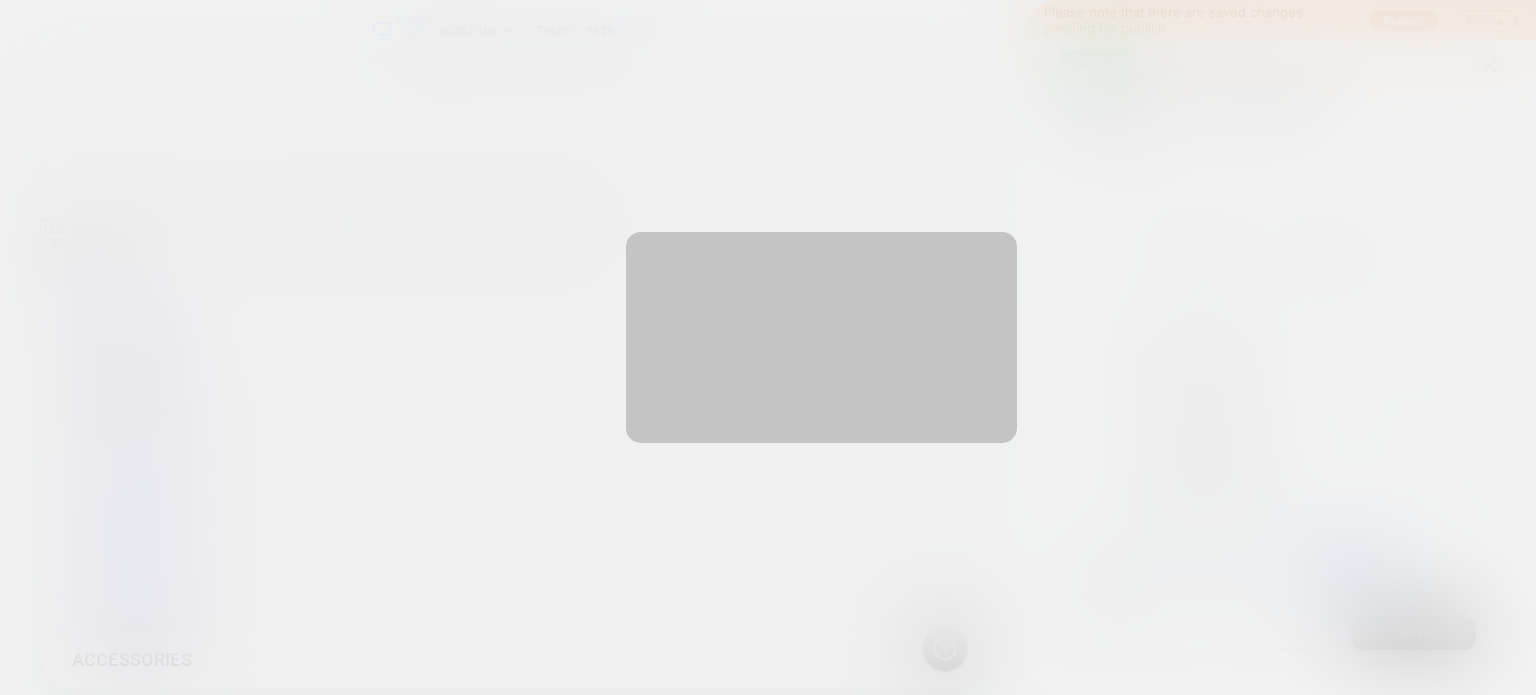 scroll, scrollTop: 0, scrollLeft: 1255, axis: horizontal 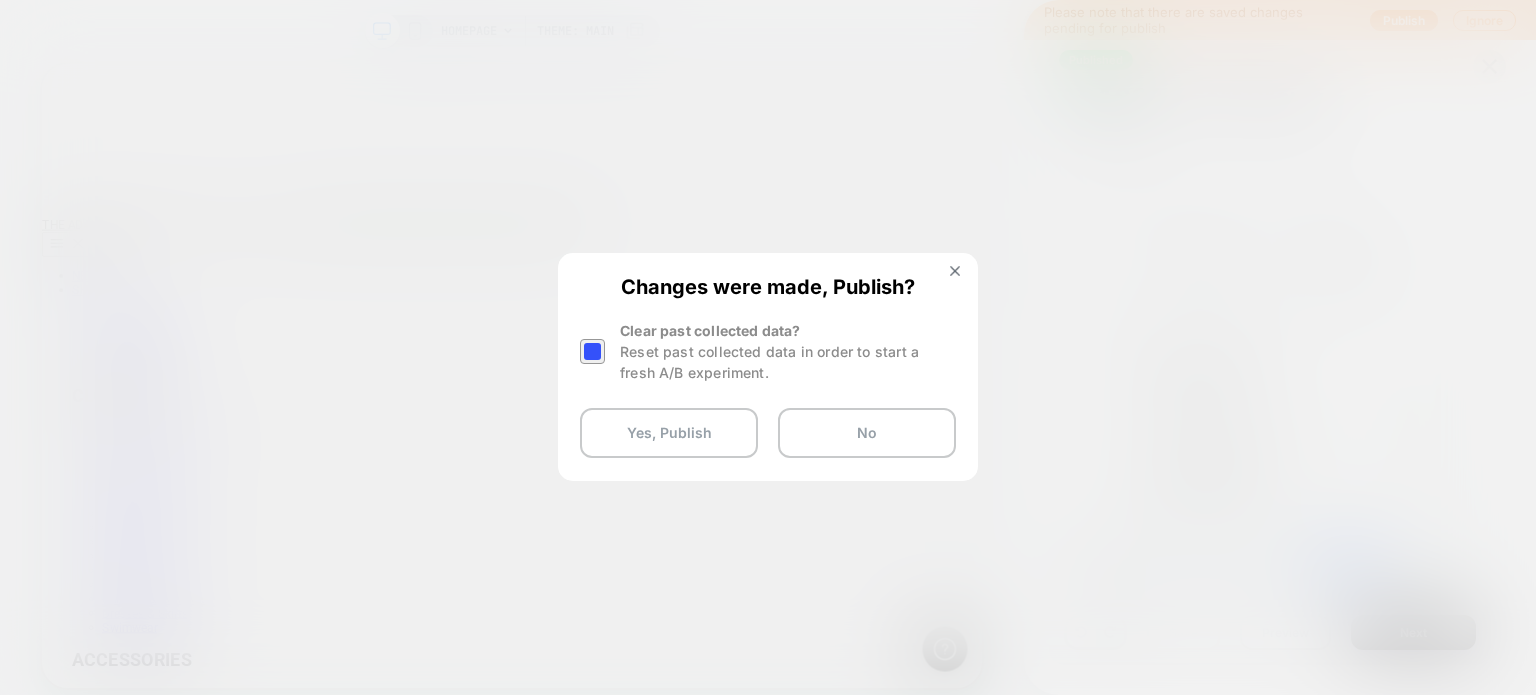 click at bounding box center (592, 351) 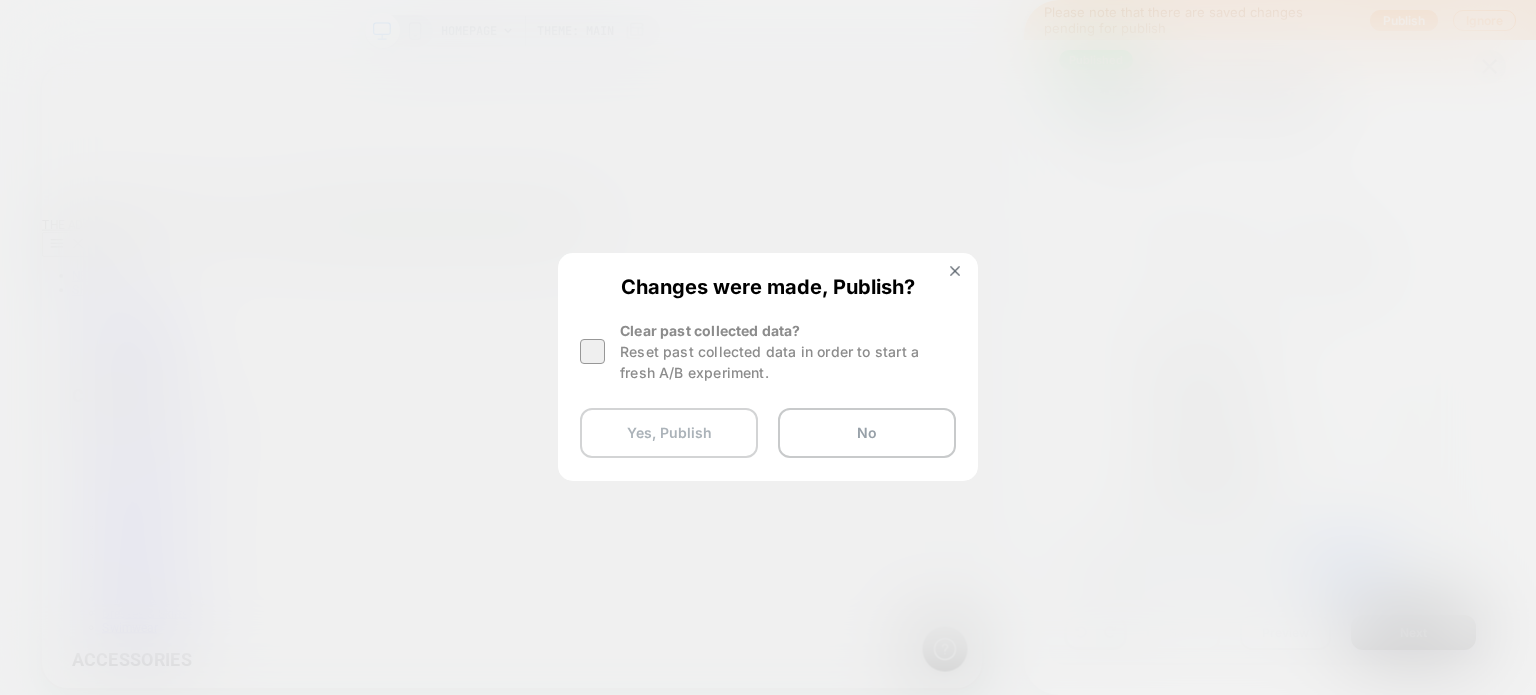 click on "Yes, Publish" at bounding box center (669, 433) 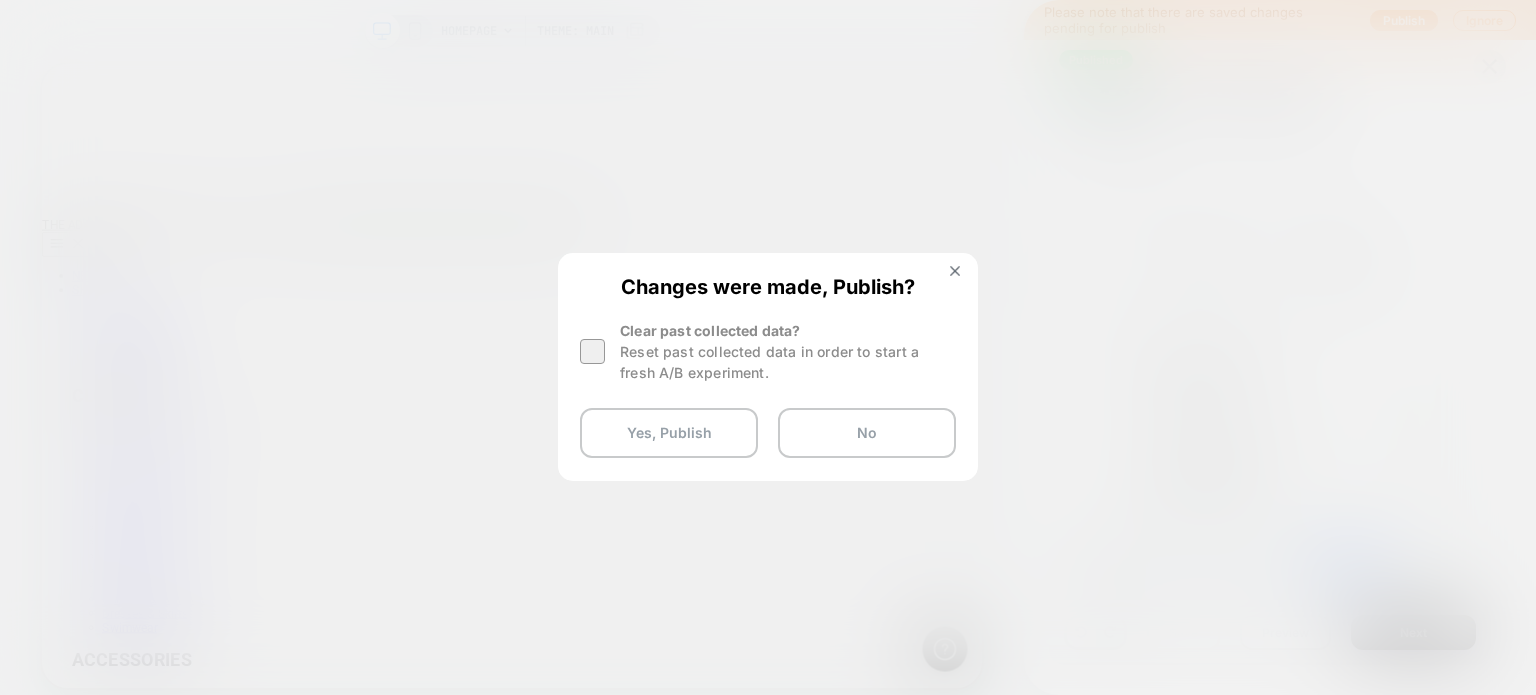 scroll, scrollTop: 0, scrollLeft: 0, axis: both 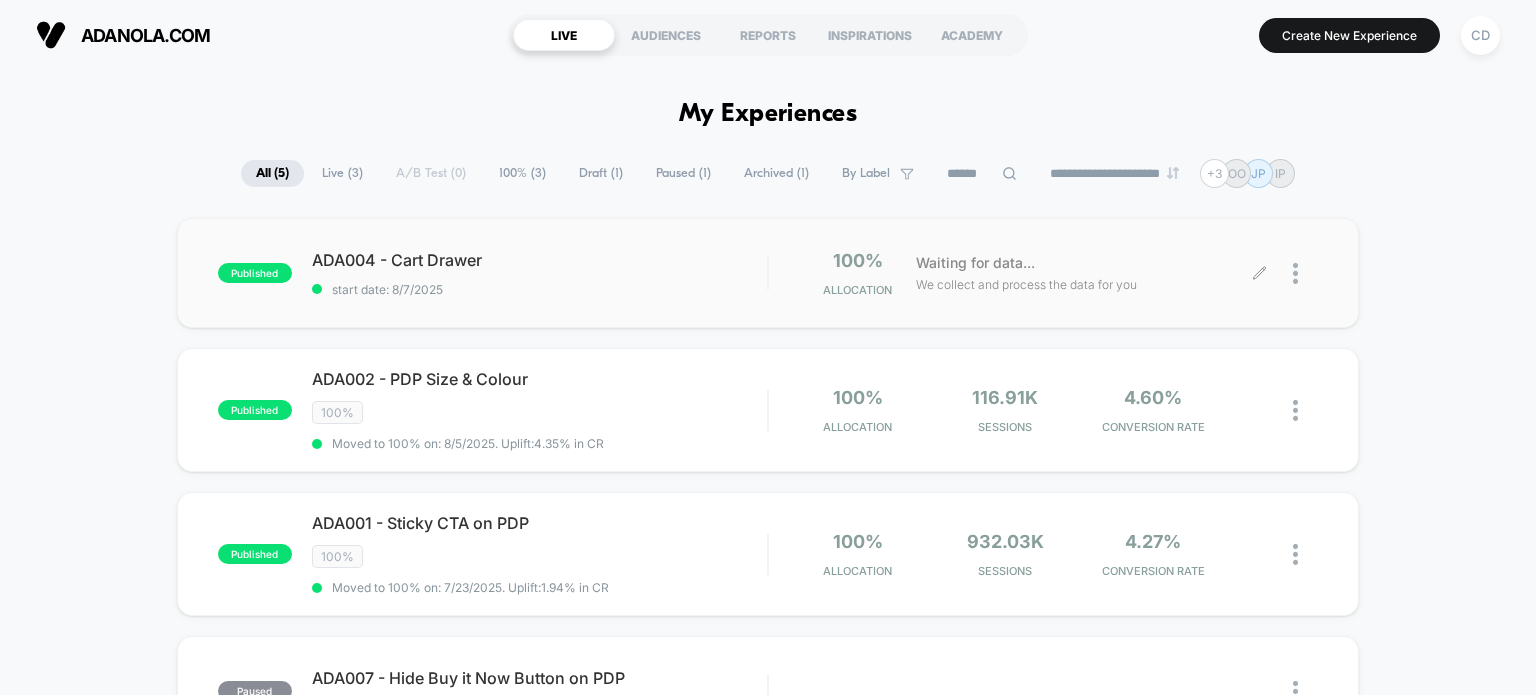 click 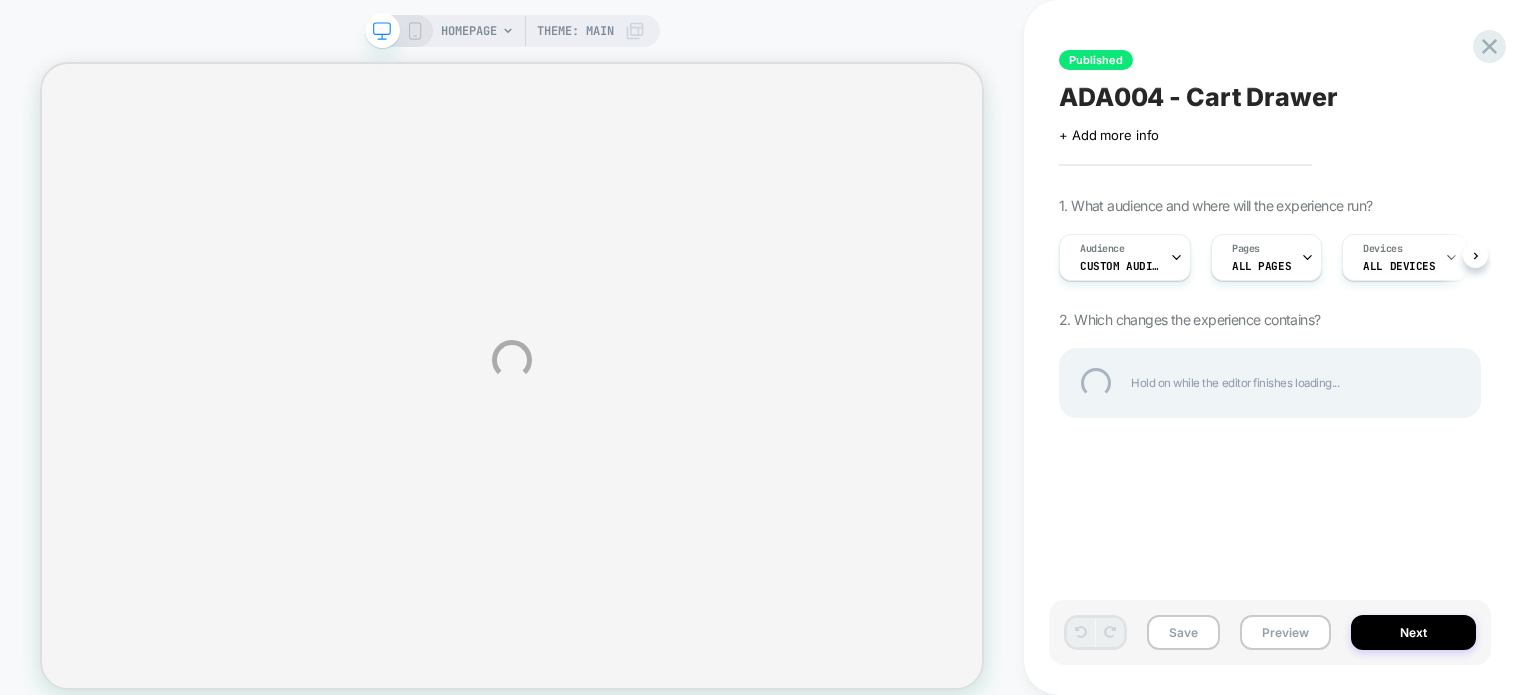 select on "**********" 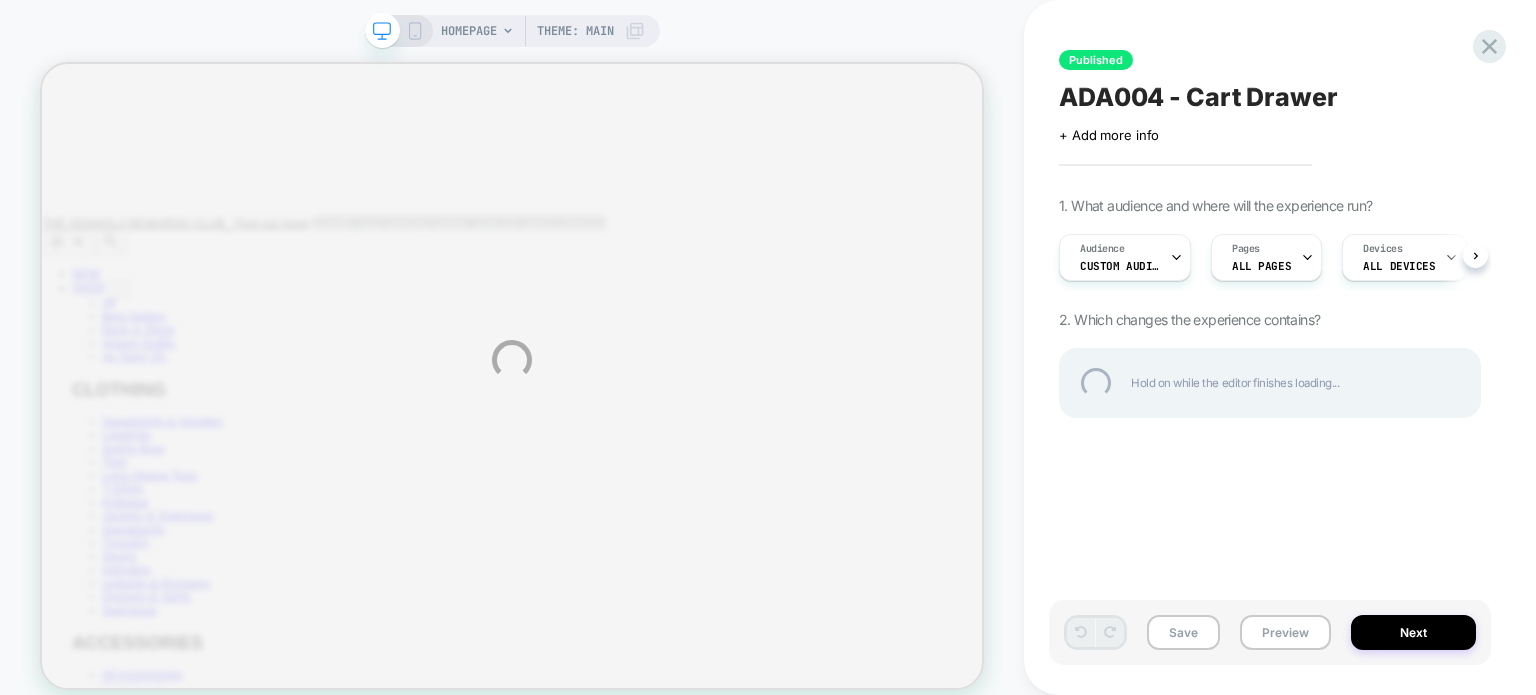 scroll, scrollTop: 0, scrollLeft: 0, axis: both 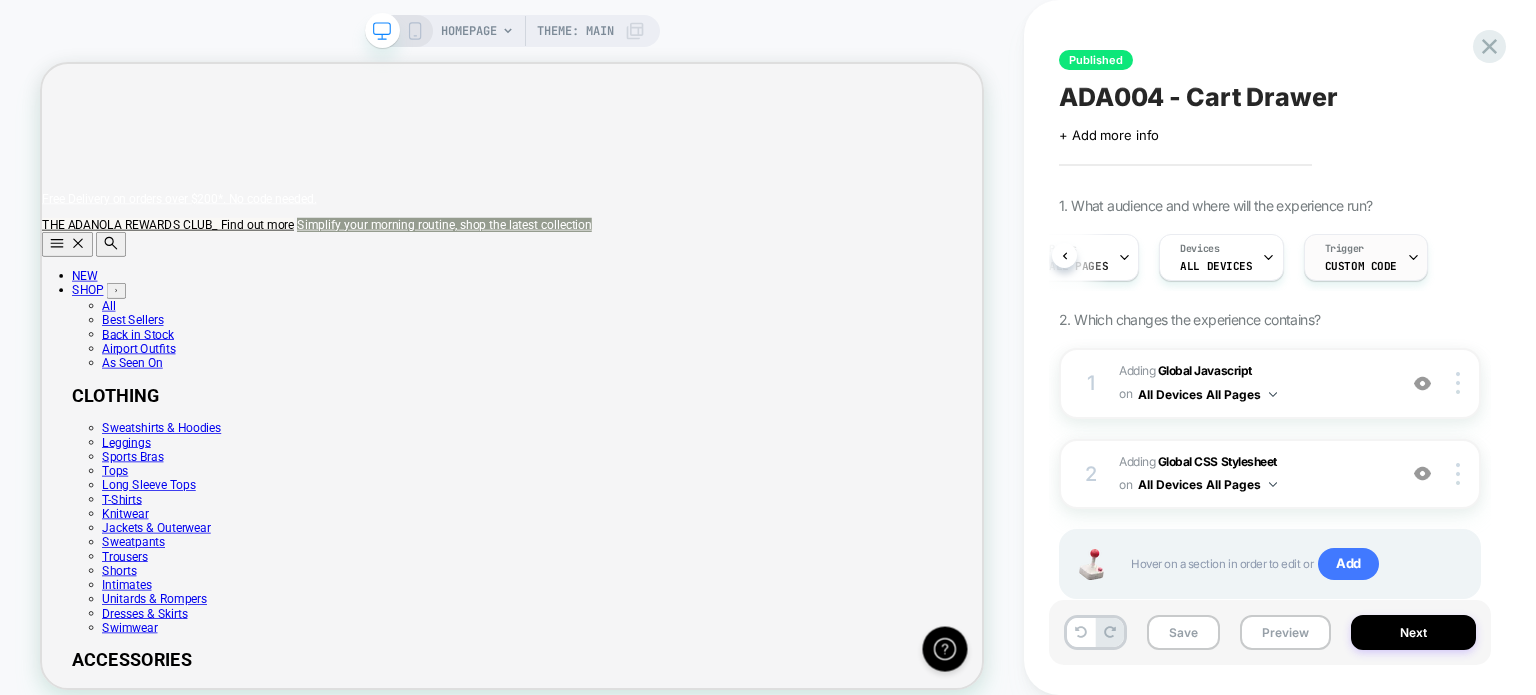 click on "Trigger Custom Code" at bounding box center [1361, 257] 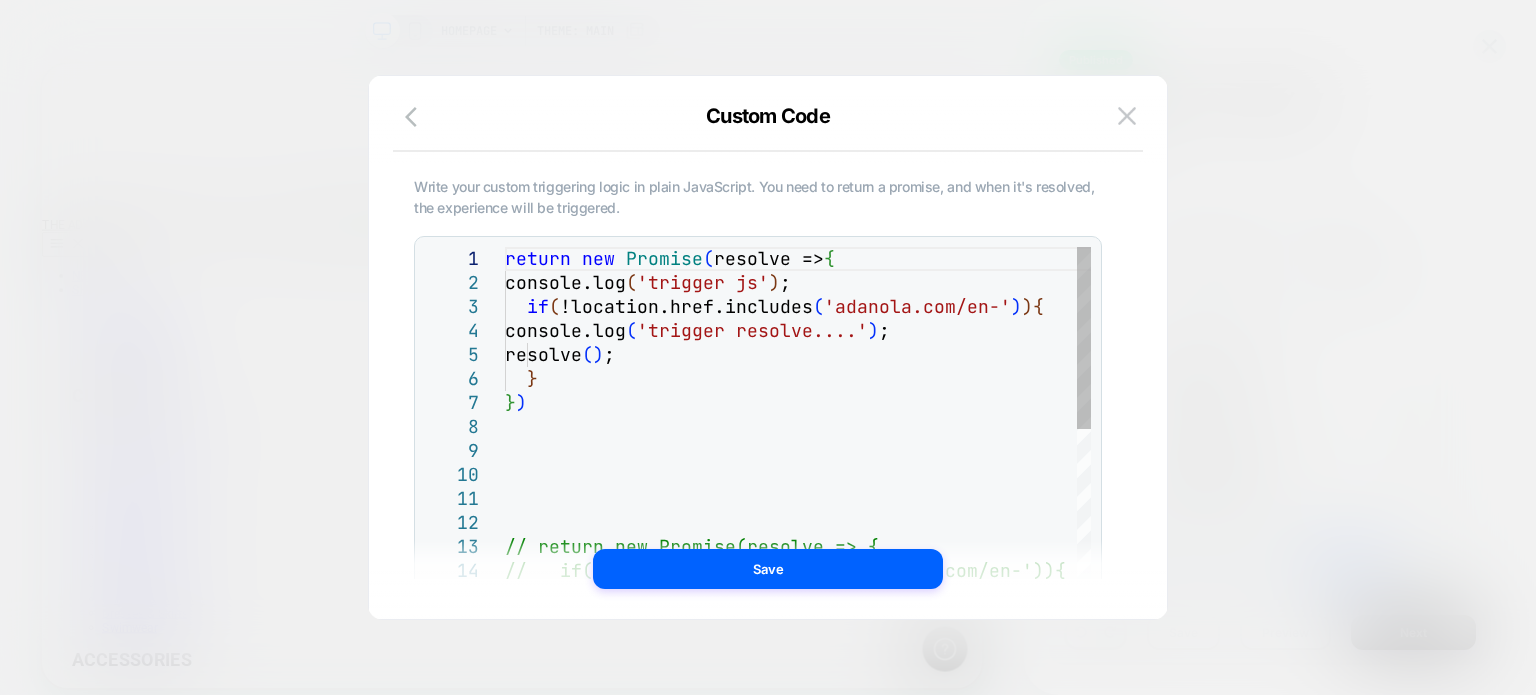 scroll, scrollTop: 0, scrollLeft: 0, axis: both 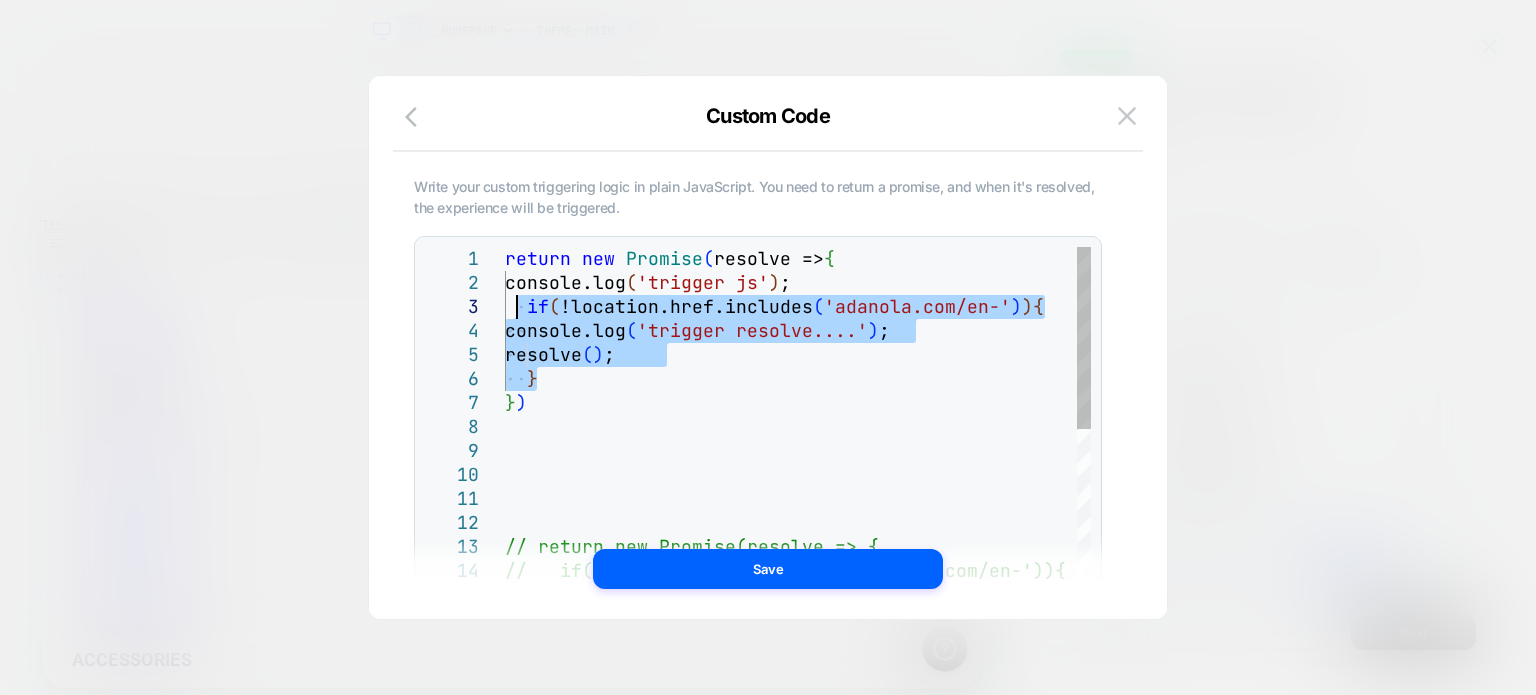 drag, startPoint x: 567, startPoint y: 378, endPoint x: 512, endPoint y: 311, distance: 86.683334 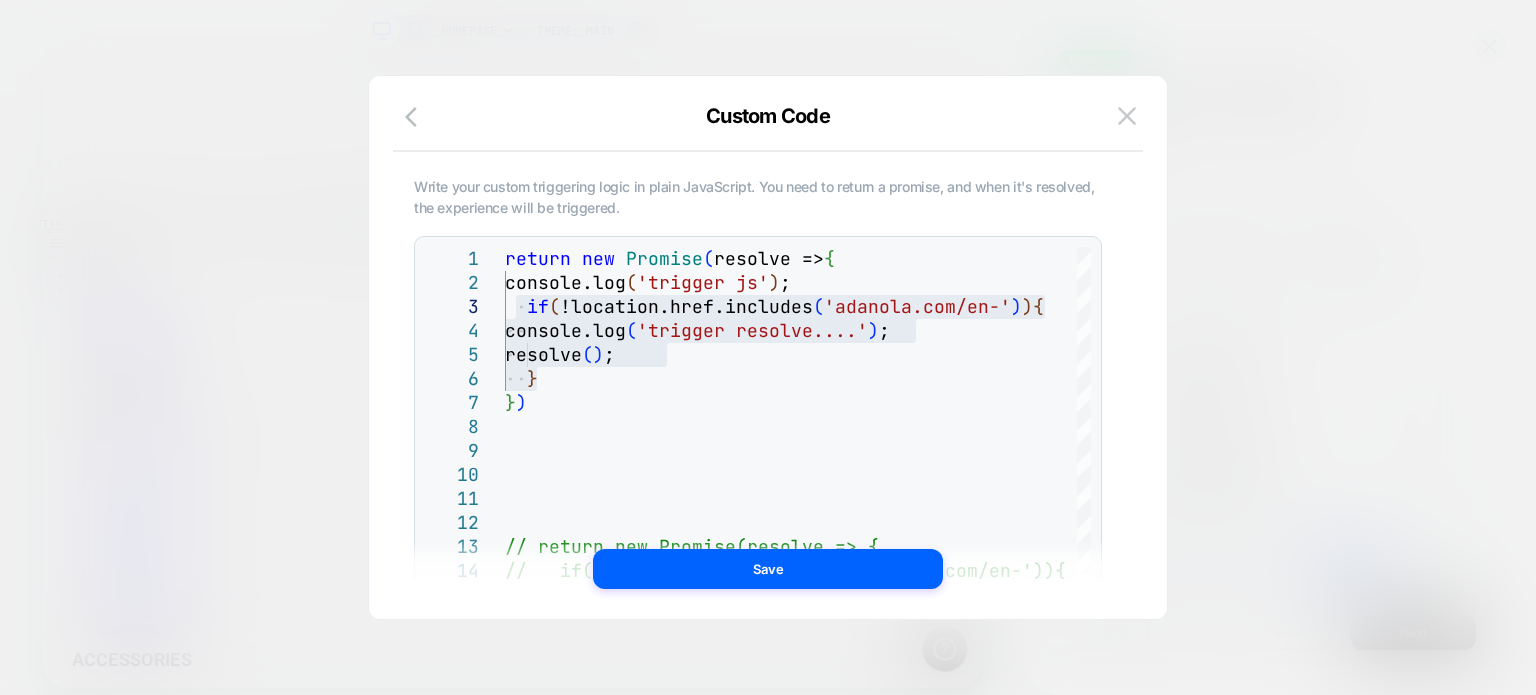 scroll, scrollTop: 0, scrollLeft: 0, axis: both 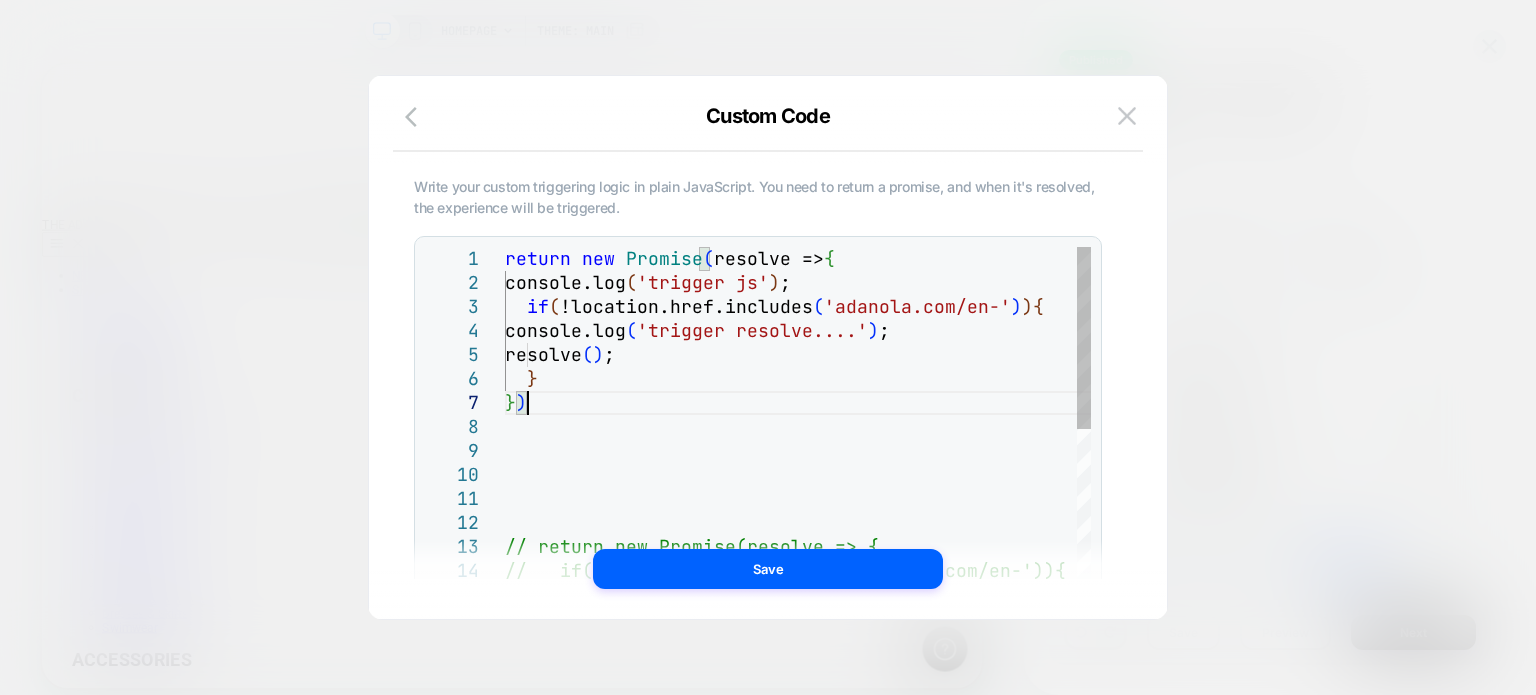 click on "return   new   Promise ( resolve =>  {   console.log ( 'trigger js' ) ;    if ( !location.href.includes ( 'adanola.com/en-' ) ) {   console.log ( 'trigger resolve....' ) ;     resolve ( ) ;    } } ) // return new Promise(resolve => { //   if(location.href.includes('adanola.com/en-')) { //   //  if(location.href.includes('en-eu')|| //   //     location.href.includes('en-int')|| //   //     location.href.includes('en-us')|| //   //     location.href.includes('en-ie')){" at bounding box center (809, 749) 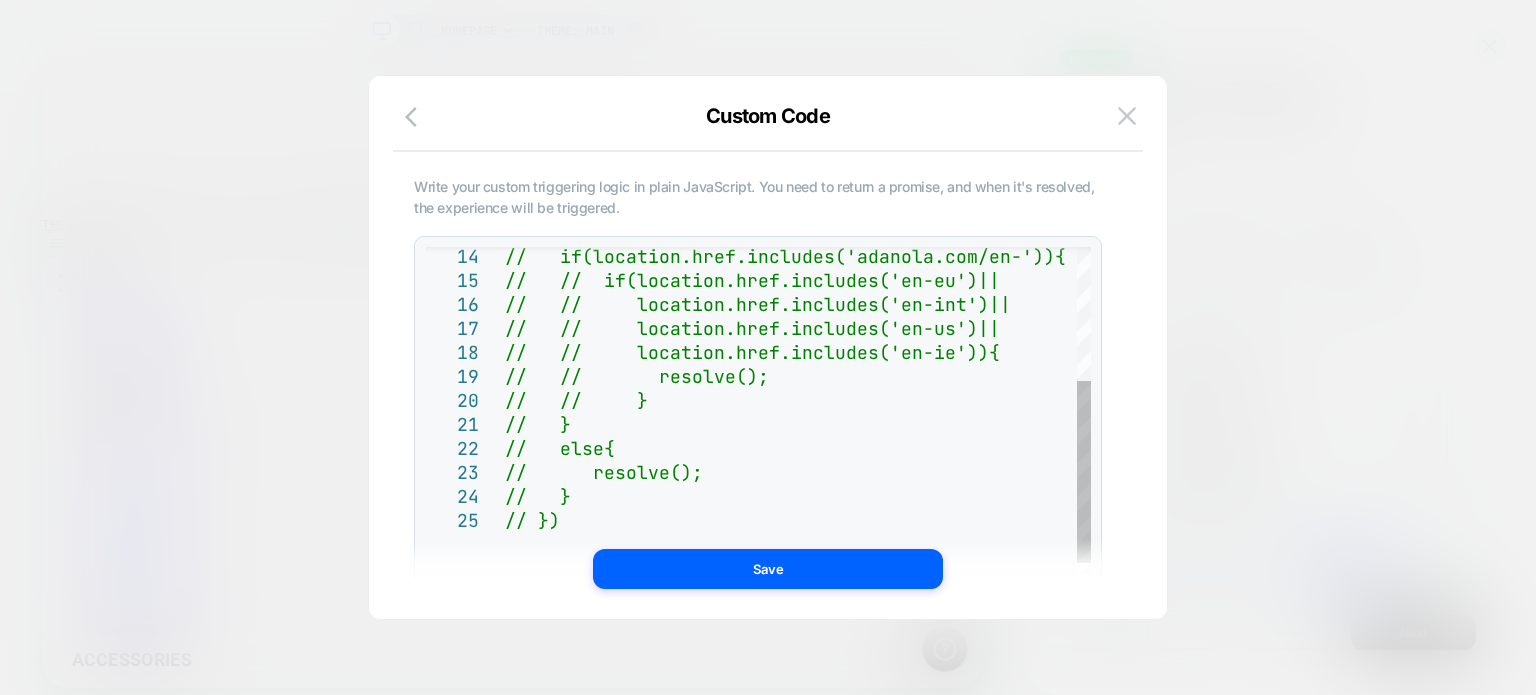 scroll, scrollTop: 0, scrollLeft: 0, axis: both 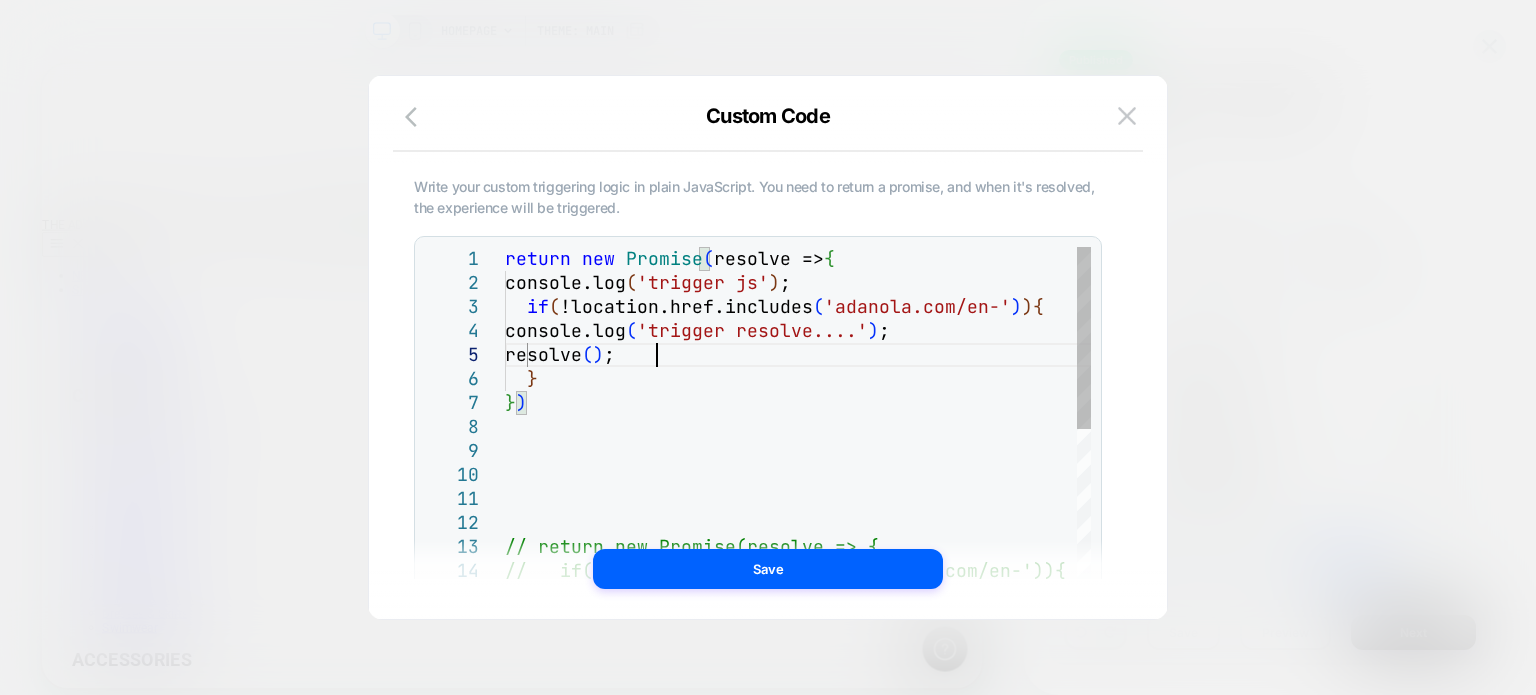 click on "//   if(location.href.includes('adanola.com/en-')) { //   //  if(location.href.includes('en-eu')|| //   //     location.href.includes('en-int')|| //   //     location.href.includes('en-us')|| //   //     location.href.includes('en-ie')){ // return new Promise(resolve => { } )    }     resolve ( ) ;   console.log ( 'trigger resolve....' ) ;    if ( !location.href.includes ( 'adanola.com/en-' ) ) {   console.log ( 'trigger js' ) ; return   new   Promise ( resolve =>  {" at bounding box center (809, 749) 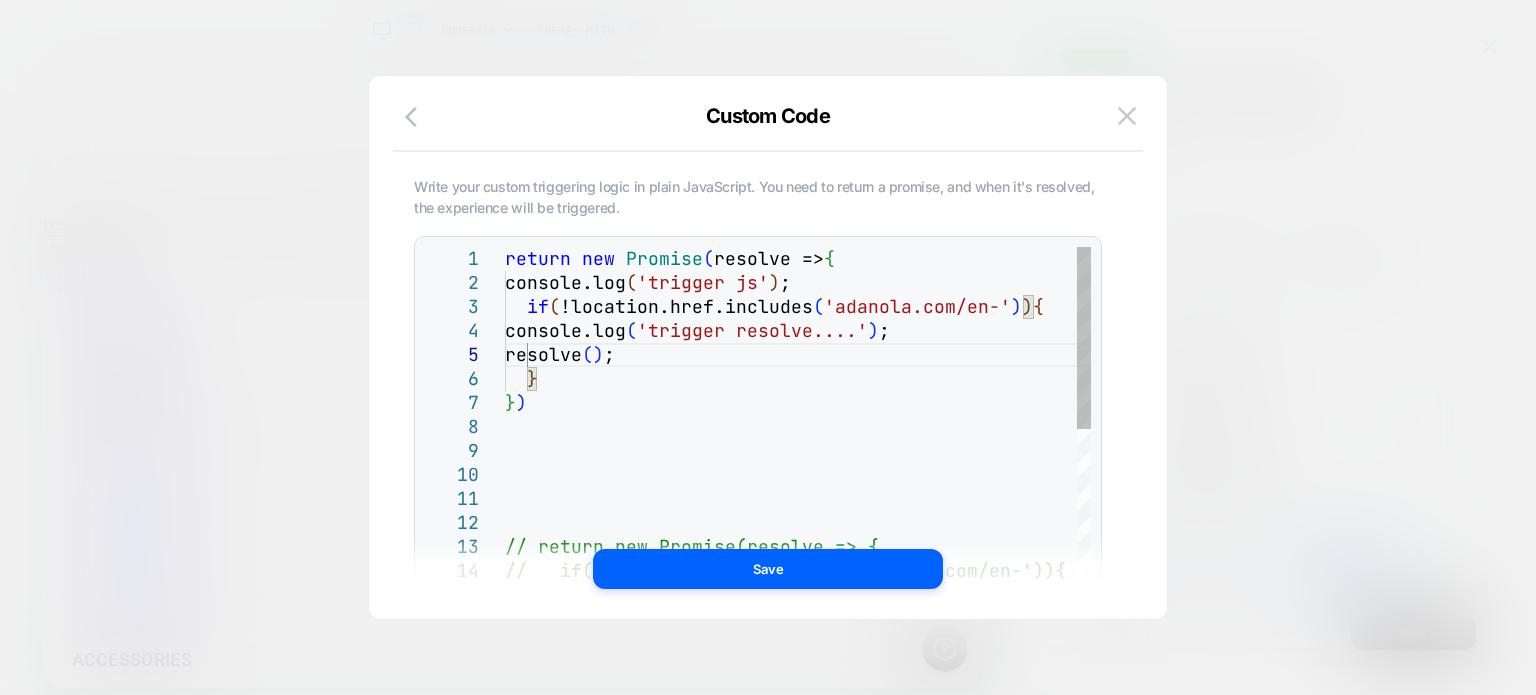 scroll, scrollTop: 0, scrollLeft: 1255, axis: horizontal 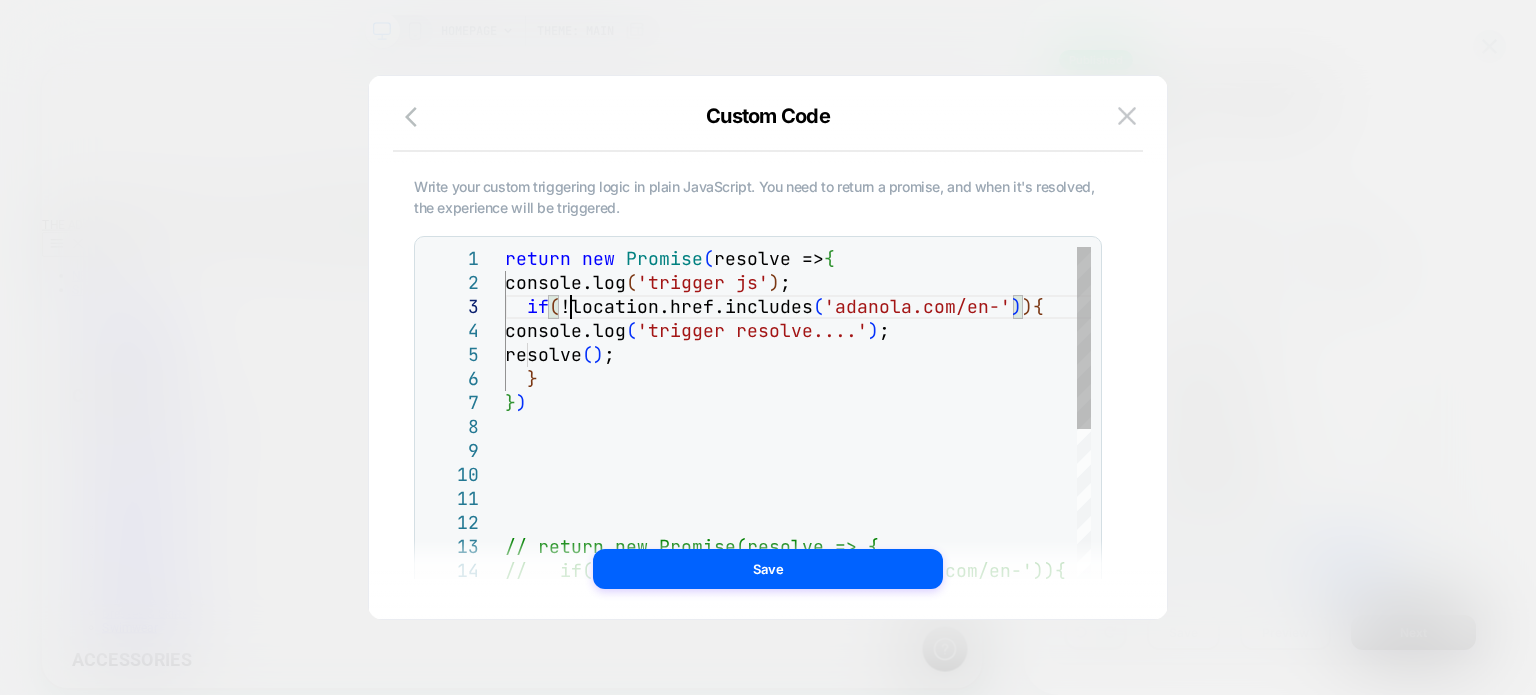 click on "//   if(location.href.includes('adanola.com/en-')) { //   //  if(location.href.includes('en-eu')|| //   //     location.href.includes('en-int')|| //   //     location.href.includes('en-us')|| //   //     location.href.includes('en-ie')){ // return new Promise(resolve => { } )    }     resolve ( ) ;   console.log ( 'trigger resolve....' ) ;    if ( !location.href.includes ( 'adanola.com/en-' ) ) {   console.log ( 'trigger js' ) ; return   new   Promise ( resolve =>  {" at bounding box center (809, 749) 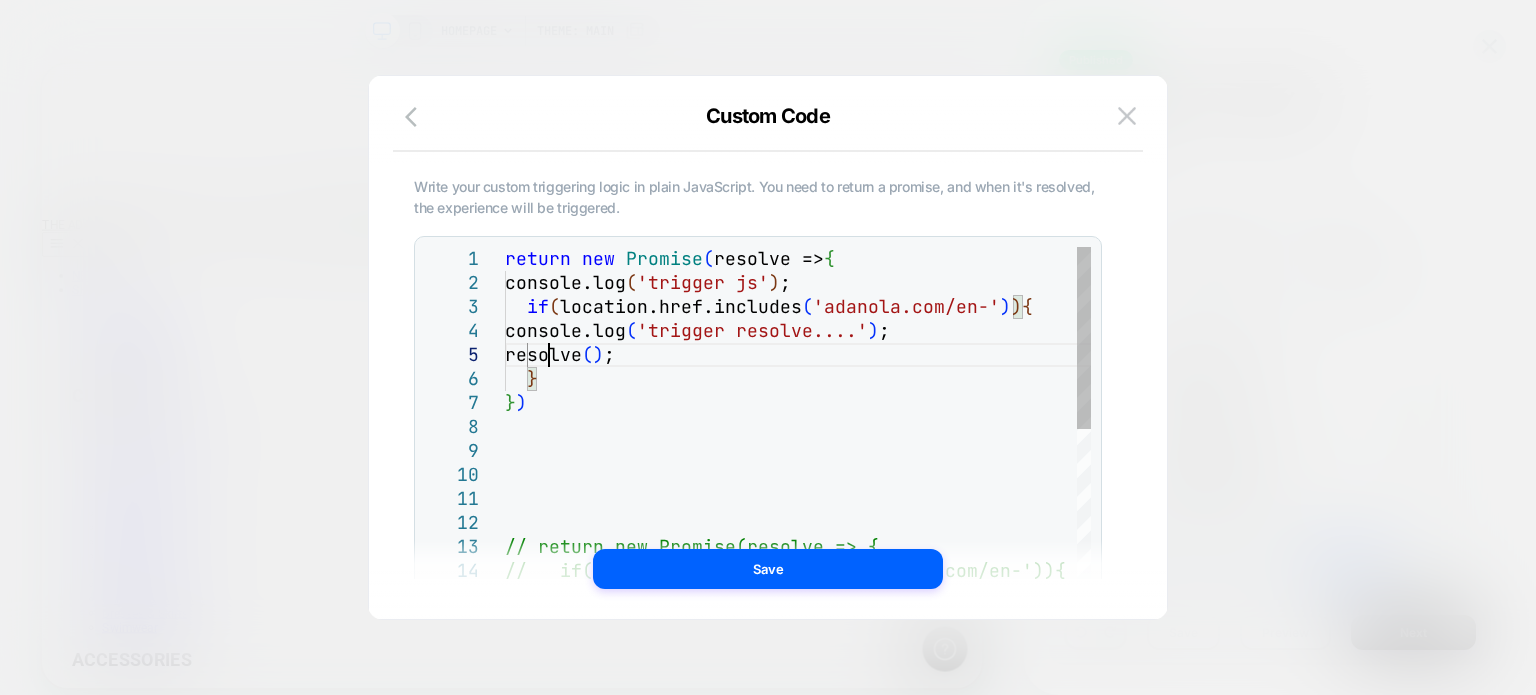 scroll, scrollTop: 0, scrollLeft: 1255, axis: horizontal 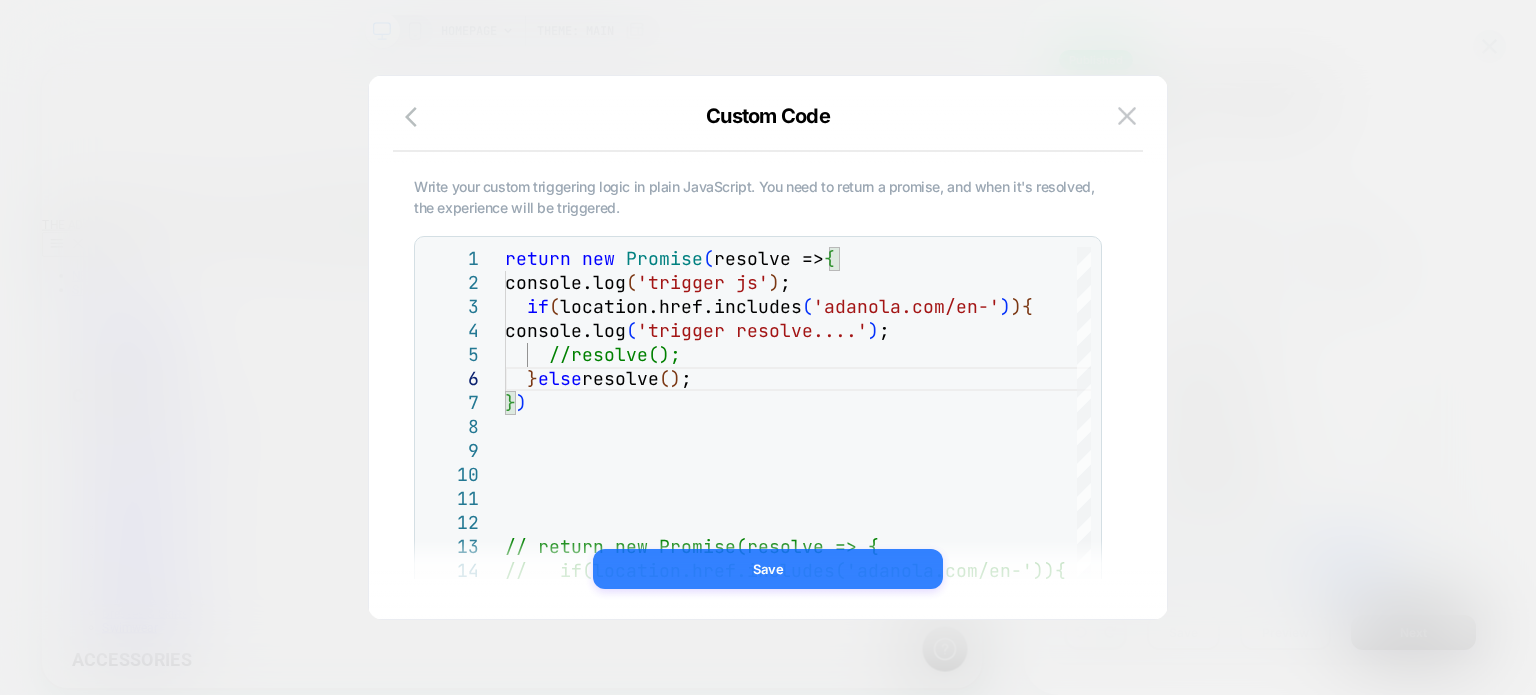 type on "**********" 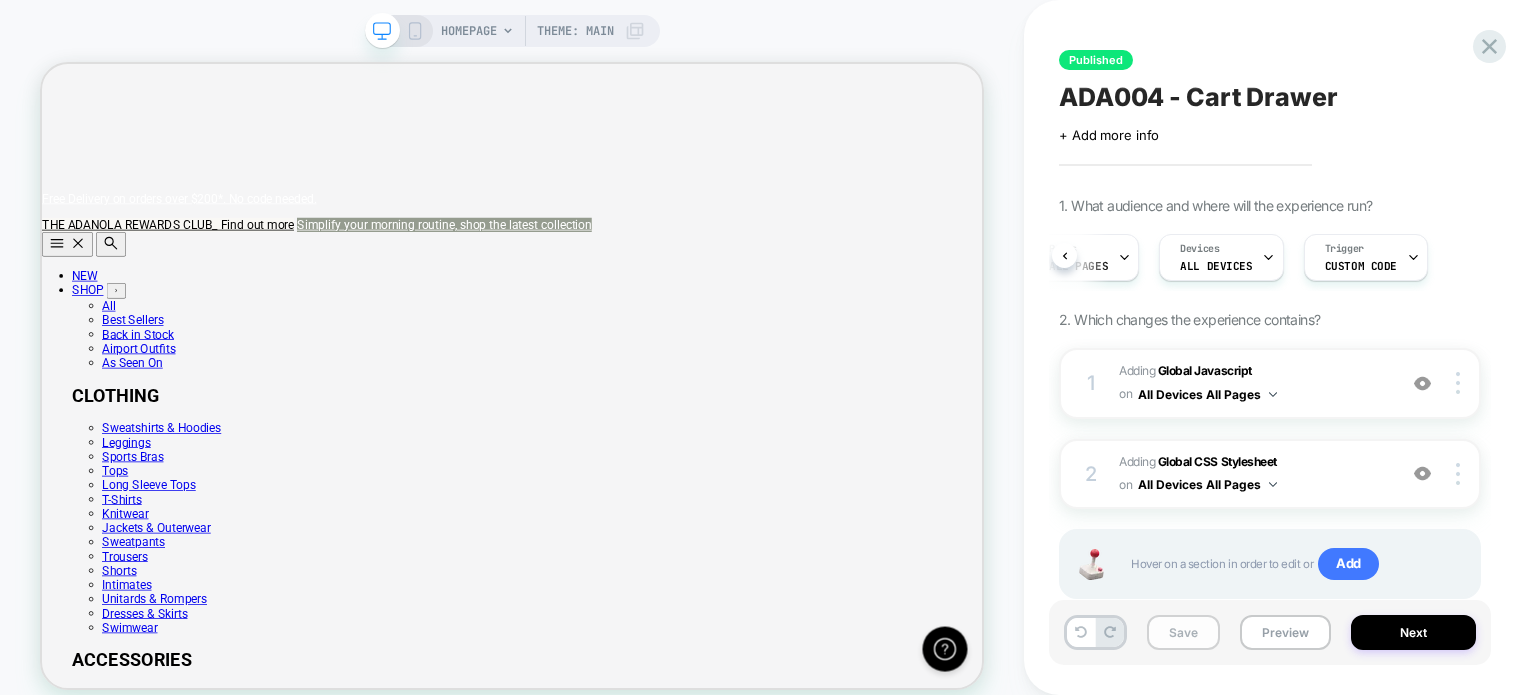 click on "Save" at bounding box center [1183, 632] 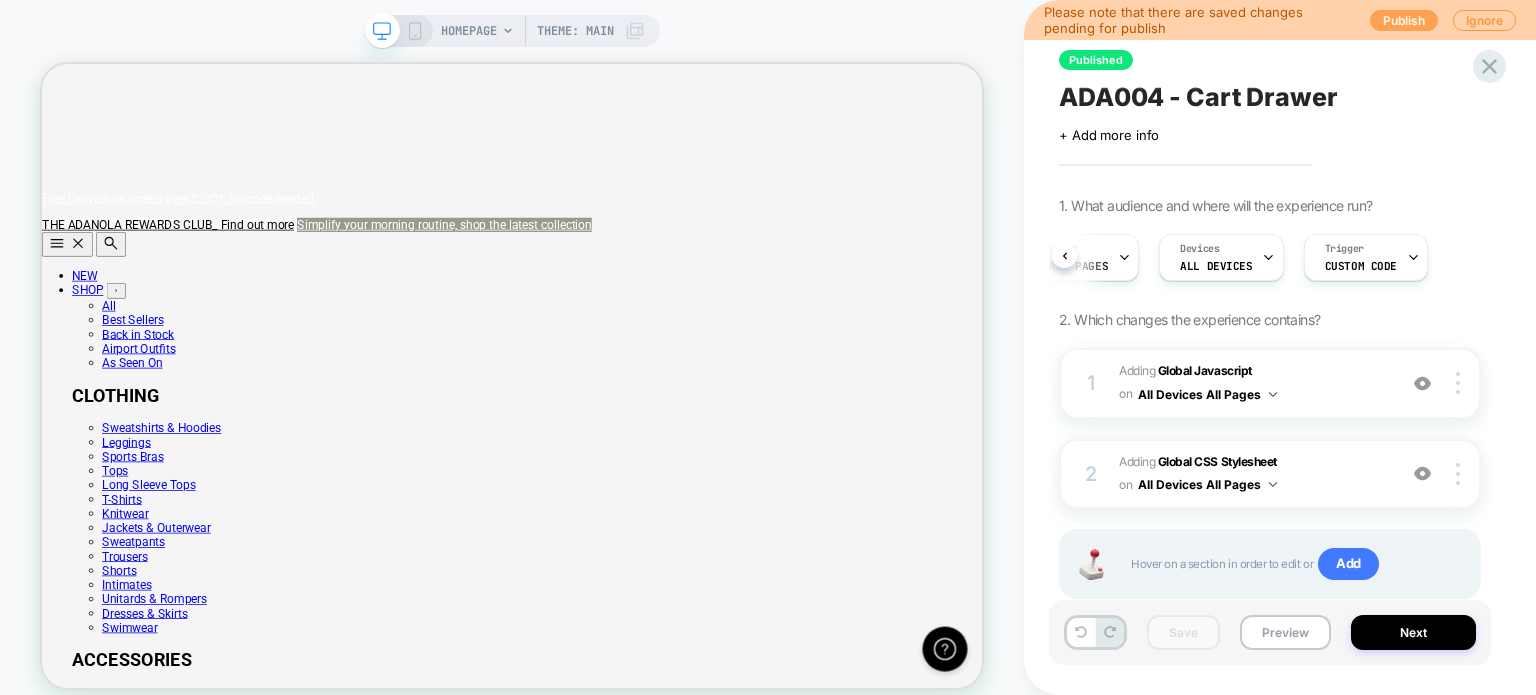 click on "Publish" at bounding box center (1404, 20) 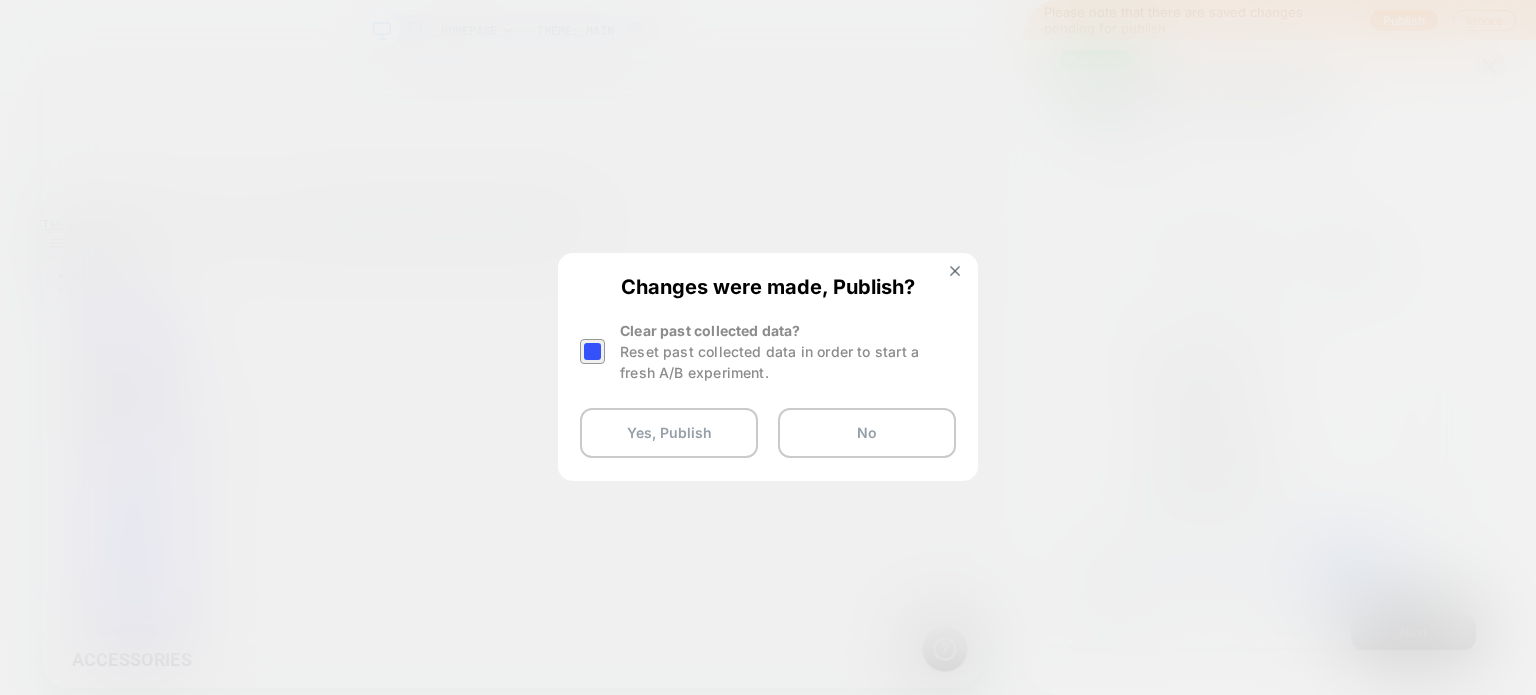 click at bounding box center (592, 351) 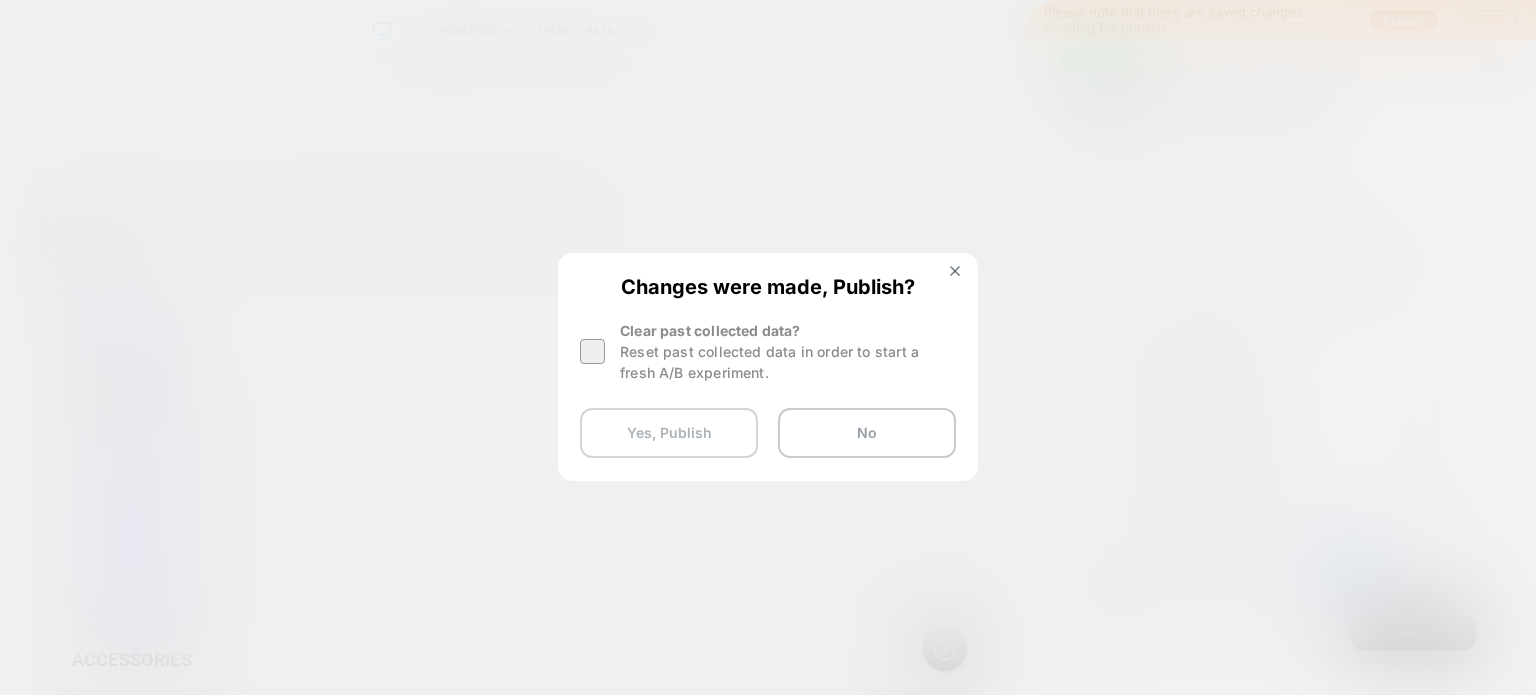 click on "Yes, Publish" at bounding box center (669, 433) 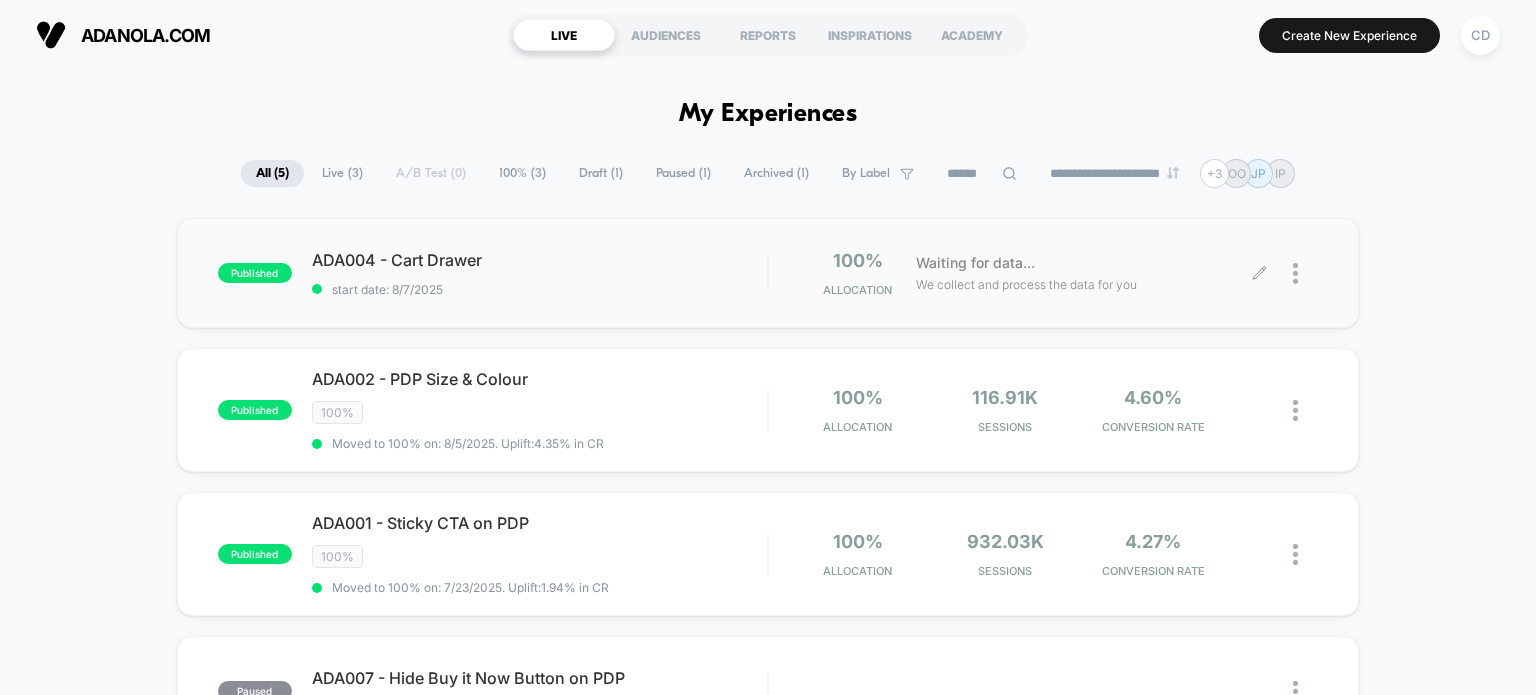 click 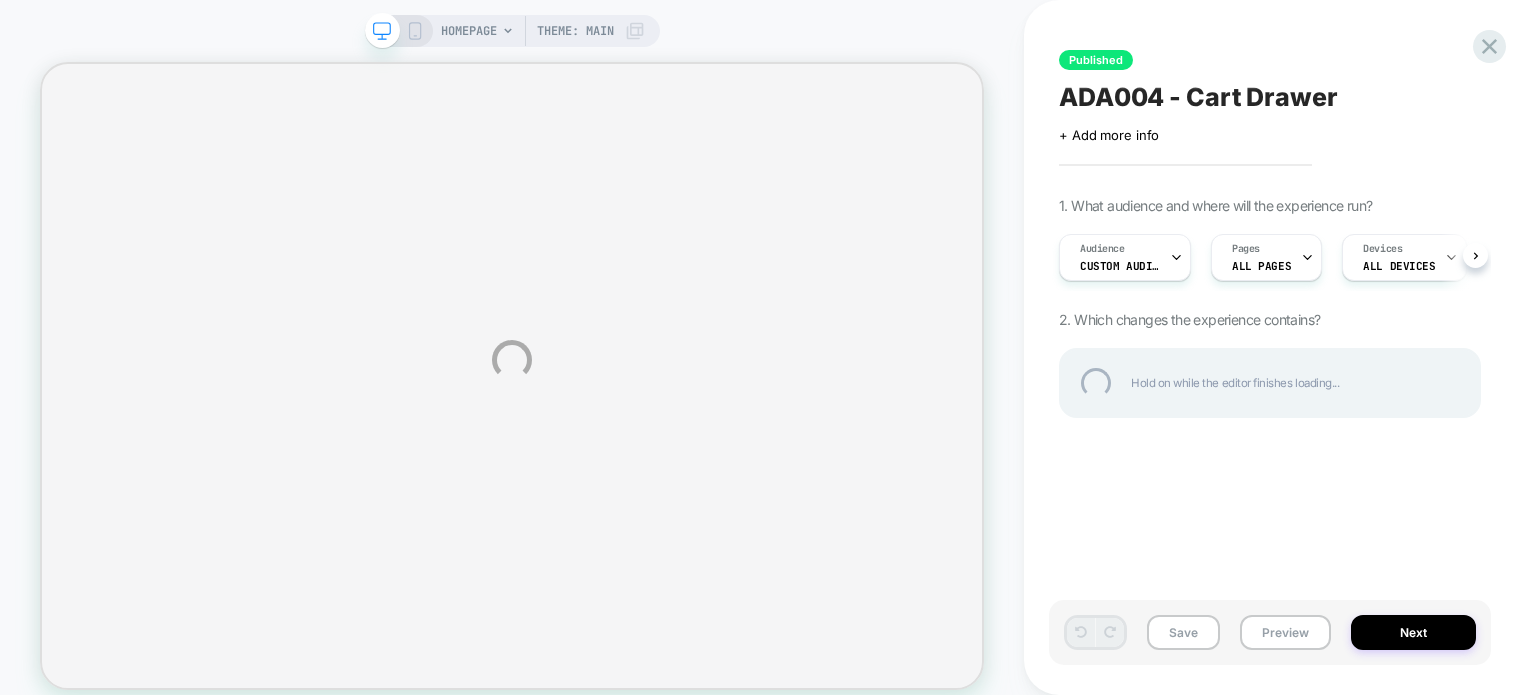 select on "**********" 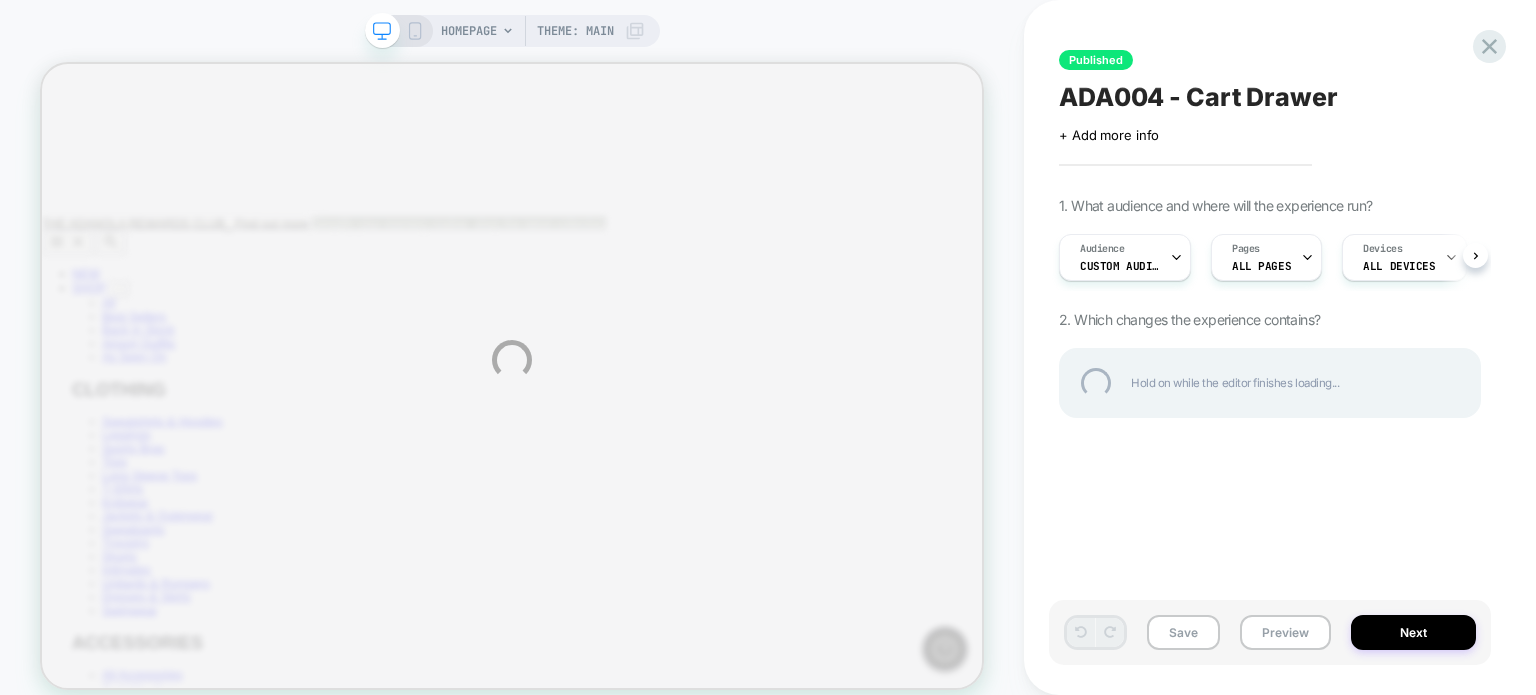 scroll, scrollTop: 0, scrollLeft: 0, axis: both 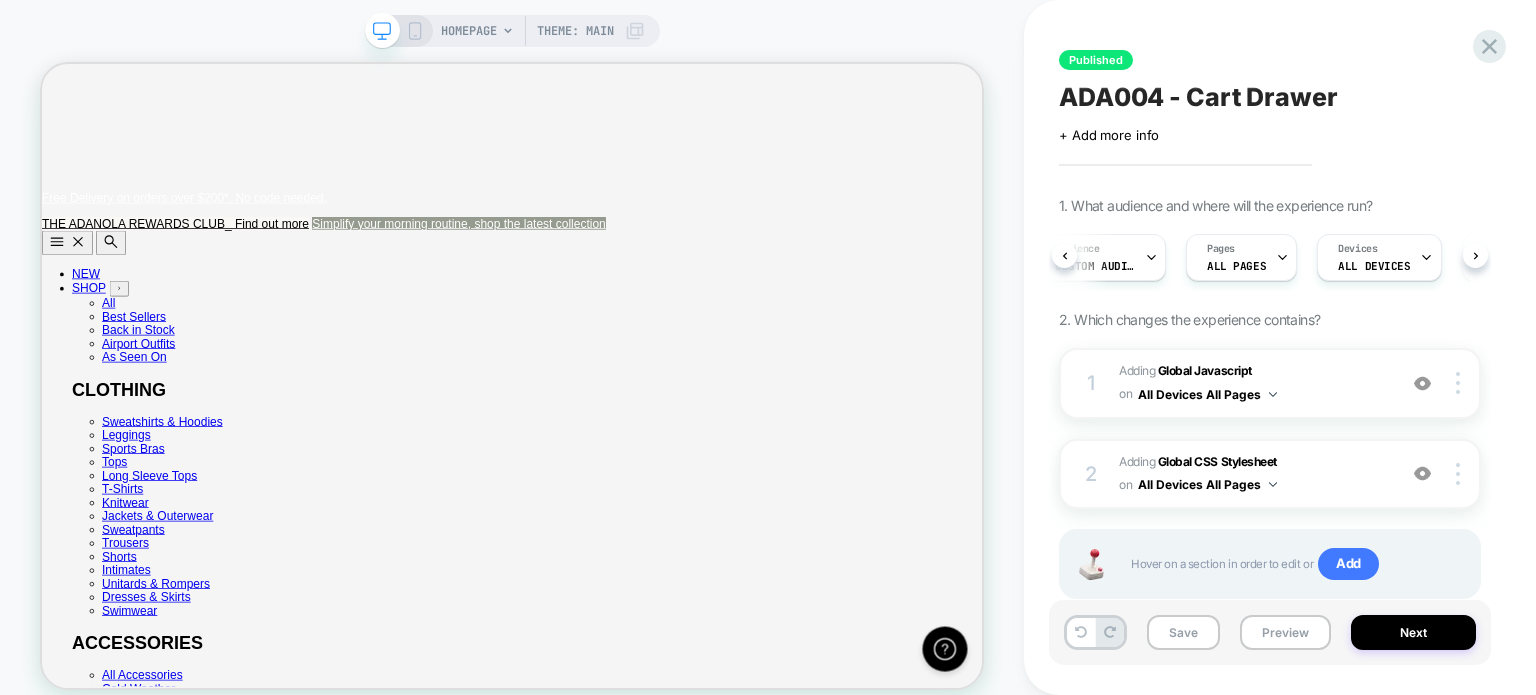 select on "**********" 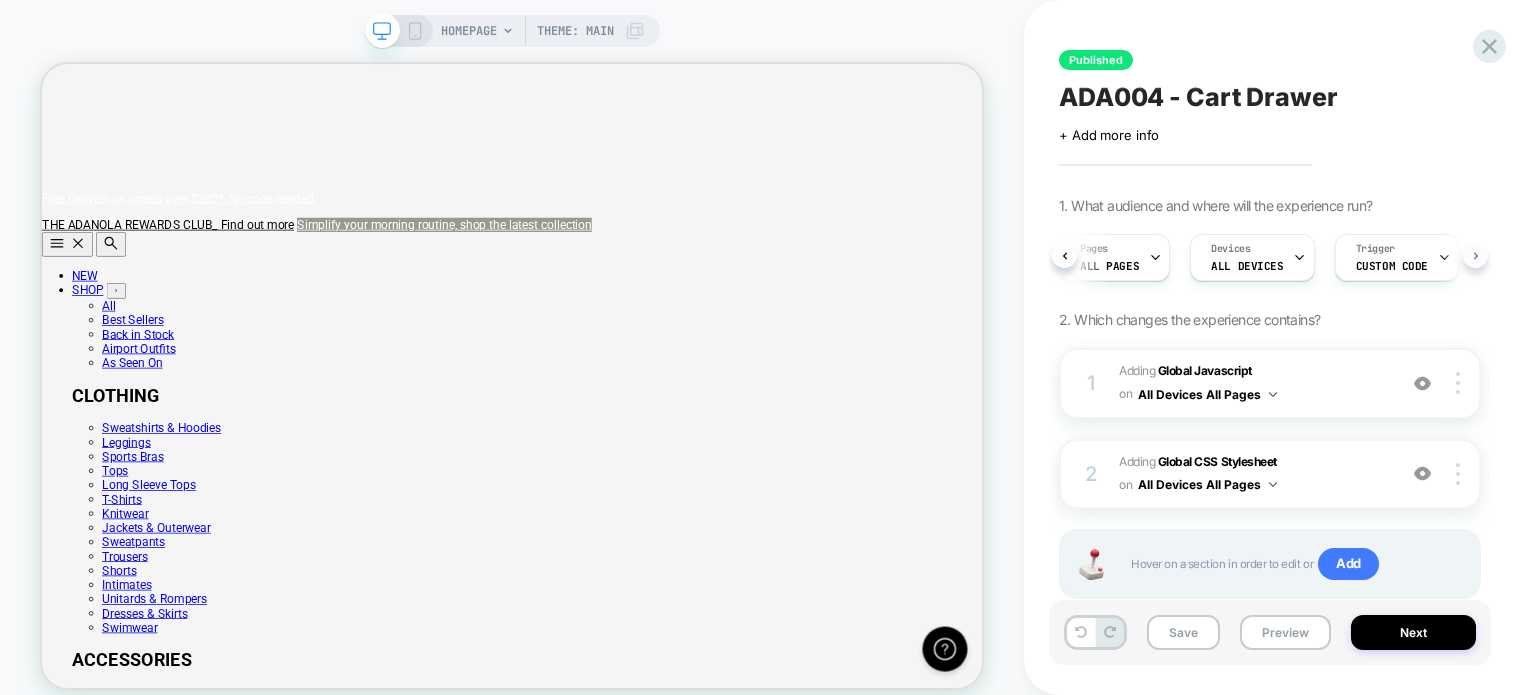 scroll, scrollTop: 0, scrollLeft: 164, axis: horizontal 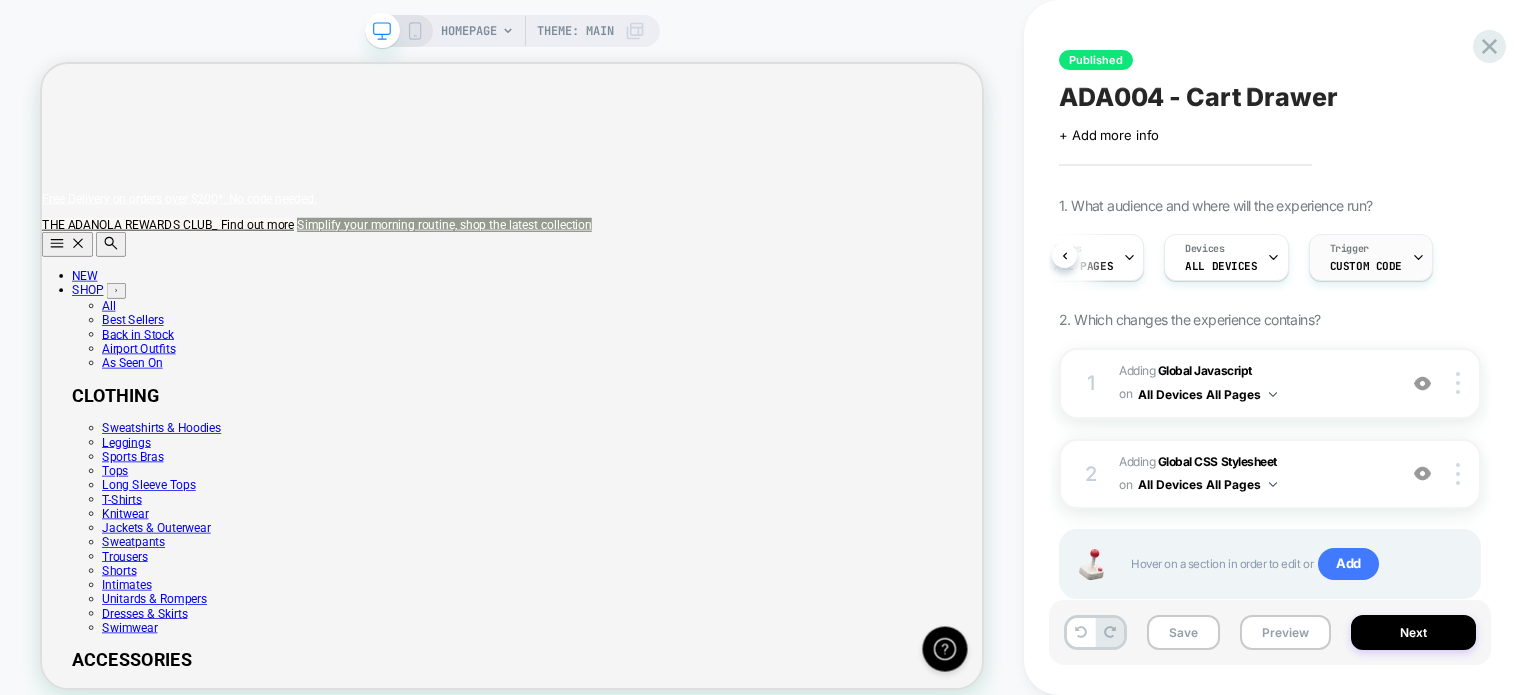 click on "Trigger Custom Code" at bounding box center [1366, 257] 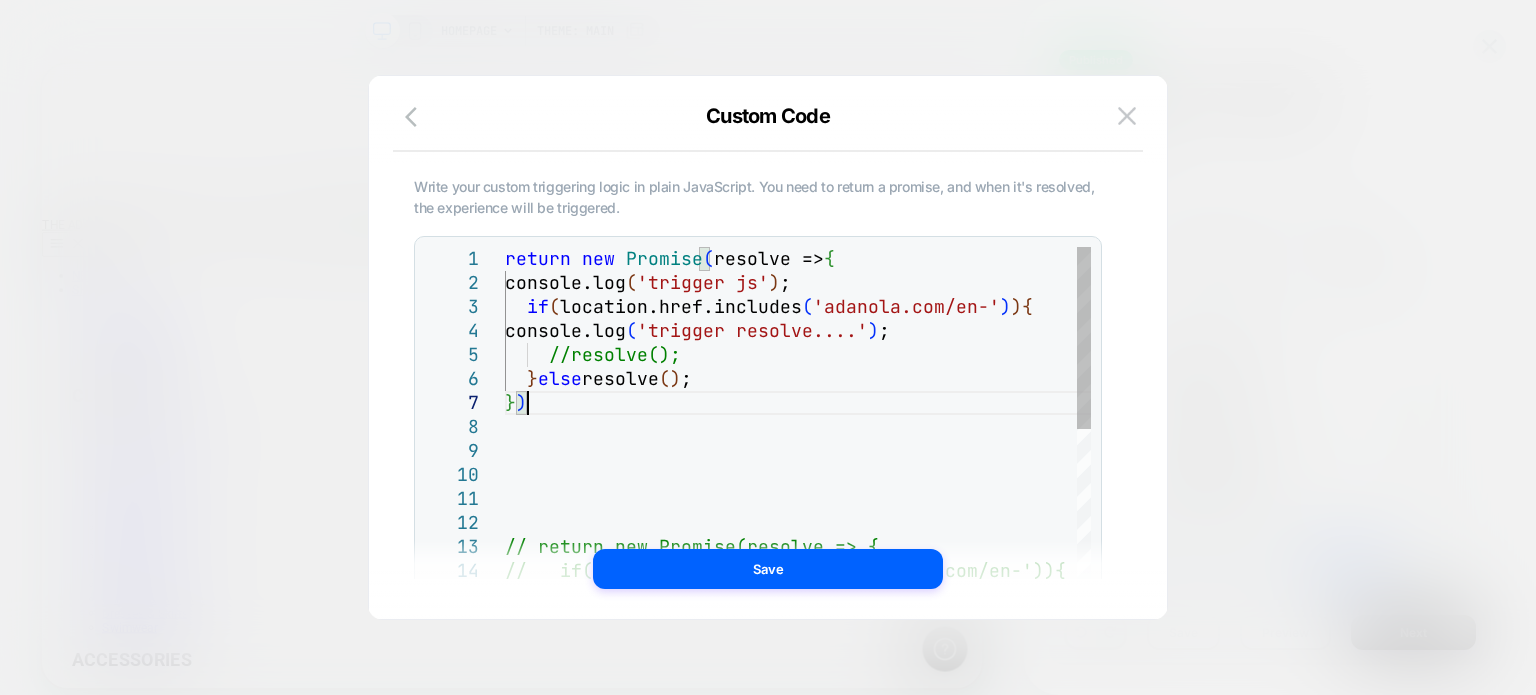scroll, scrollTop: 0, scrollLeft: 0, axis: both 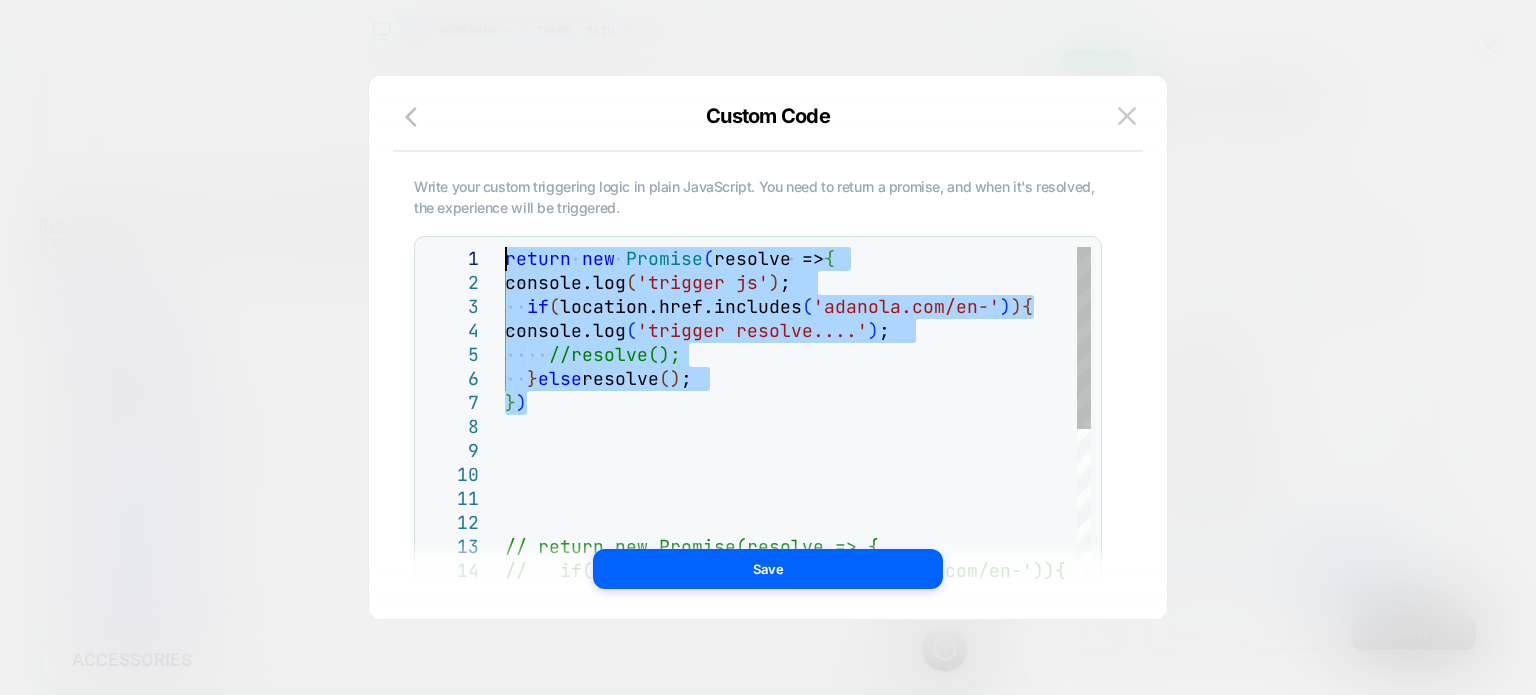 drag, startPoint x: 542, startPoint y: 398, endPoint x: 447, endPoint y: 241, distance: 183.50476 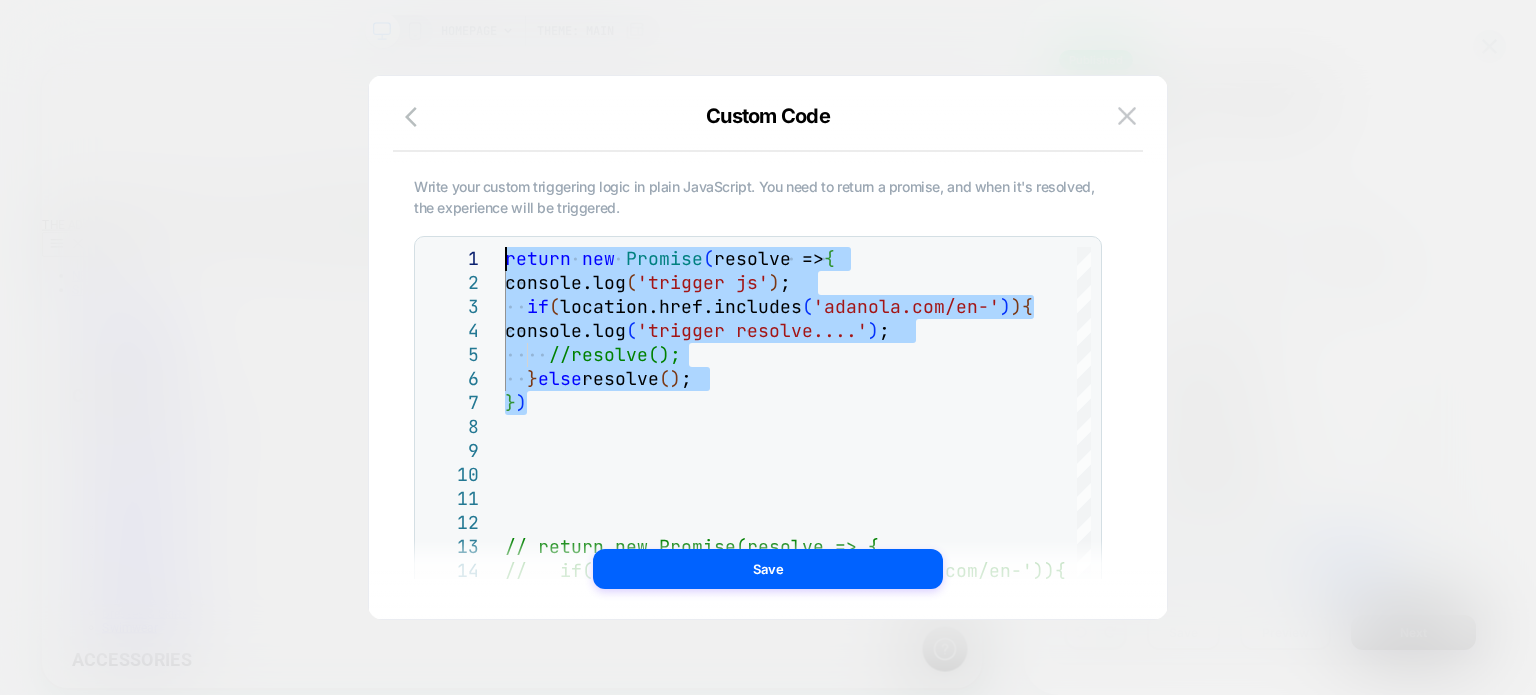 scroll, scrollTop: 0, scrollLeft: 0, axis: both 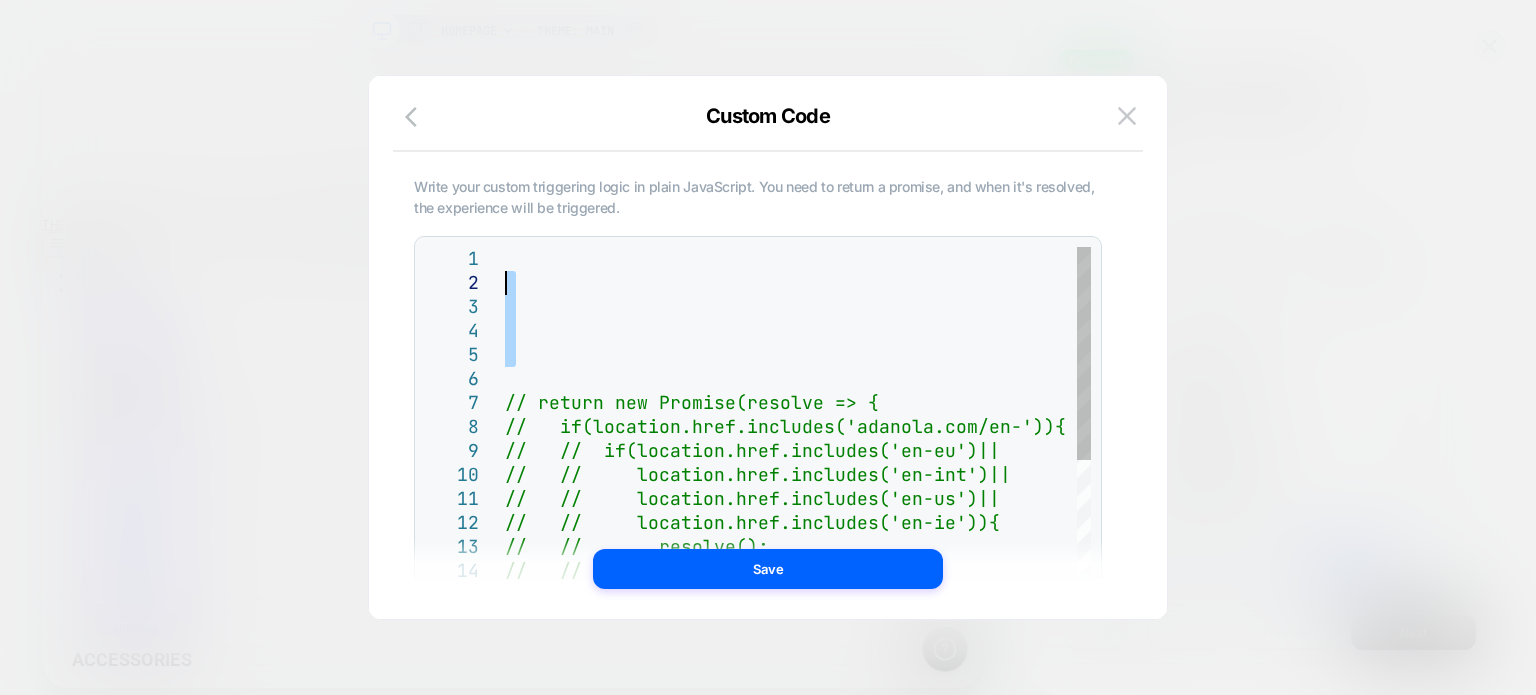 drag, startPoint x: 556, startPoint y: 371, endPoint x: 444, endPoint y: 182, distance: 219.69296 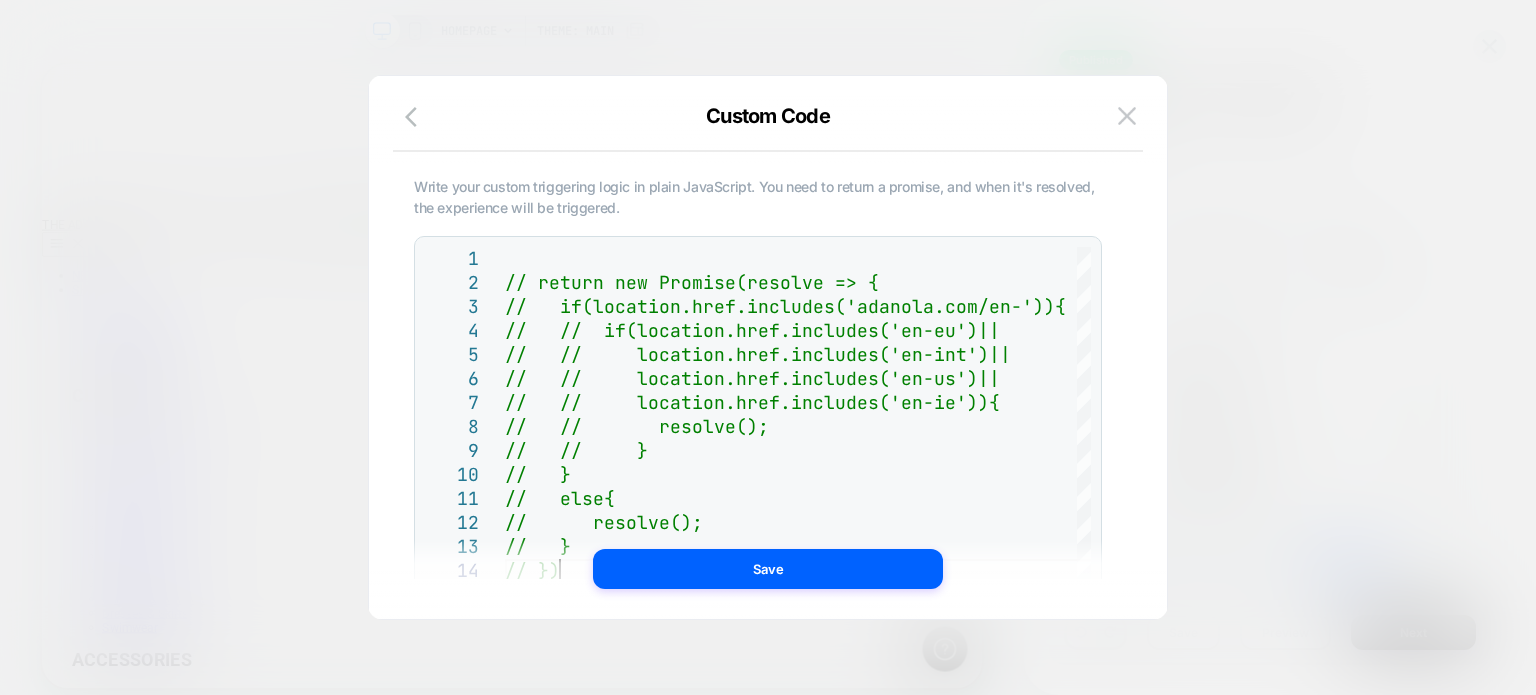 scroll, scrollTop: 0, scrollLeft: 0, axis: both 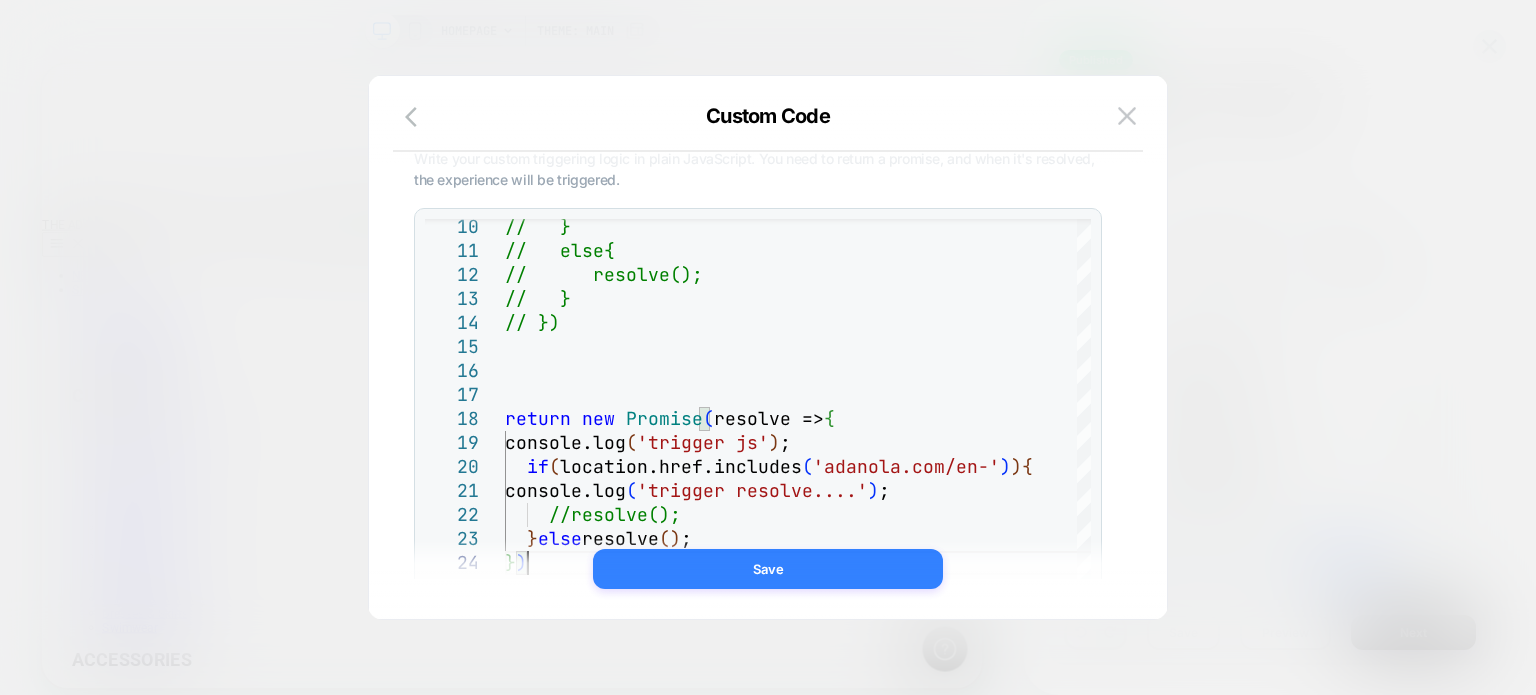 type on "**********" 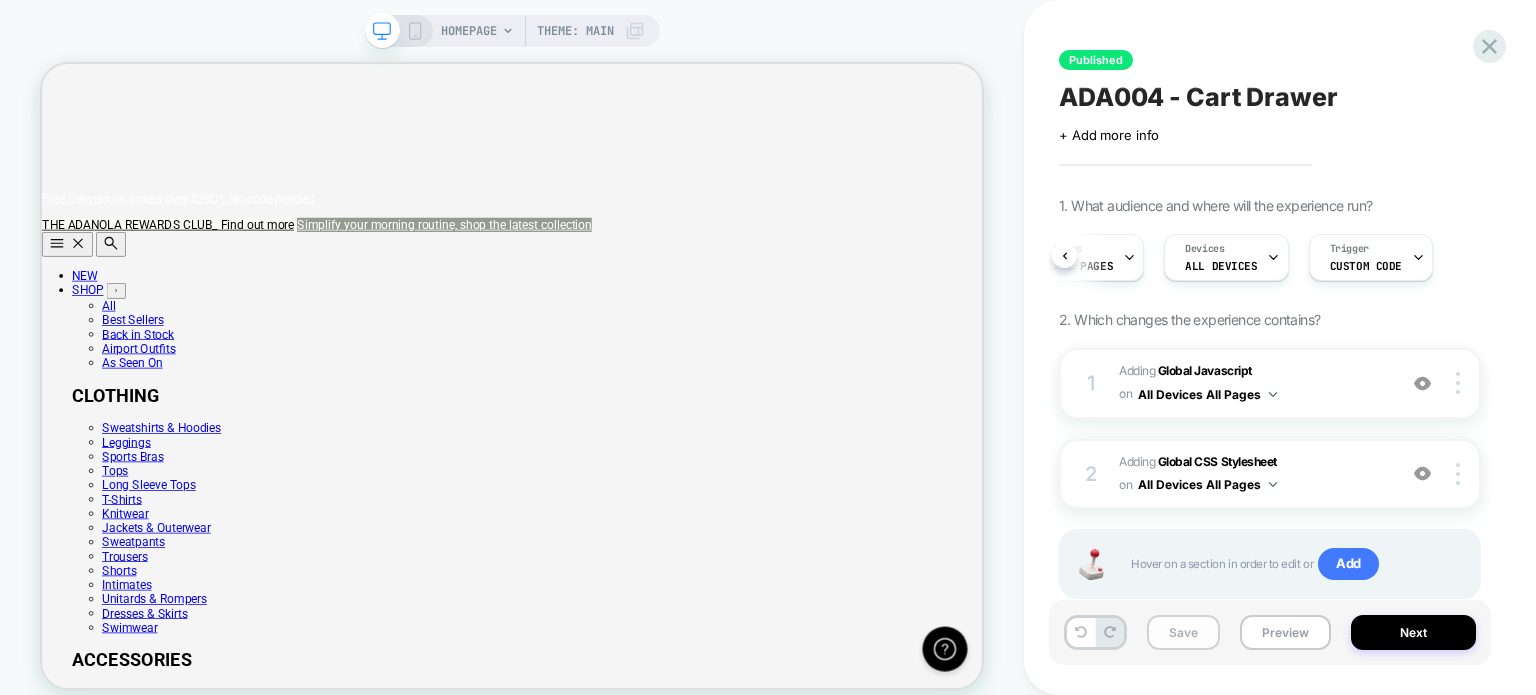 click on "Save" at bounding box center [1183, 632] 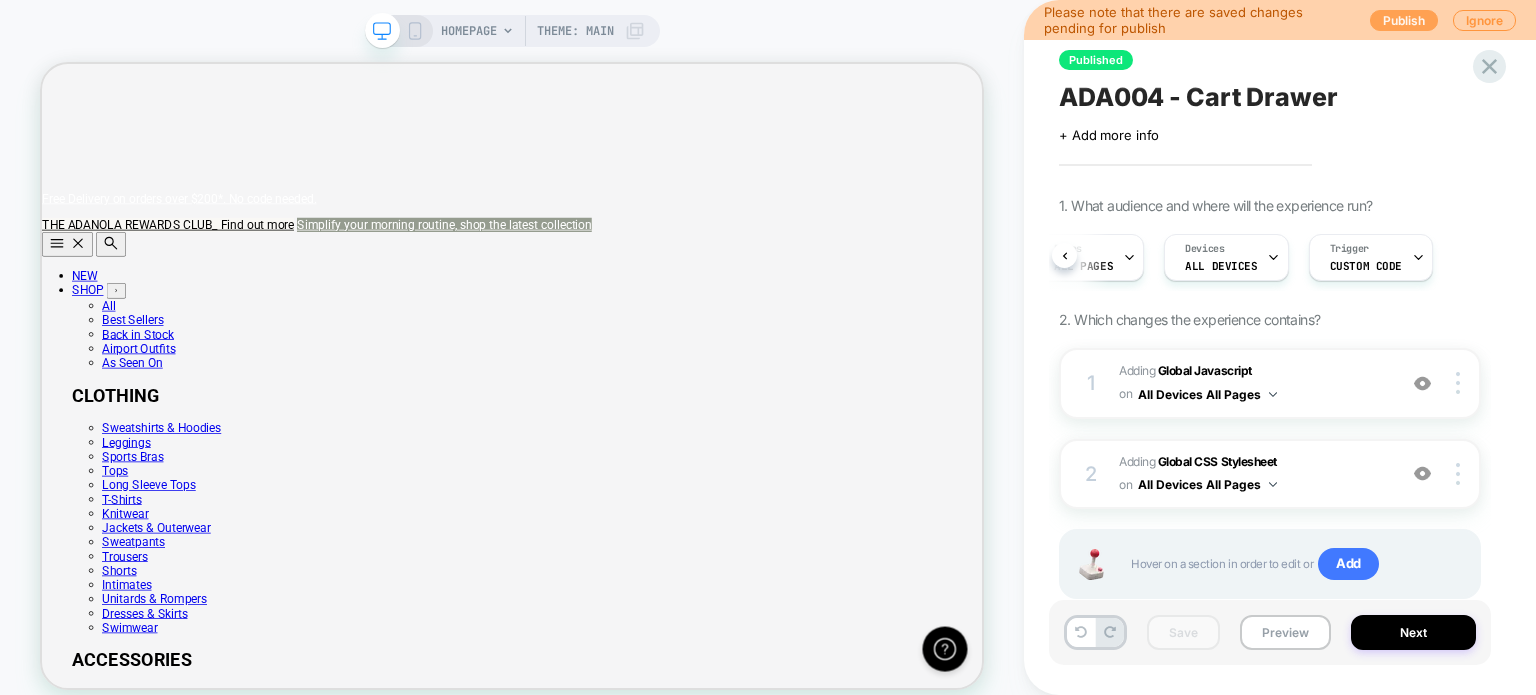 click on "Publish" at bounding box center (1404, 20) 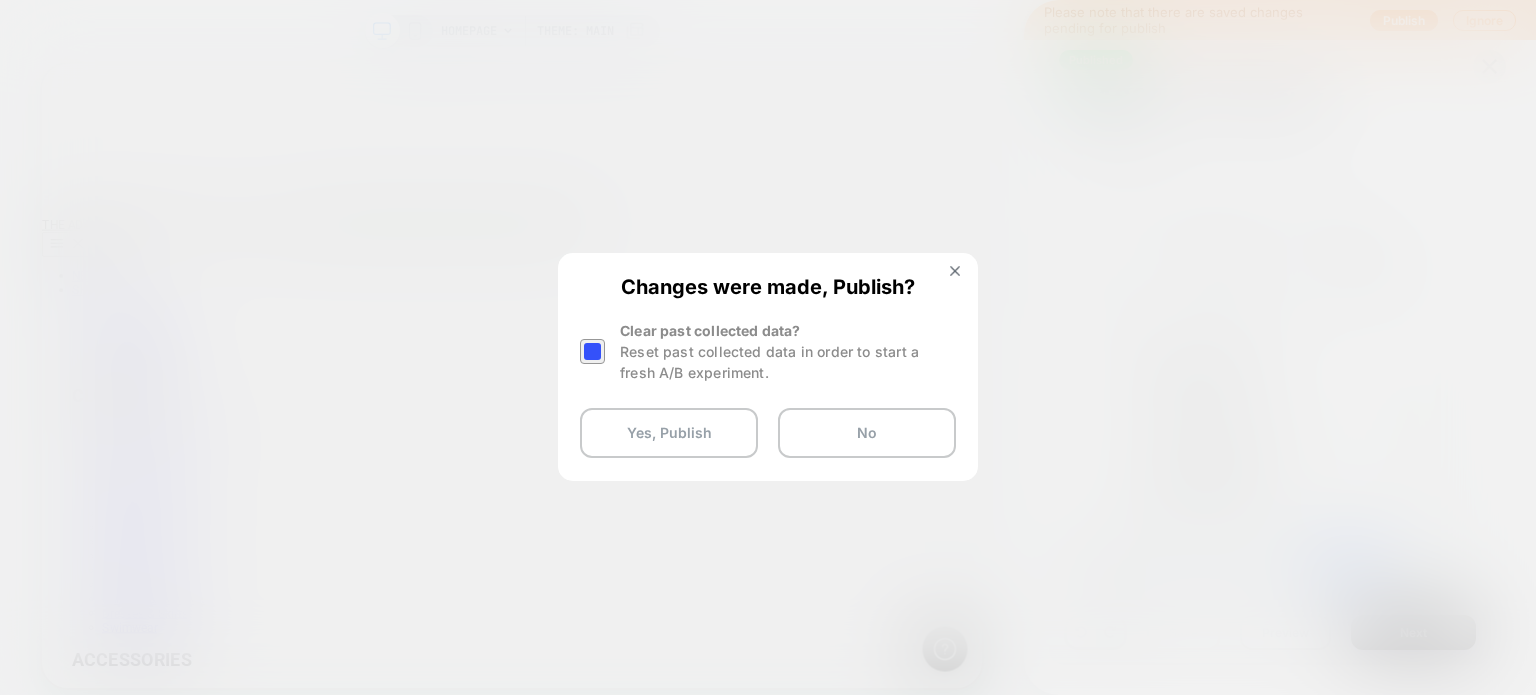 click at bounding box center (592, 351) 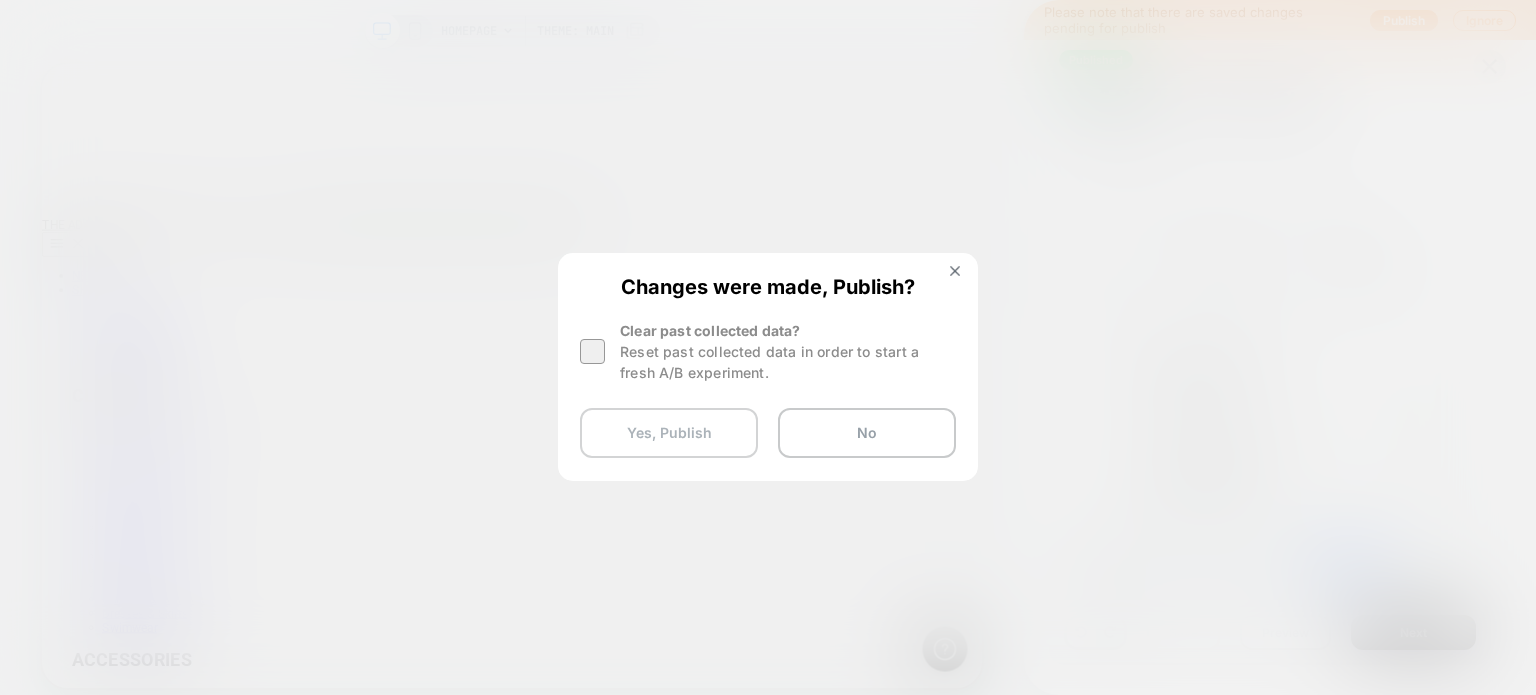 click on "Yes, Publish" at bounding box center (669, 433) 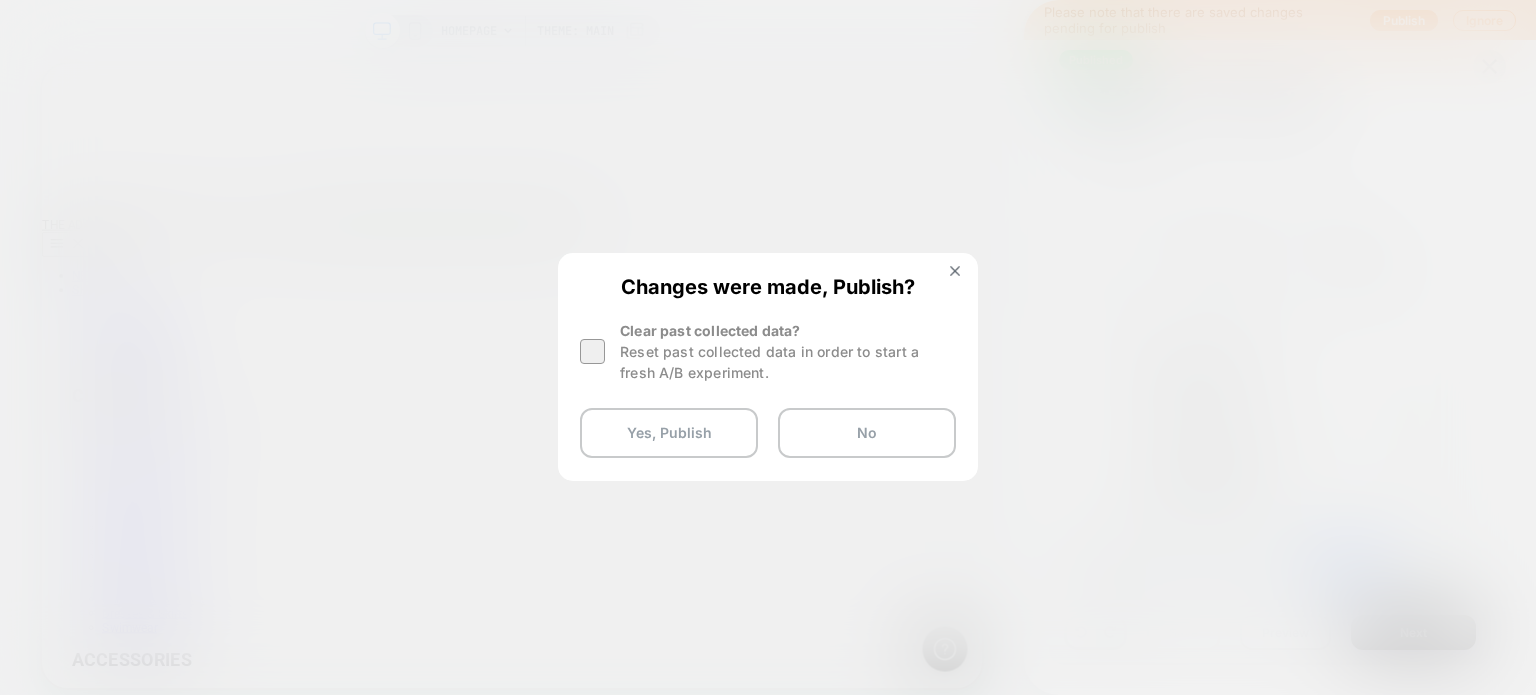 scroll, scrollTop: 0, scrollLeft: 1255, axis: horizontal 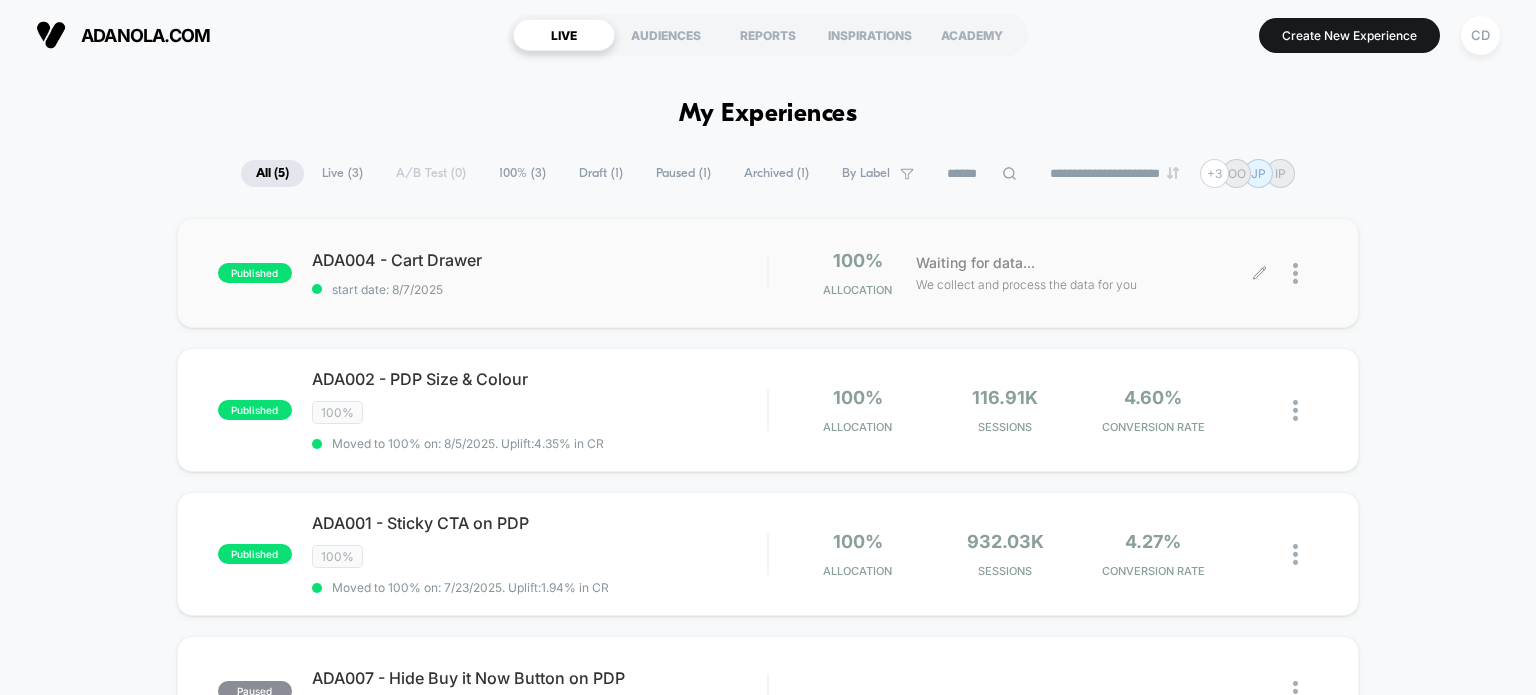 click 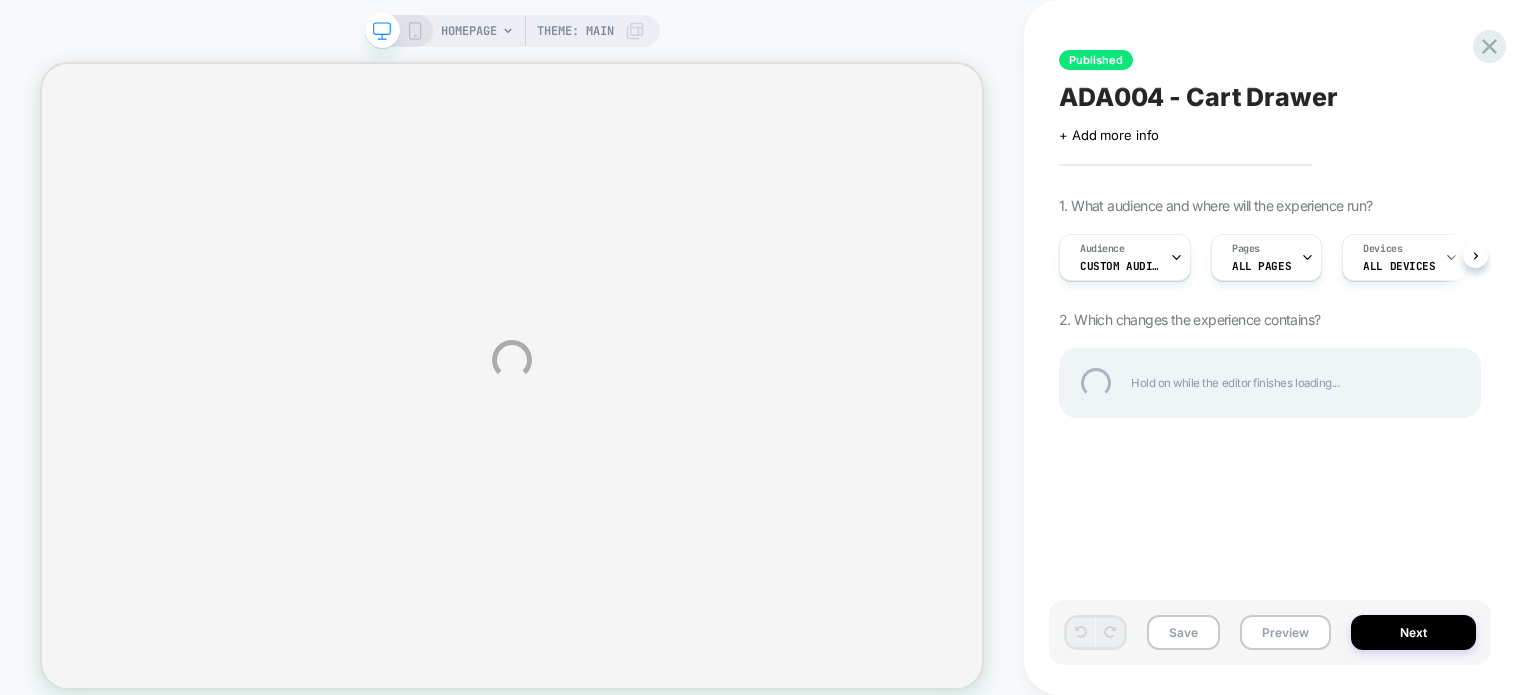 select on "**********" 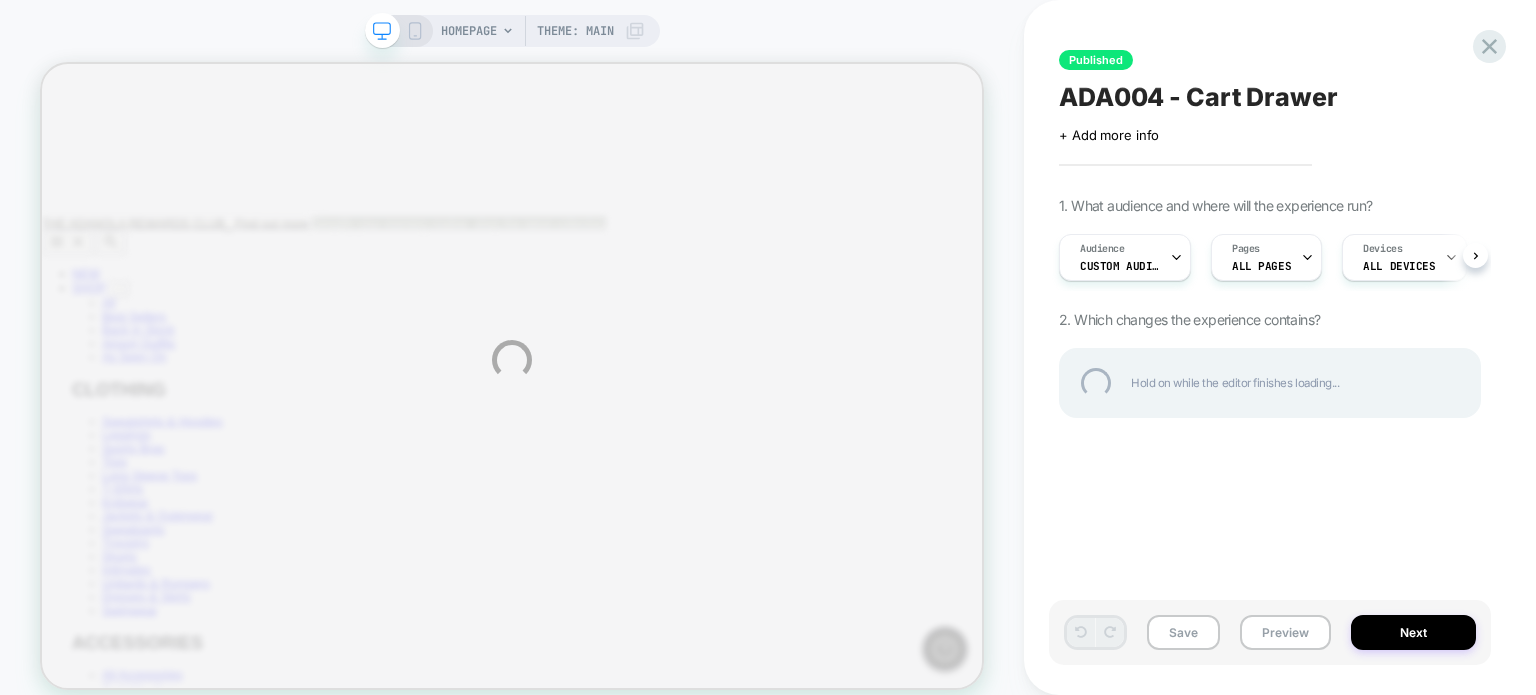scroll, scrollTop: 0, scrollLeft: 0, axis: both 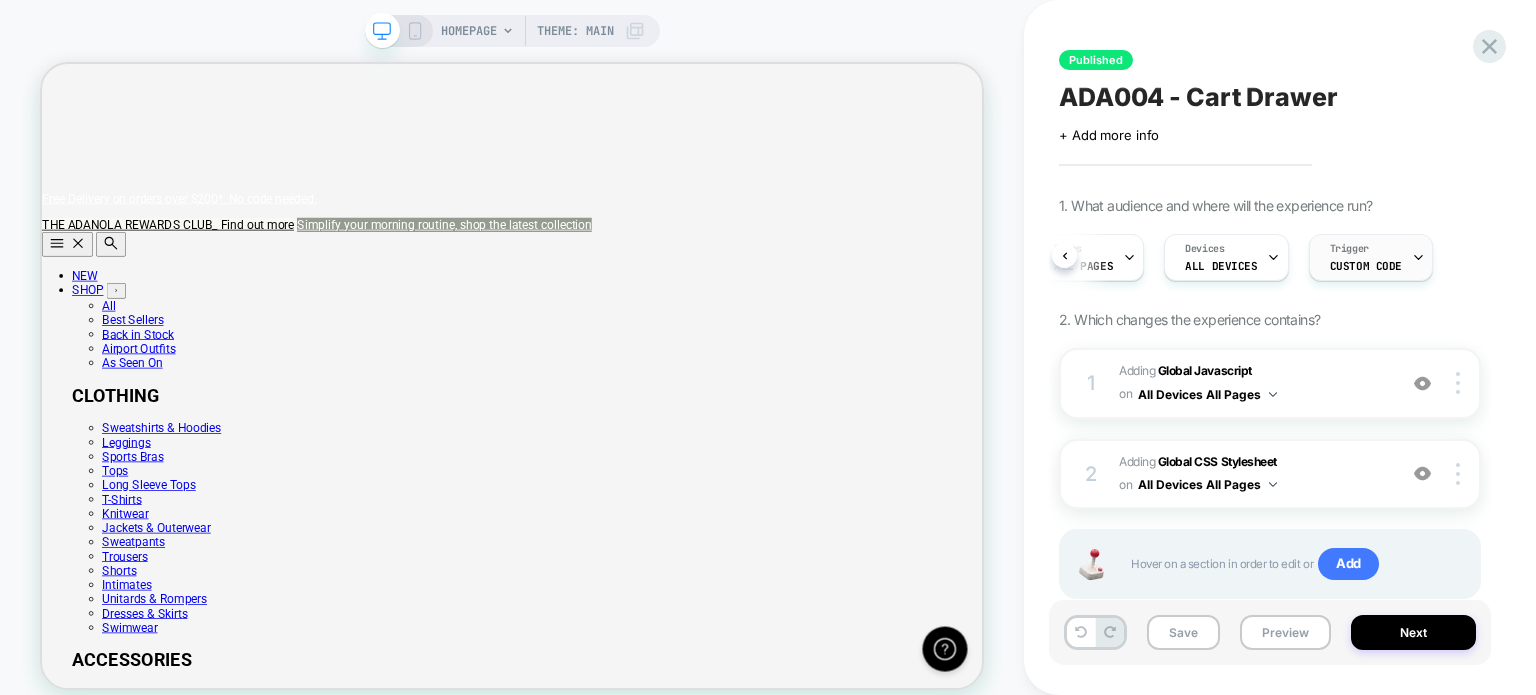 click on "Custom Code" at bounding box center [1366, 266] 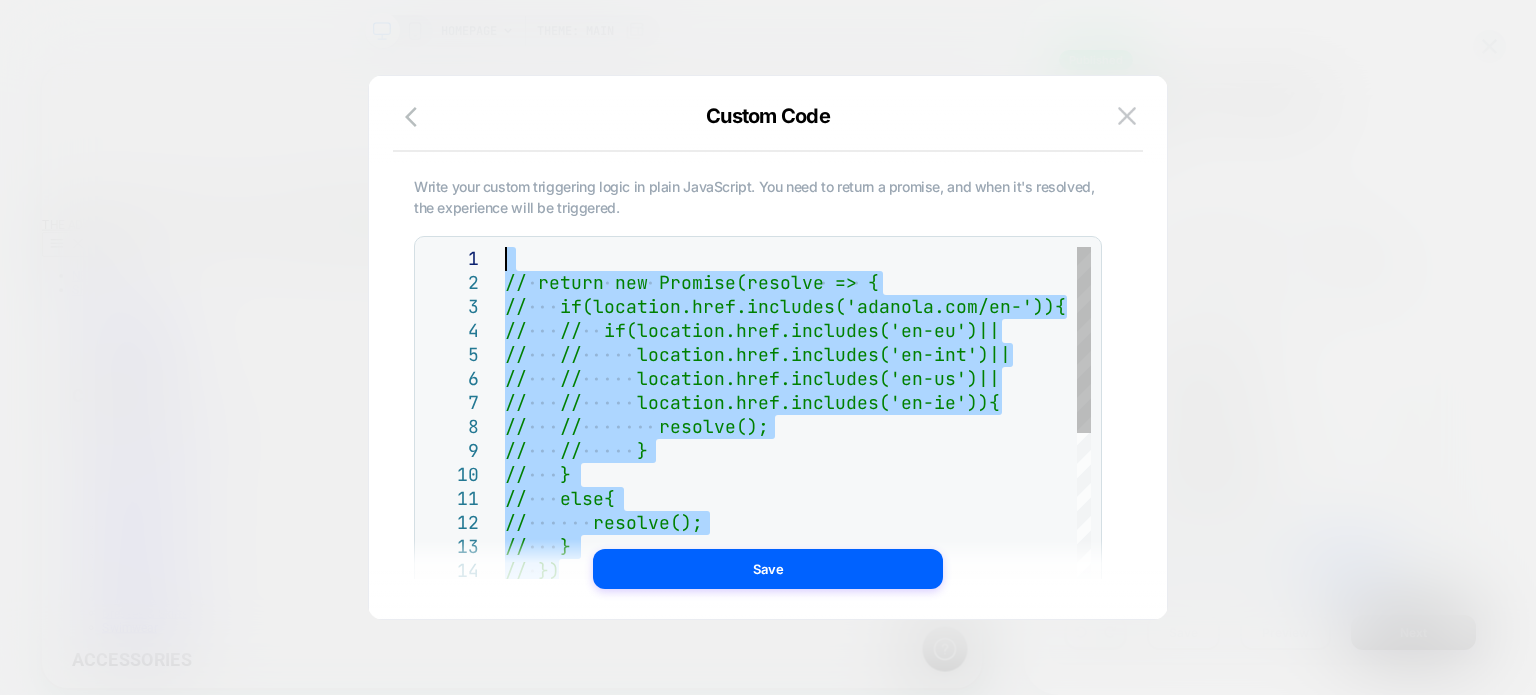 drag, startPoint x: 595, startPoint y: 497, endPoint x: 429, endPoint y: 196, distance: 343.73972 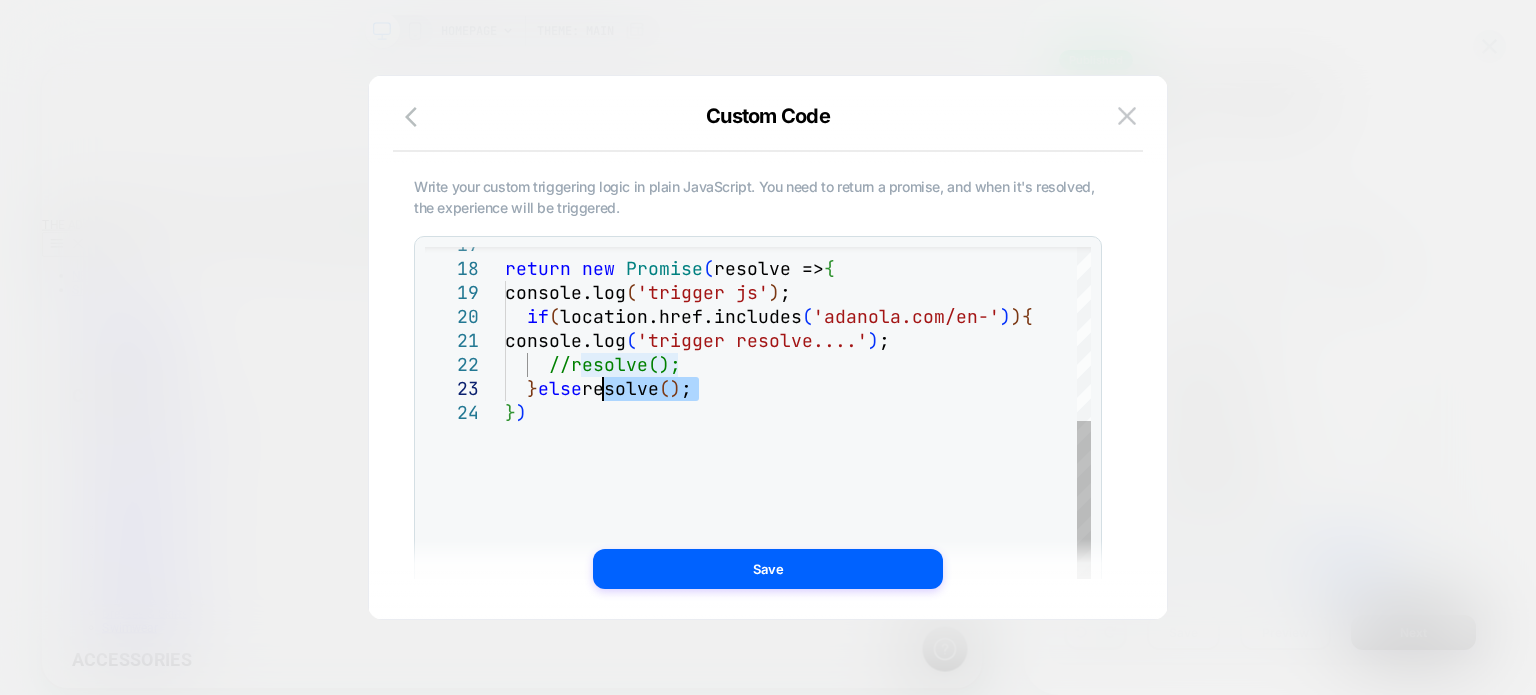 drag, startPoint x: 713, startPoint y: 383, endPoint x: 596, endPoint y: 376, distance: 117.20921 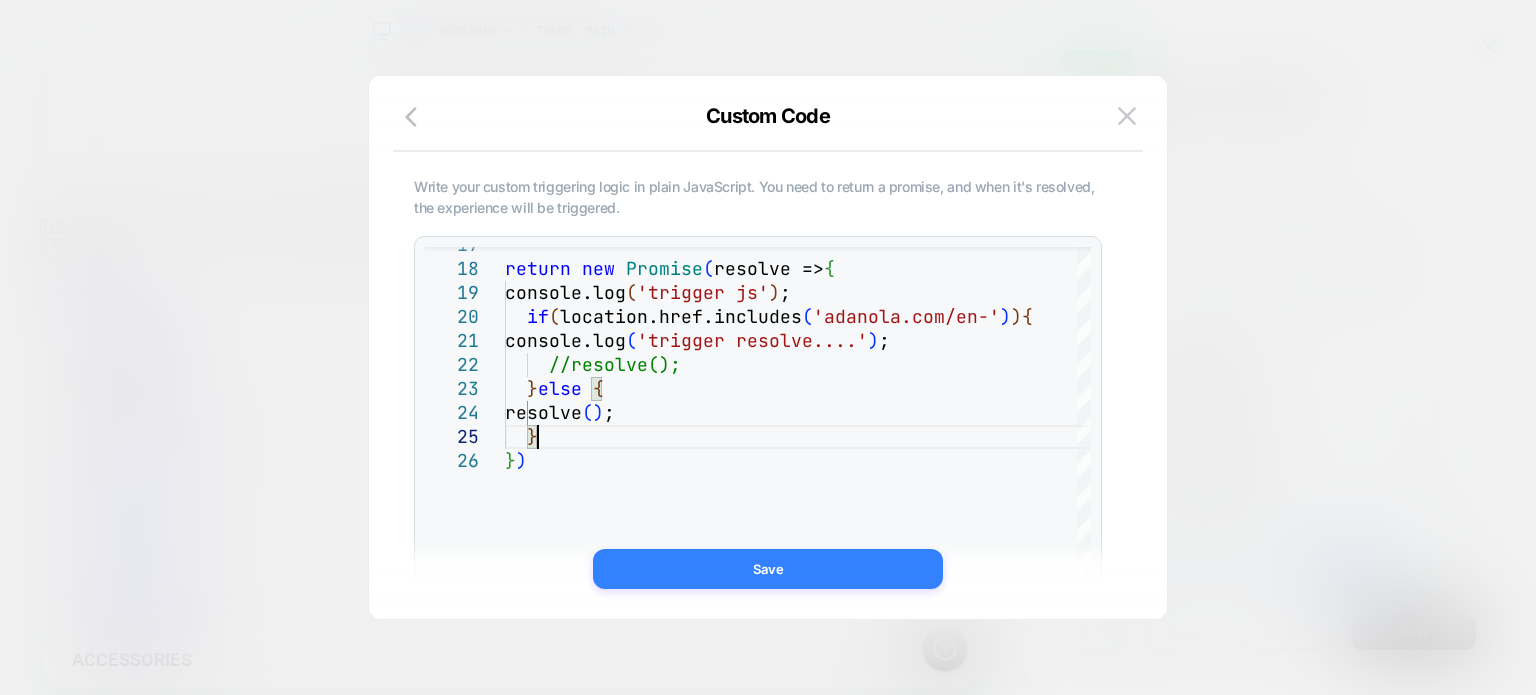 type on "**********" 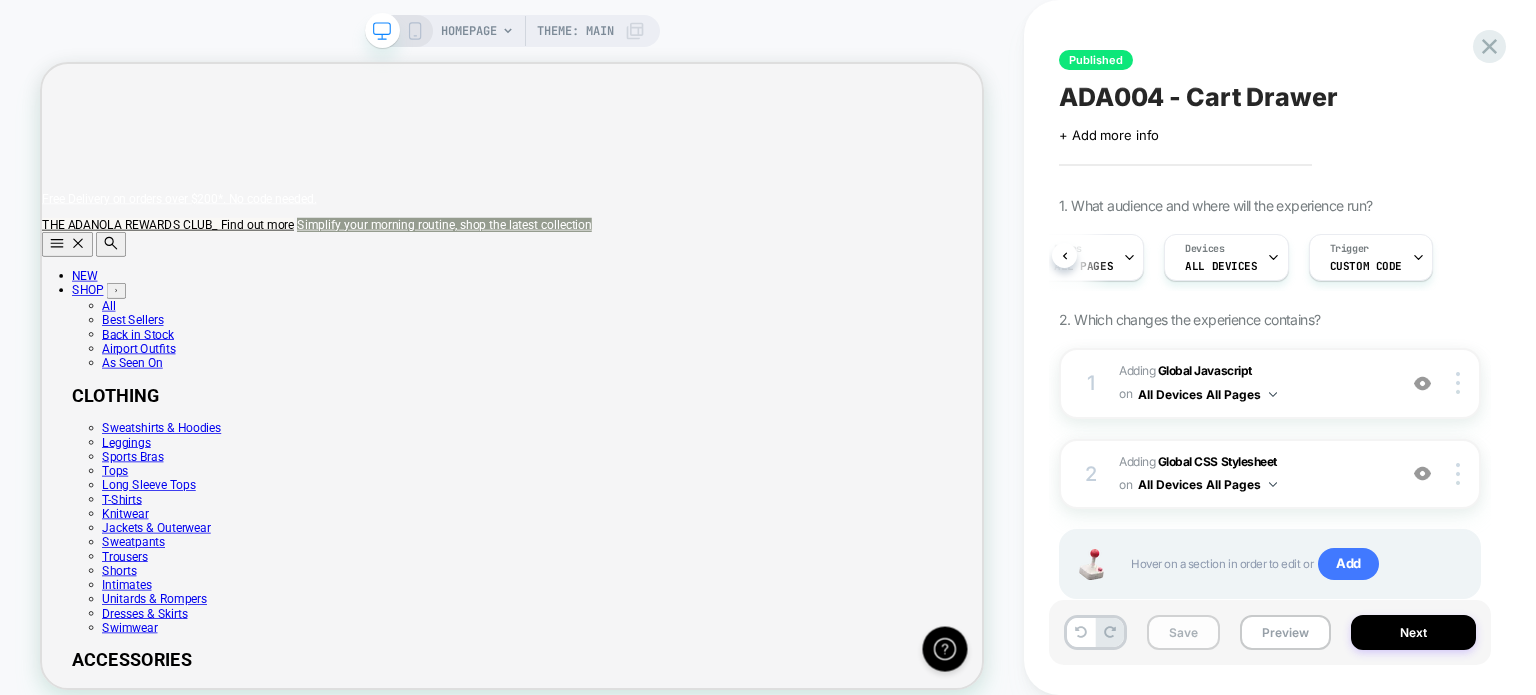 click on "Save" at bounding box center (1183, 632) 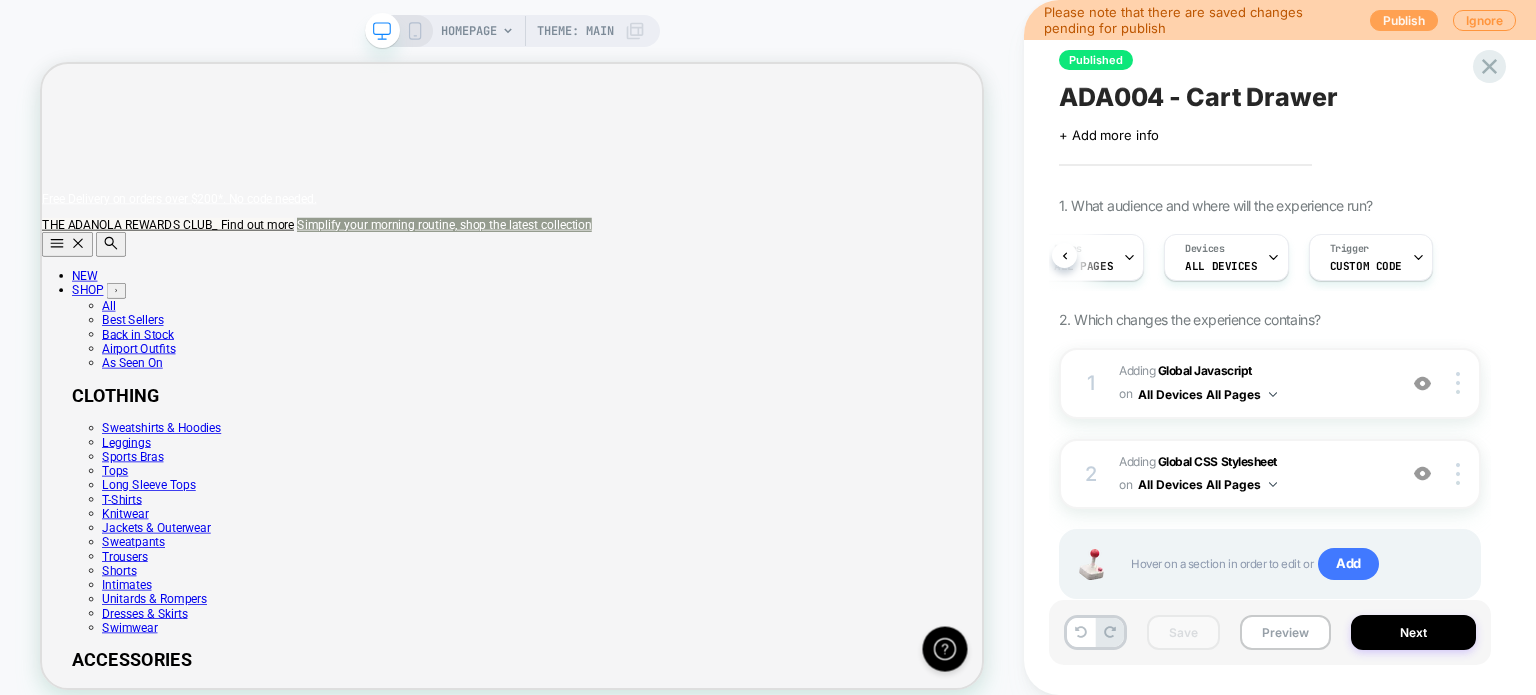 click on "Publish" at bounding box center (1404, 20) 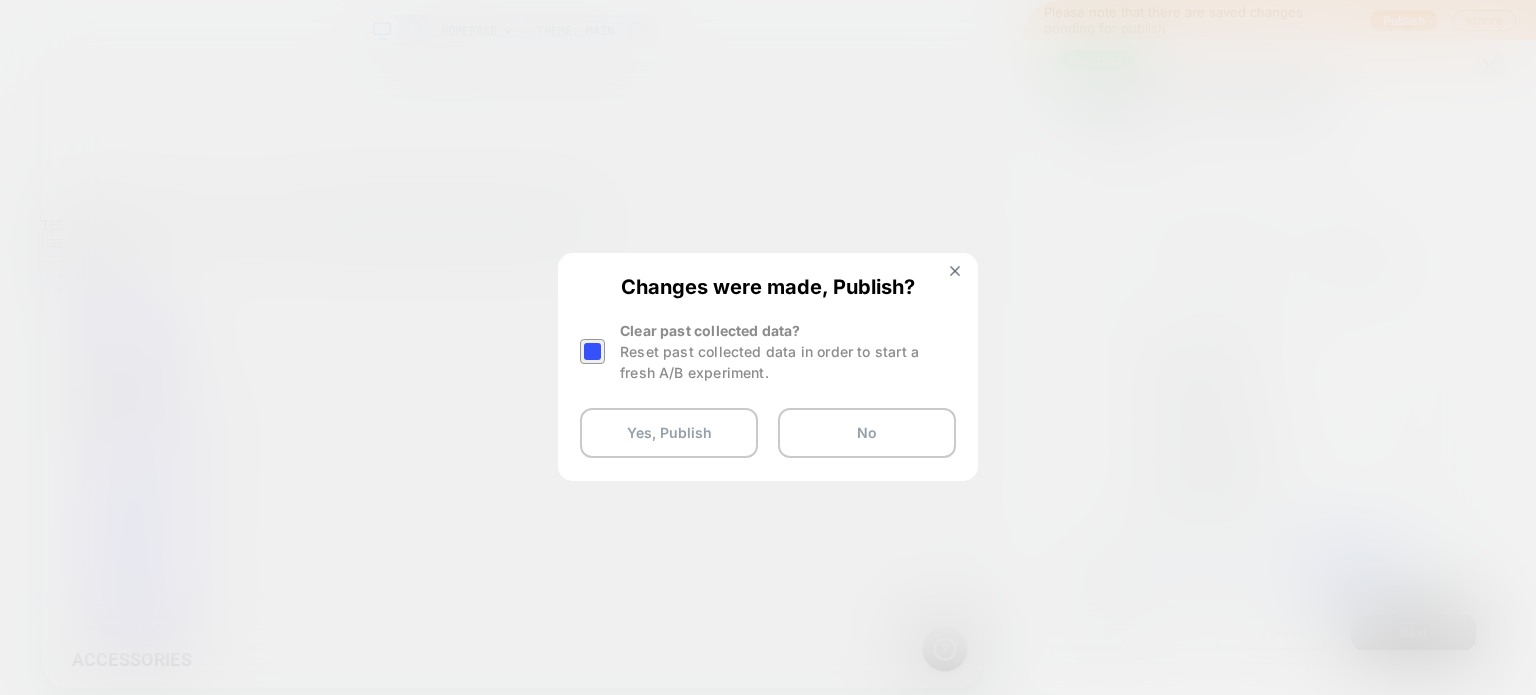 click at bounding box center [592, 351] 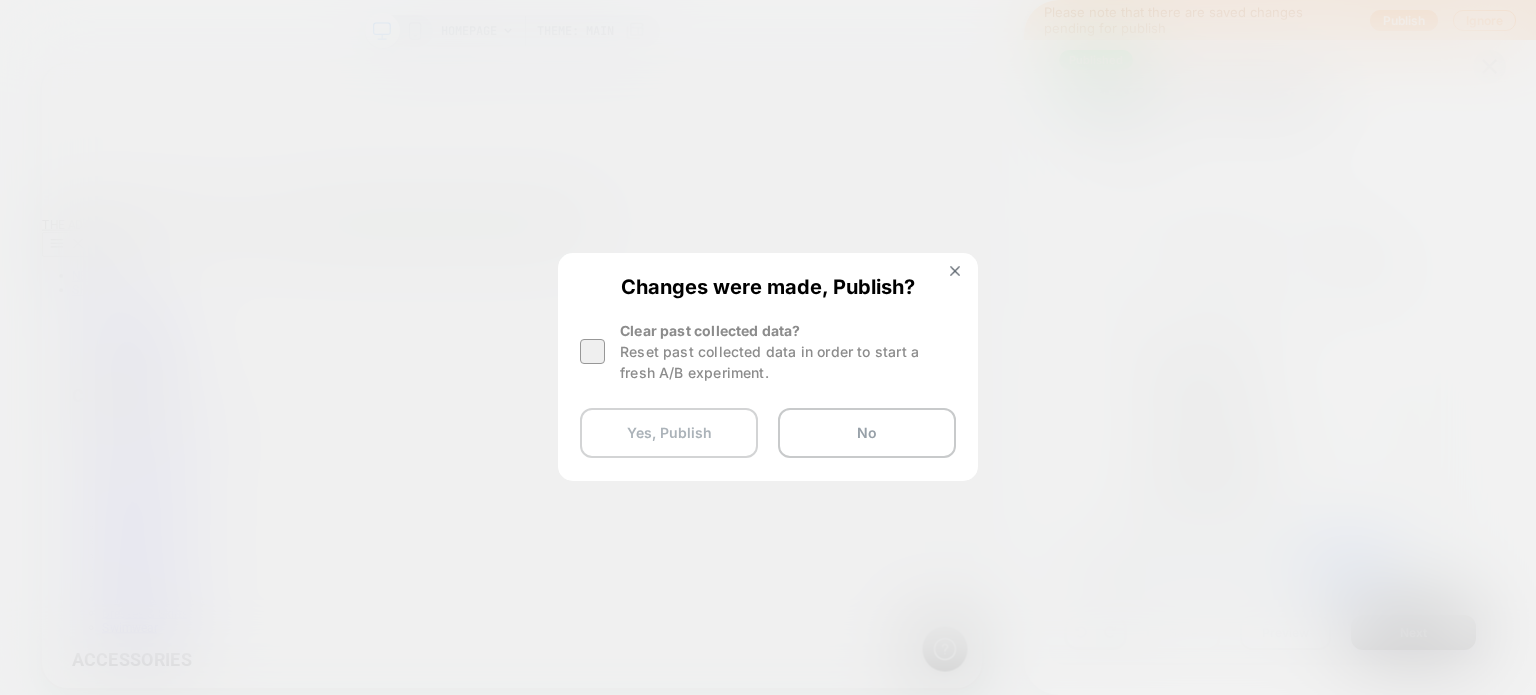 click on "Yes, Publish" at bounding box center [669, 433] 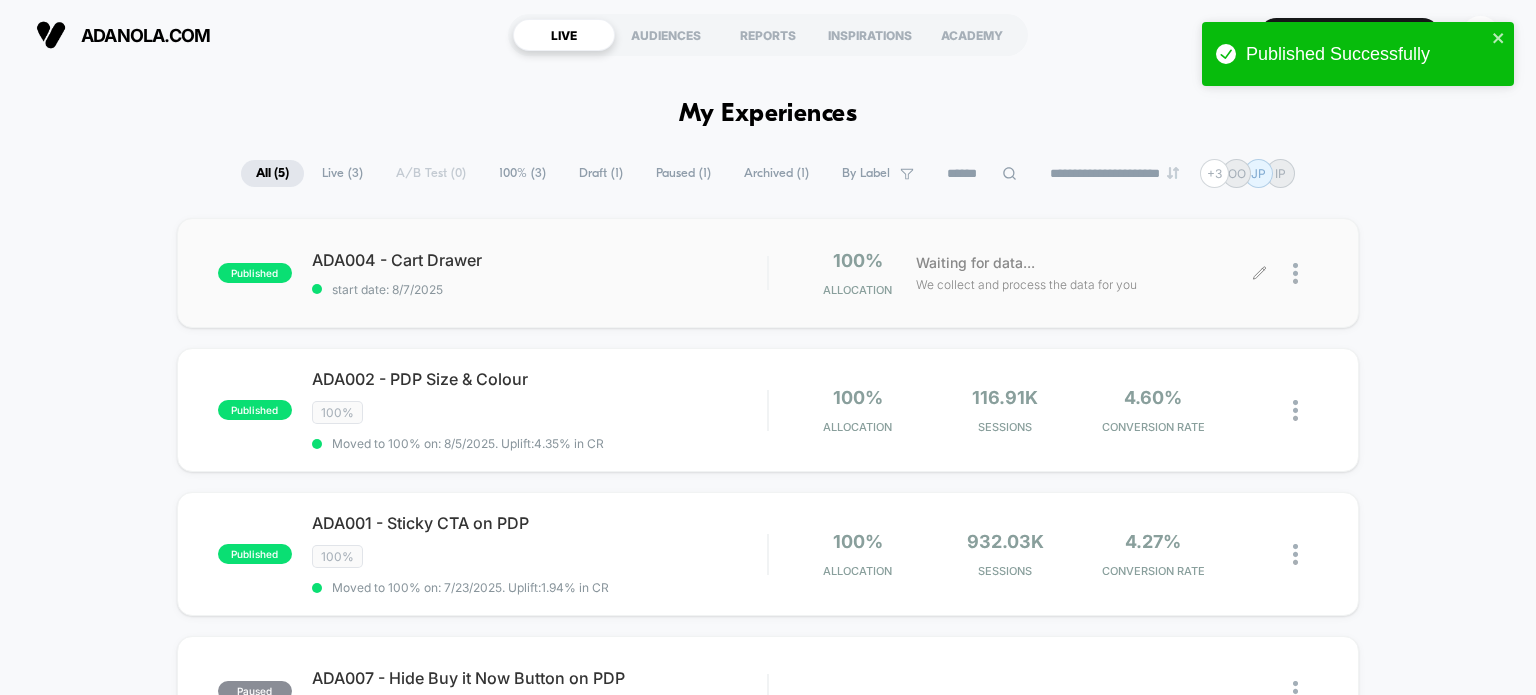 click 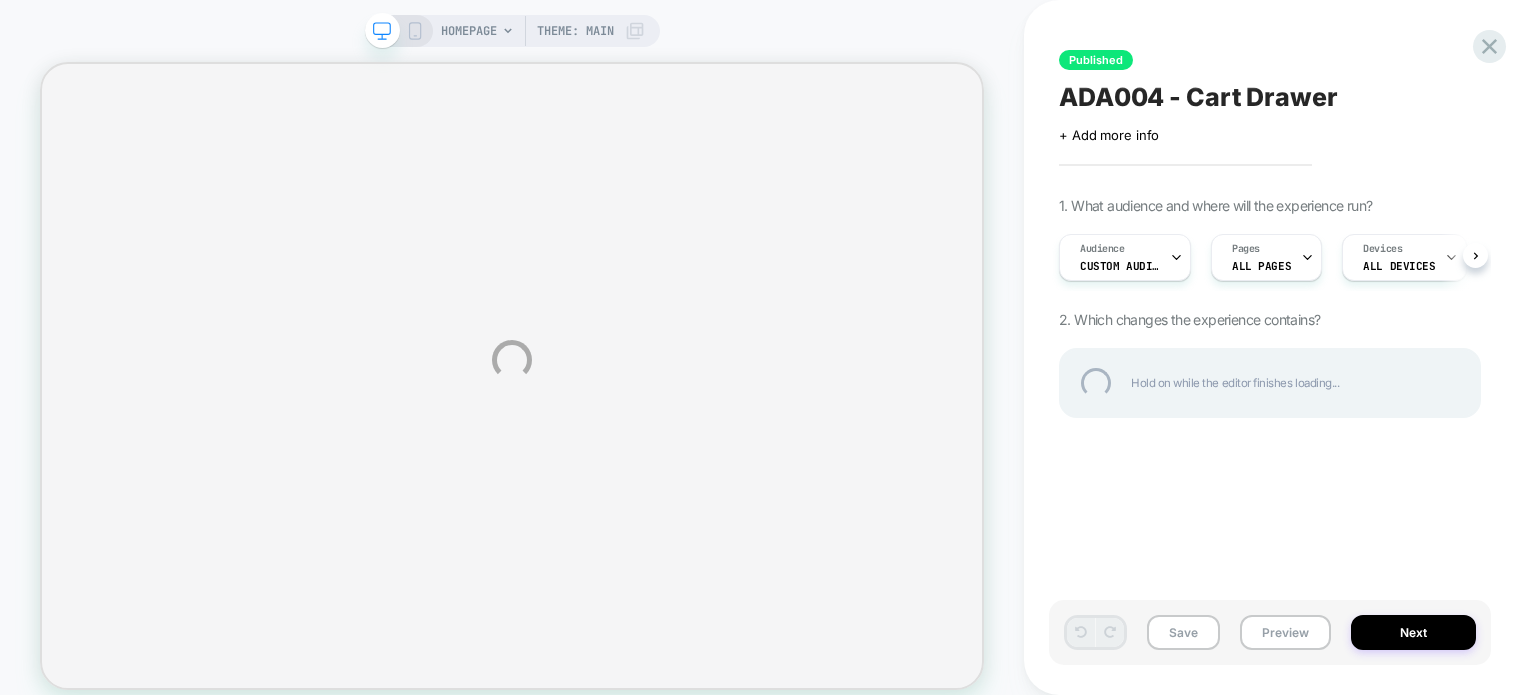 select on "**********" 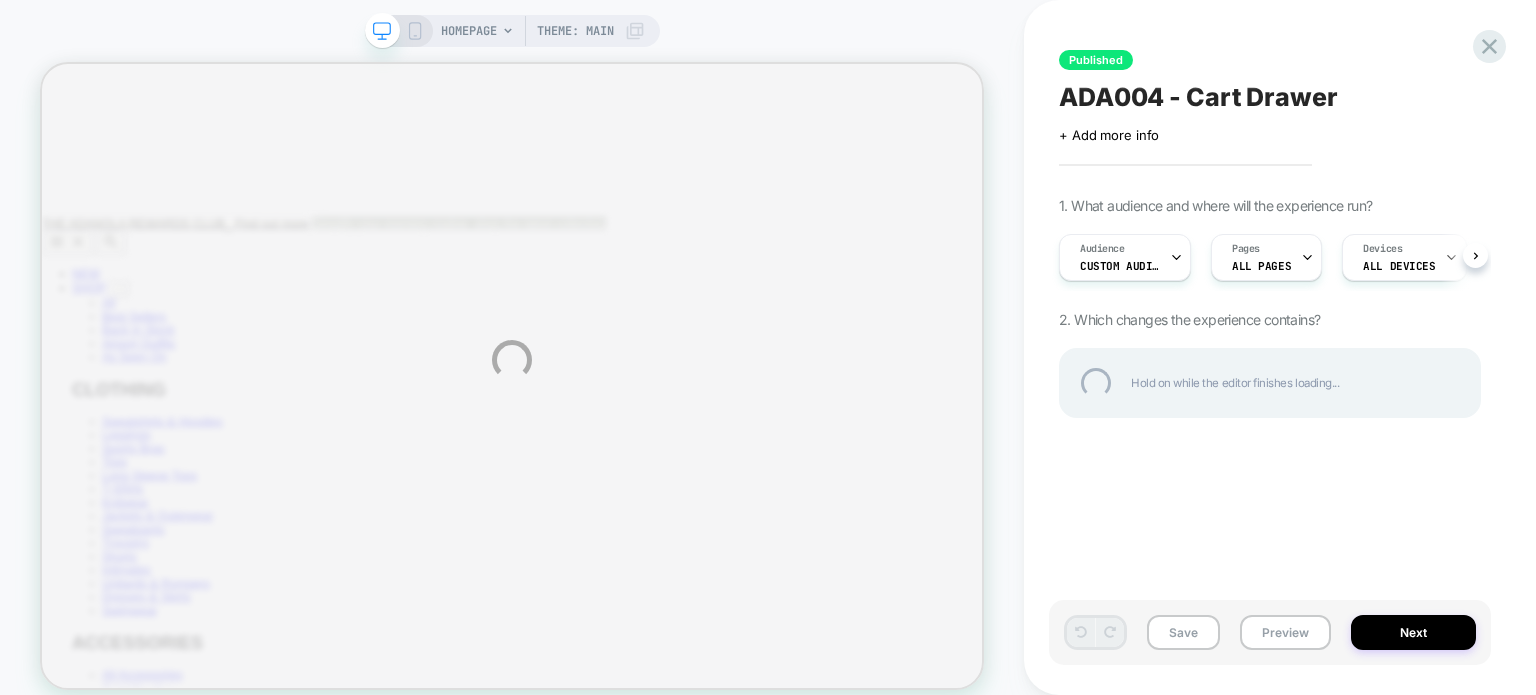 scroll, scrollTop: 0, scrollLeft: 0, axis: both 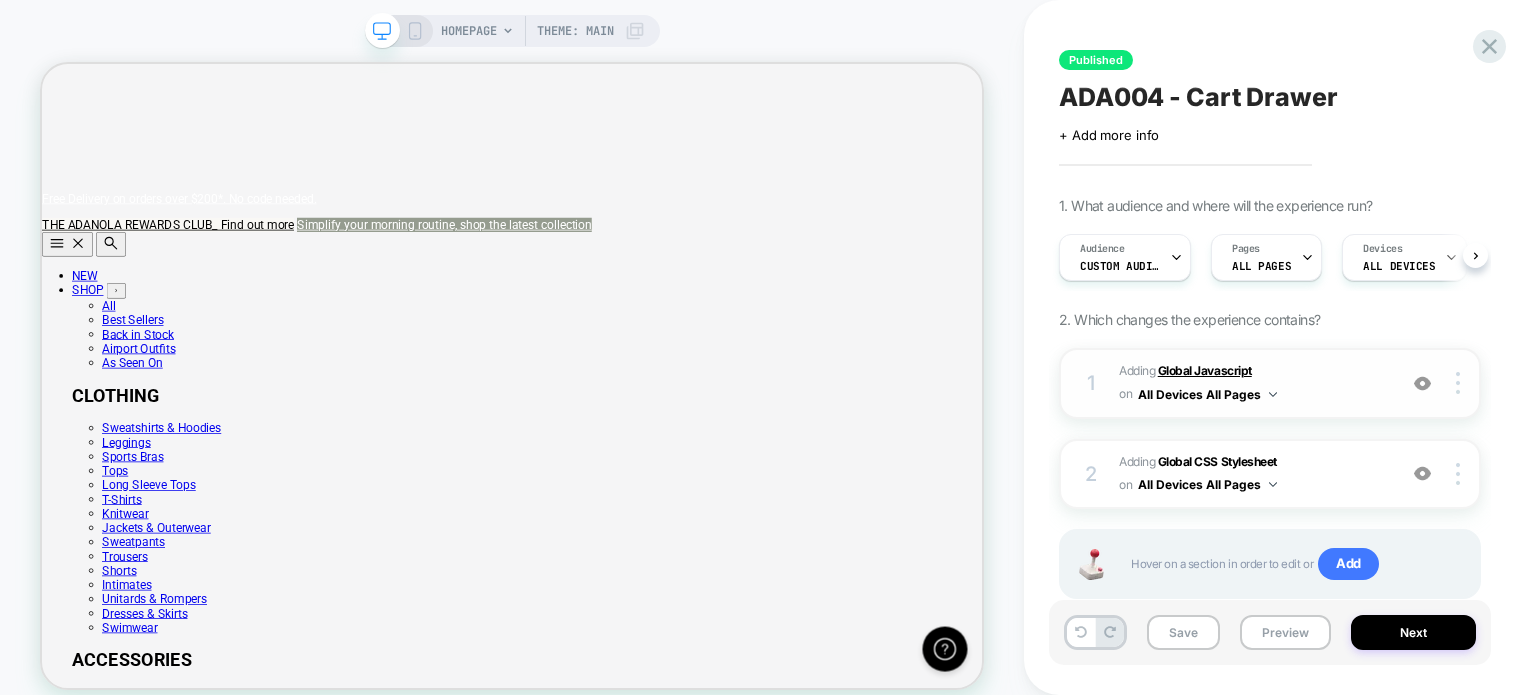 click on "Global Javascript" at bounding box center [1205, 370] 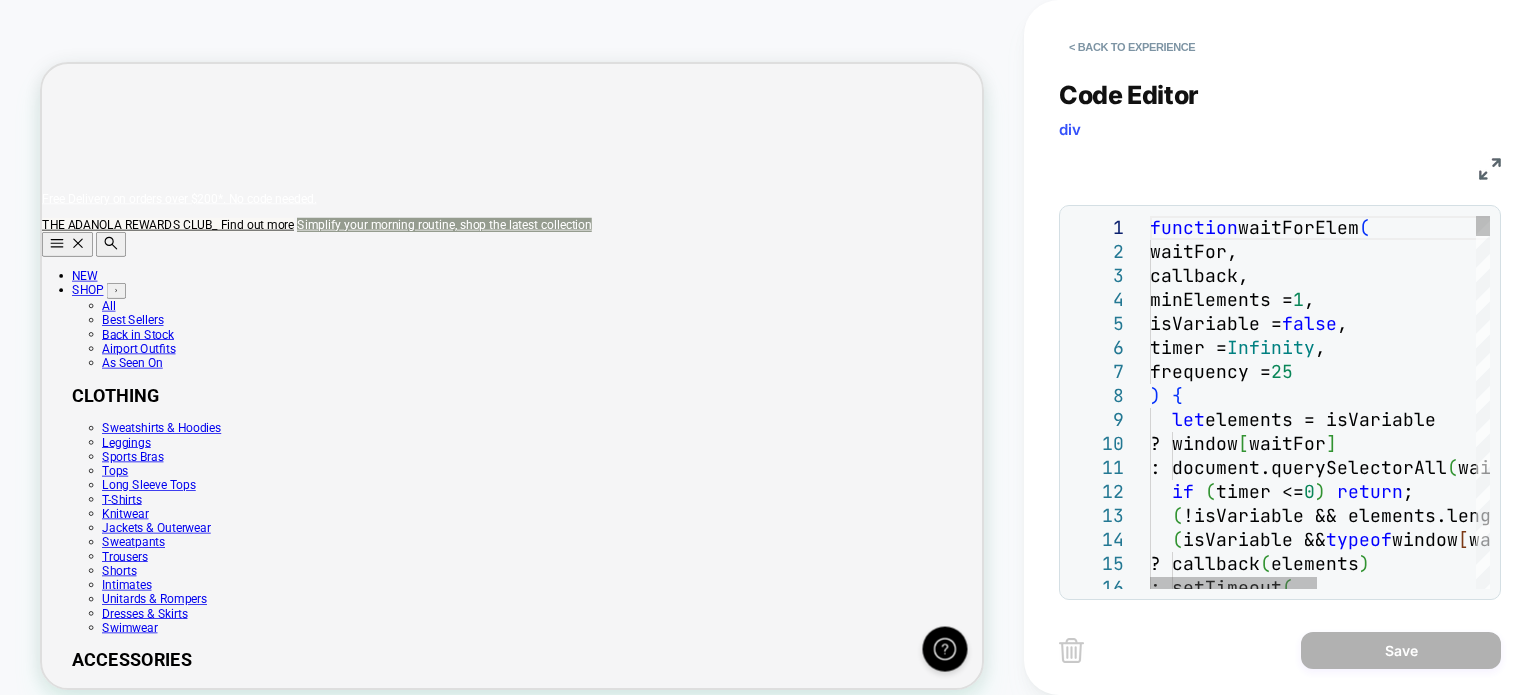 scroll, scrollTop: 0, scrollLeft: 1255, axis: horizontal 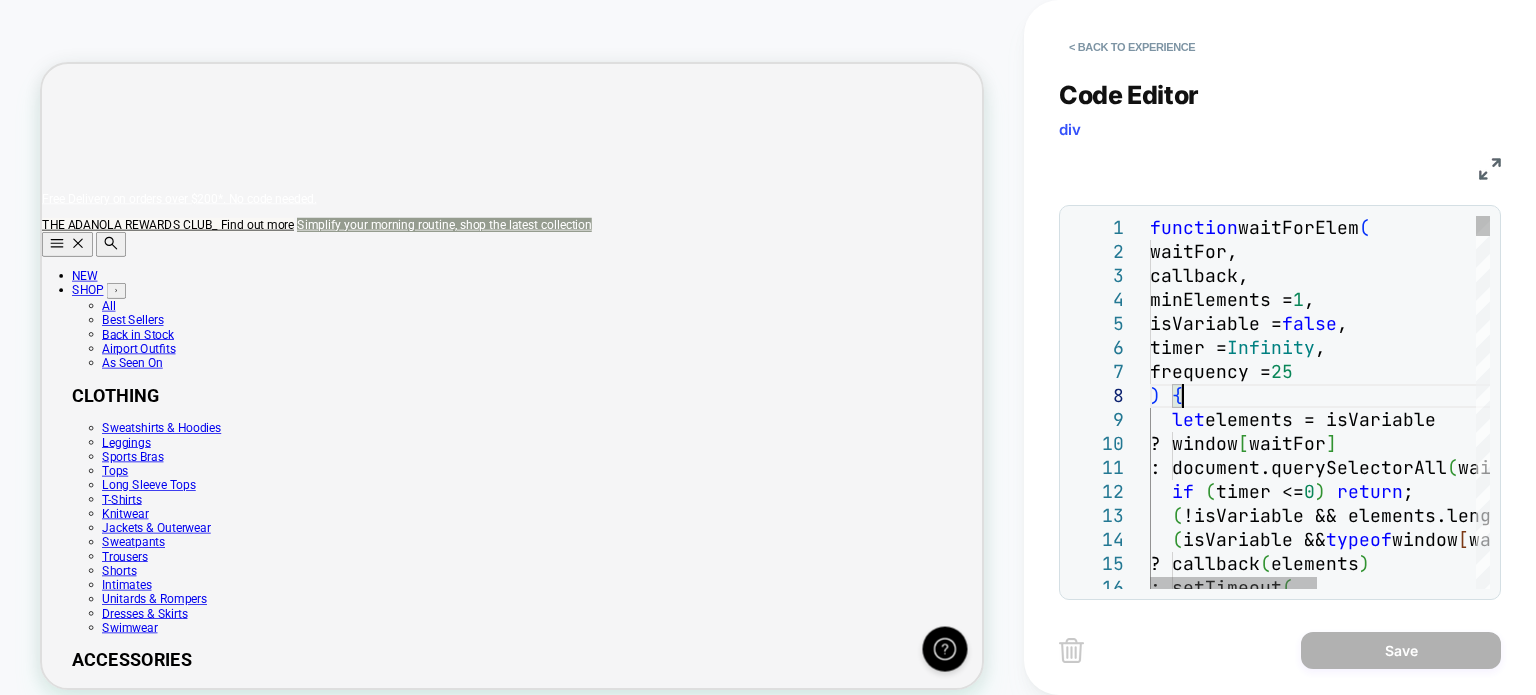 click on "function  waitForElem (   waitFor,   callback,   minElements =  1 ,   isVariable =  false ,   timer =  Infinity ,   frequency =  25 )   {    let  elements = isVariable     ? window [ waitFor ]     : document.querySelectorAll ( waitFor ) ;    if   ( timer <=  0 )   return ;    ( !isVariable && elements.length >= minElements )  ||    ( isVariable &&  typeof  window [ waitFor ]  !==  "undefined" )     ? callback ( elements )     : setTimeout (" at bounding box center [1481, 7950] 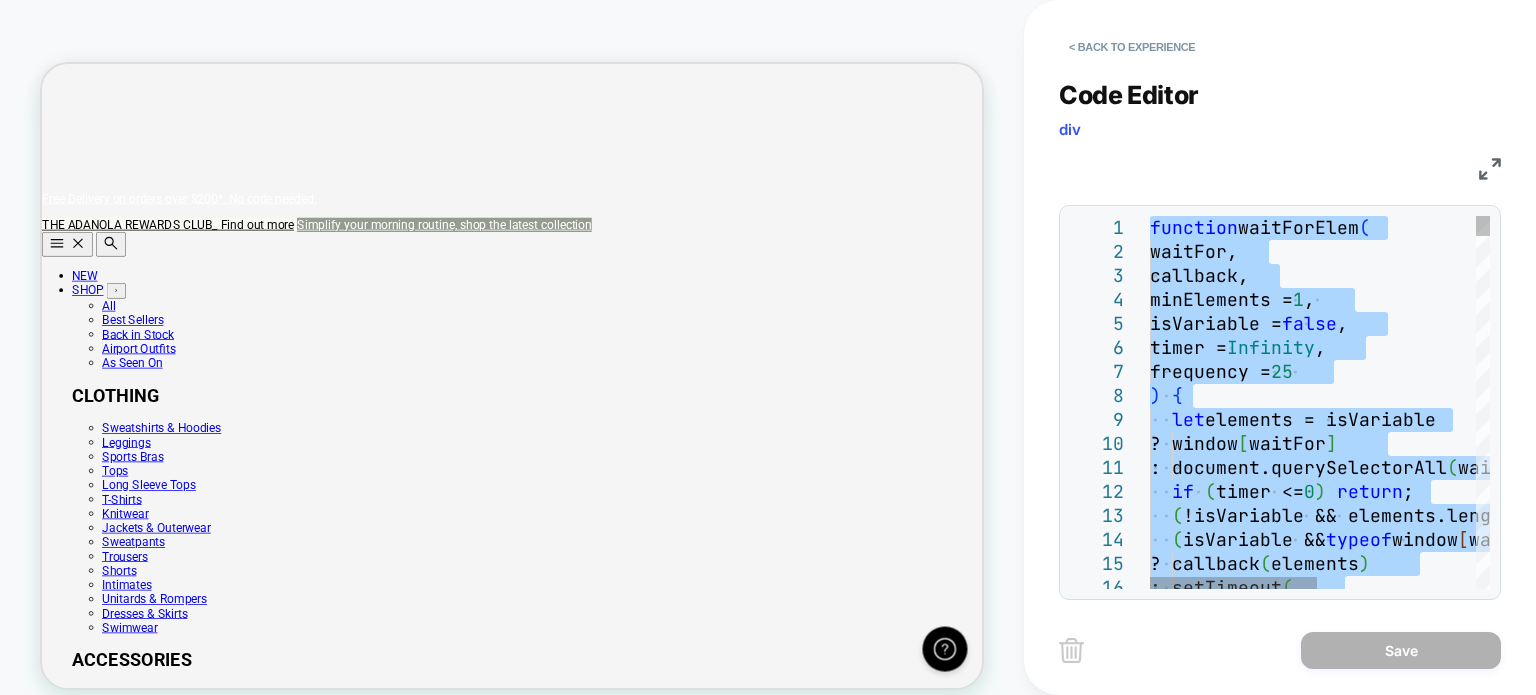 scroll, scrollTop: 0, scrollLeft: 0, axis: both 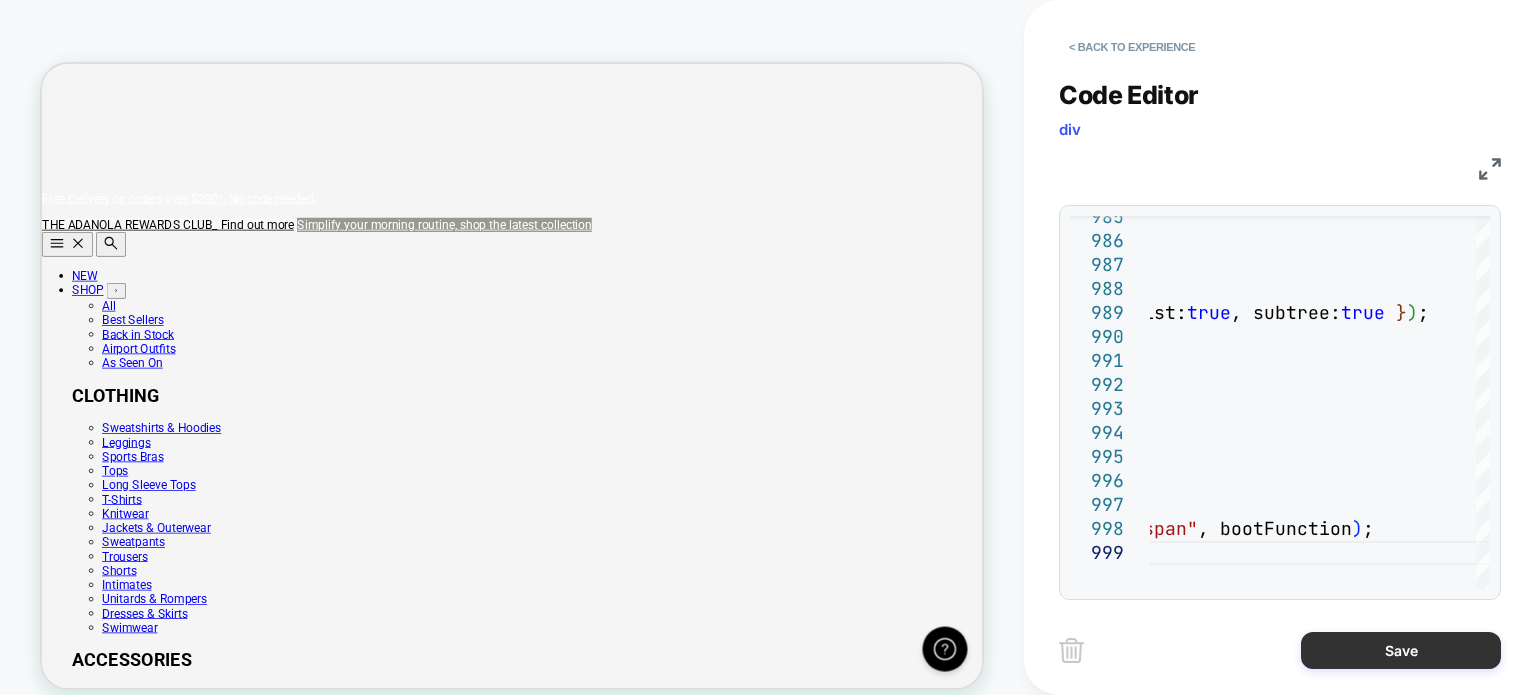 click on "Save" at bounding box center (1401, 650) 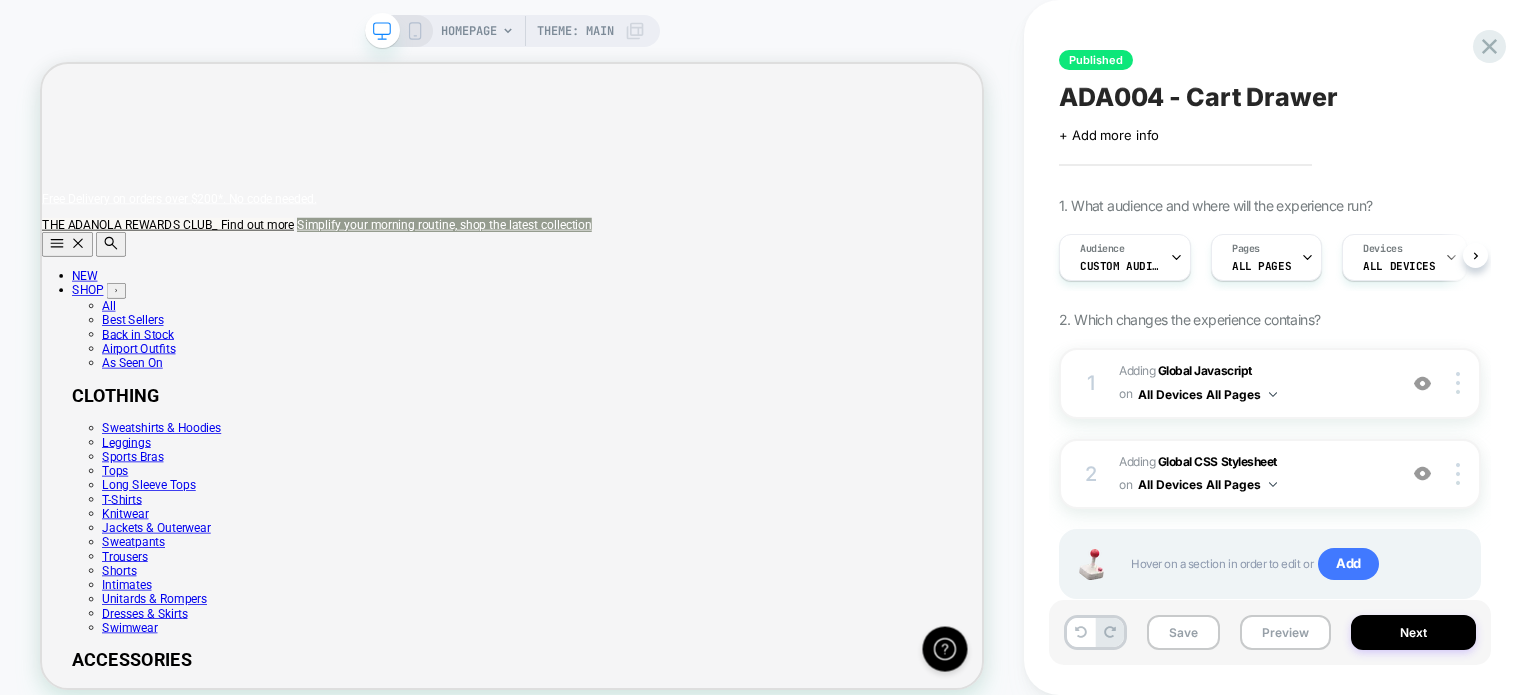 scroll, scrollTop: 0, scrollLeft: 0, axis: both 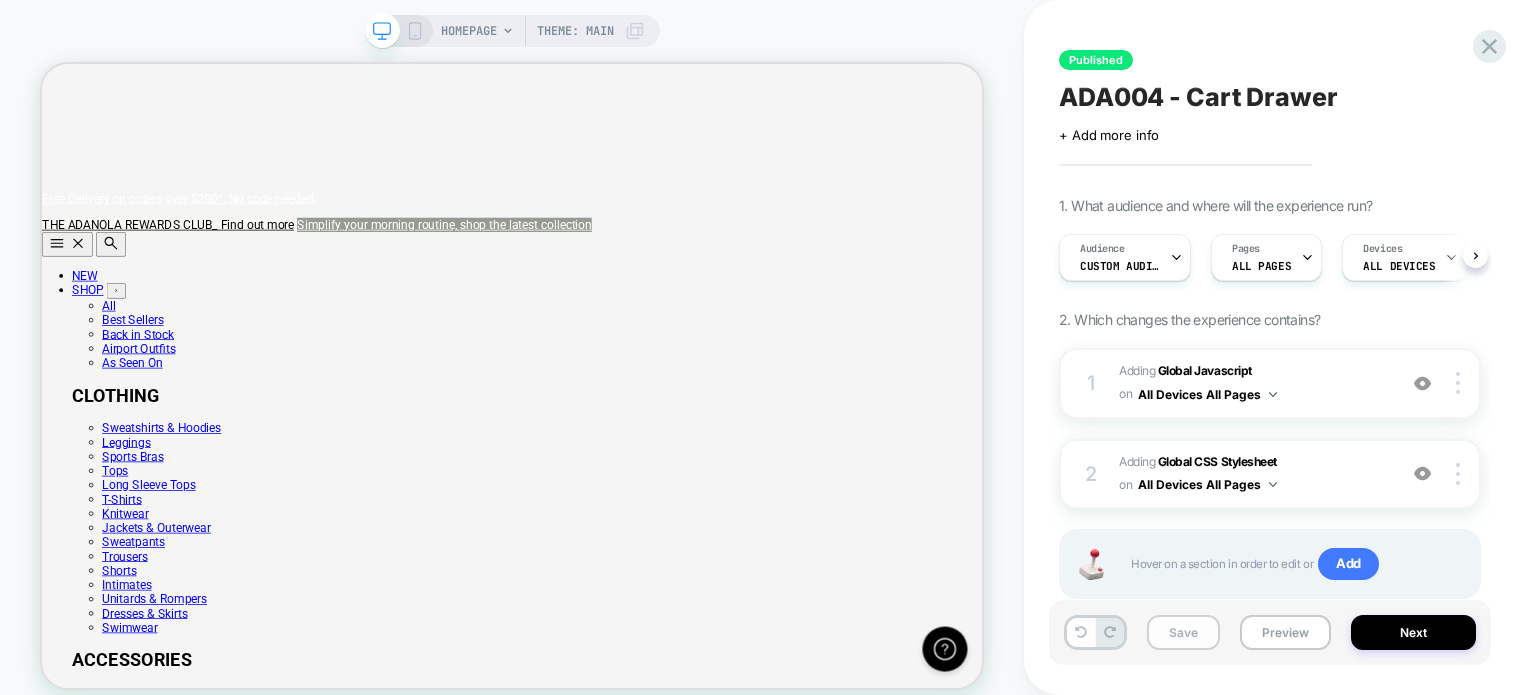 click on "Save" at bounding box center (1183, 632) 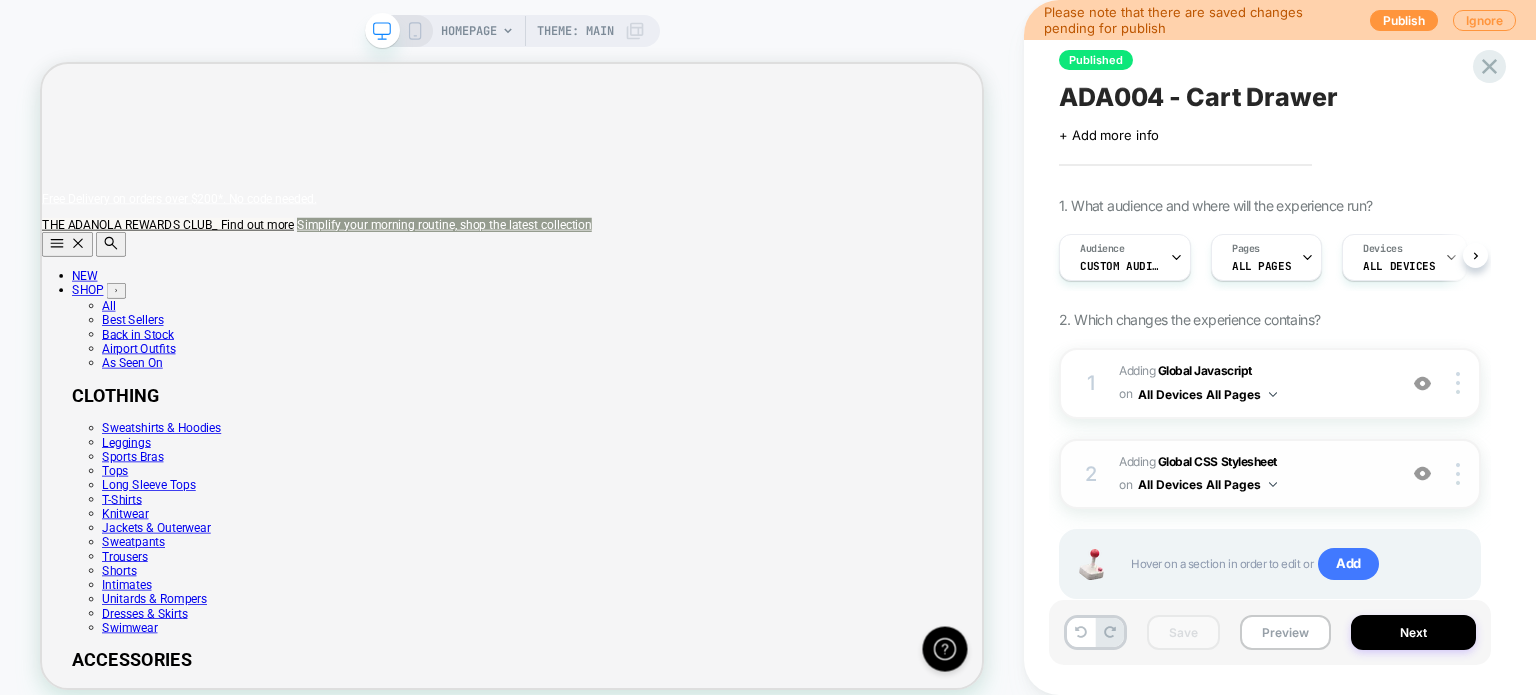 click at bounding box center (1422, 473) 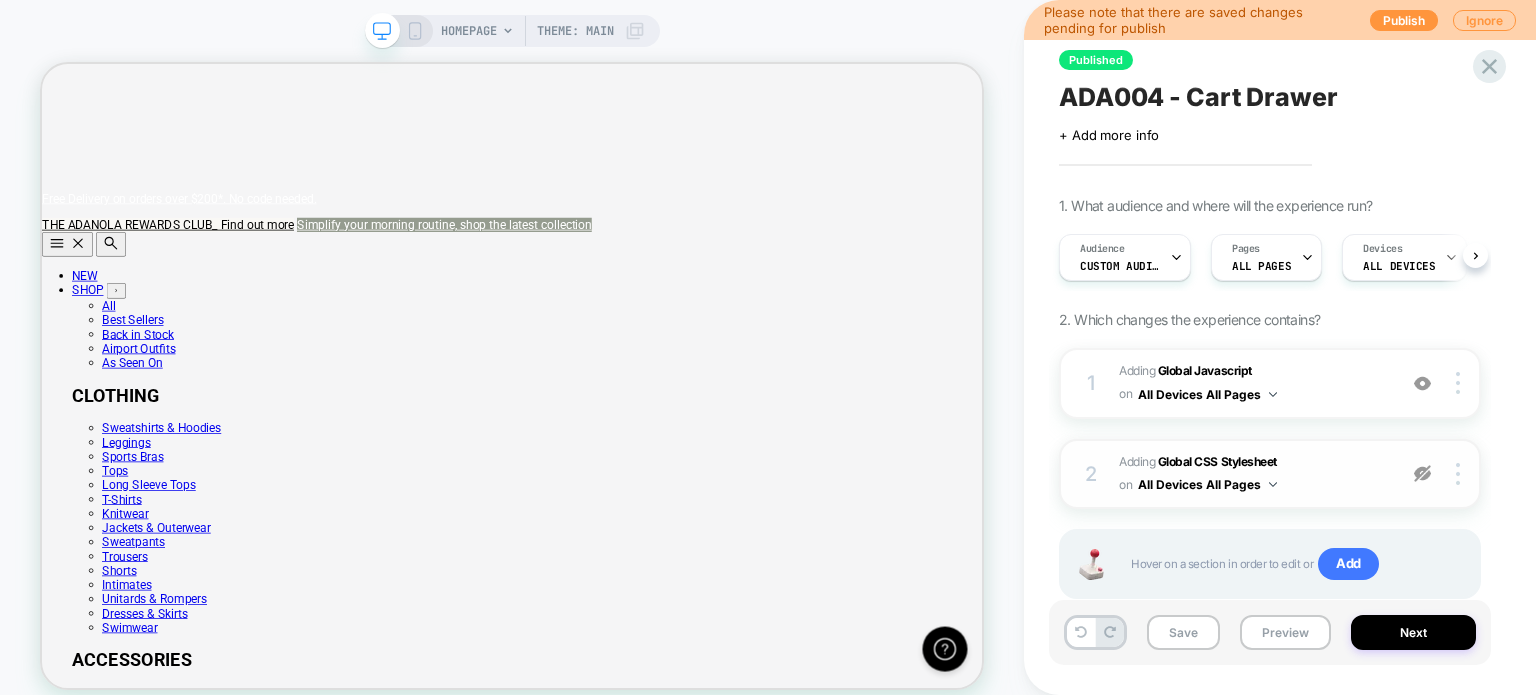 scroll, scrollTop: 0, scrollLeft: 0, axis: both 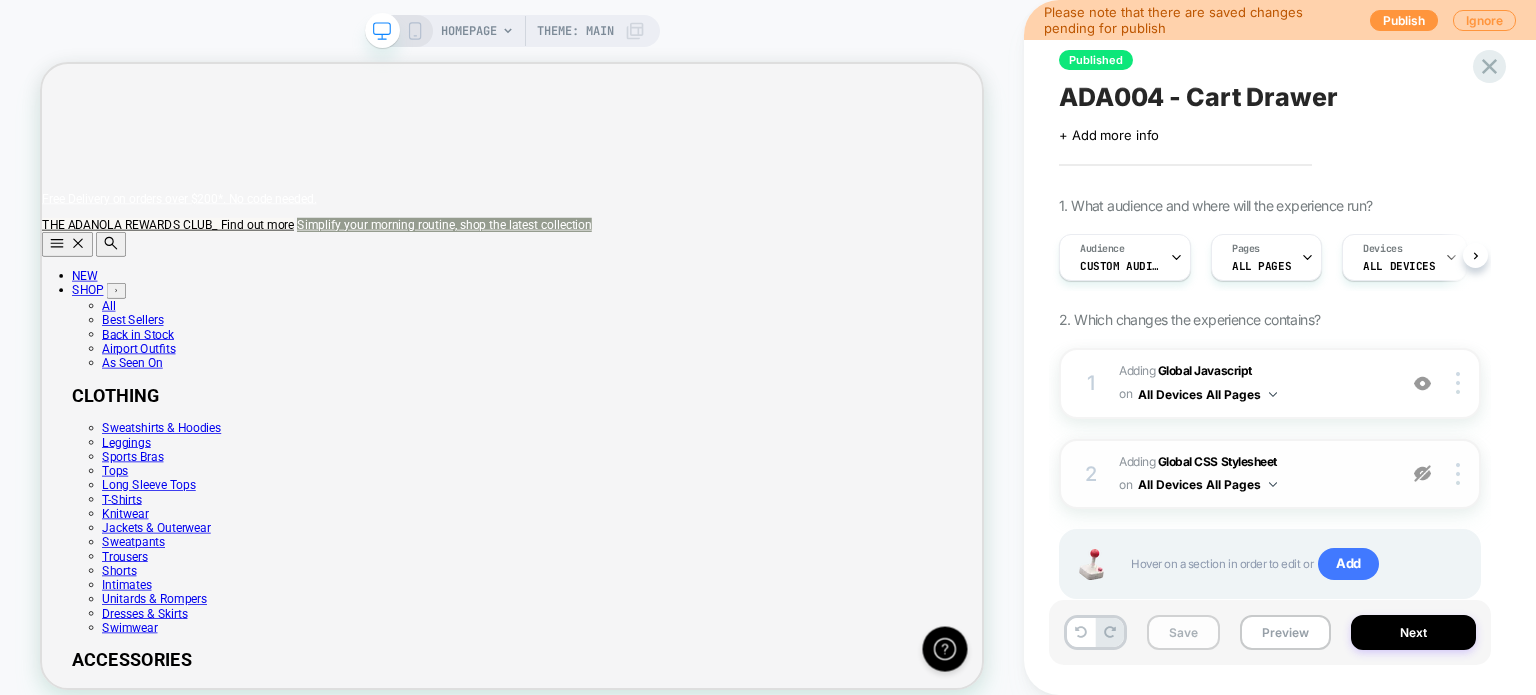 click on "Save" at bounding box center (1183, 632) 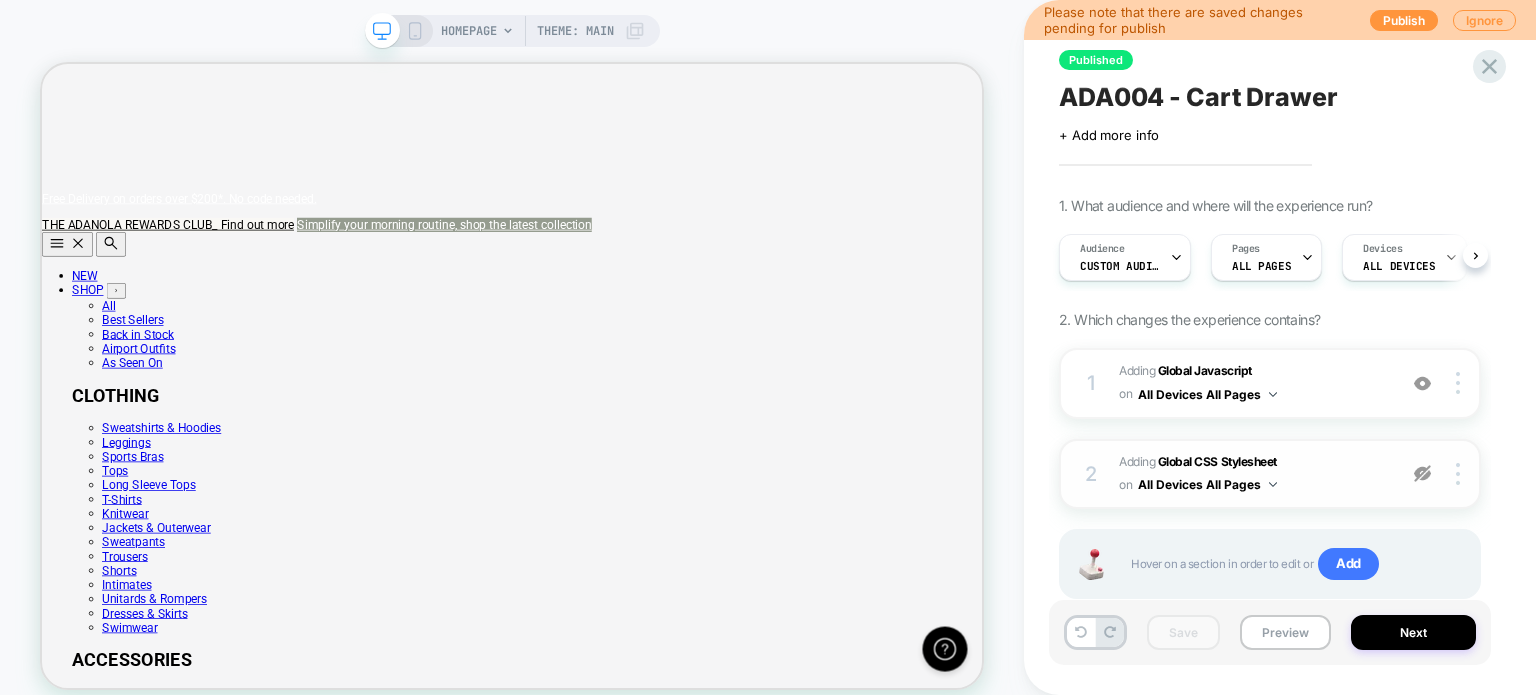 scroll, scrollTop: 0, scrollLeft: 1255, axis: horizontal 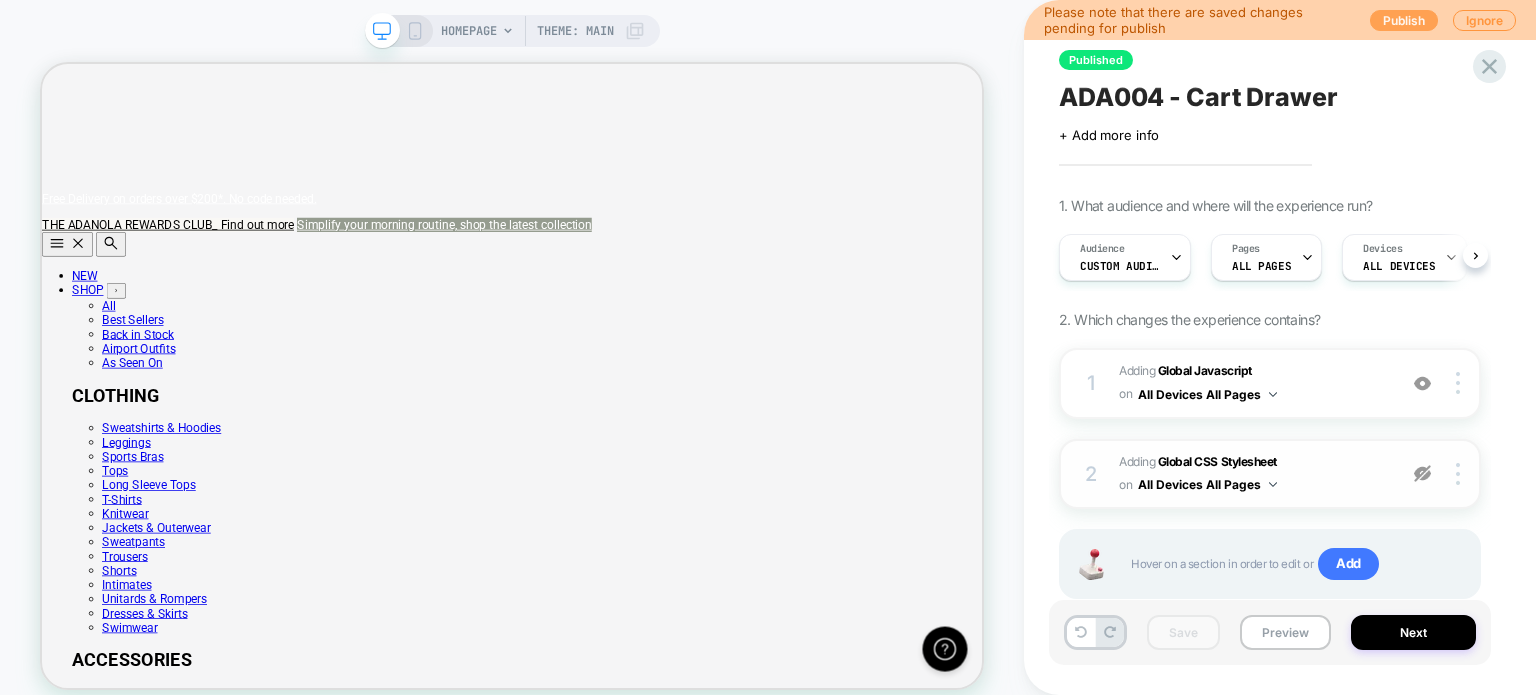 click on "Publish" at bounding box center [1404, 20] 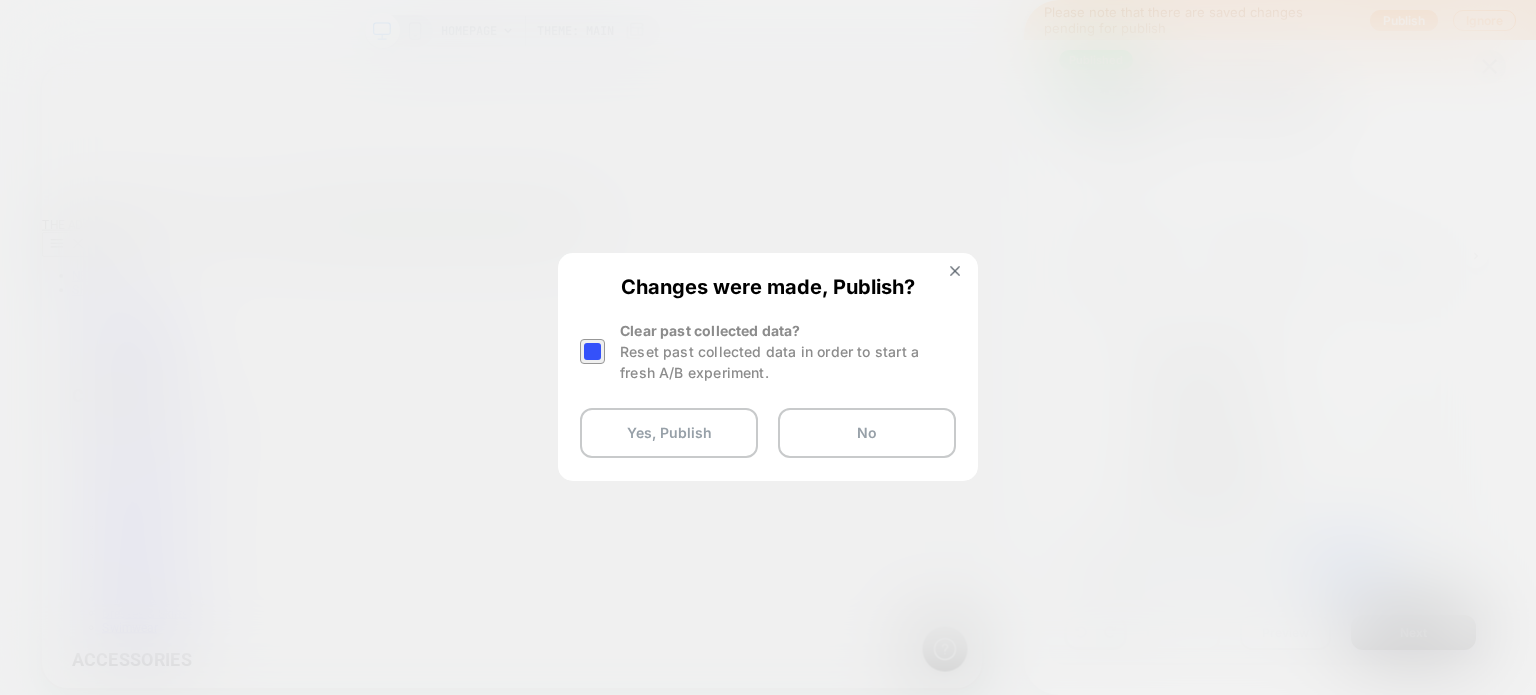 scroll, scrollTop: 0, scrollLeft: 224, axis: horizontal 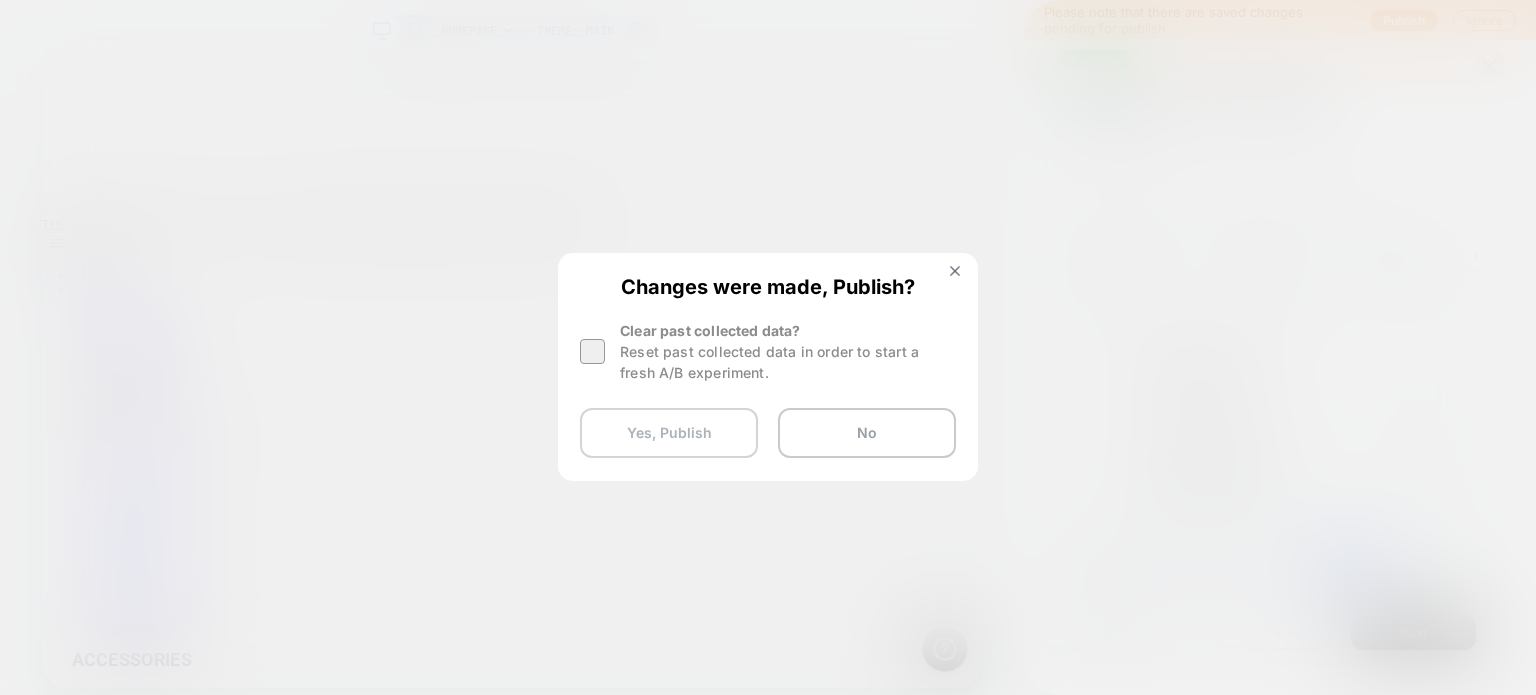 click on "Yes, Publish" at bounding box center [669, 433] 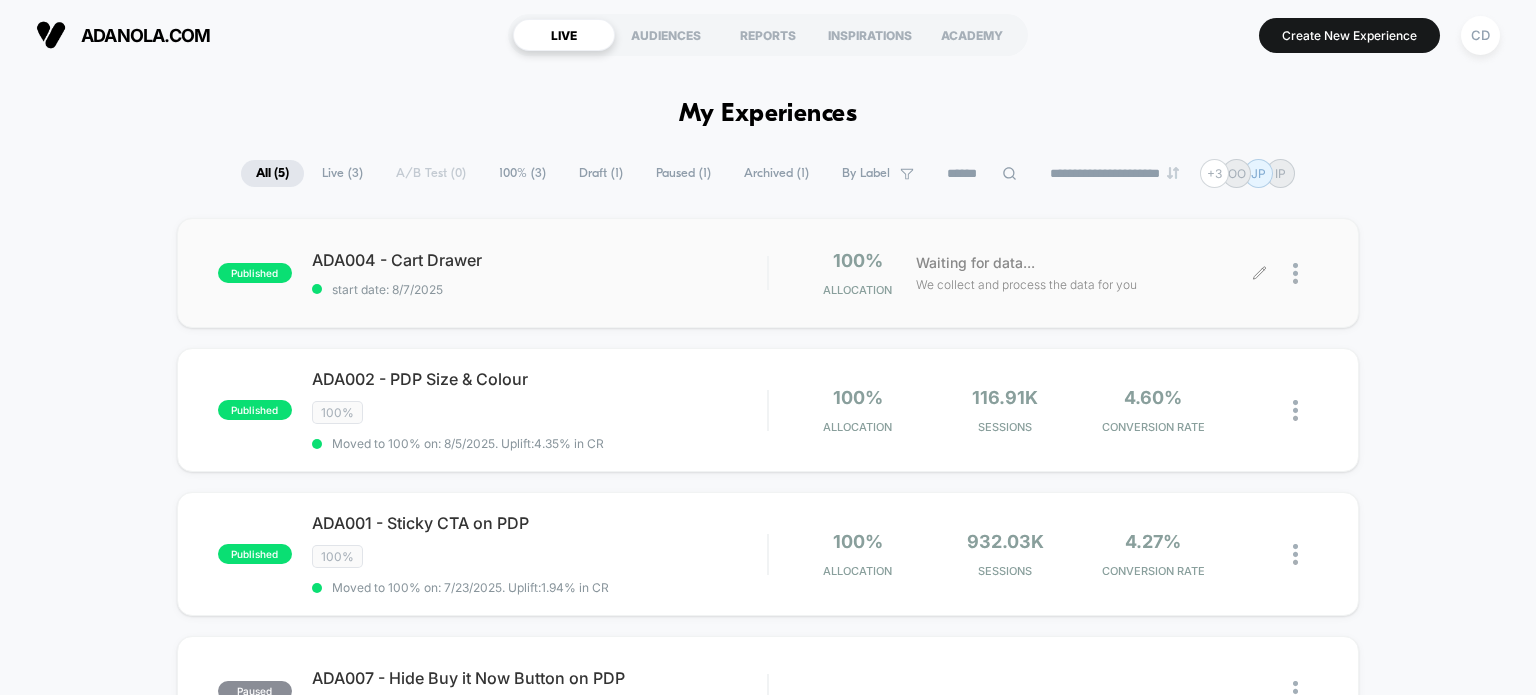 click 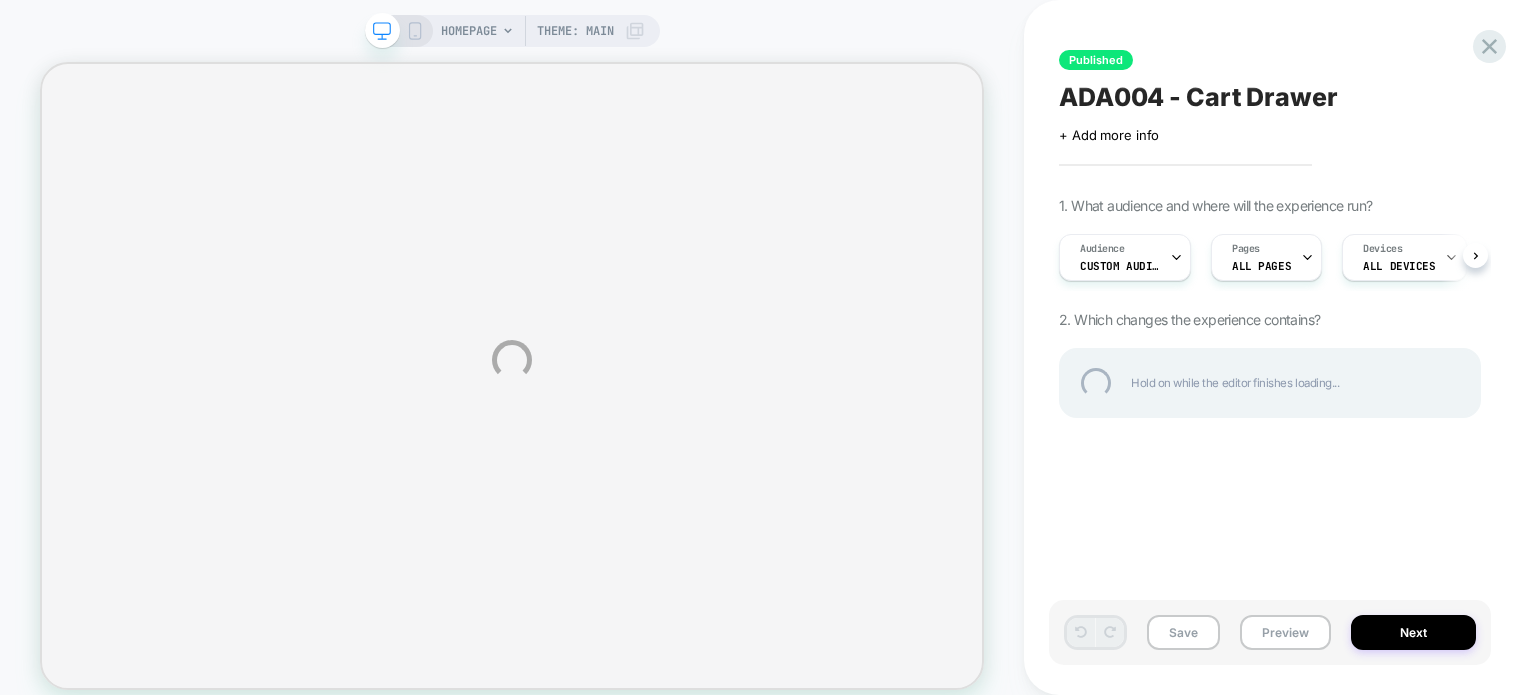 select on "**********" 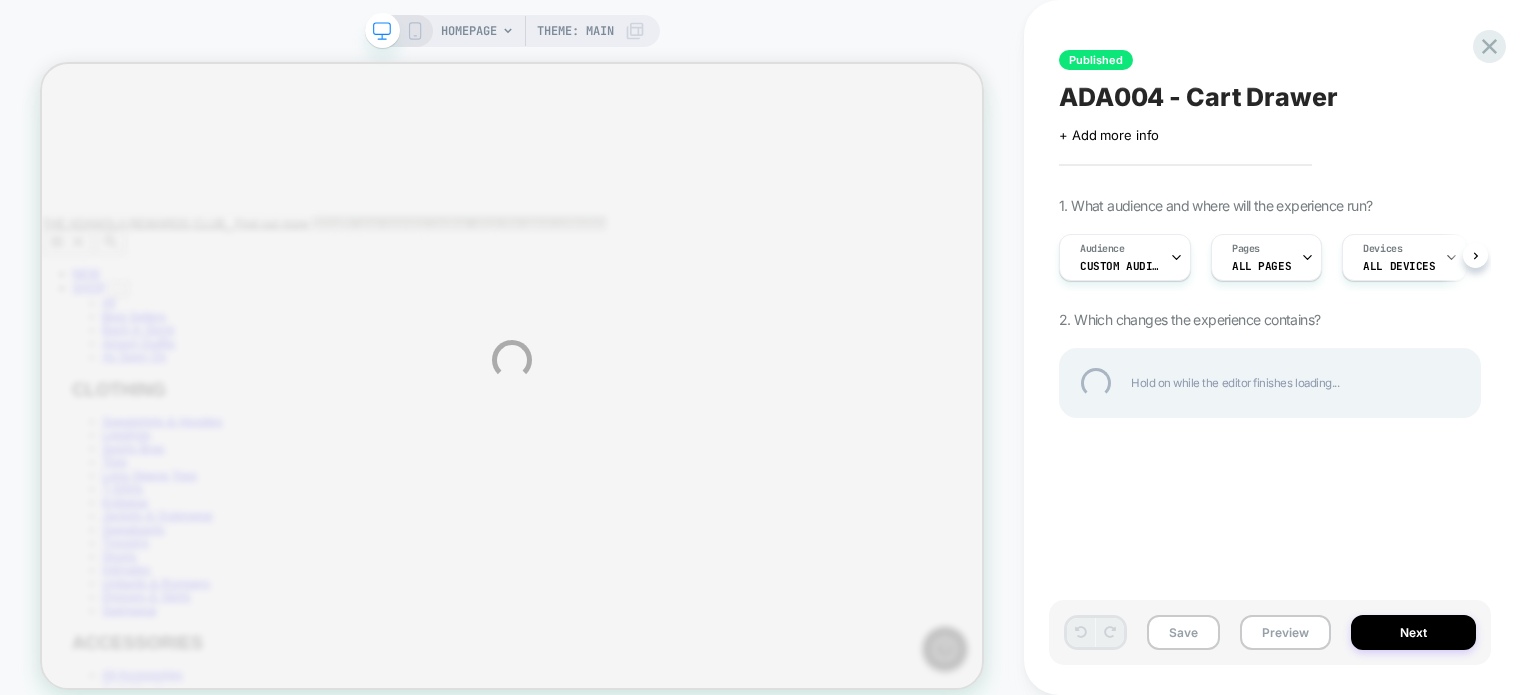 scroll, scrollTop: 0, scrollLeft: 0, axis: both 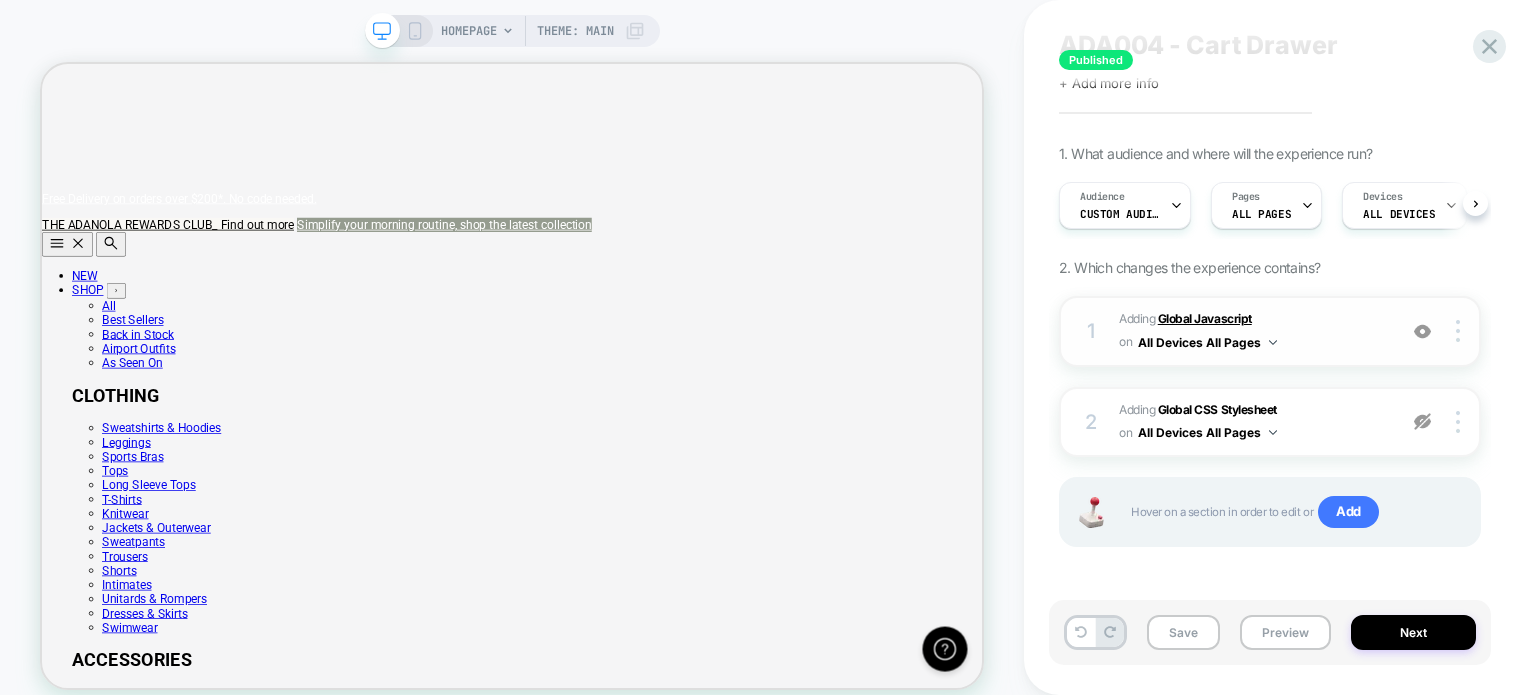 click on "Global Javascript" at bounding box center [1205, 318] 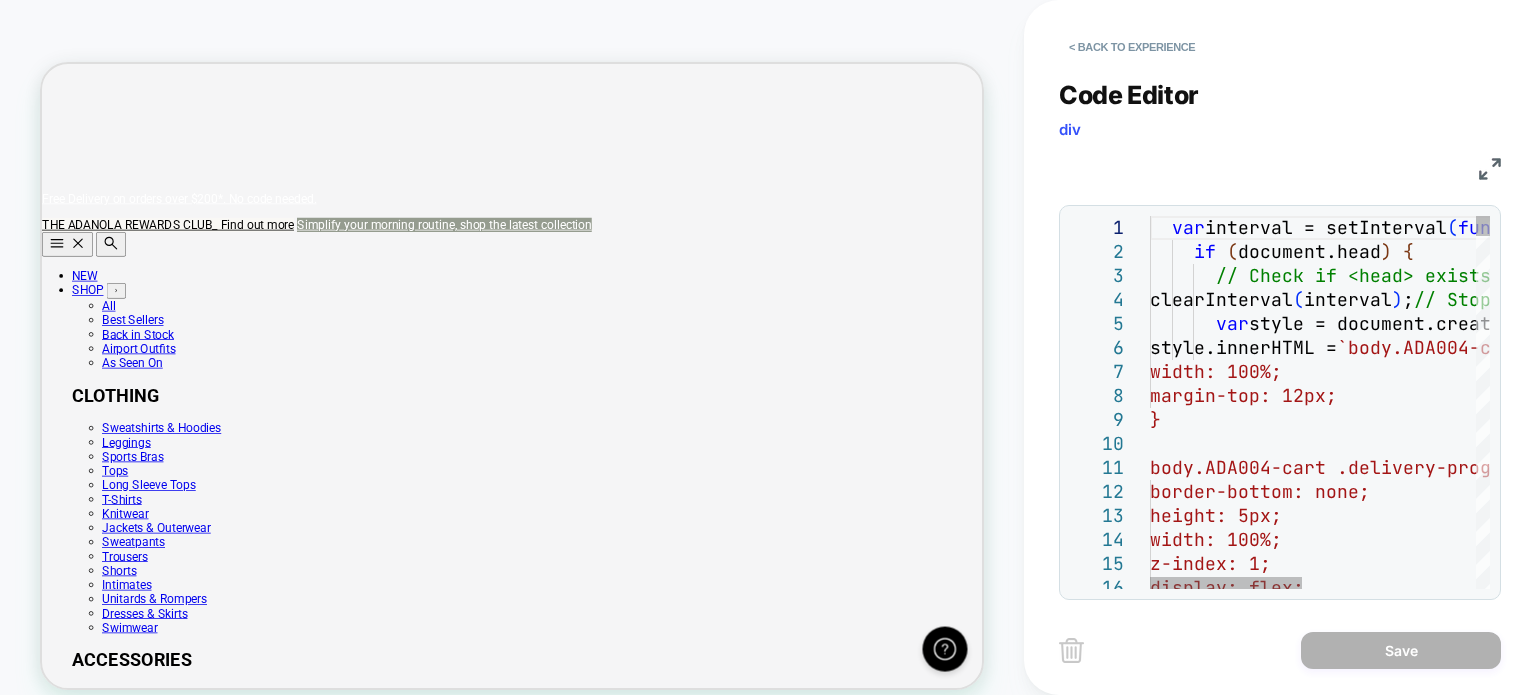 scroll, scrollTop: 0, scrollLeft: 374, axis: horizontal 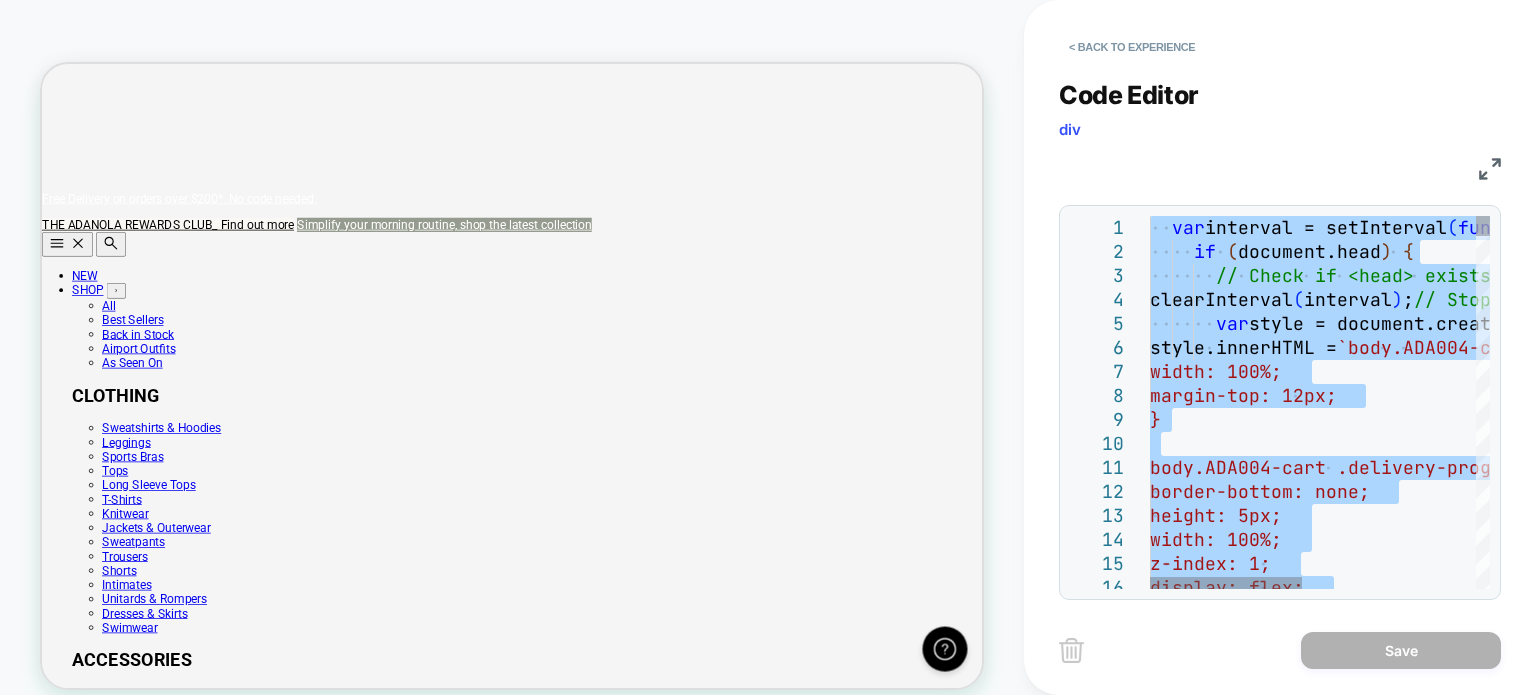 type on "**********" 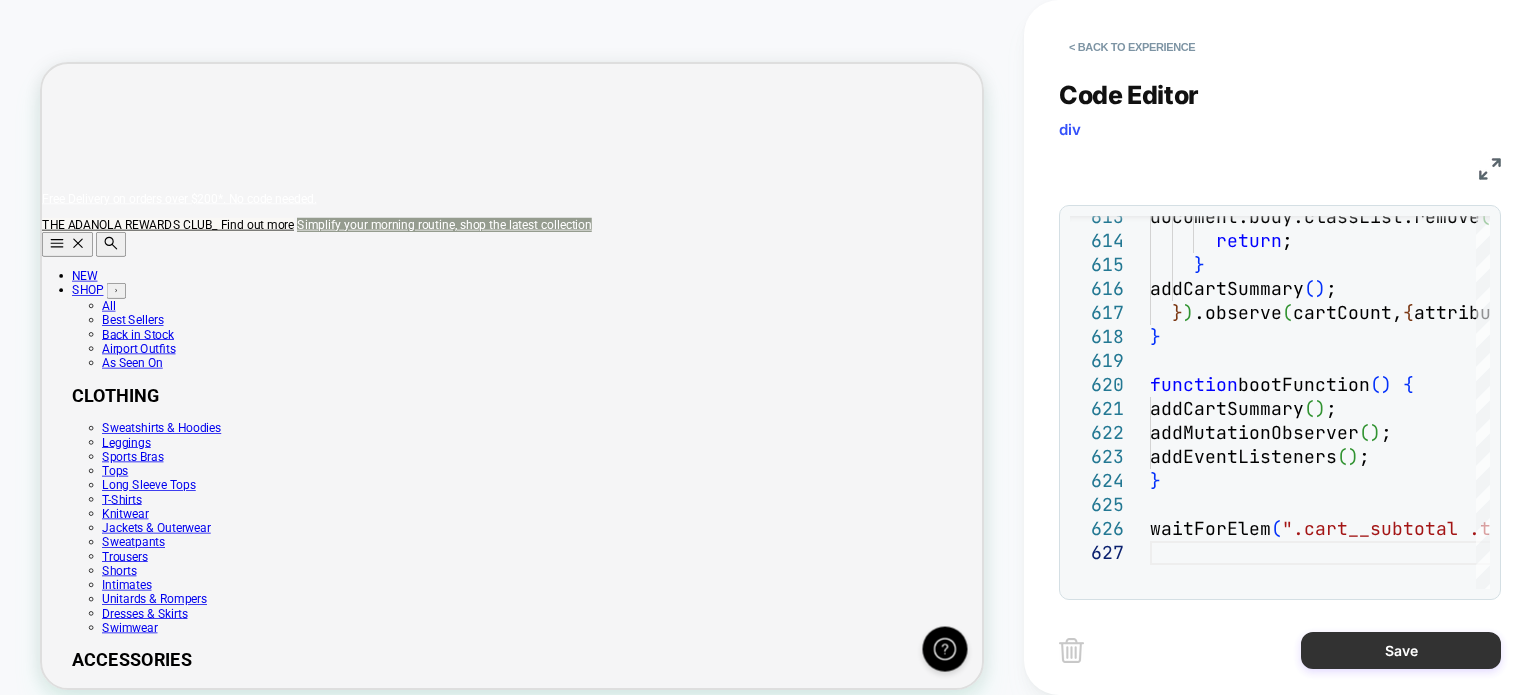 click on "Save" at bounding box center [1401, 650] 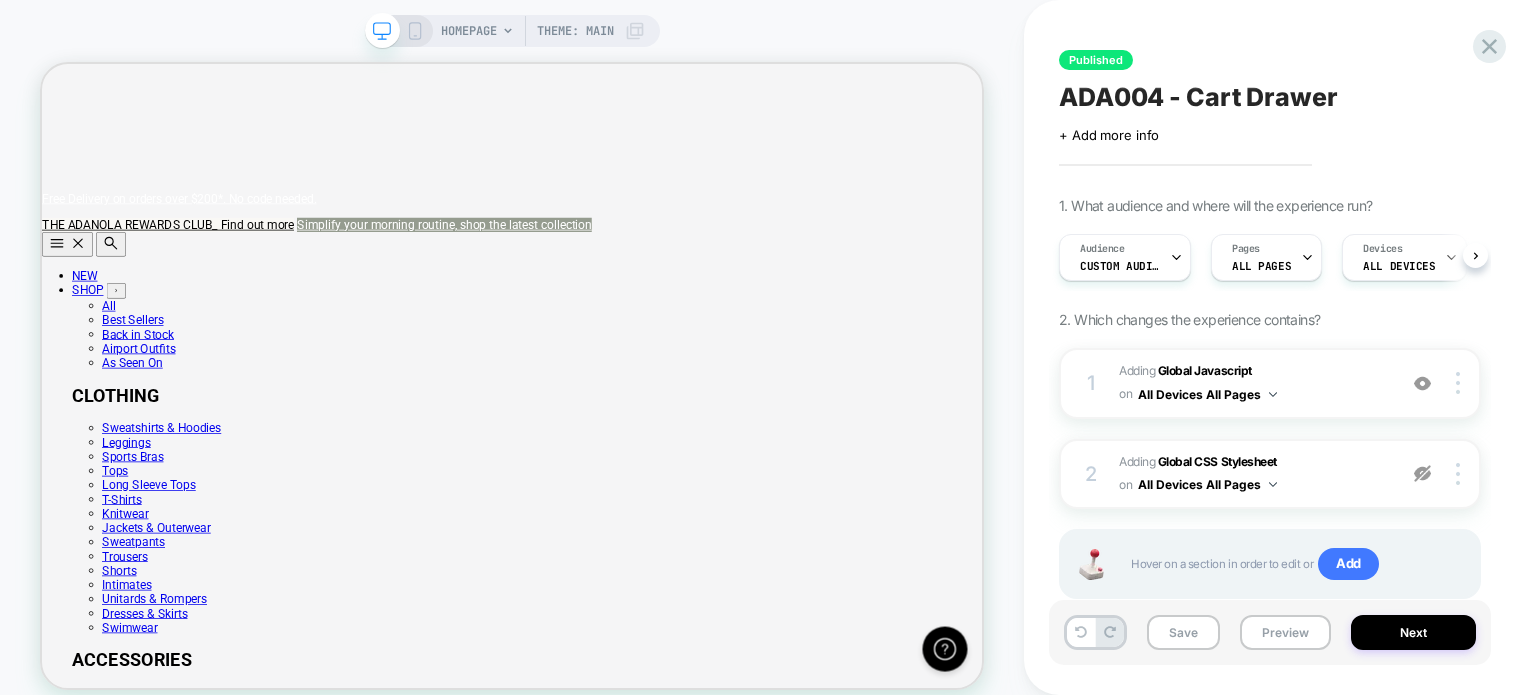 scroll, scrollTop: 0, scrollLeft: 0, axis: both 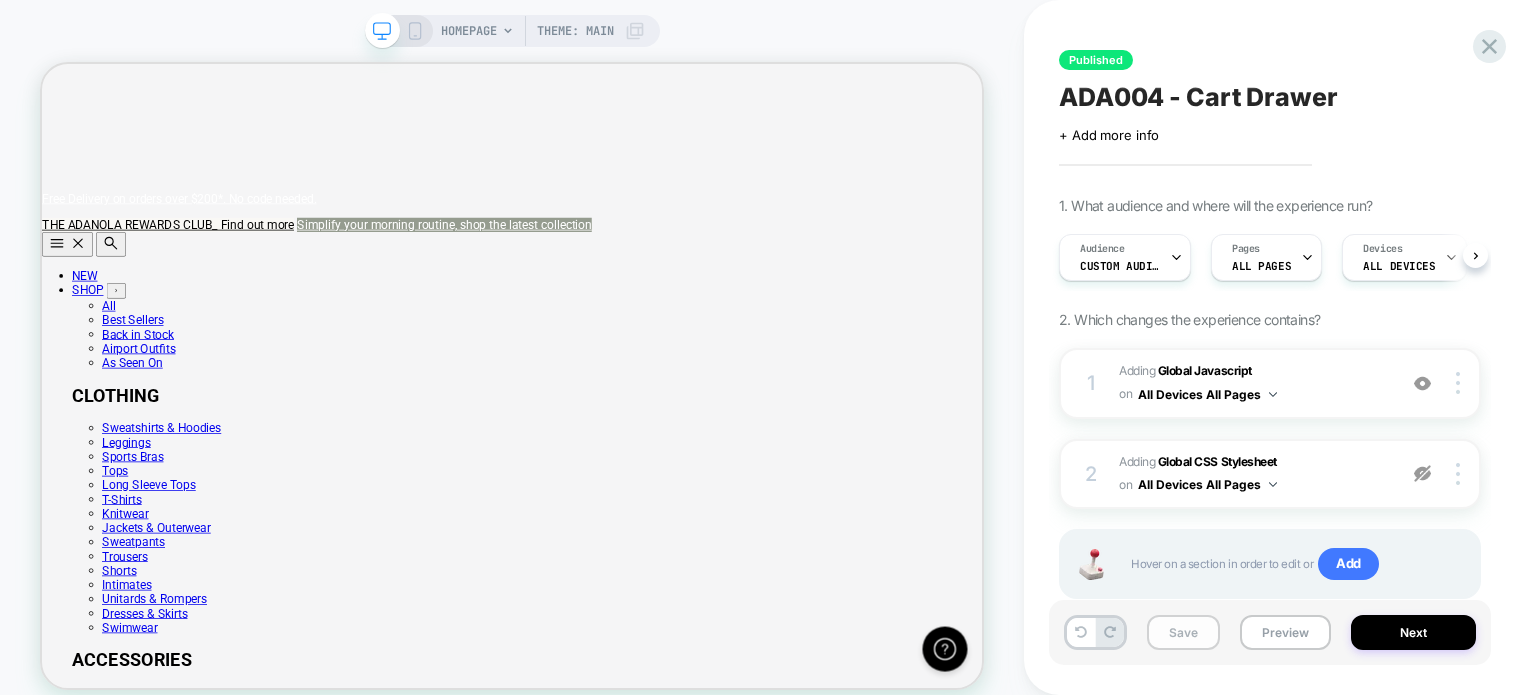 click on "Save" at bounding box center (1183, 632) 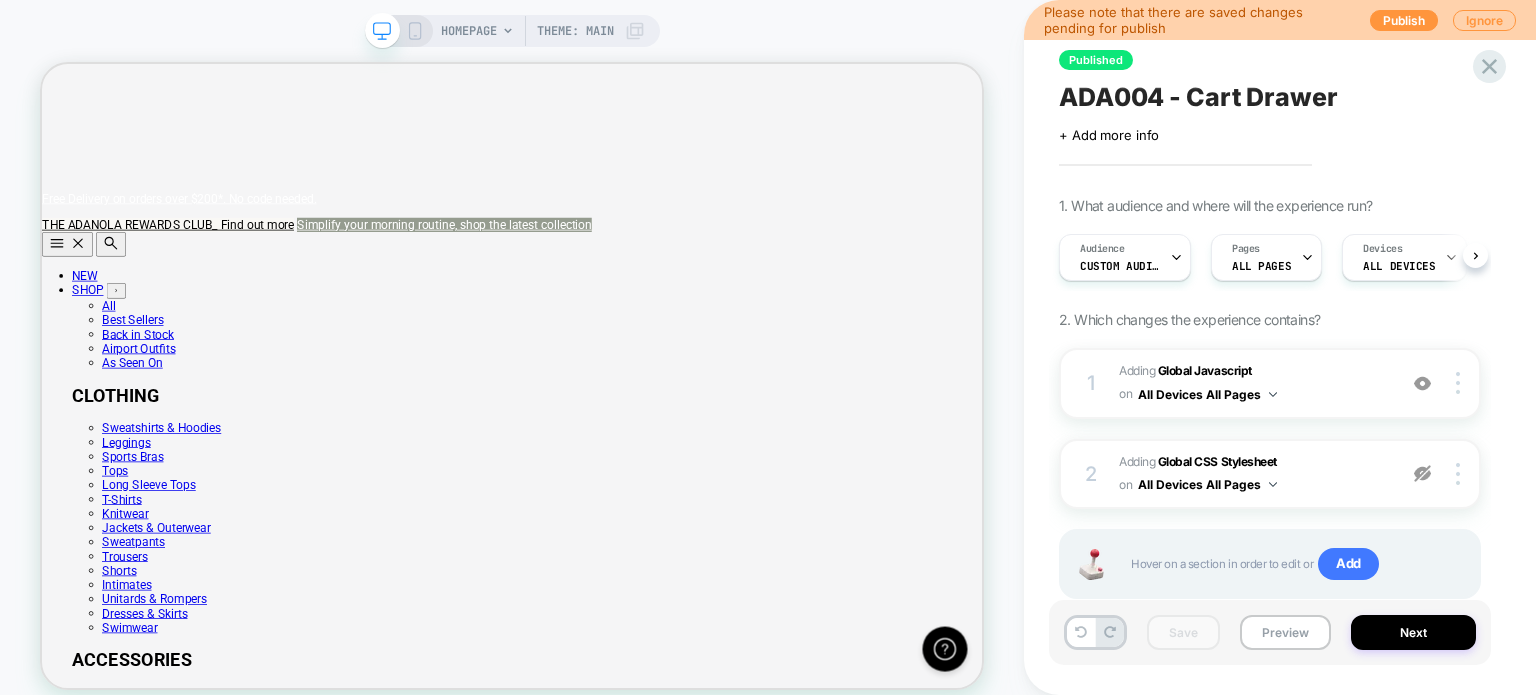 scroll, scrollTop: 0, scrollLeft: 1255, axis: horizontal 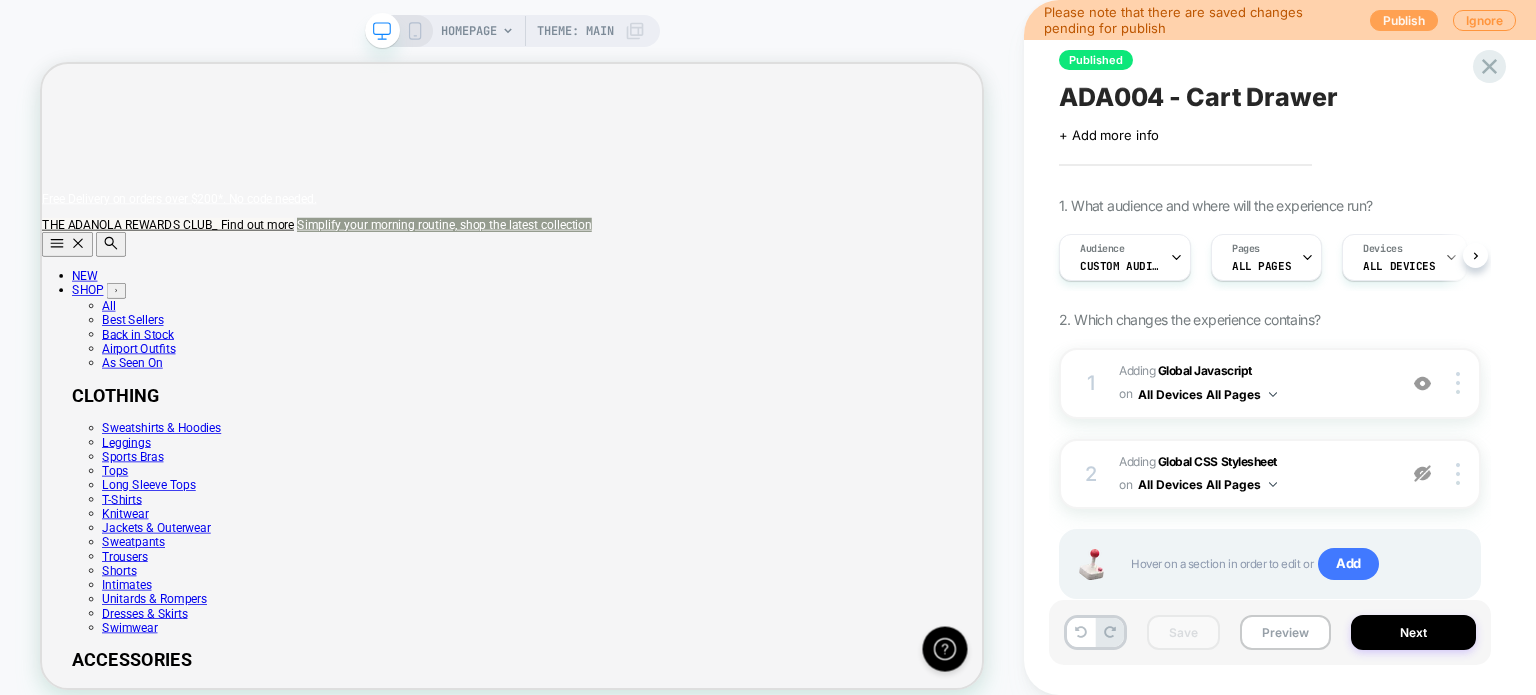 click on "Publish" at bounding box center [1404, 20] 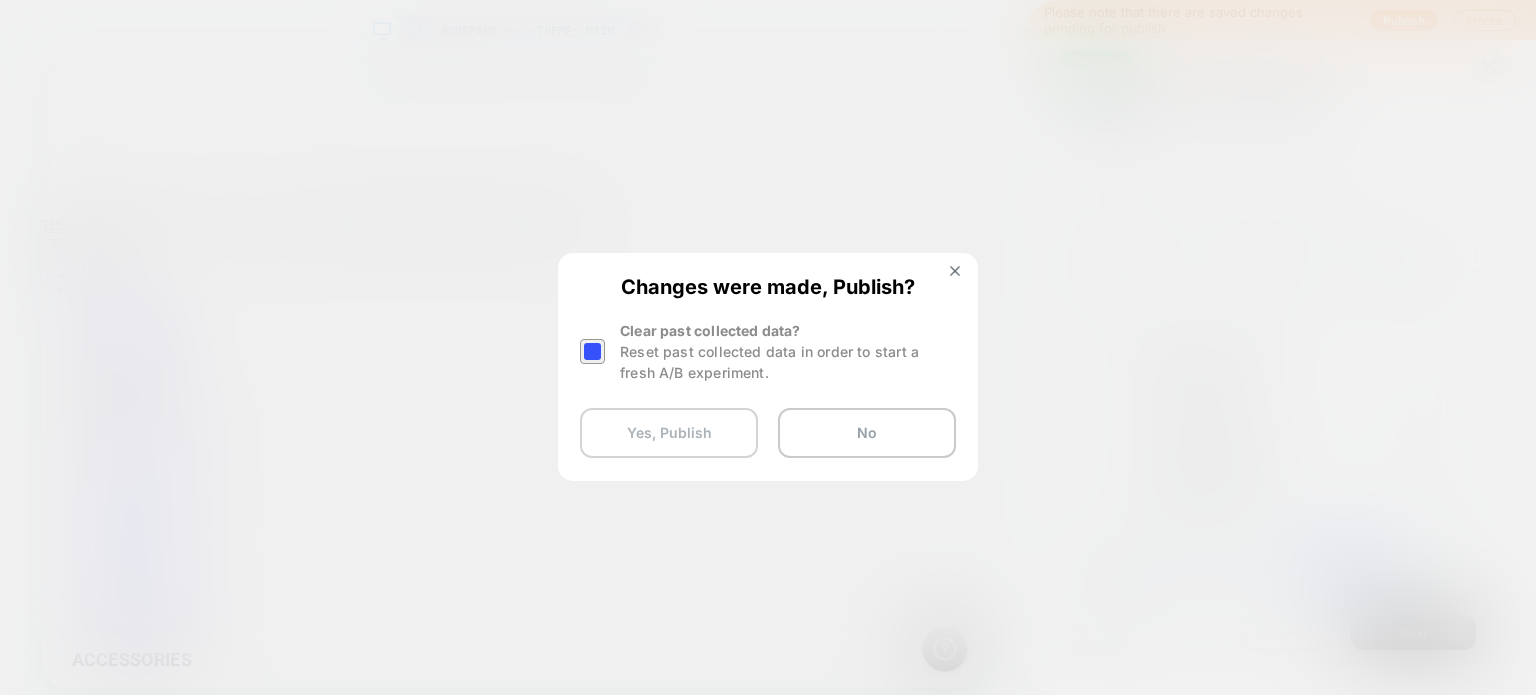 scroll, scrollTop: 0, scrollLeft: 0, axis: both 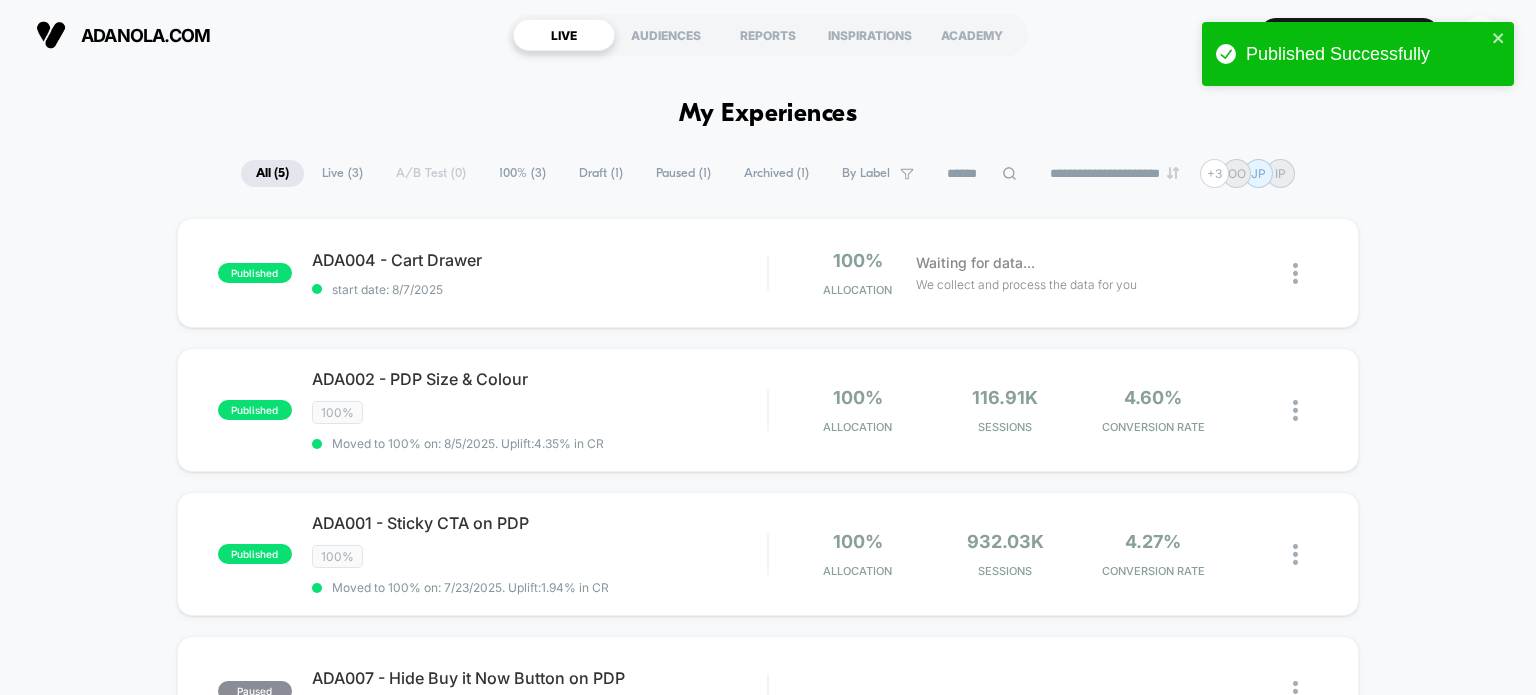 click on "**********" at bounding box center [768, 1418] 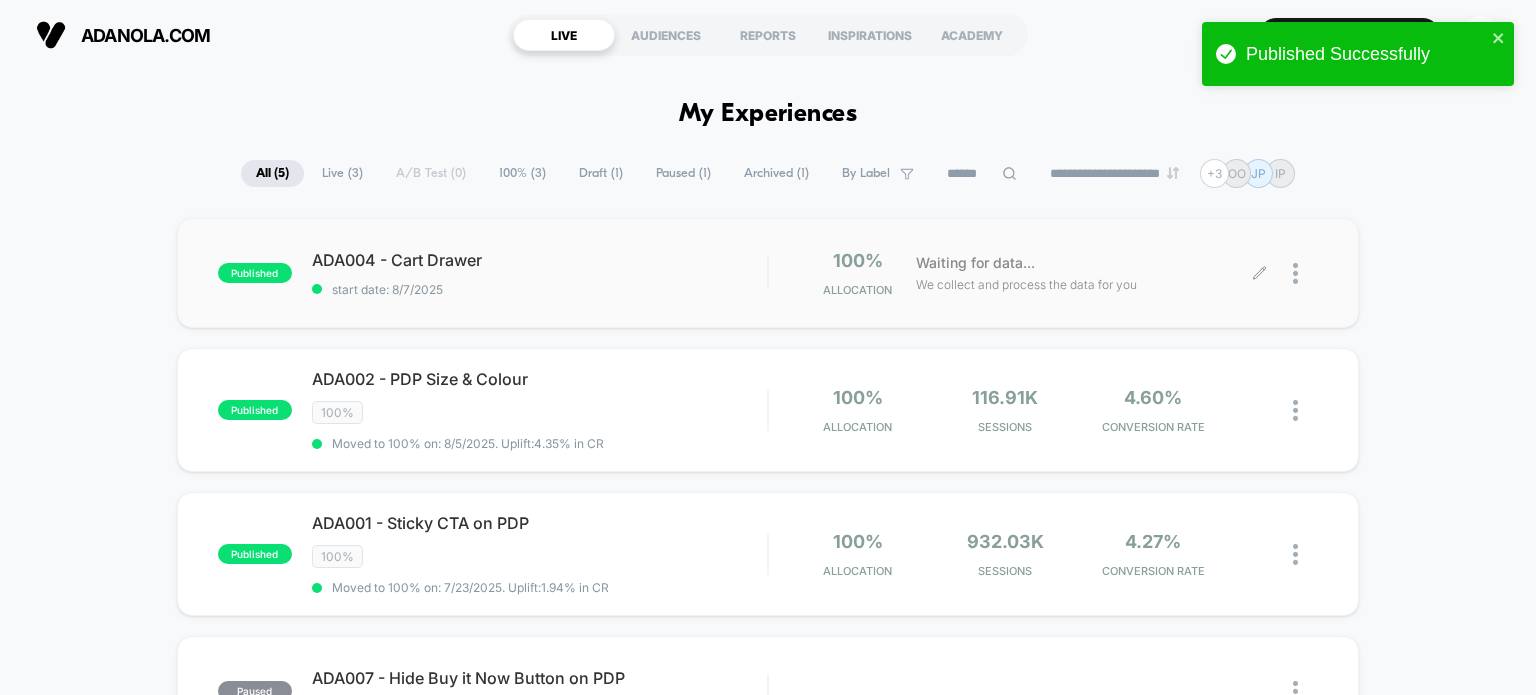 click at bounding box center [1289, 273] 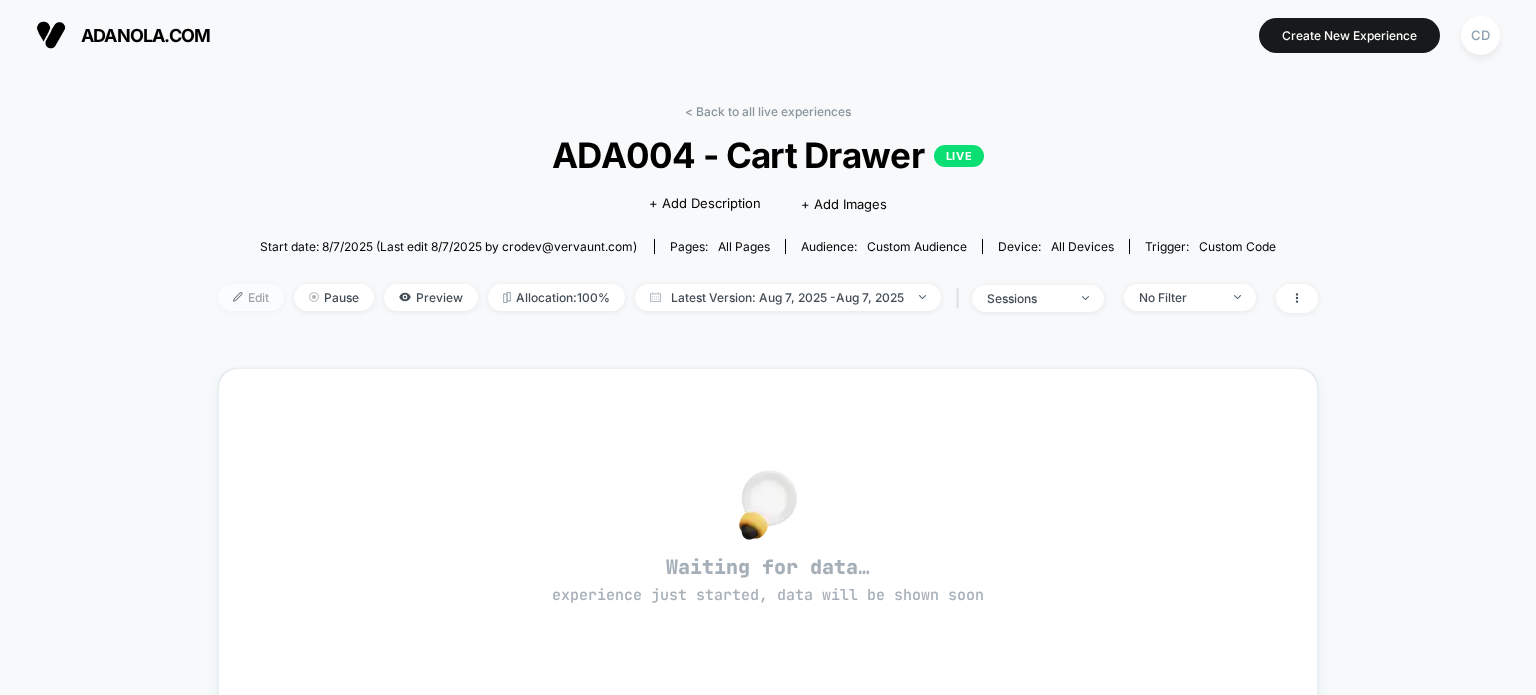 click on "Edit" at bounding box center [251, 297] 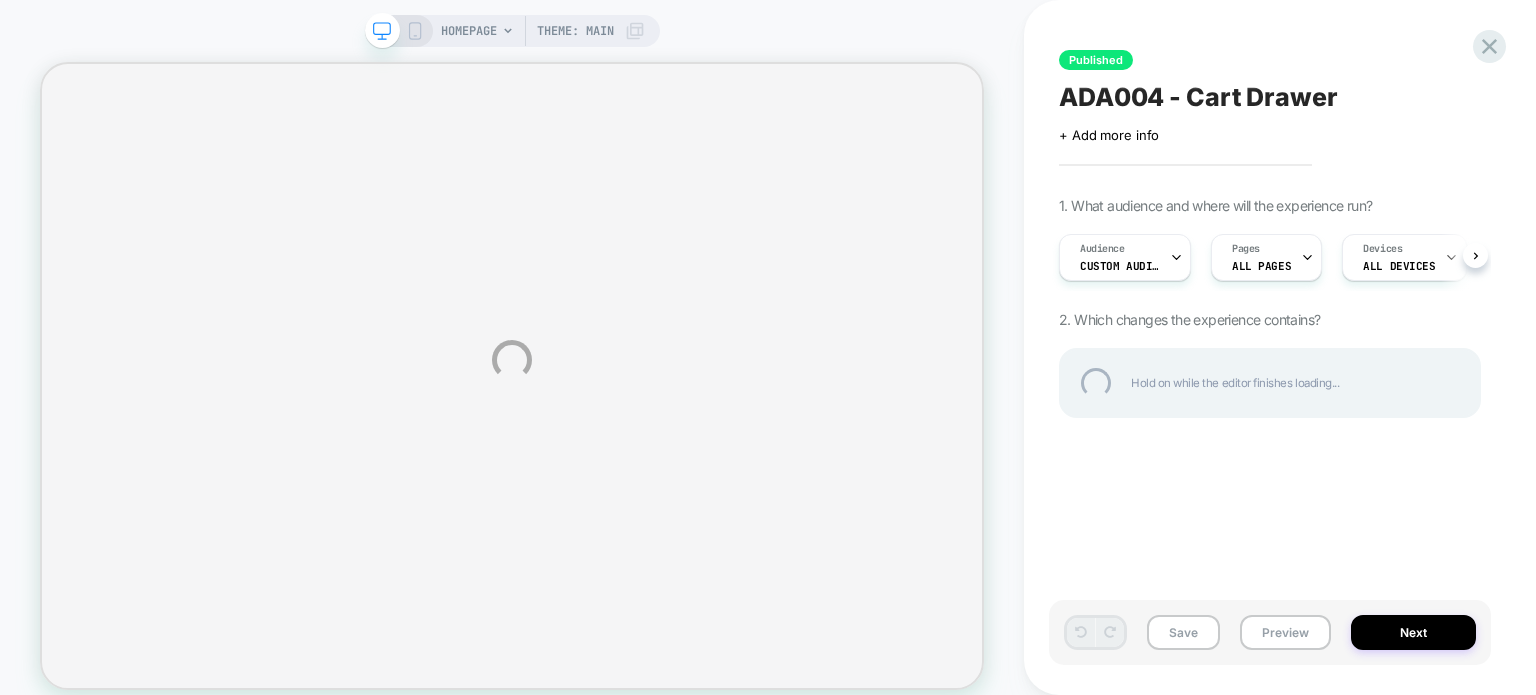 select on "**********" 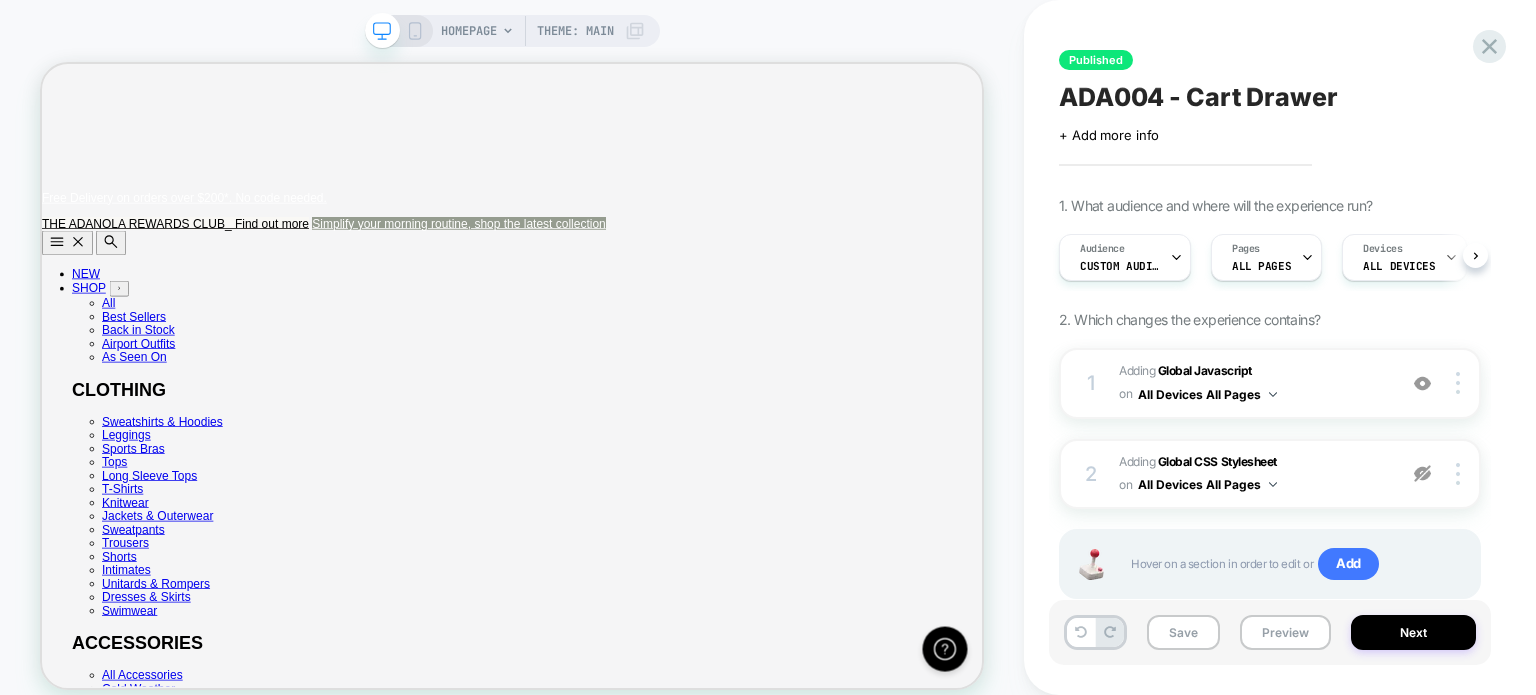 scroll, scrollTop: 0, scrollLeft: 0, axis: both 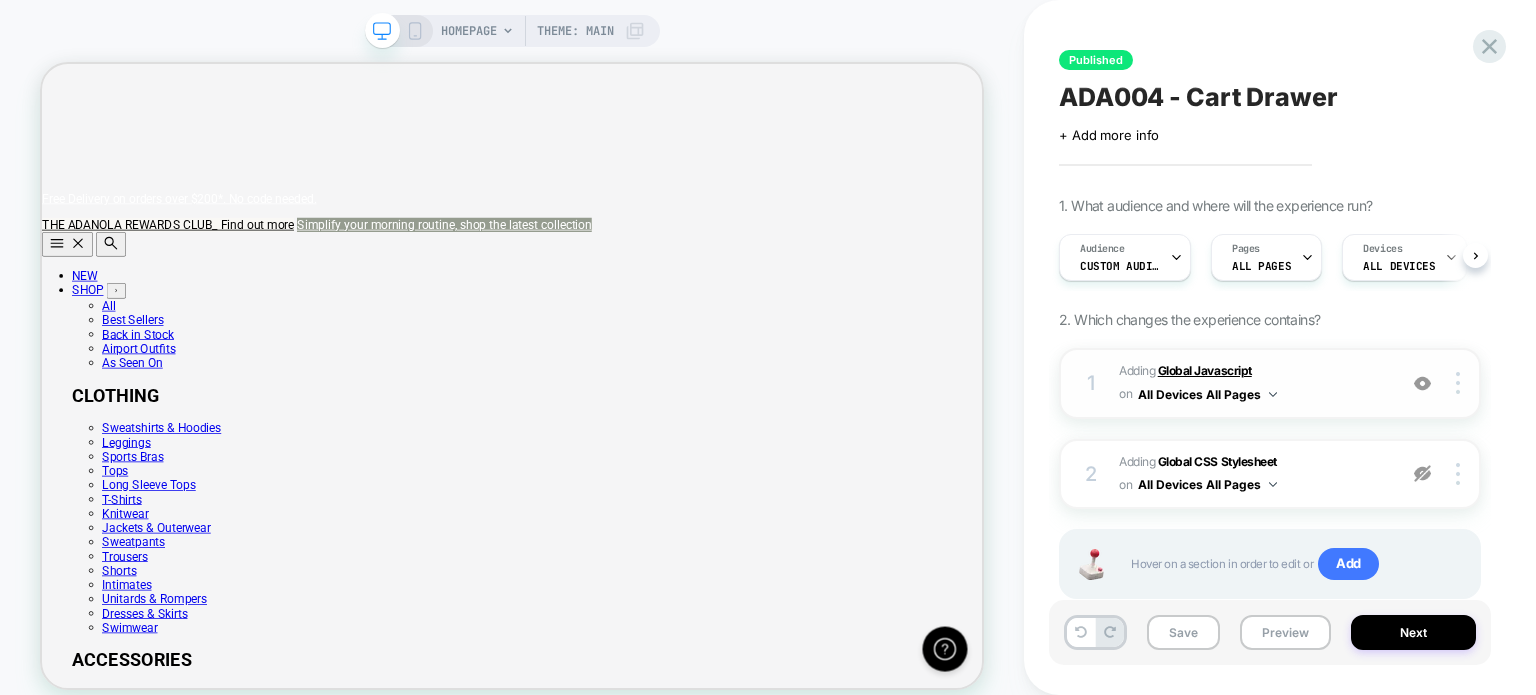 click on "Global Javascript" at bounding box center (1205, 370) 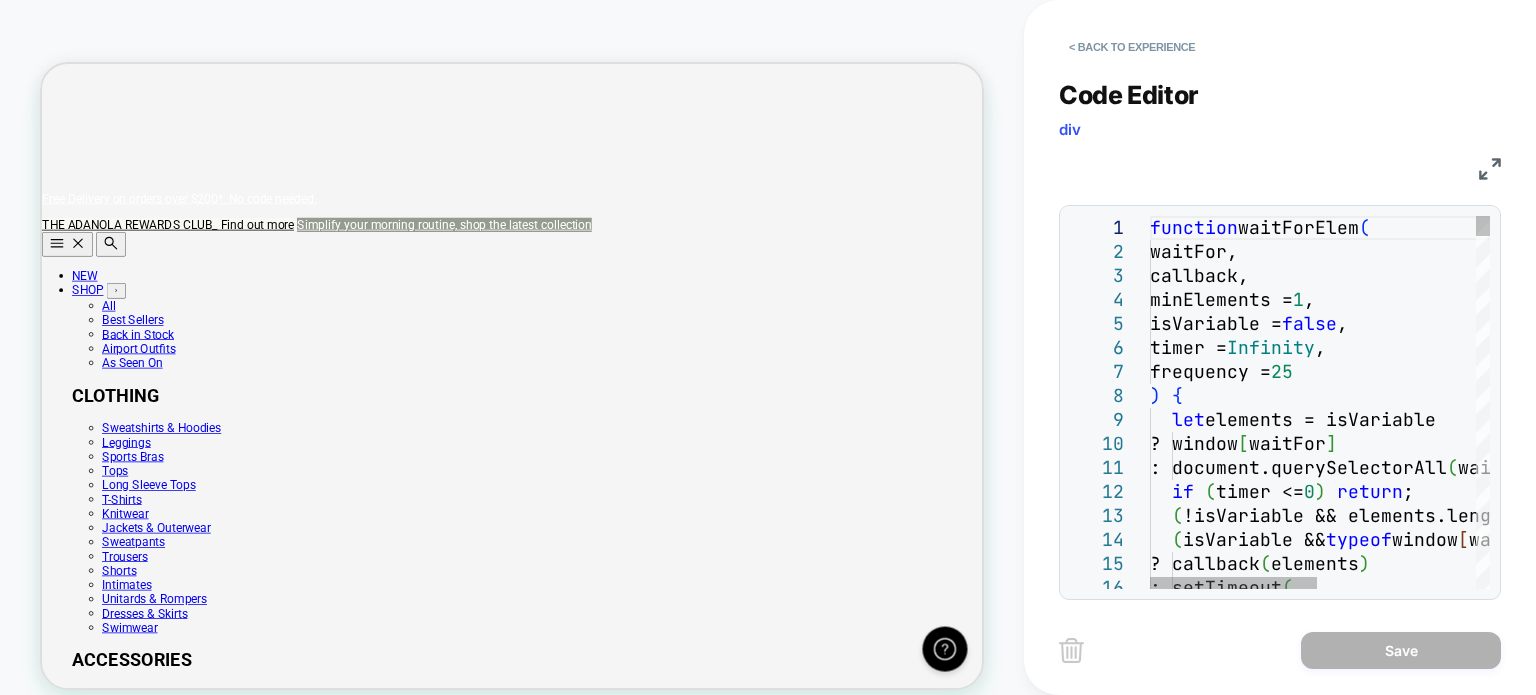 scroll, scrollTop: 0, scrollLeft: 1255, axis: horizontal 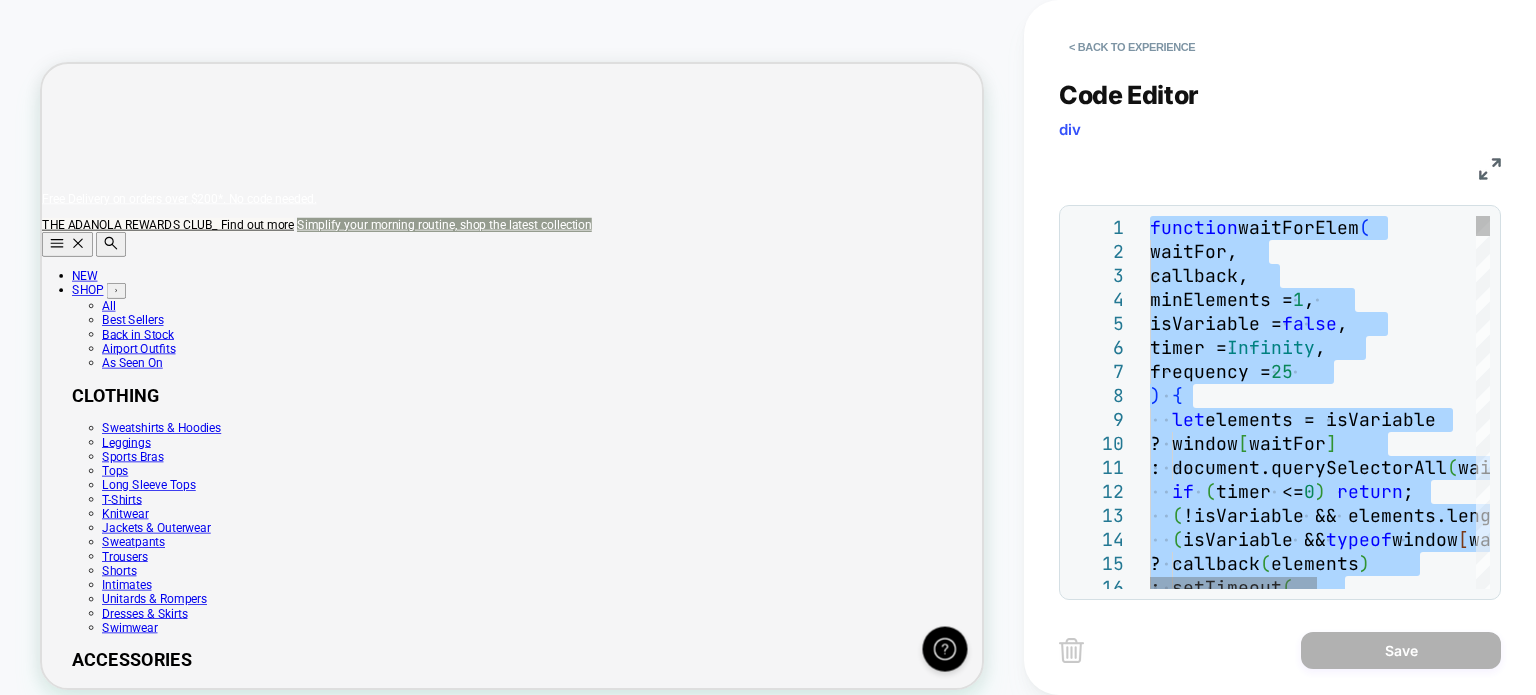 type on "**********" 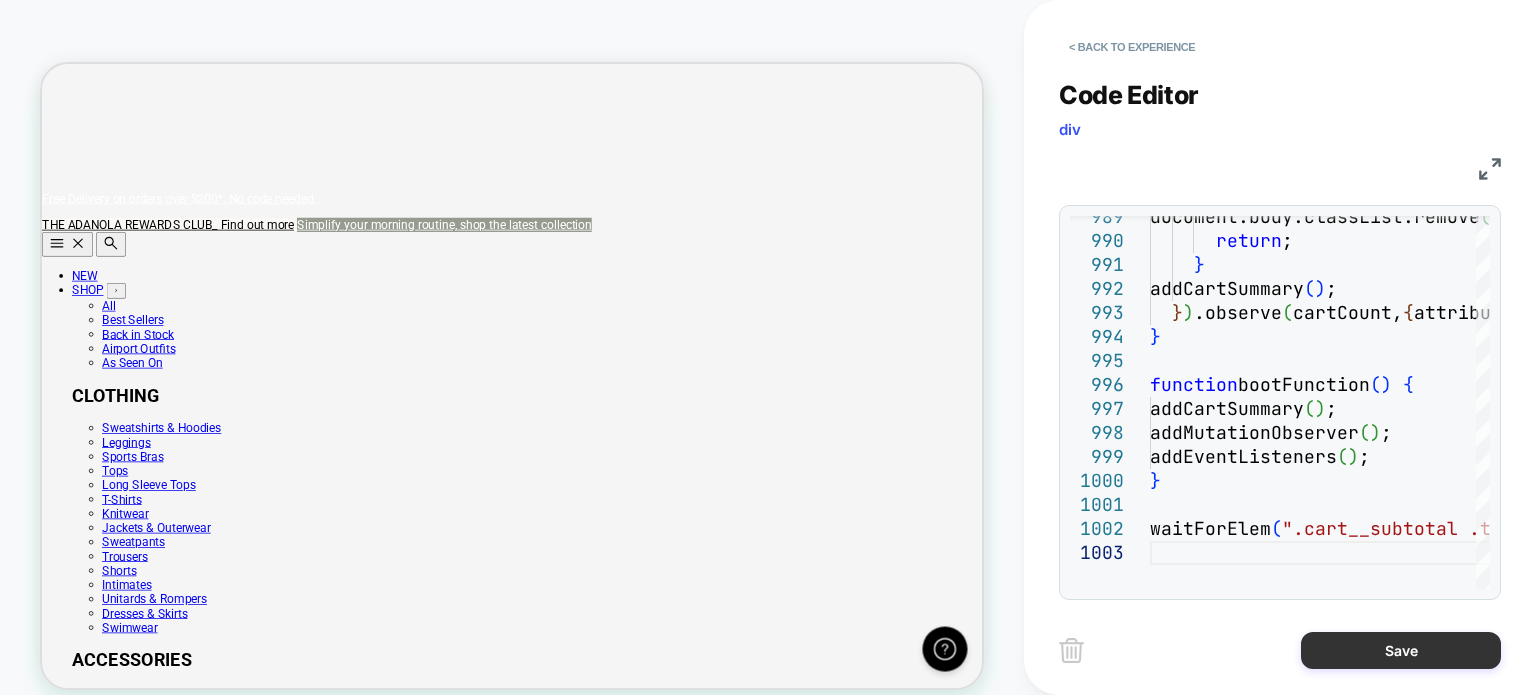 scroll, scrollTop: 0, scrollLeft: 224, axis: horizontal 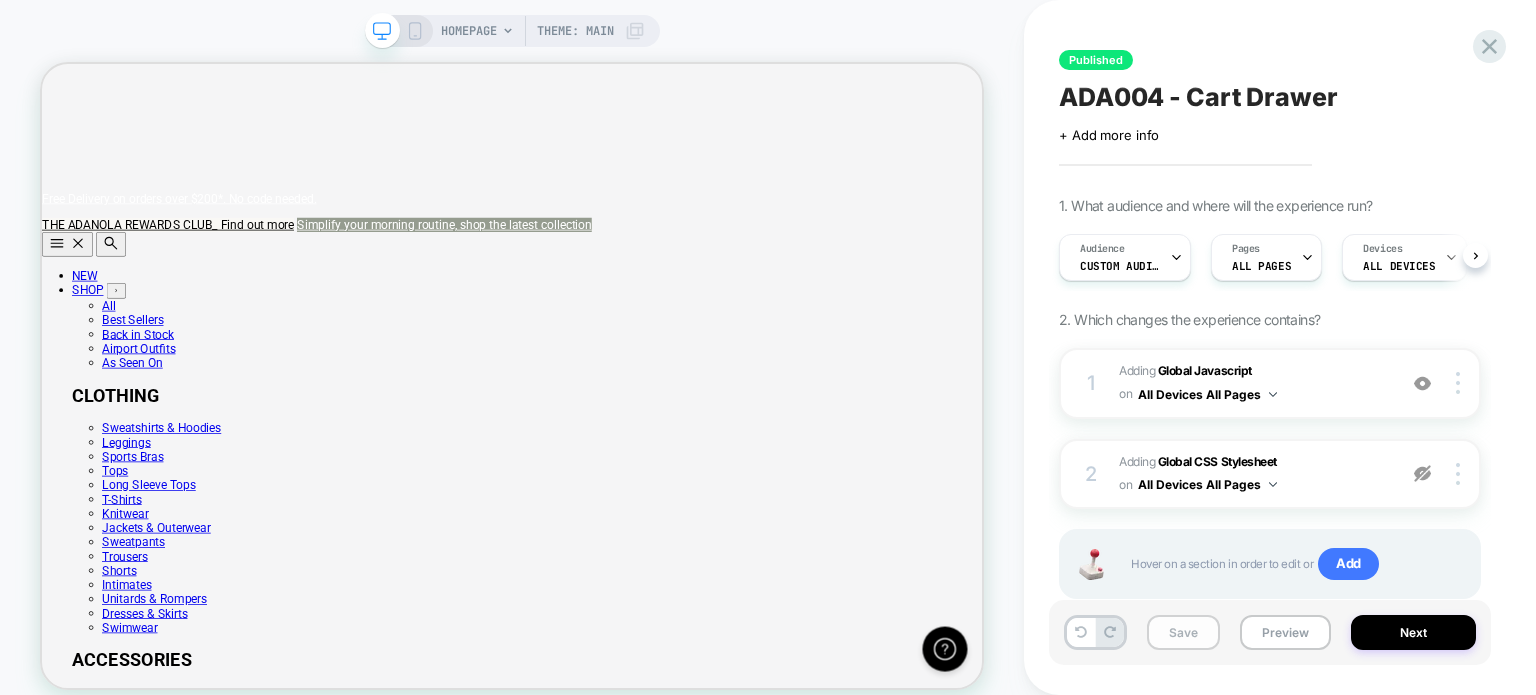 click on "Save" at bounding box center [1183, 632] 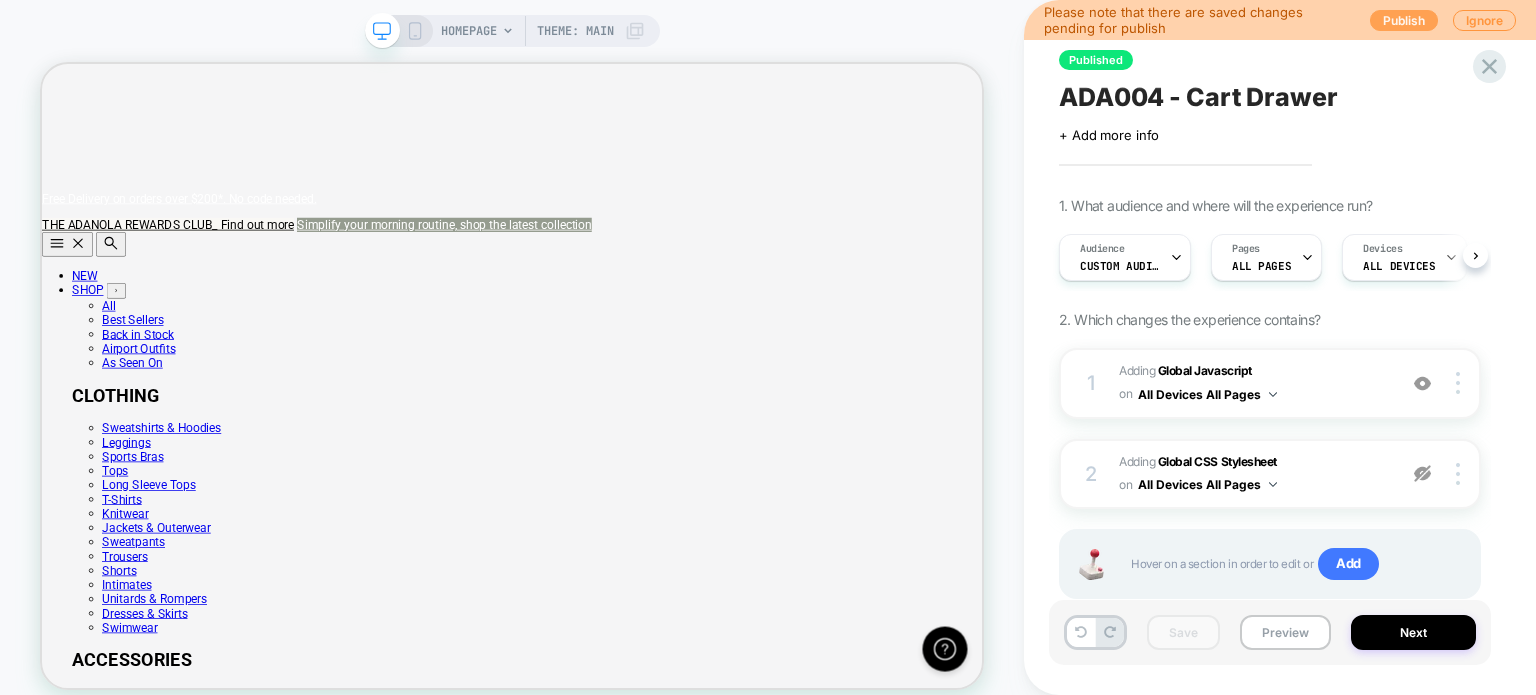 click on "Publish" at bounding box center [1404, 20] 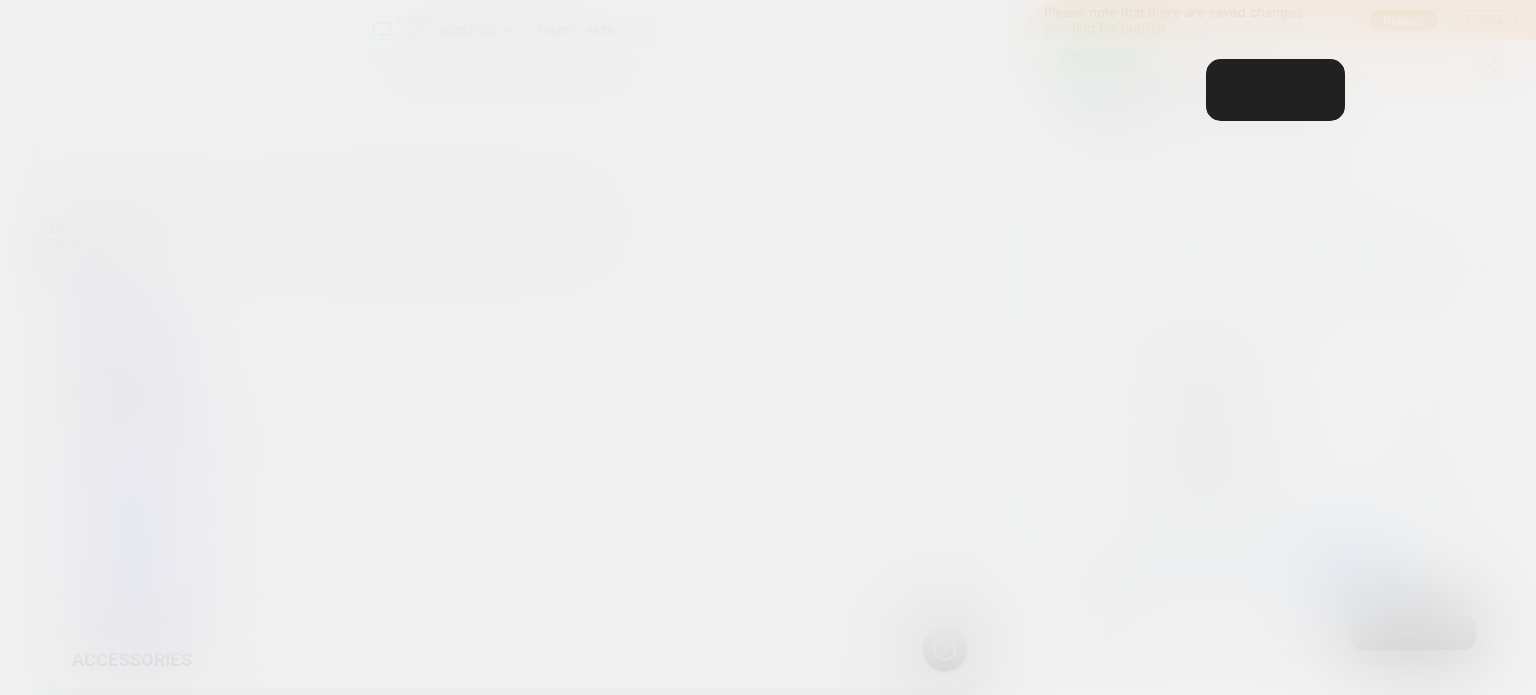 scroll, scrollTop: 0, scrollLeft: 1255, axis: horizontal 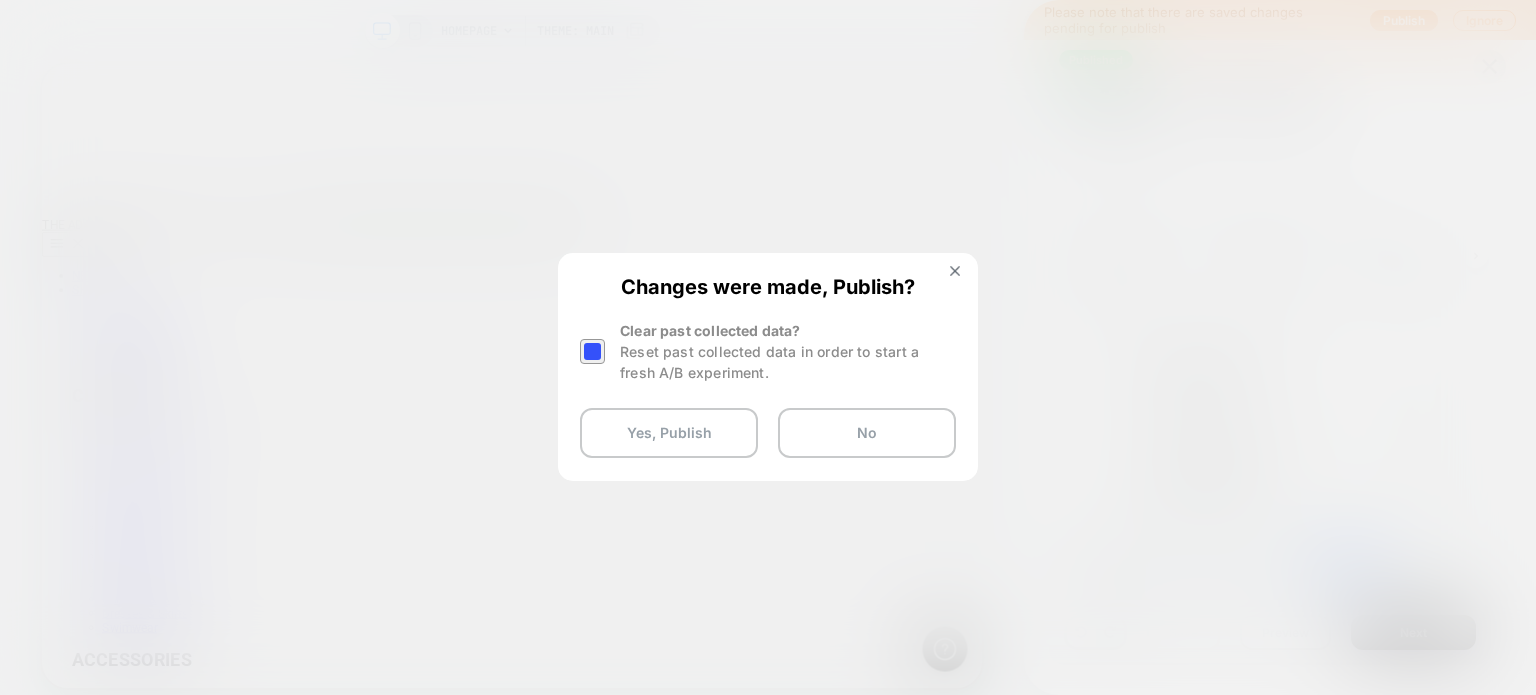 click at bounding box center (592, 351) 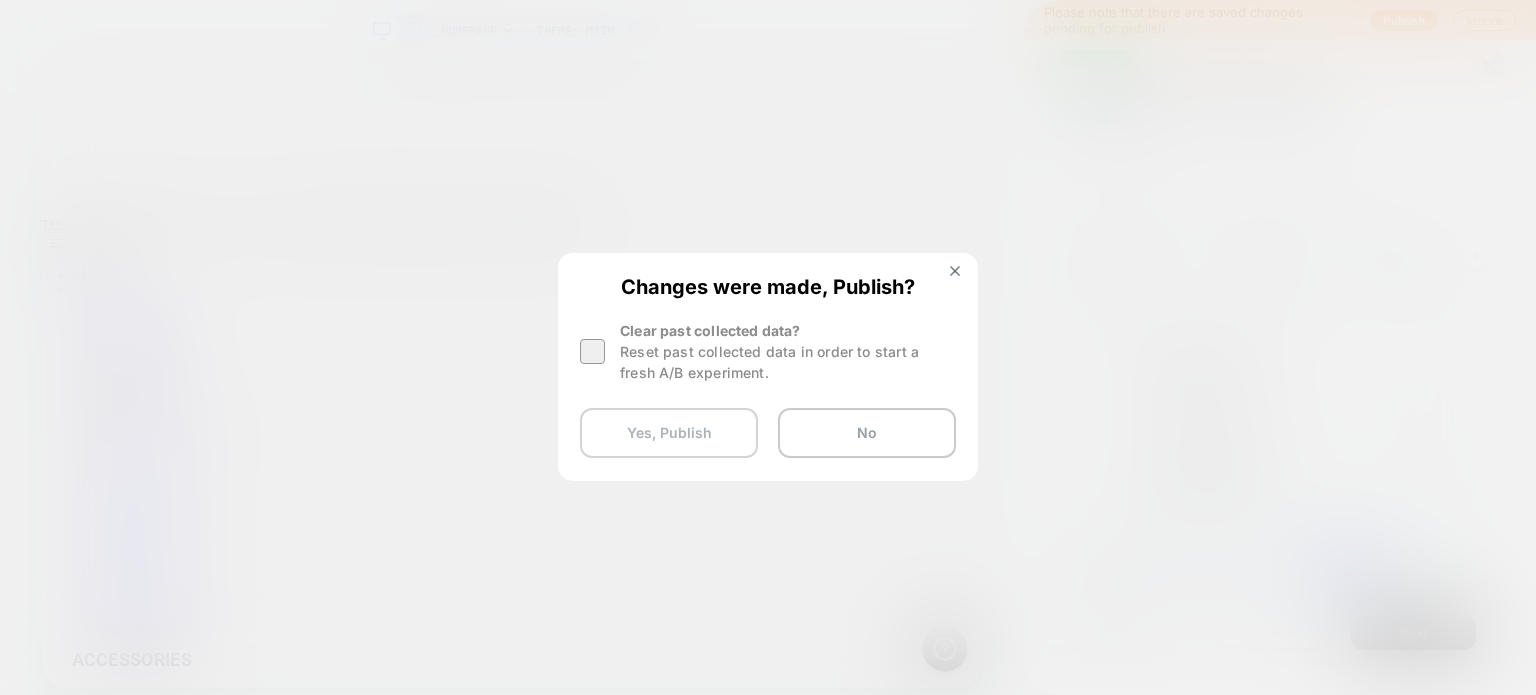 click on "Yes, Publish" at bounding box center [669, 433] 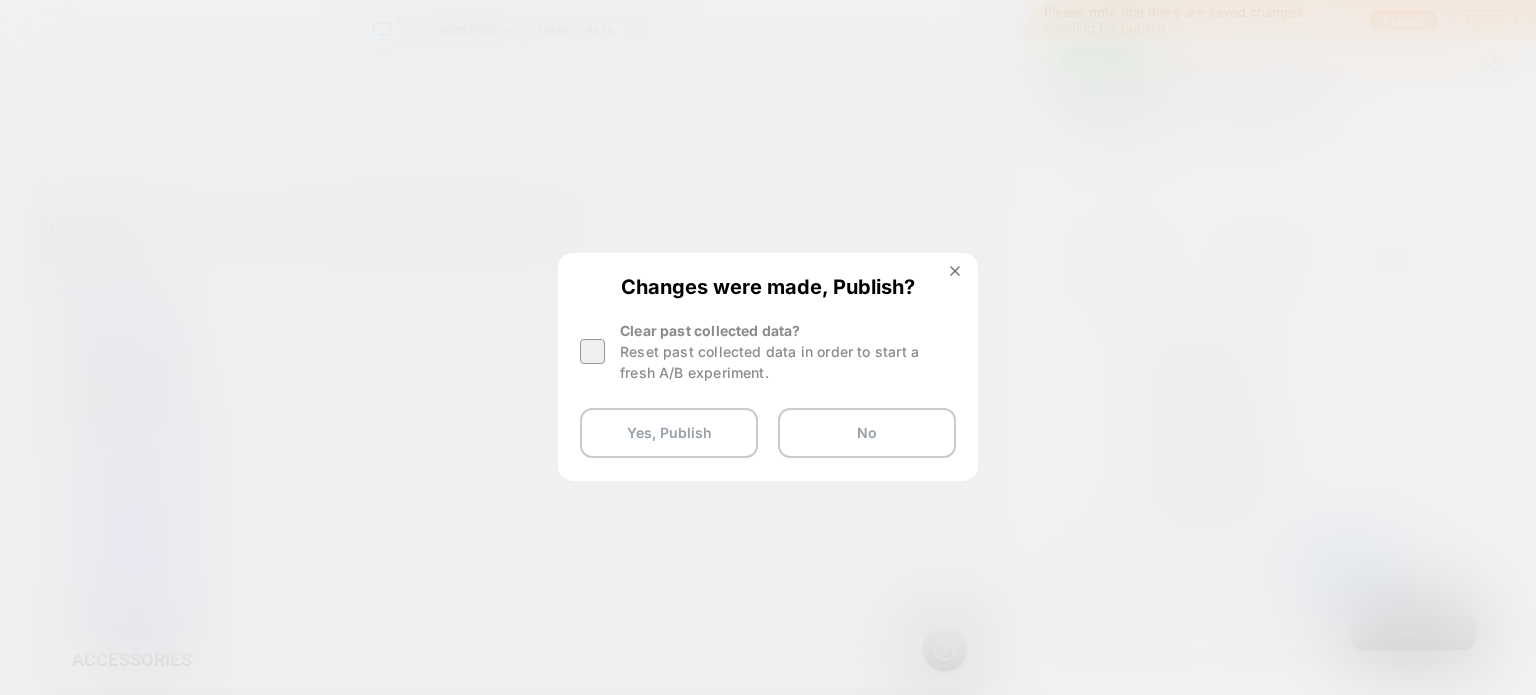 scroll, scrollTop: 0, scrollLeft: 1176, axis: horizontal 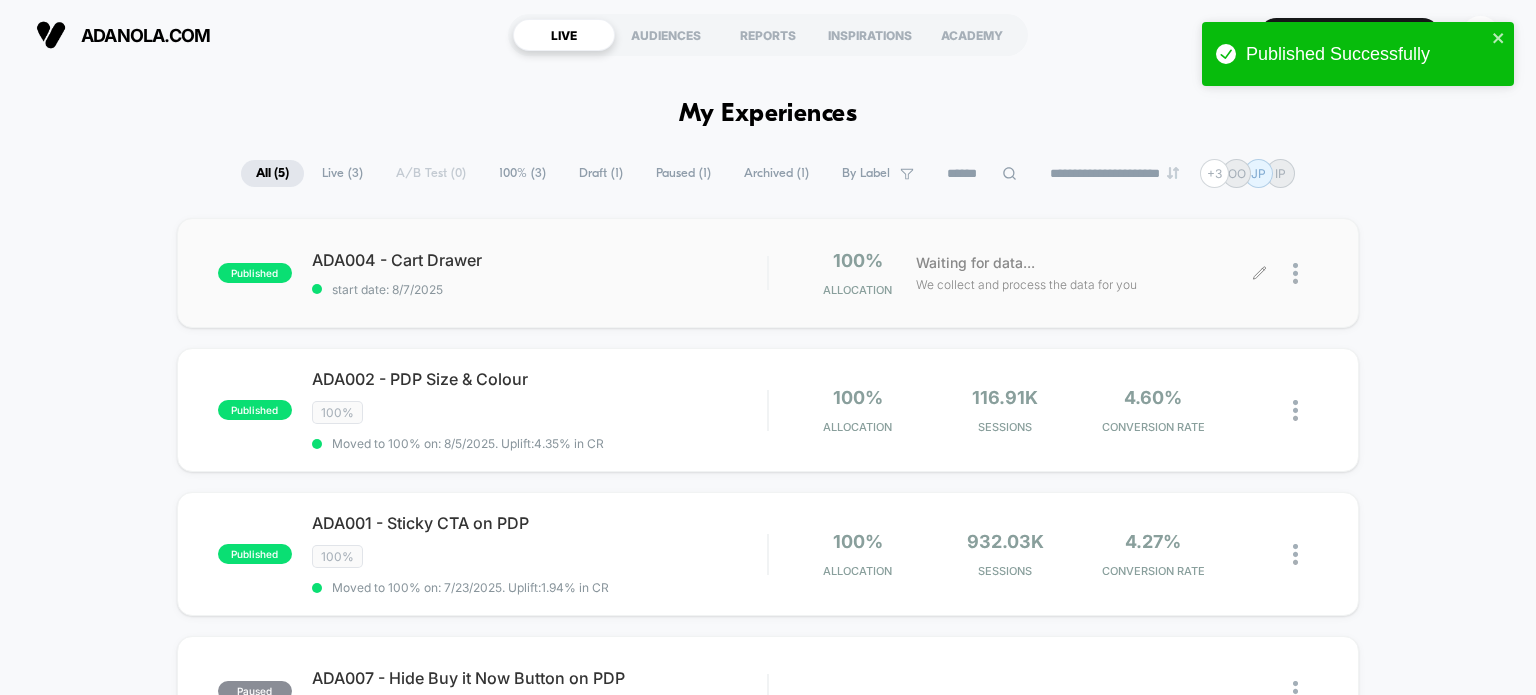 click 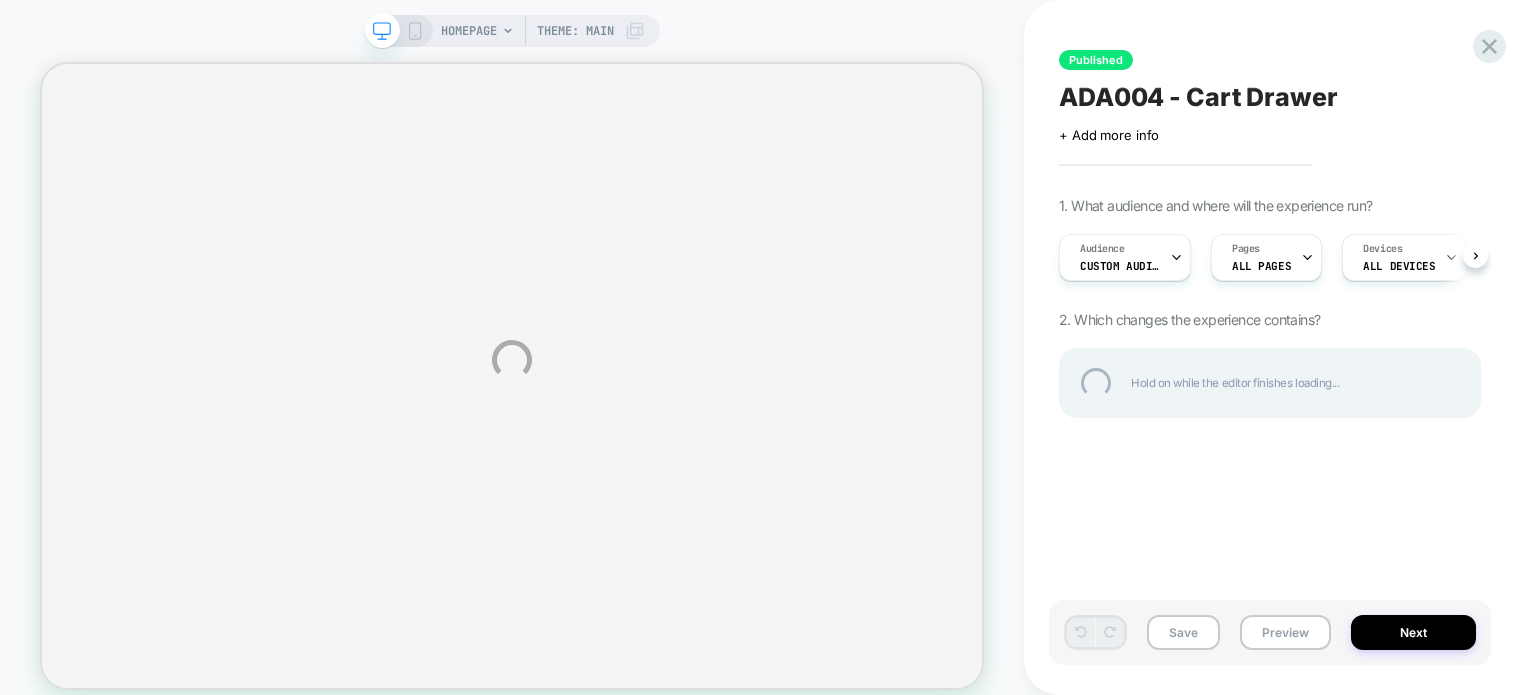 select on "**********" 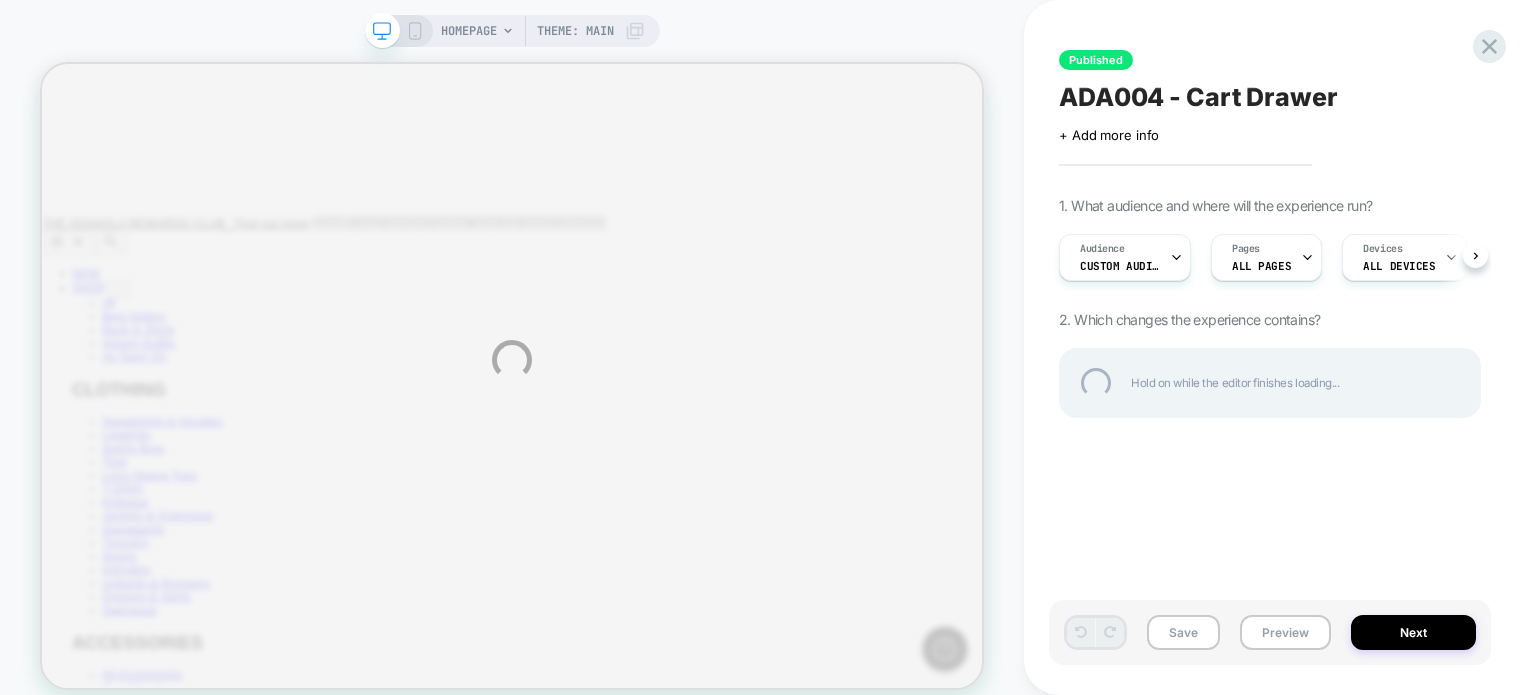 scroll, scrollTop: 0, scrollLeft: 0, axis: both 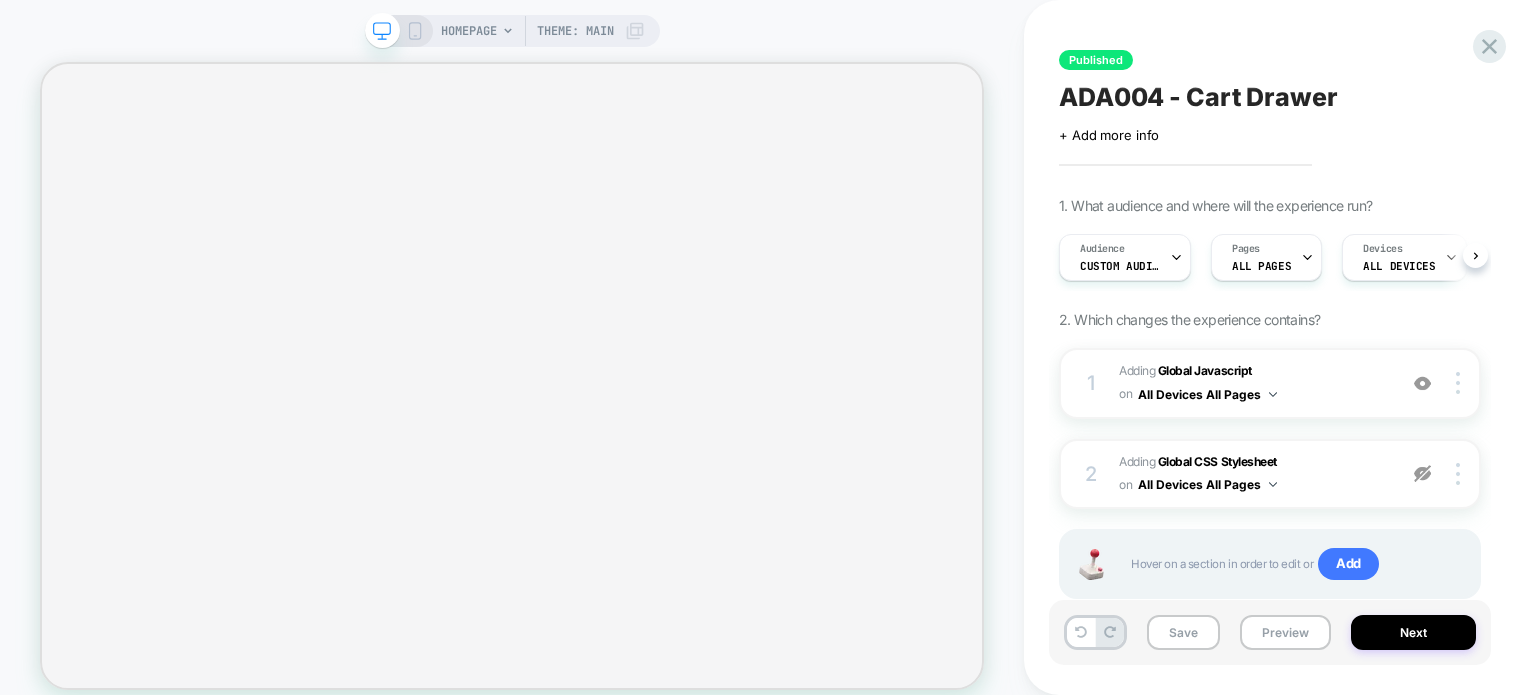 select on "**********" 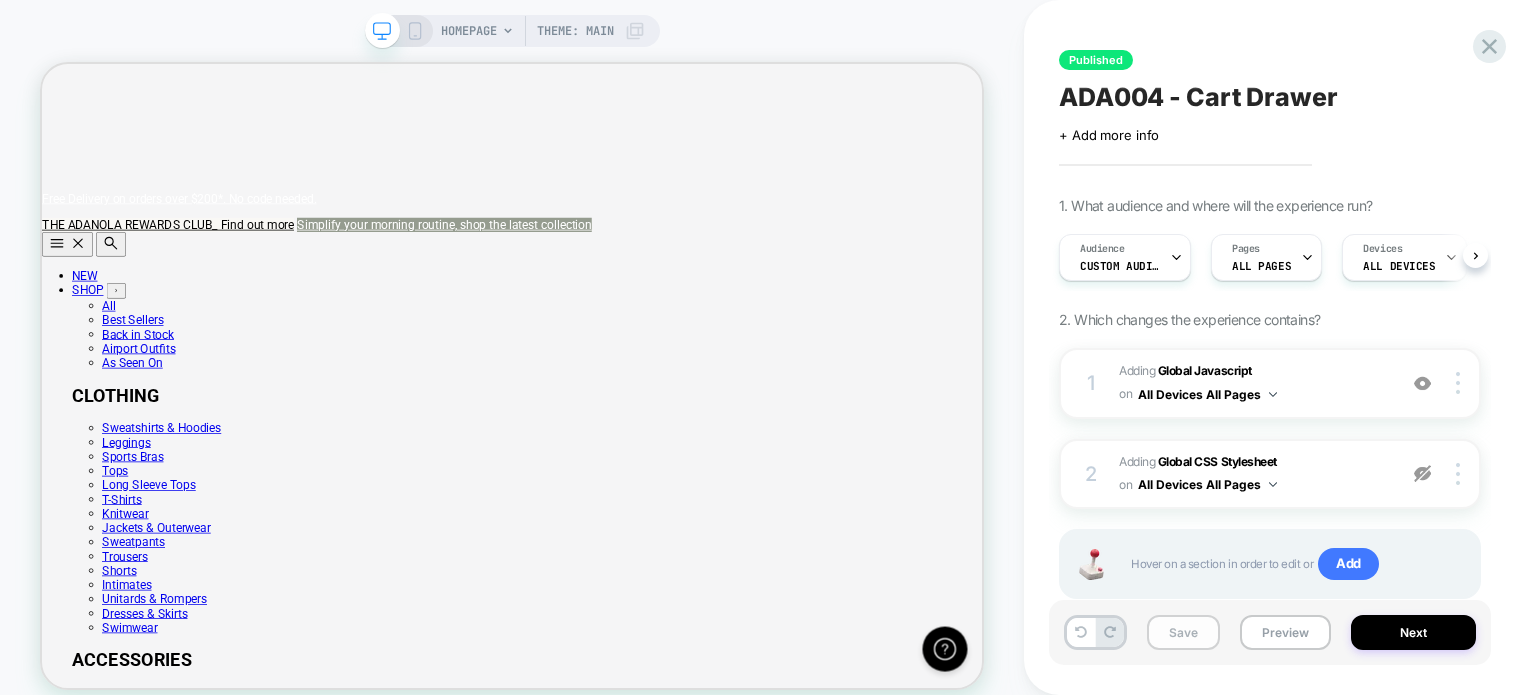 scroll, scrollTop: 0, scrollLeft: 0, axis: both 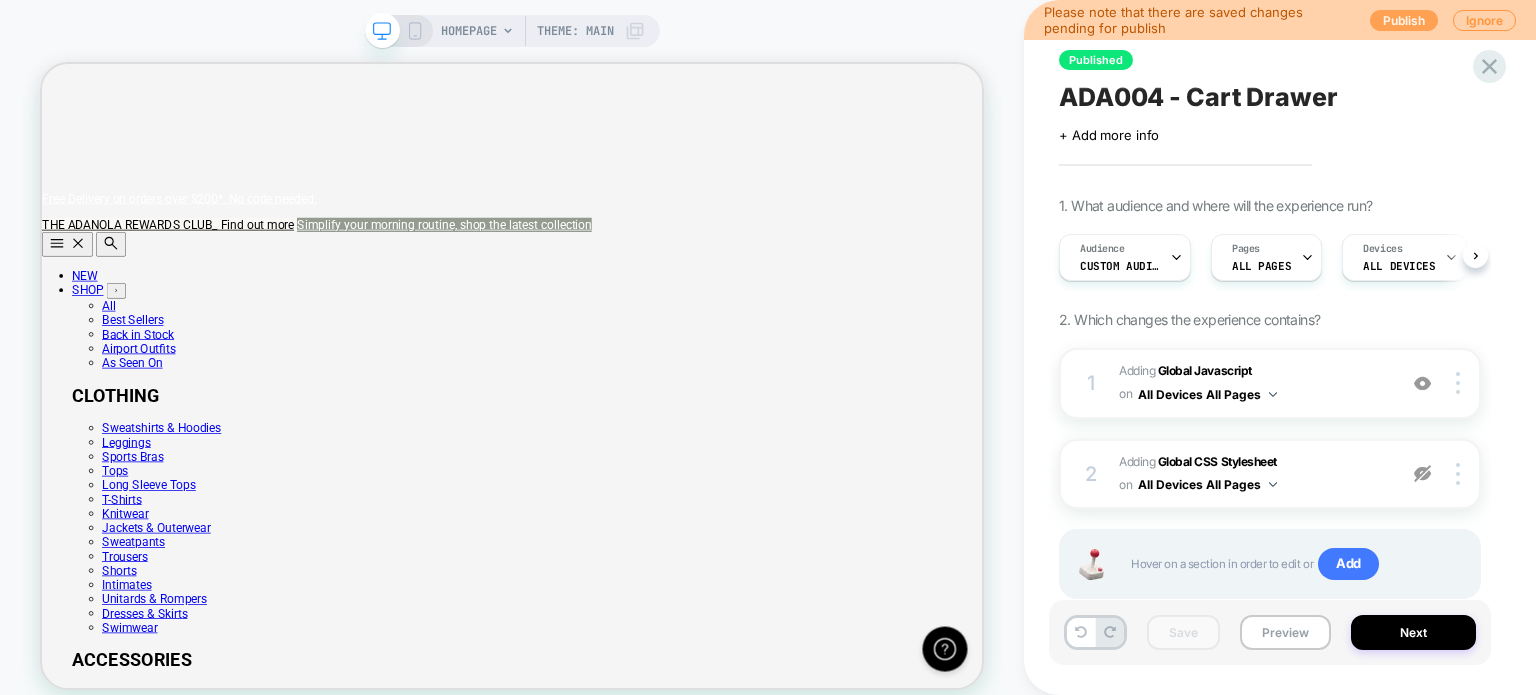 click on "Publish" at bounding box center (1404, 20) 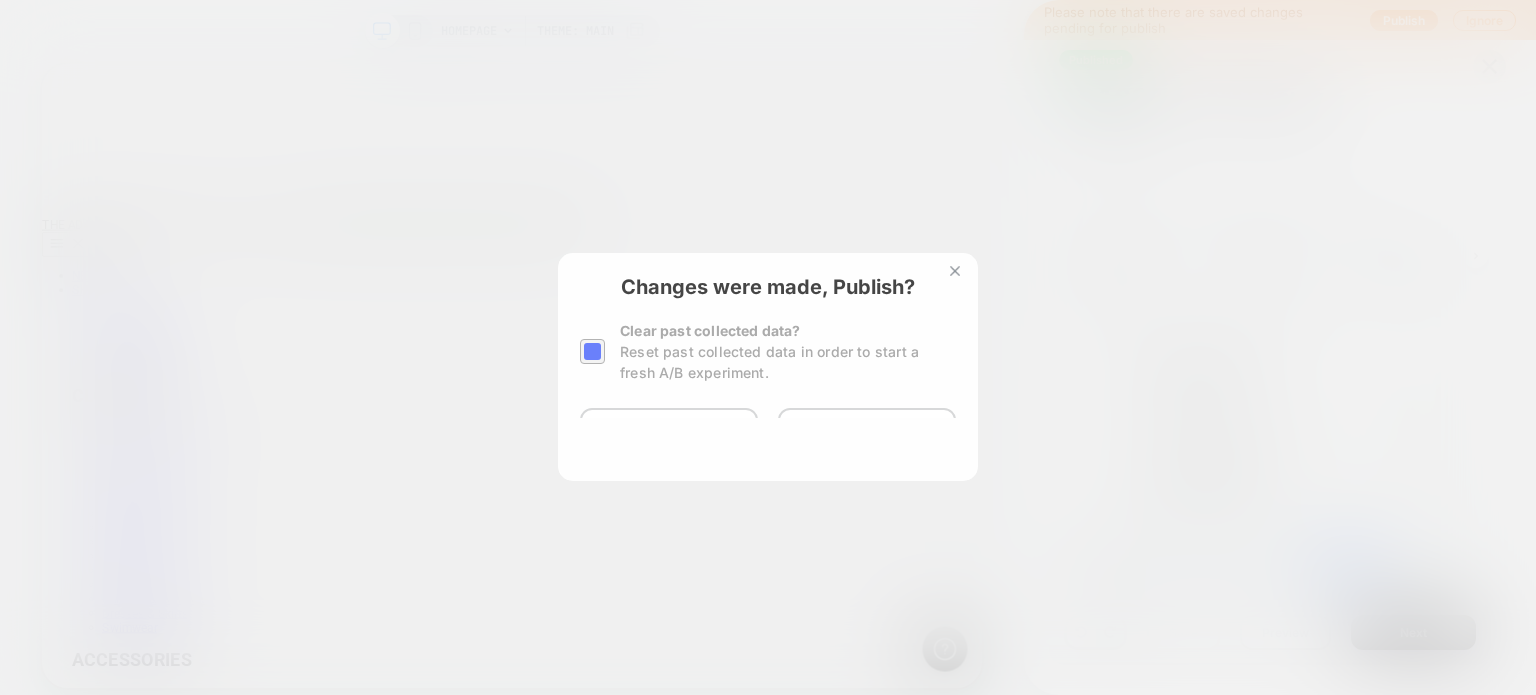 scroll, scrollTop: 0, scrollLeft: 1255, axis: horizontal 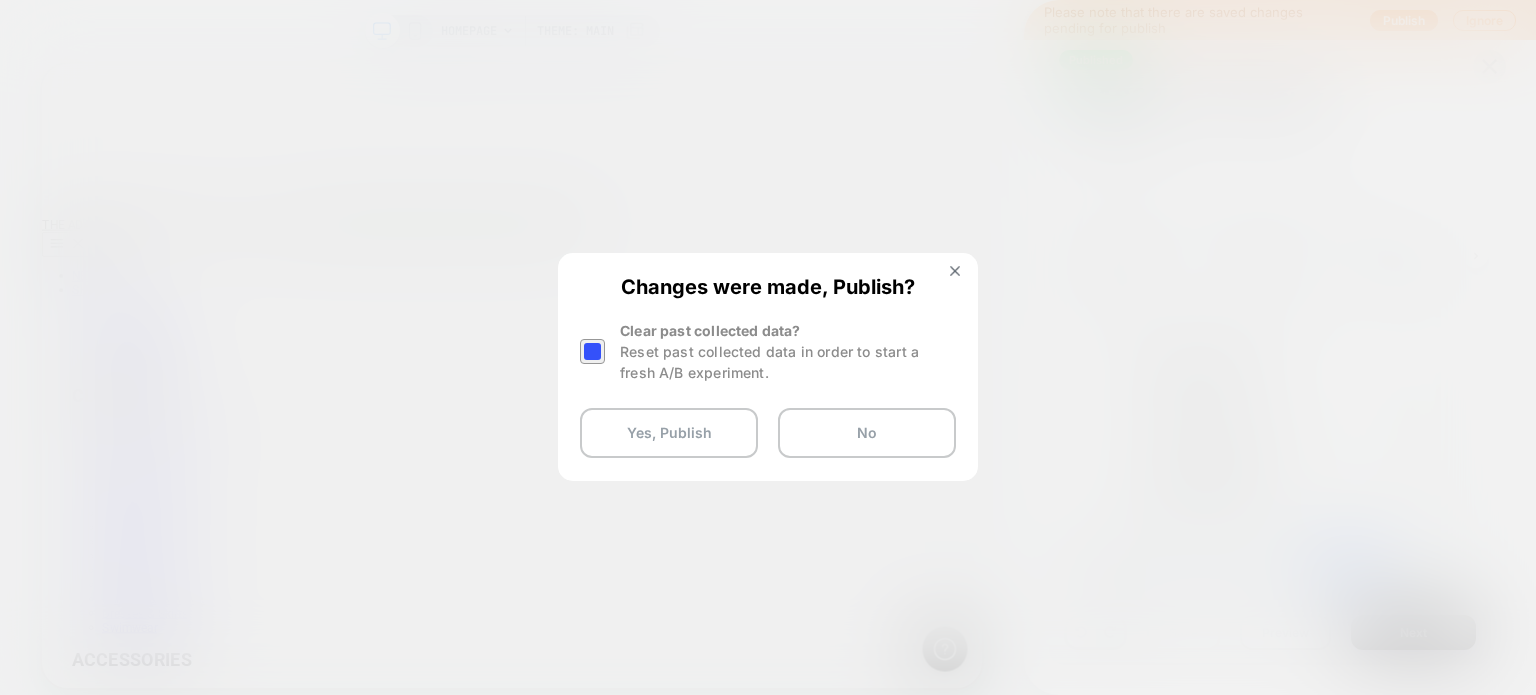 click at bounding box center [592, 351] 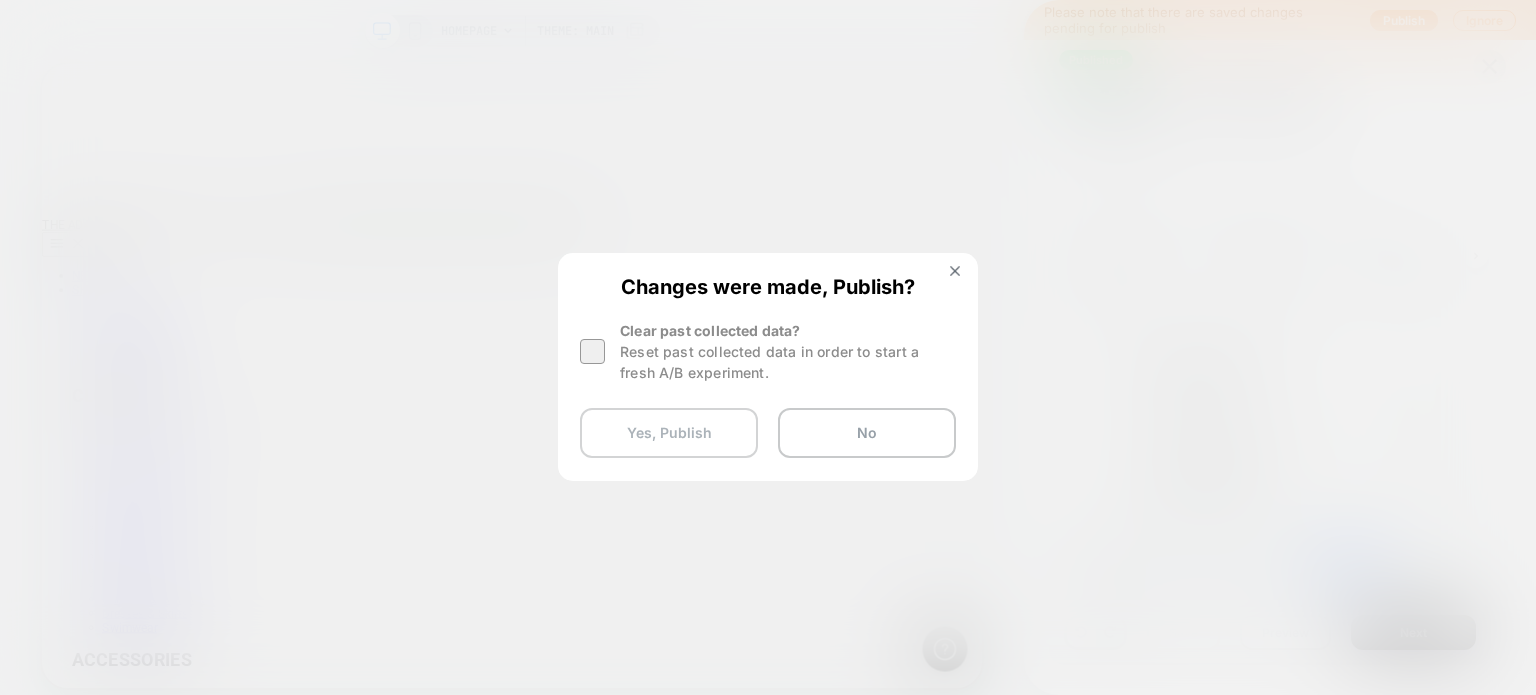 click on "Yes, Publish" at bounding box center (669, 433) 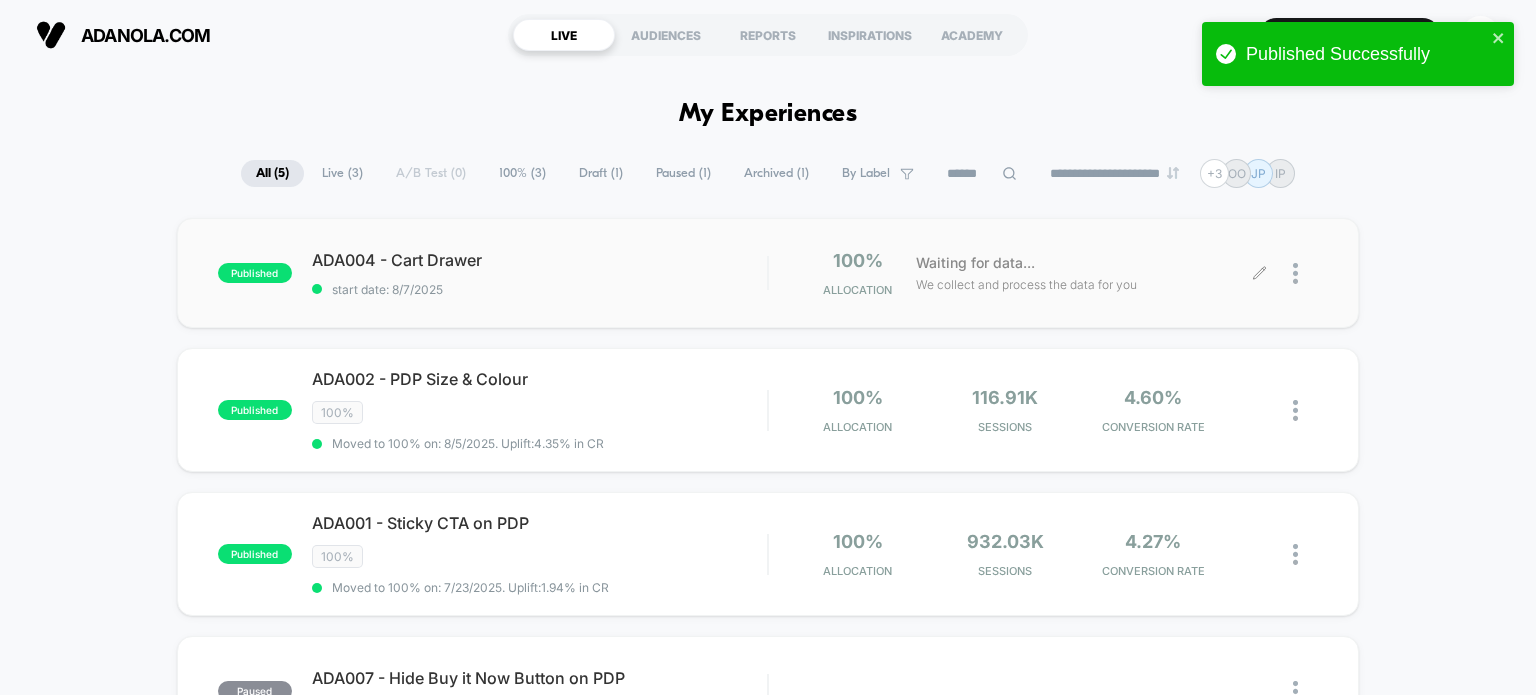 click 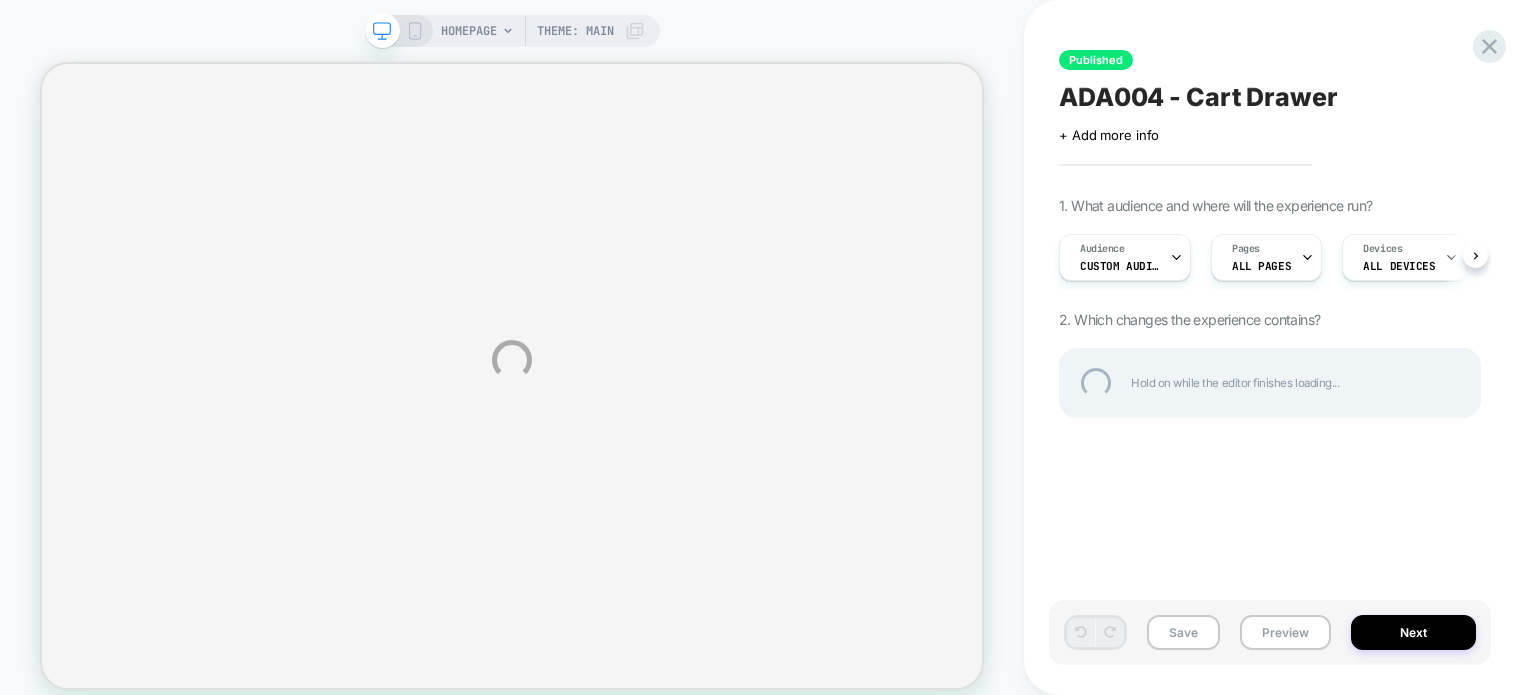 select on "**********" 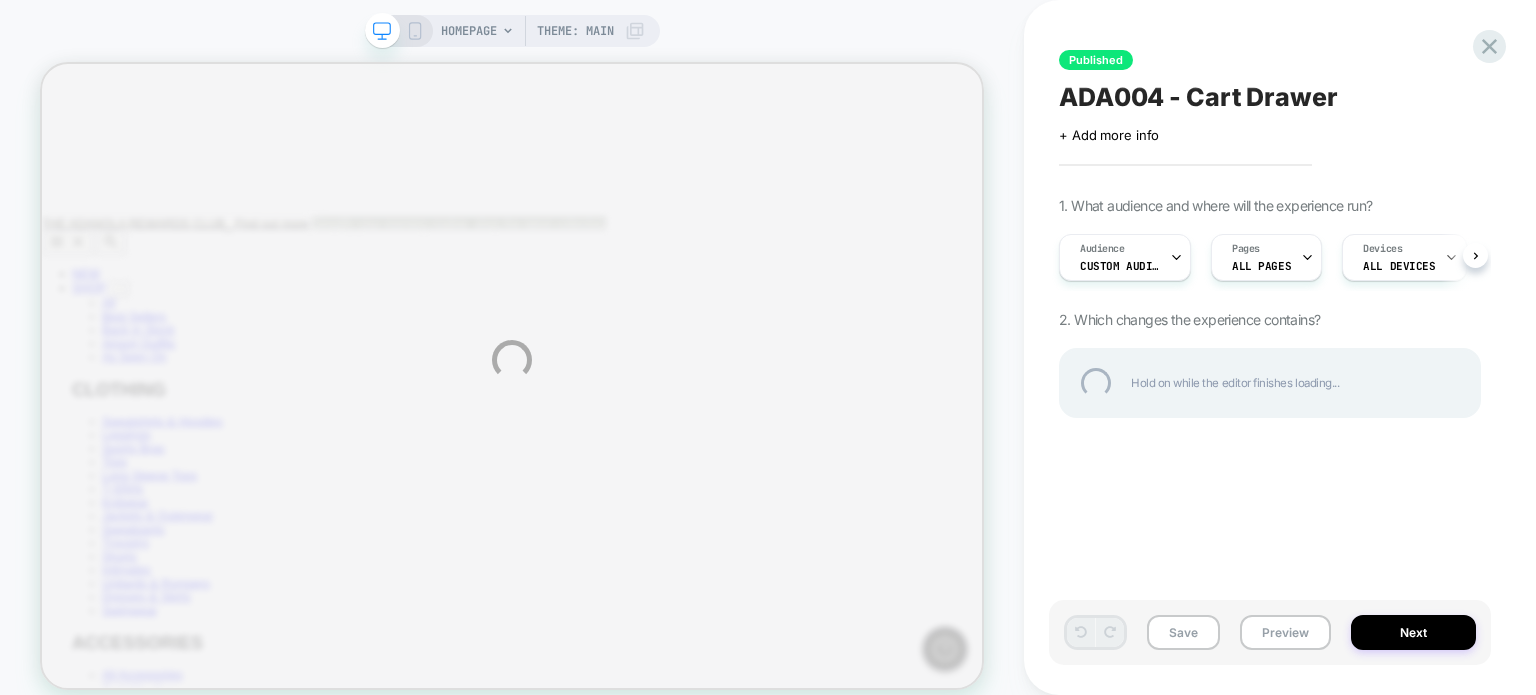 scroll, scrollTop: 0, scrollLeft: 0, axis: both 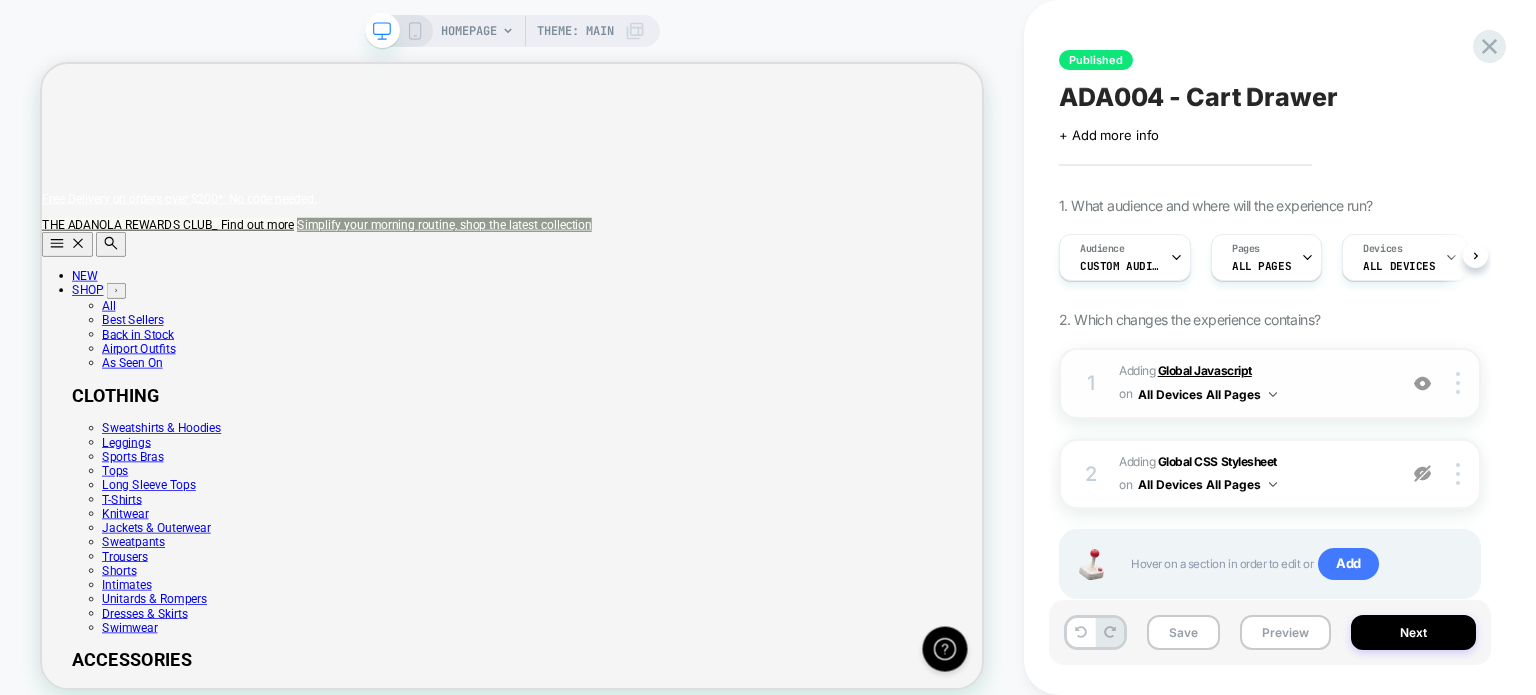 click on "Global Javascript" at bounding box center [1205, 370] 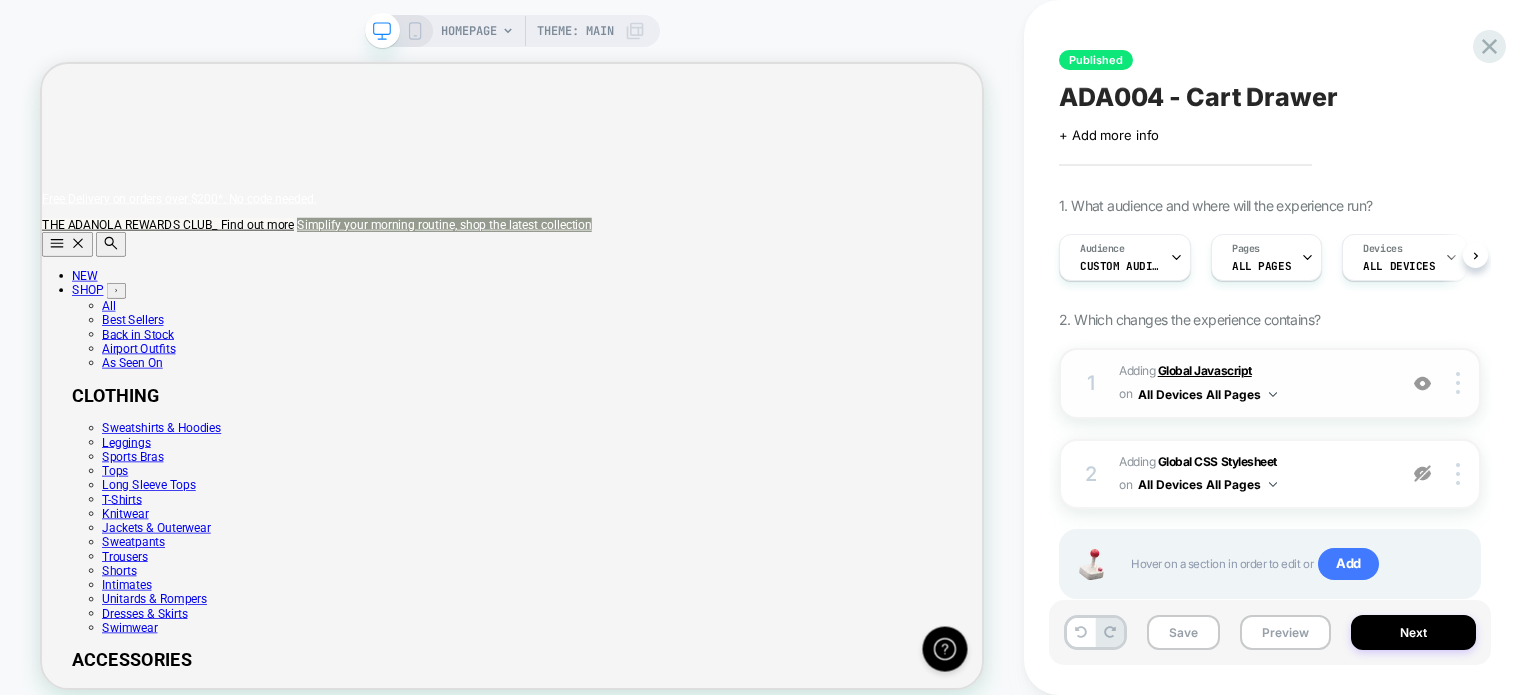 scroll, scrollTop: 0, scrollLeft: 1255, axis: horizontal 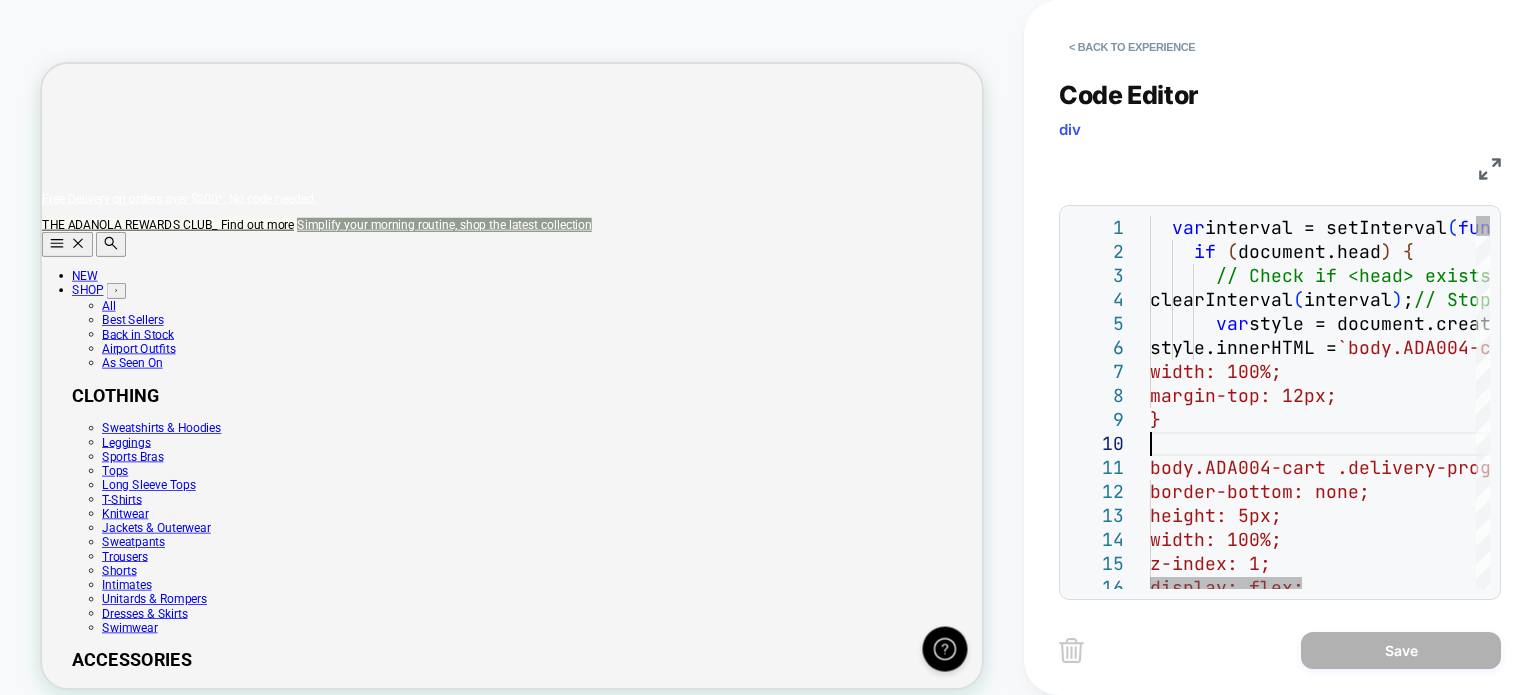 click on "var  interval = setInterval ( function   ( )   {      if   ( document.head )   {        // Check if <head> exists       clearInterval ( interval ) ;  // Stop checking once found        var  style = document.createElement ( "style" ) ;       style.innerHTML =  `body.ADA004-cart .delivery-progress {   width: 100%;   margin-top: 12px; } body.ADA004-cart .delivery-progress .delivery-prog ress-bar {   border-bottom: none;   height: 5px;   width: 100%;   z-index: 1;   display: flex;" at bounding box center (1513, 12402) 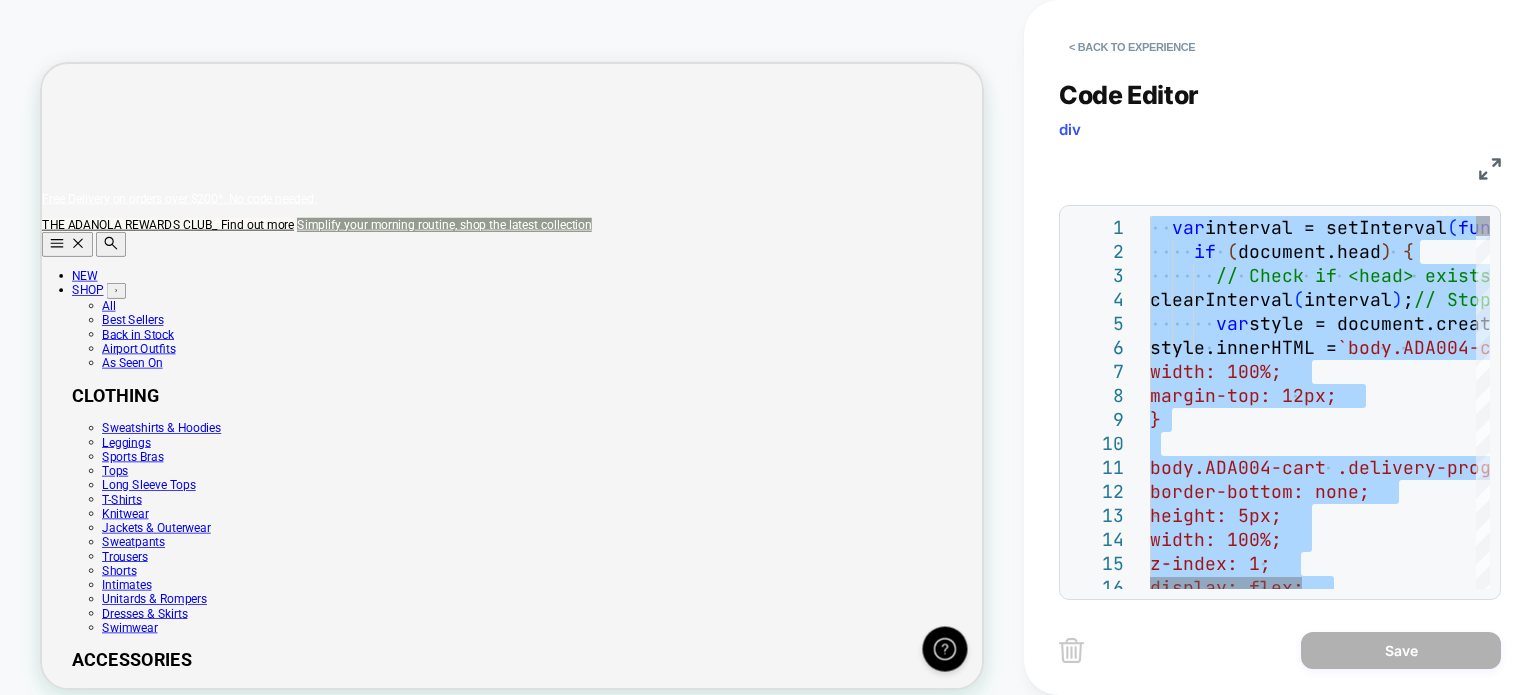 scroll, scrollTop: 0, scrollLeft: 308, axis: horizontal 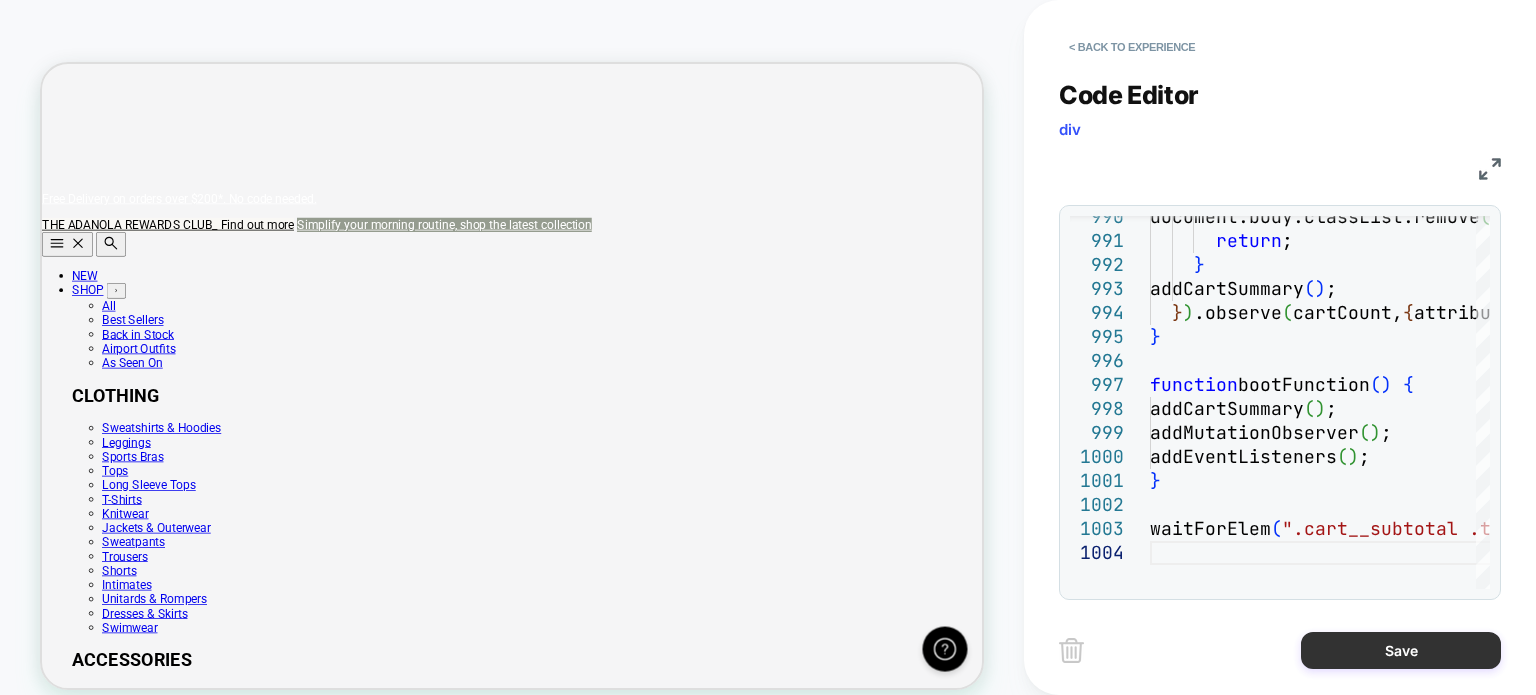 click on "Save" at bounding box center (1401, 650) 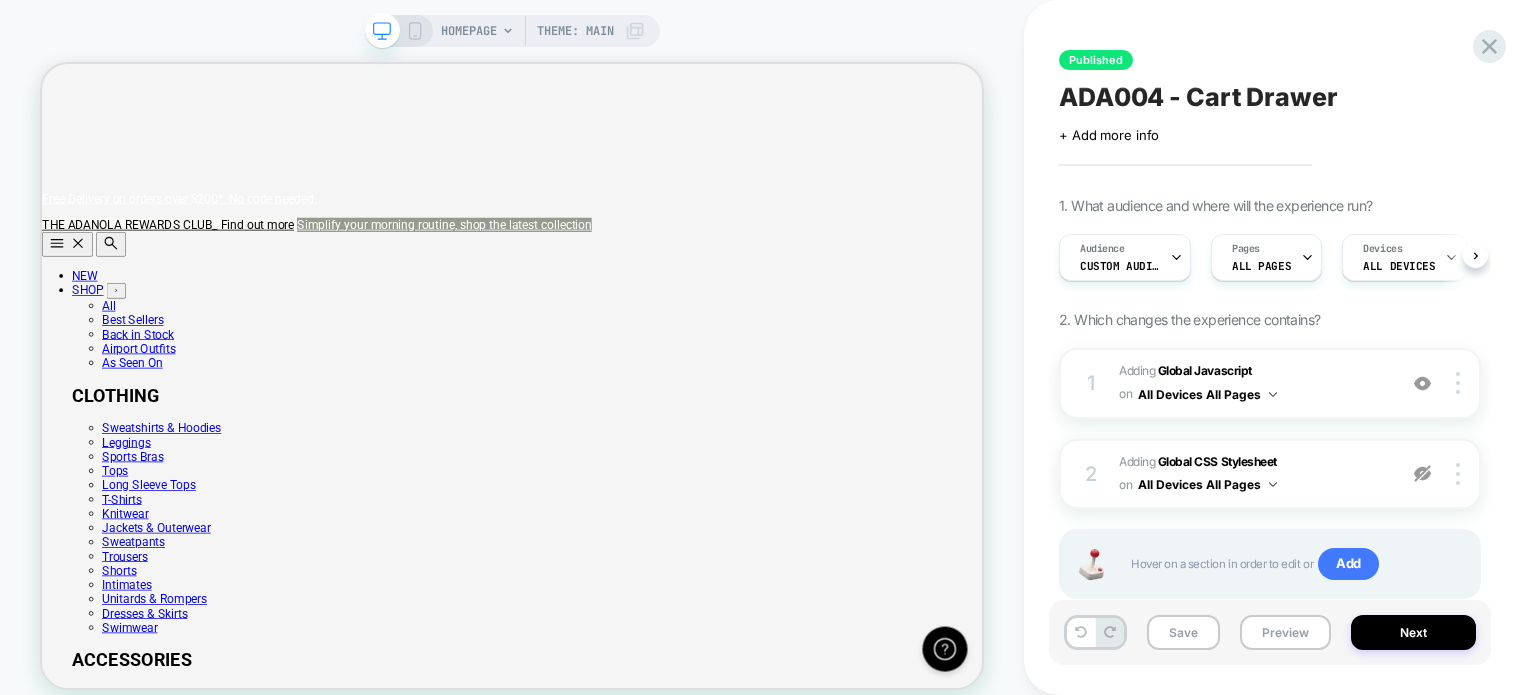 scroll, scrollTop: 0, scrollLeft: 1255, axis: horizontal 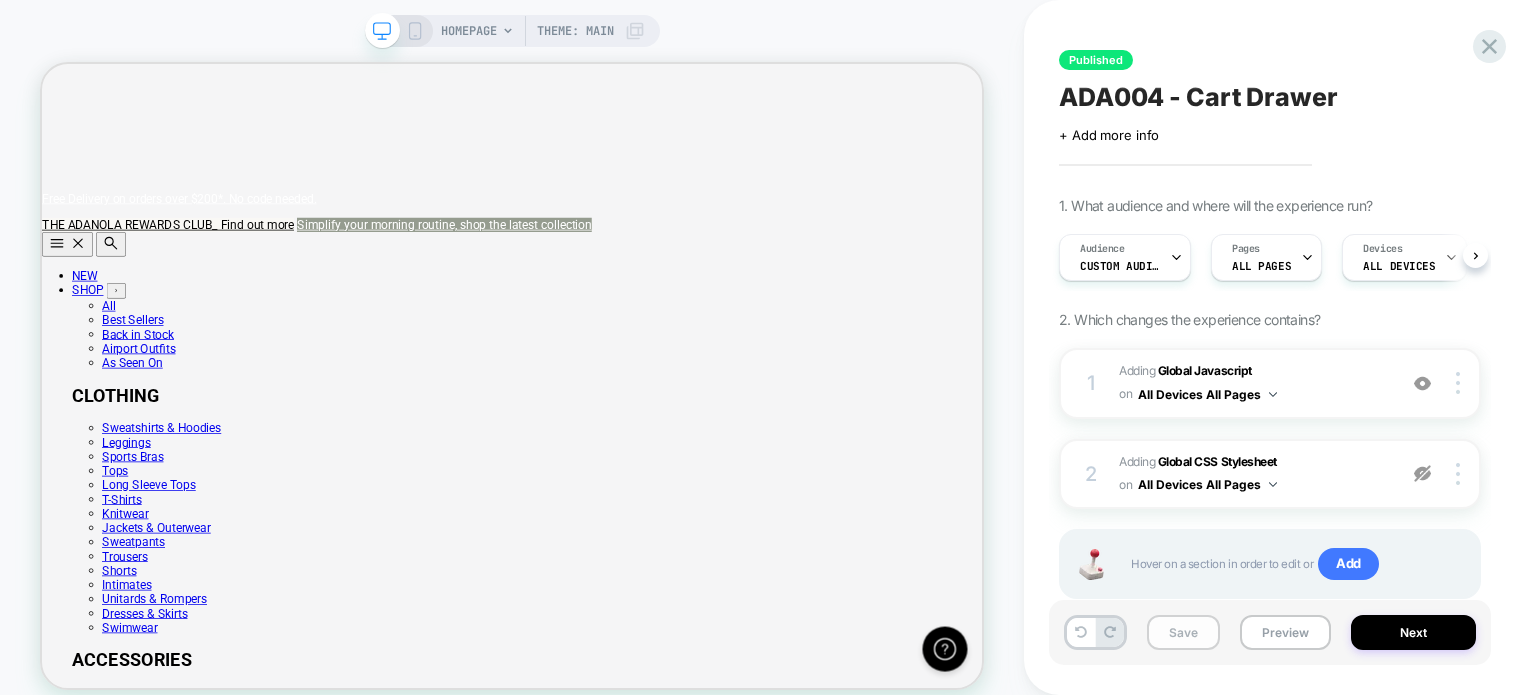 click on "Save" at bounding box center (1183, 632) 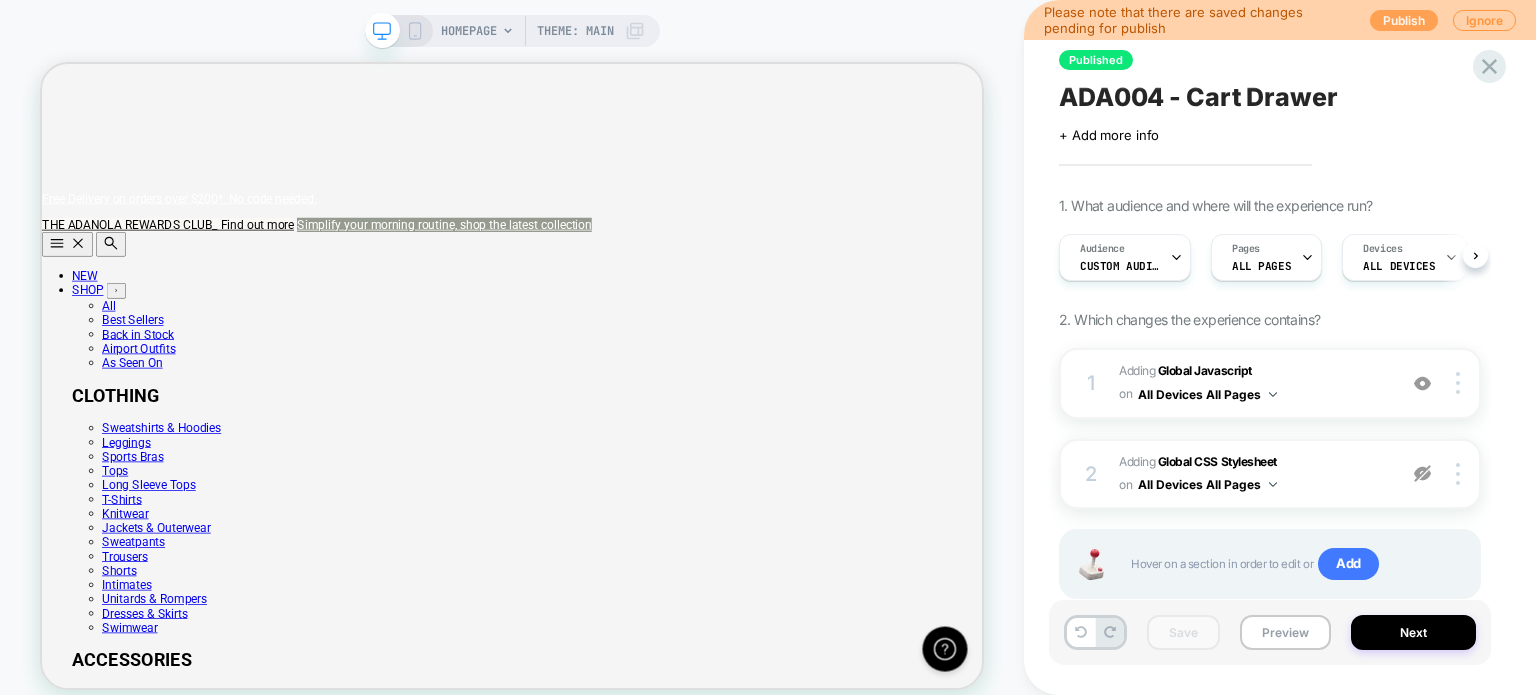 scroll, scrollTop: 0, scrollLeft: 0, axis: both 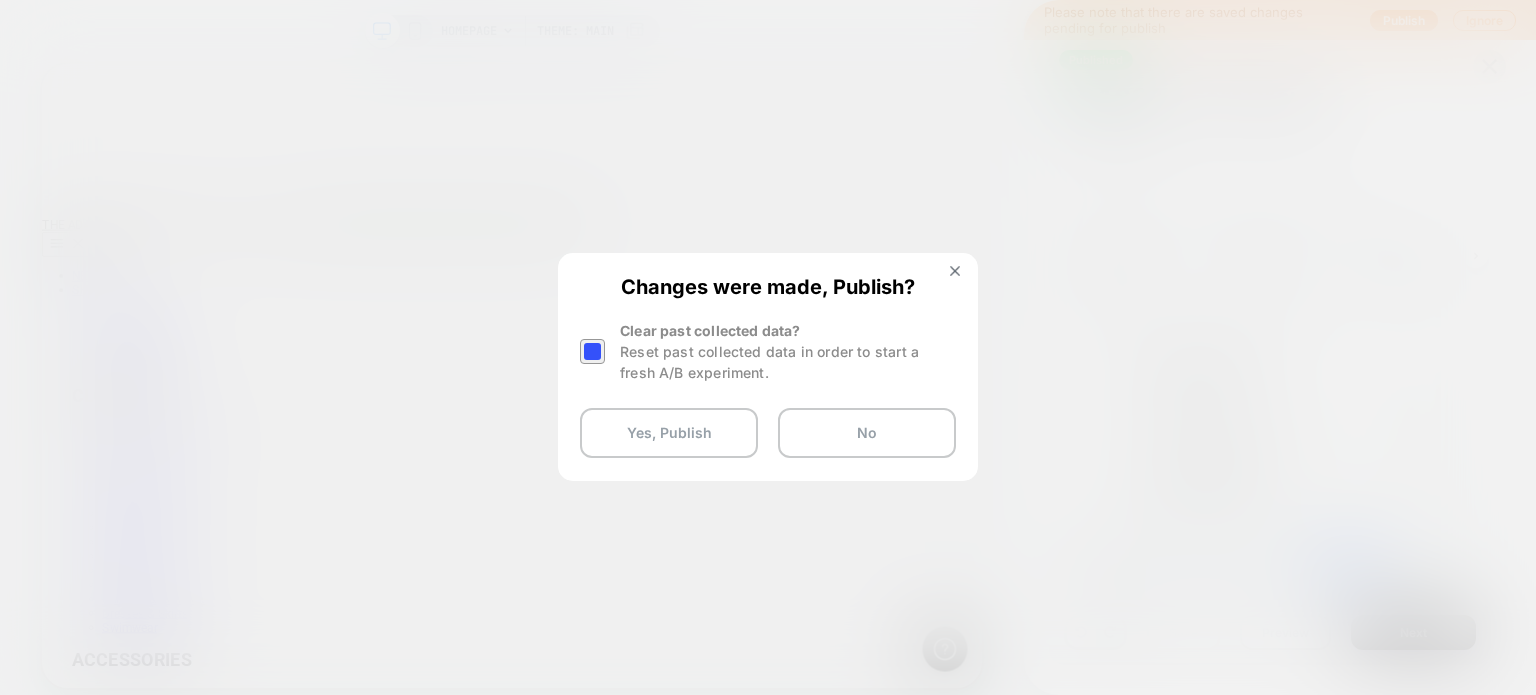 click at bounding box center (592, 351) 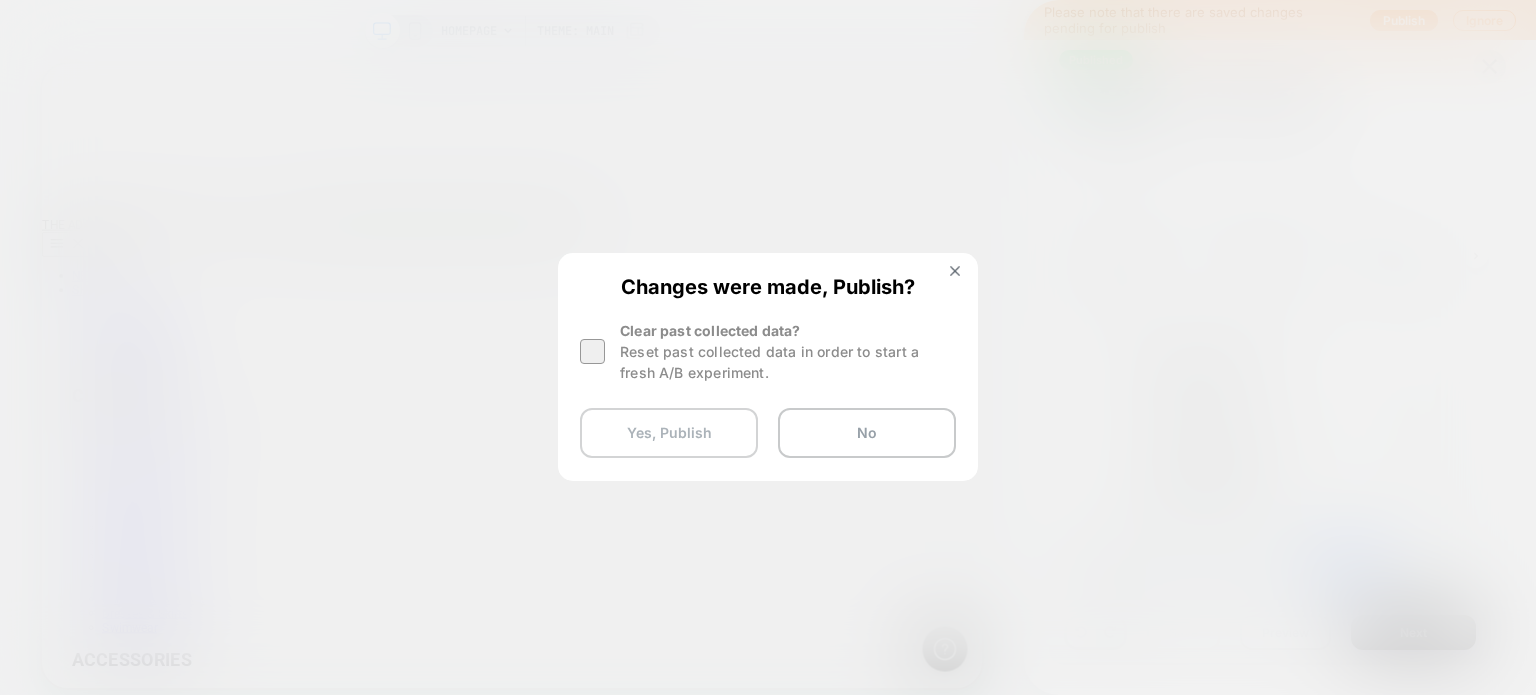 click on "Yes, Publish" at bounding box center [669, 433] 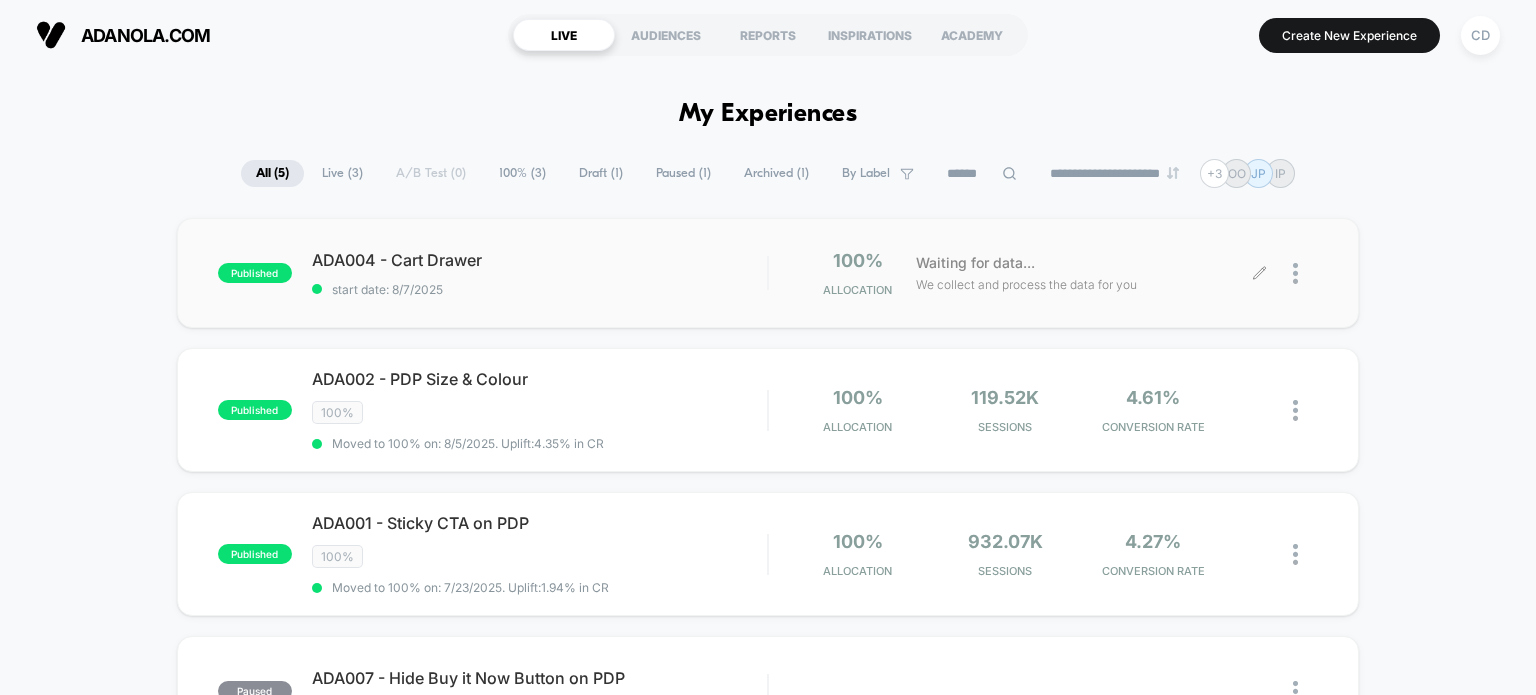 click at bounding box center [1289, 273] 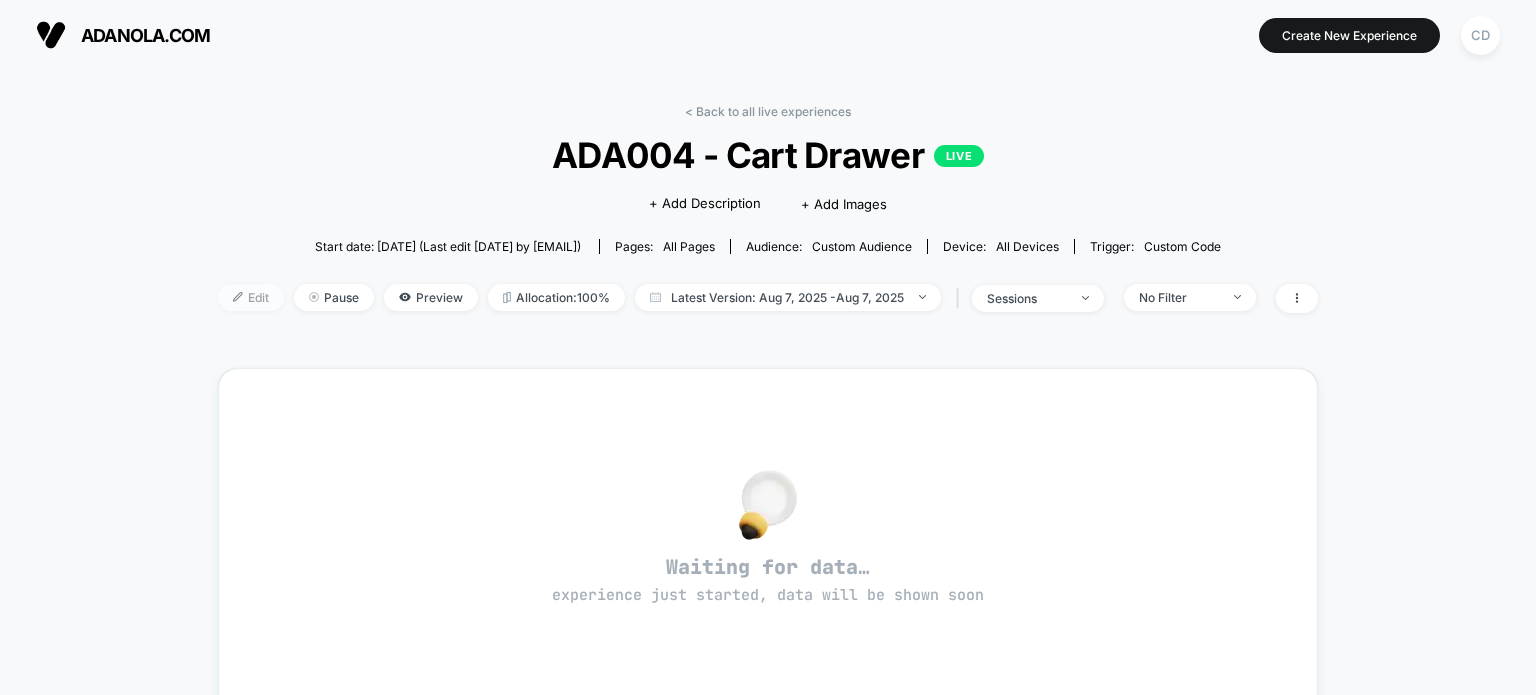 click at bounding box center [238, 297] 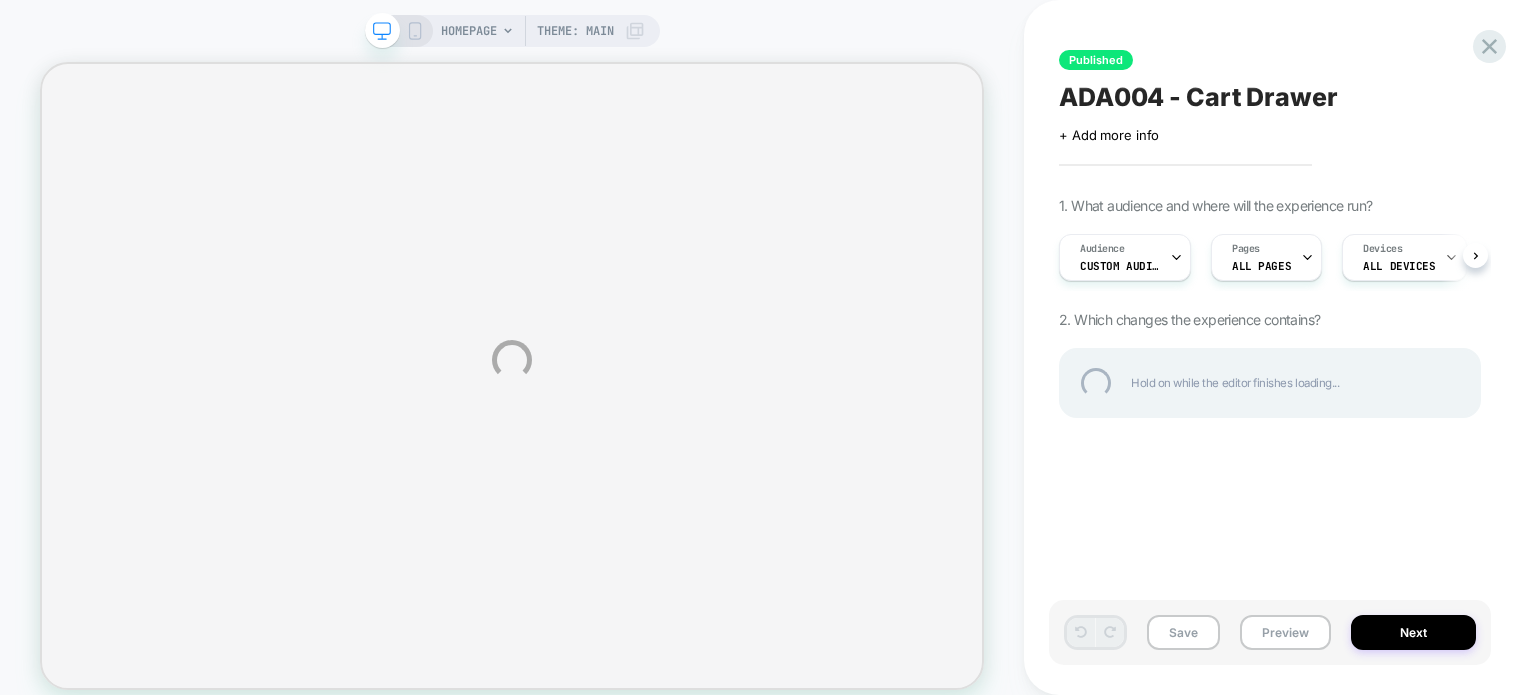 select on "**********" 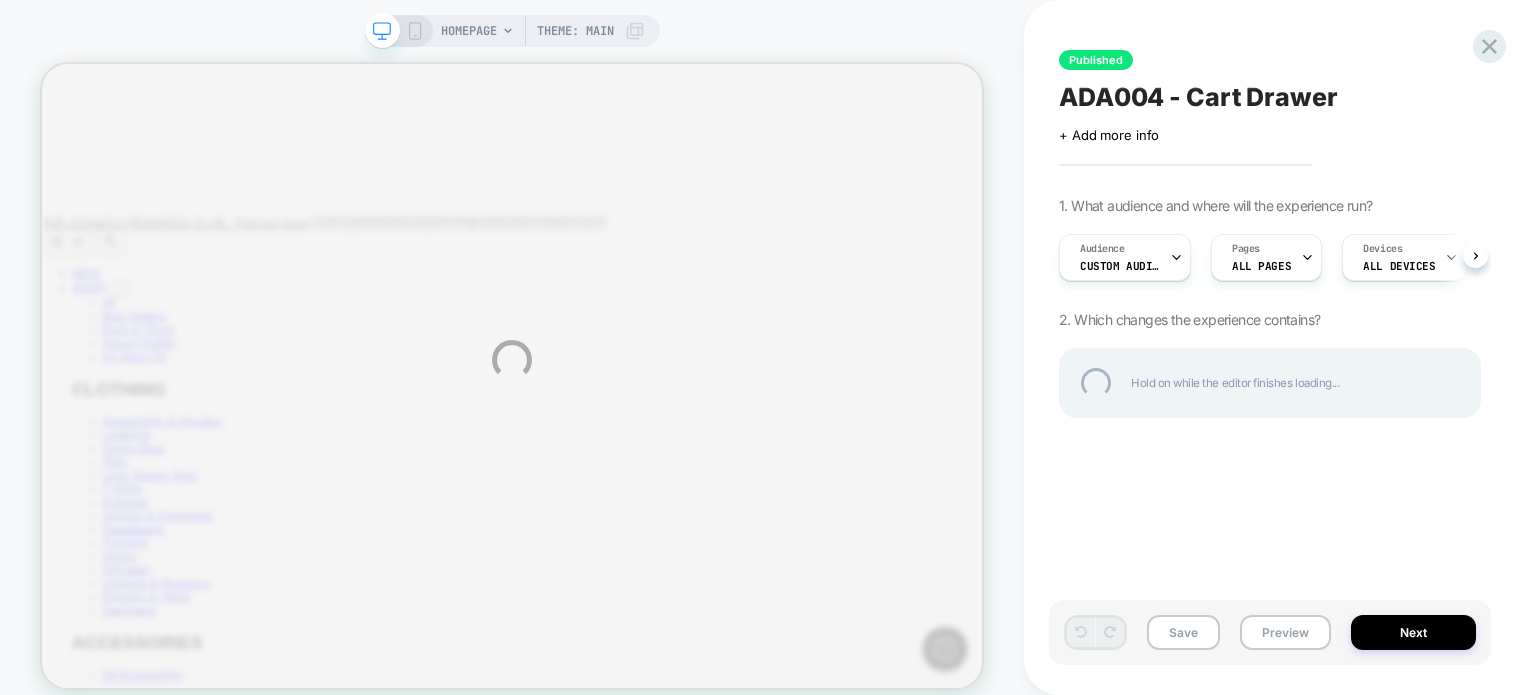 scroll, scrollTop: 0, scrollLeft: 0, axis: both 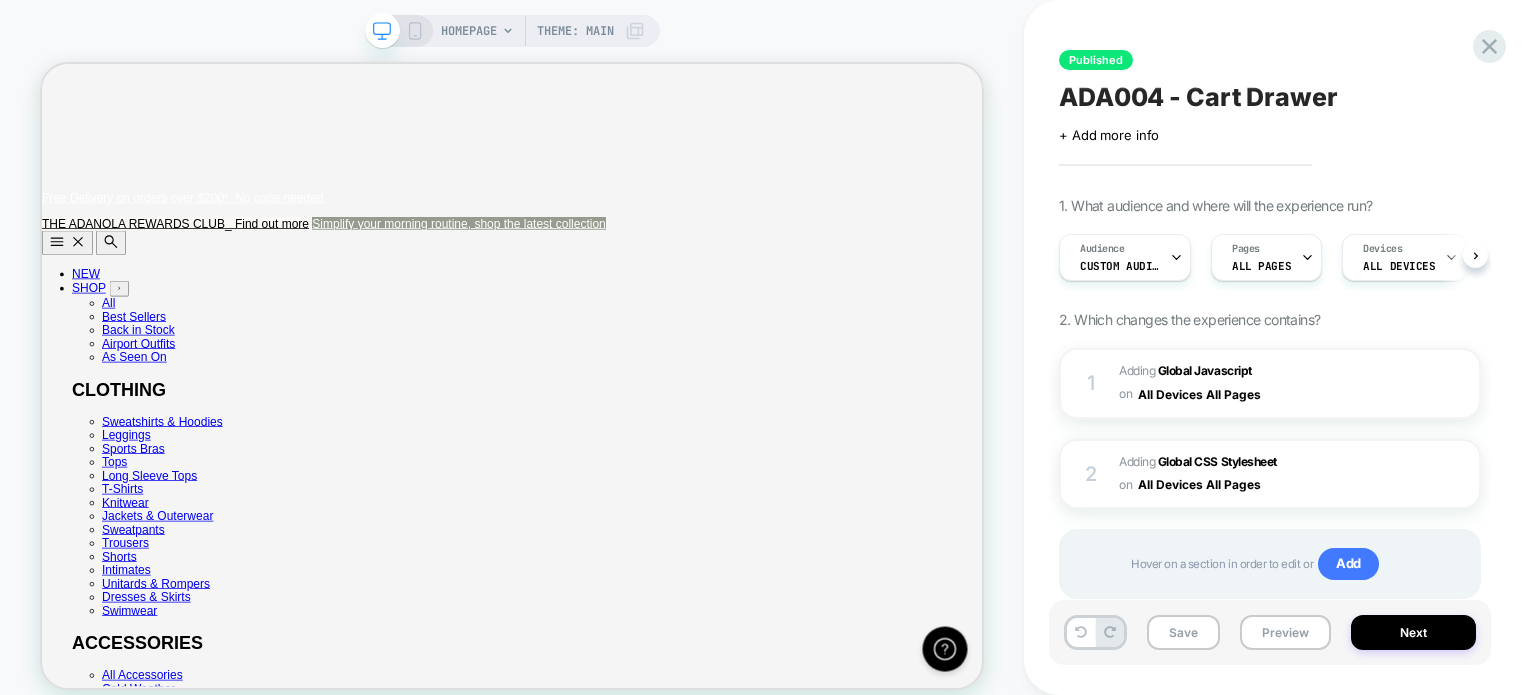 select on "**********" 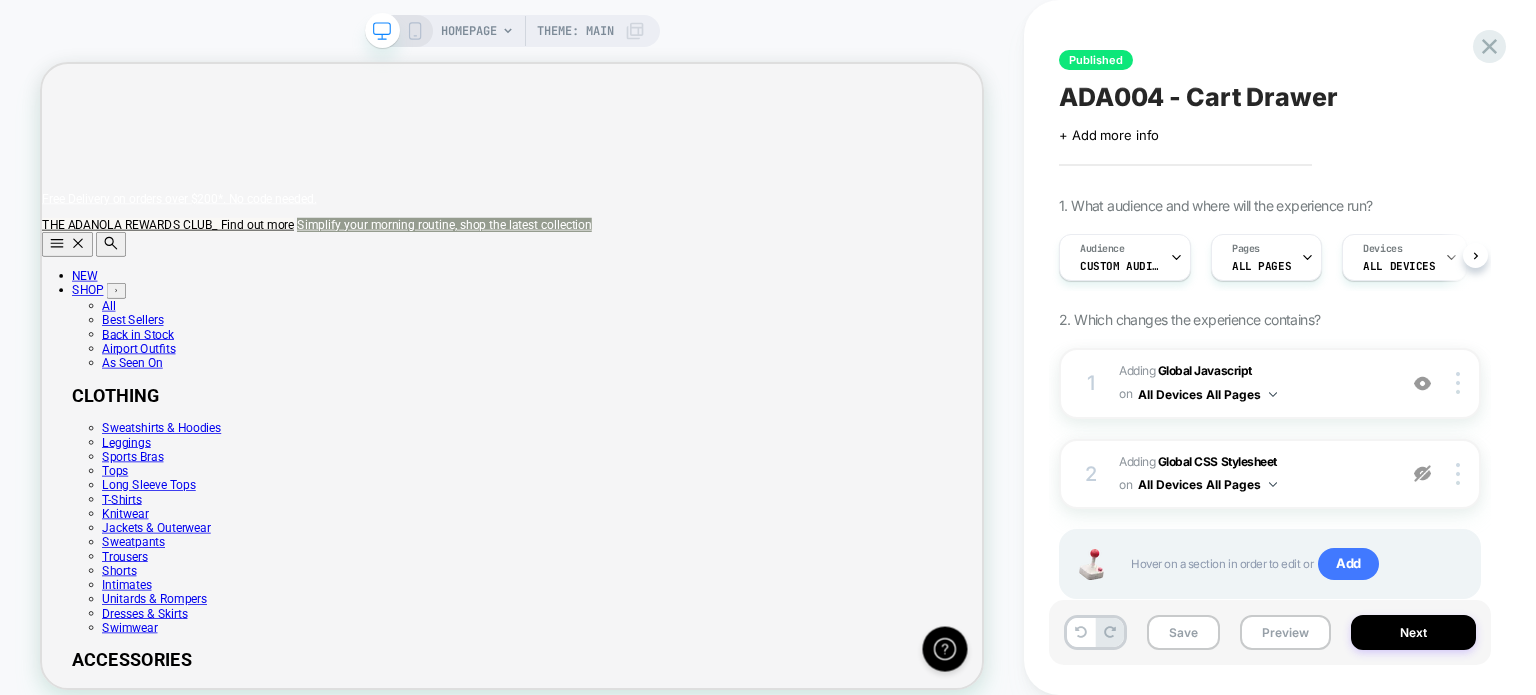 scroll, scrollTop: 0, scrollLeft: 0, axis: both 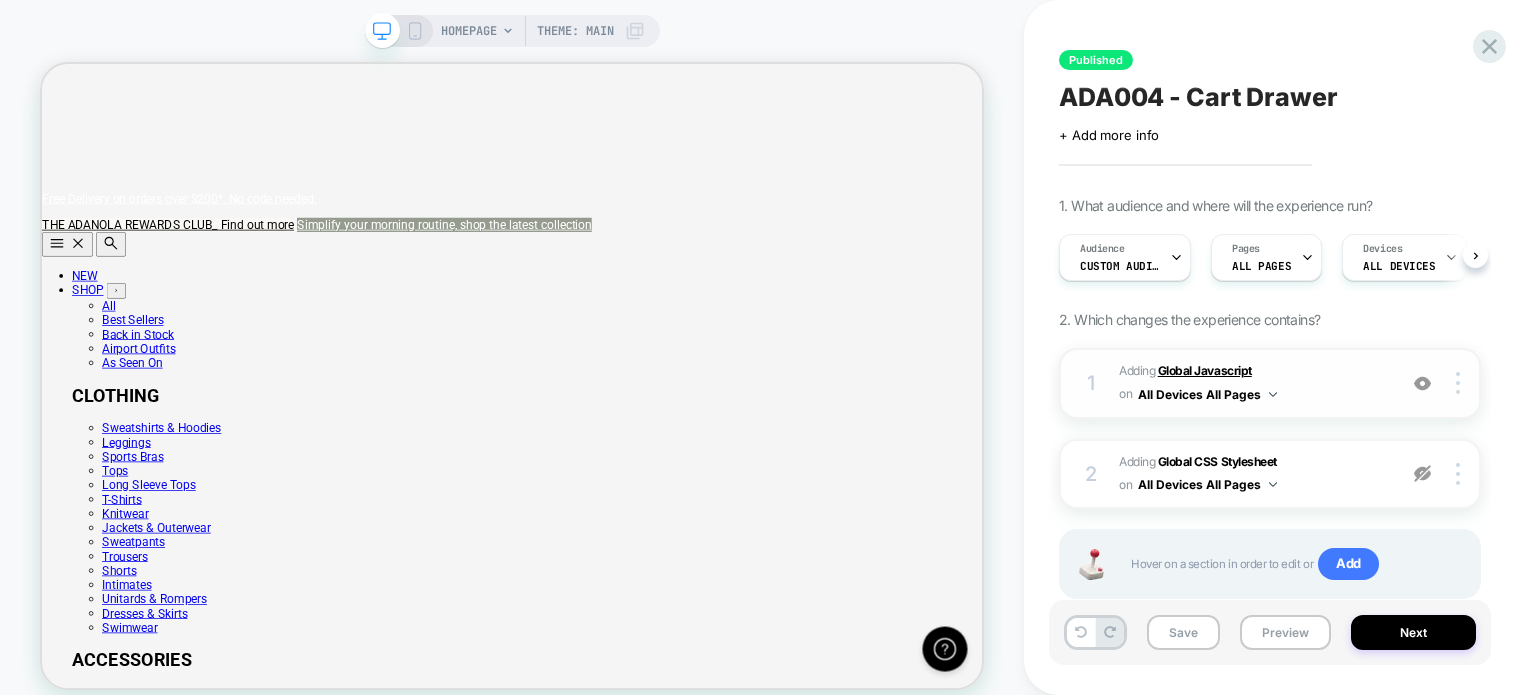 click on "Global Javascript" at bounding box center (1205, 370) 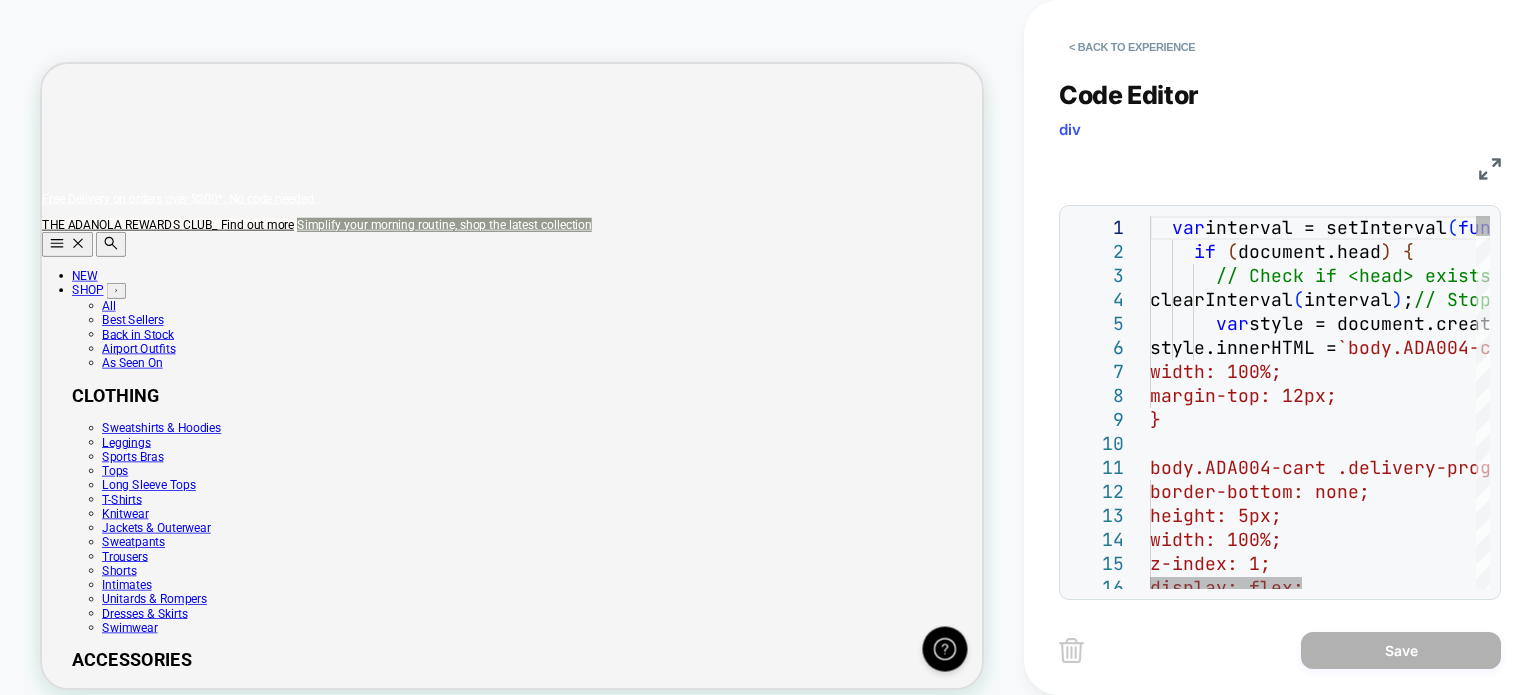 scroll, scrollTop: 0, scrollLeft: 0, axis: both 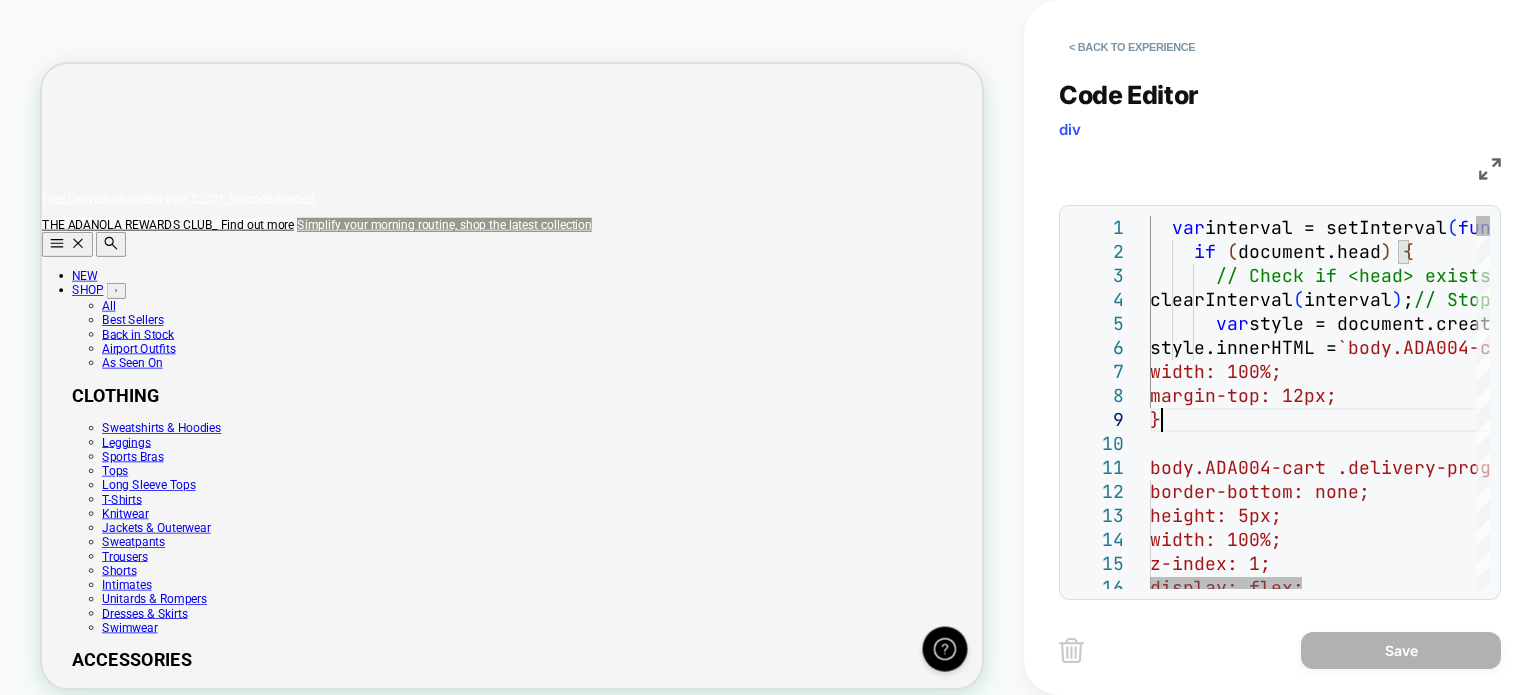 click on "var  interval = setInterval ( function   ( )   {      if   ( document.head )   {        // Check if <head> exists       clearInterval ( interval ) ;  // Stop checking once found        var  style = document.createElement ( "style" ) ;       style.innerHTML =  `body.ADA004-cart .delivery-progress {   width: 100%;   margin-top: 12px; } body.ADA004-cart .delivery-progress .delivery-prog ress-bar {   border-bottom: none;   height: 5px;   width: 100%;   z-index: 1;   display: flex;" at bounding box center (1513, 12414) 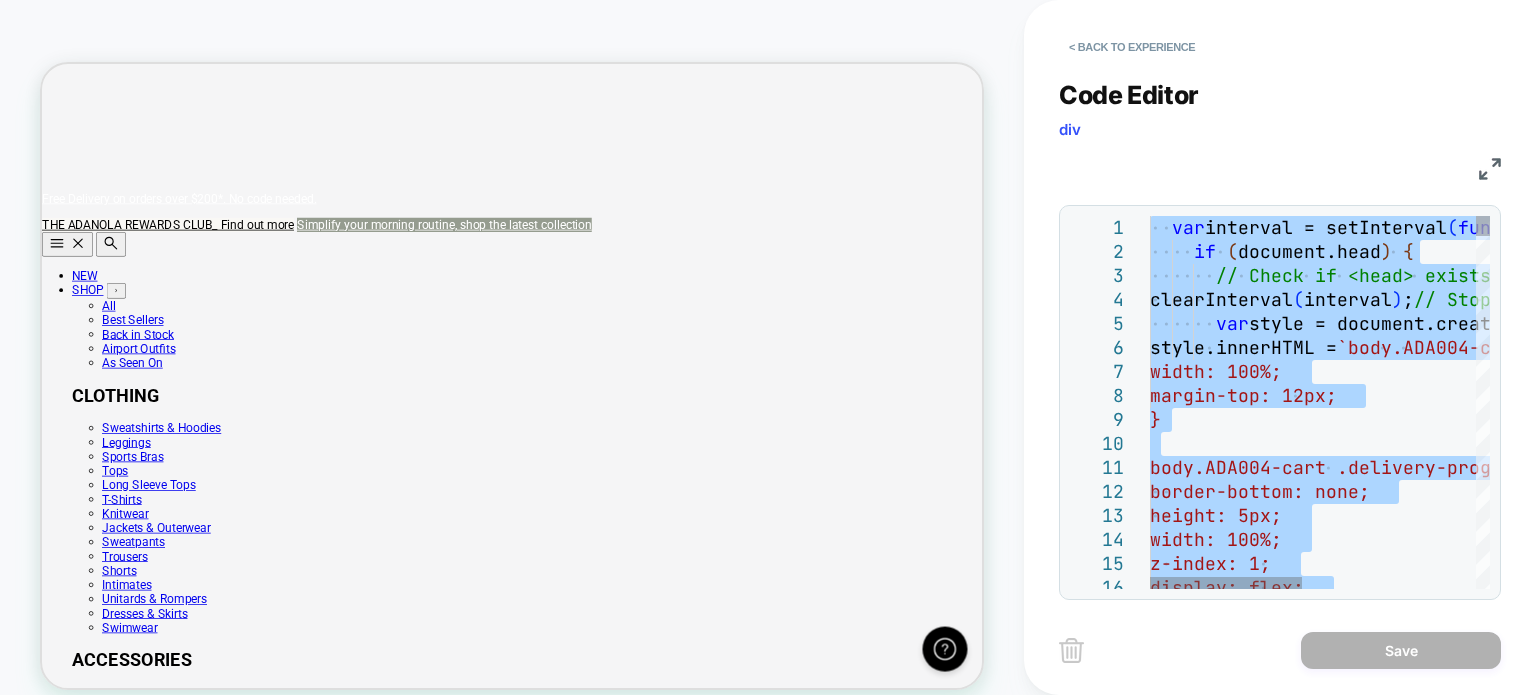 scroll, scrollTop: 0, scrollLeft: 0, axis: both 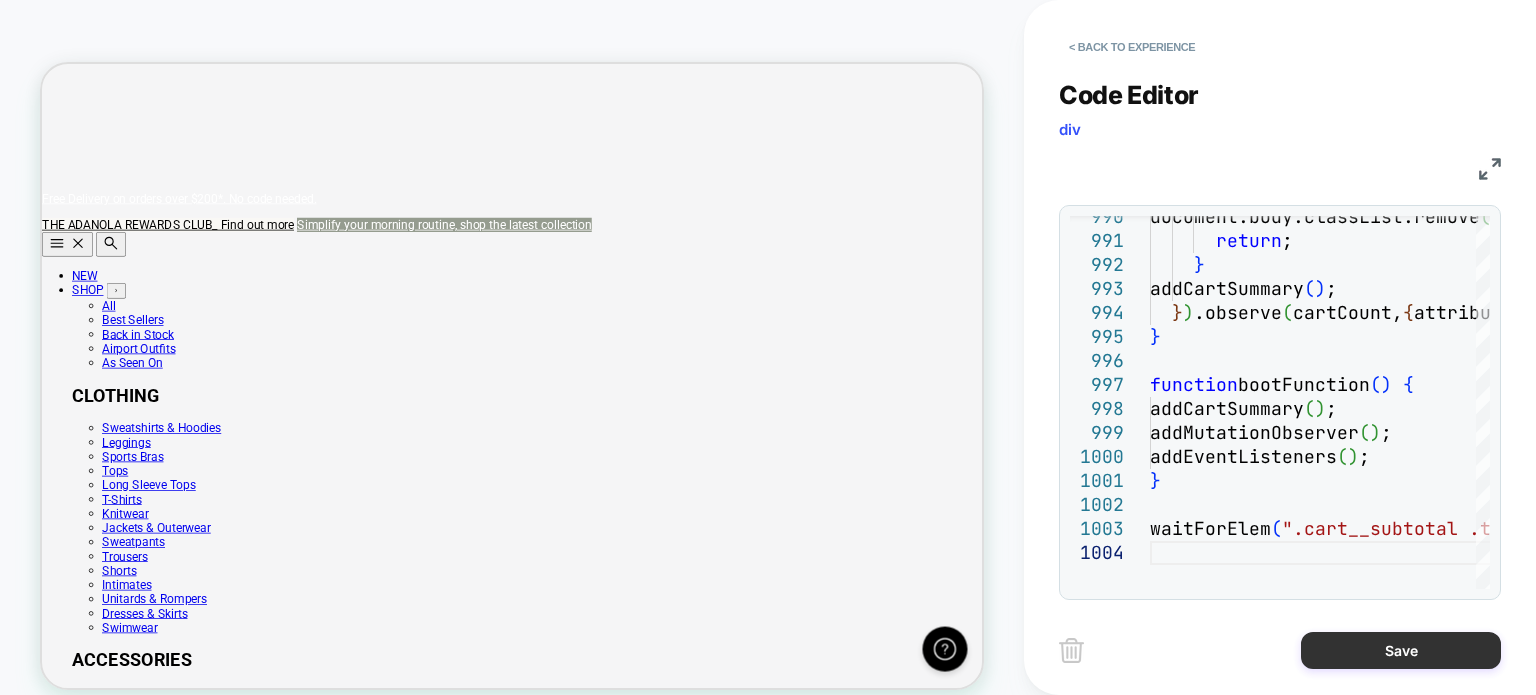 click on "Save" at bounding box center [1401, 650] 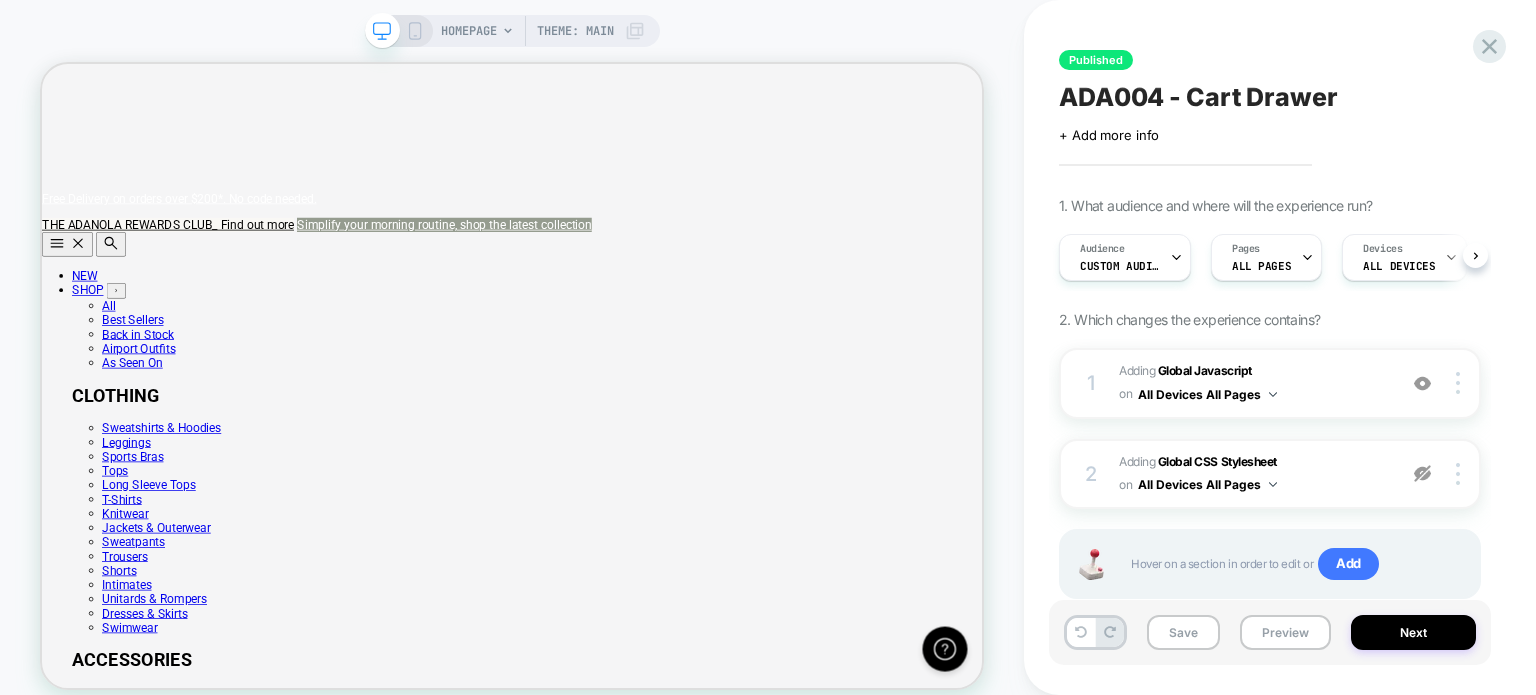 scroll, scrollTop: 0, scrollLeft: 1255, axis: horizontal 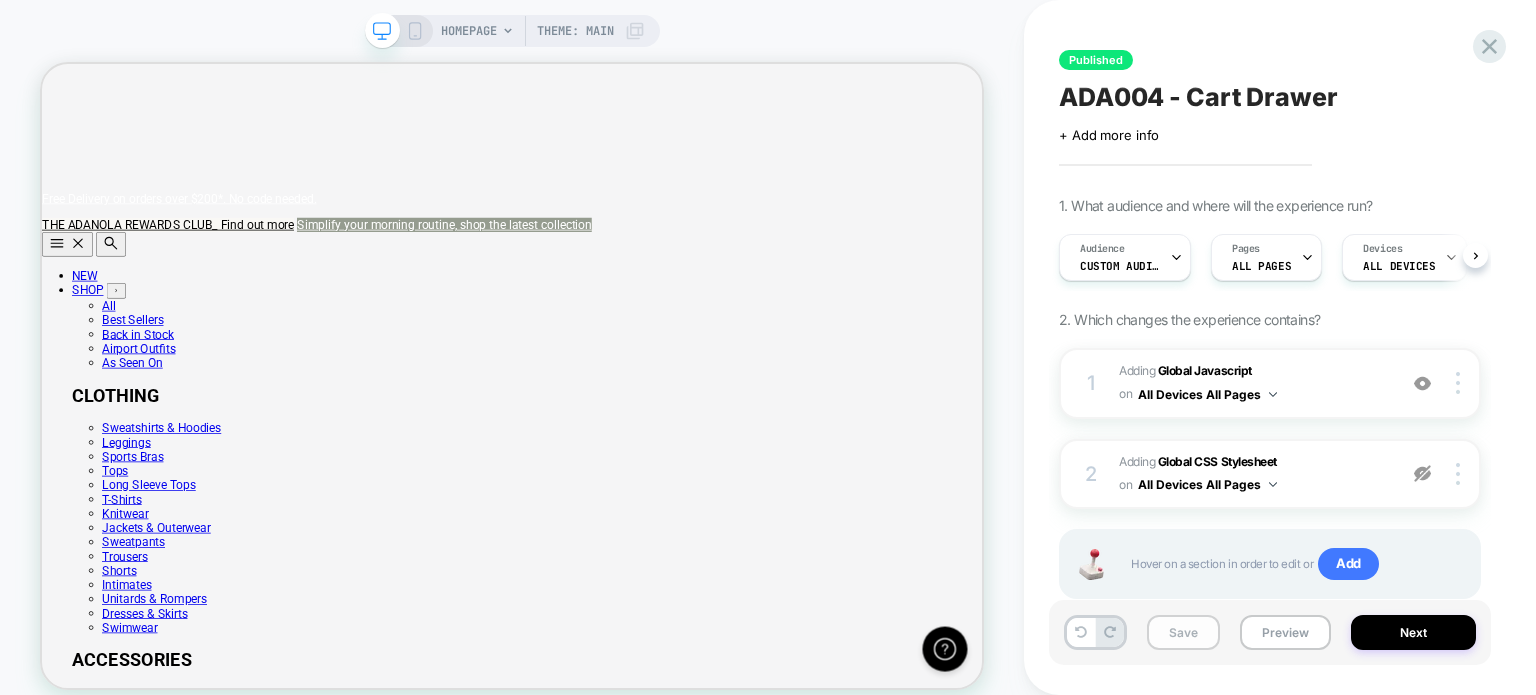 click on "Save" at bounding box center [1183, 632] 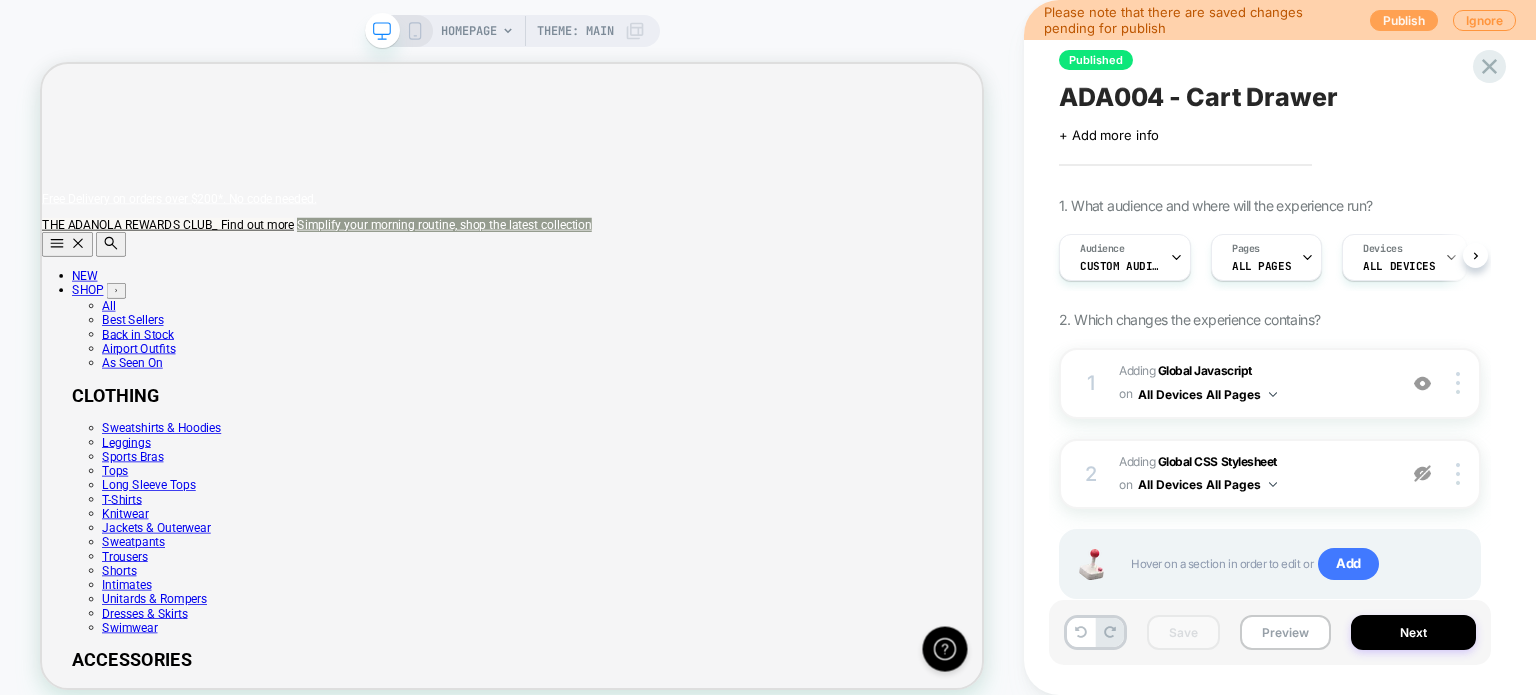 scroll, scrollTop: 0, scrollLeft: 33, axis: horizontal 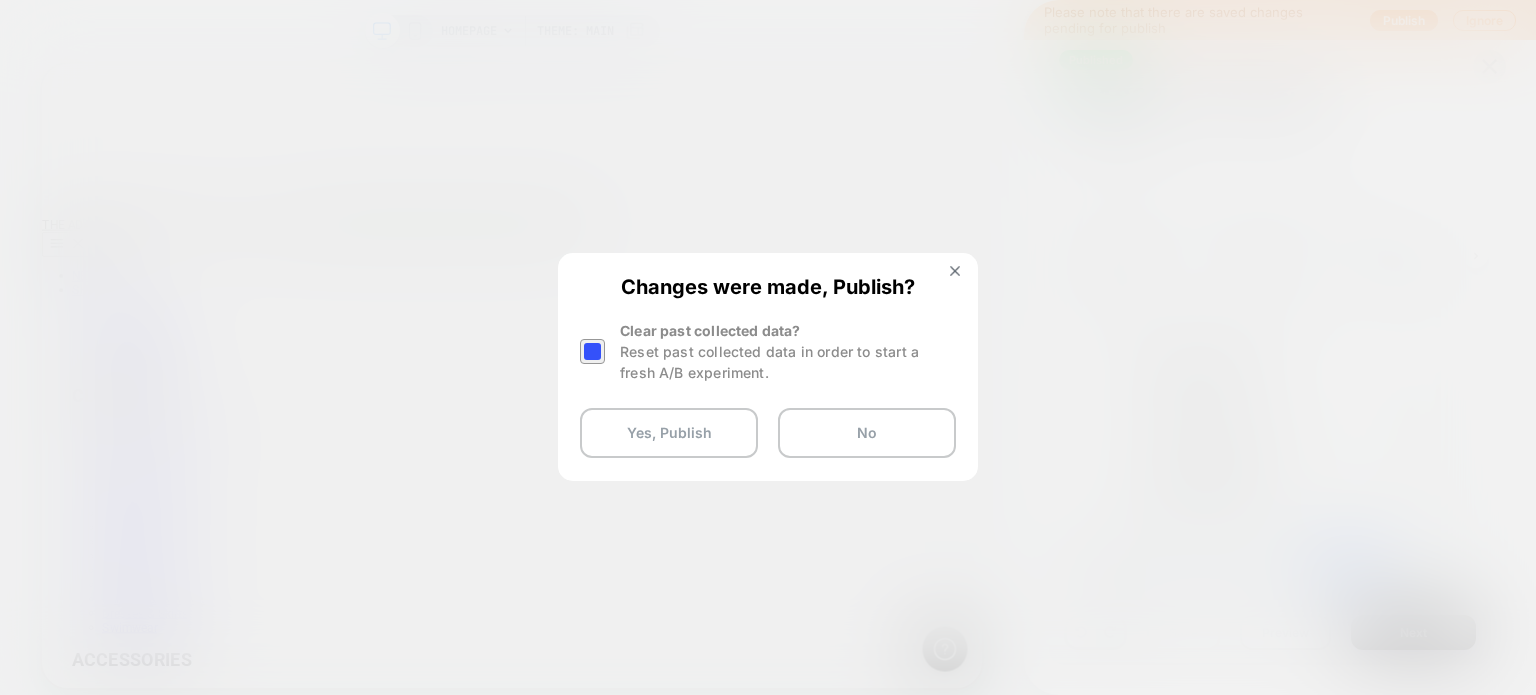 click at bounding box center (592, 351) 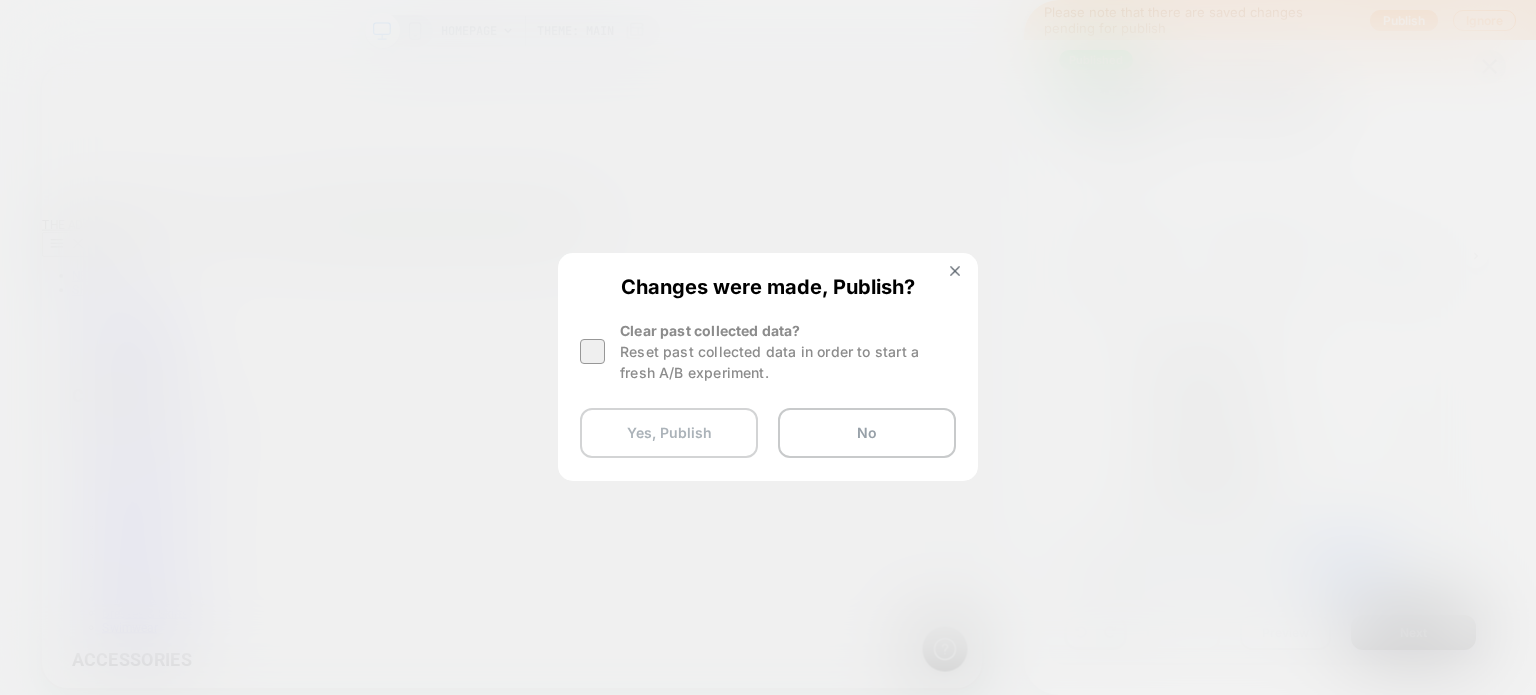 scroll, scrollTop: 0, scrollLeft: 1255, axis: horizontal 